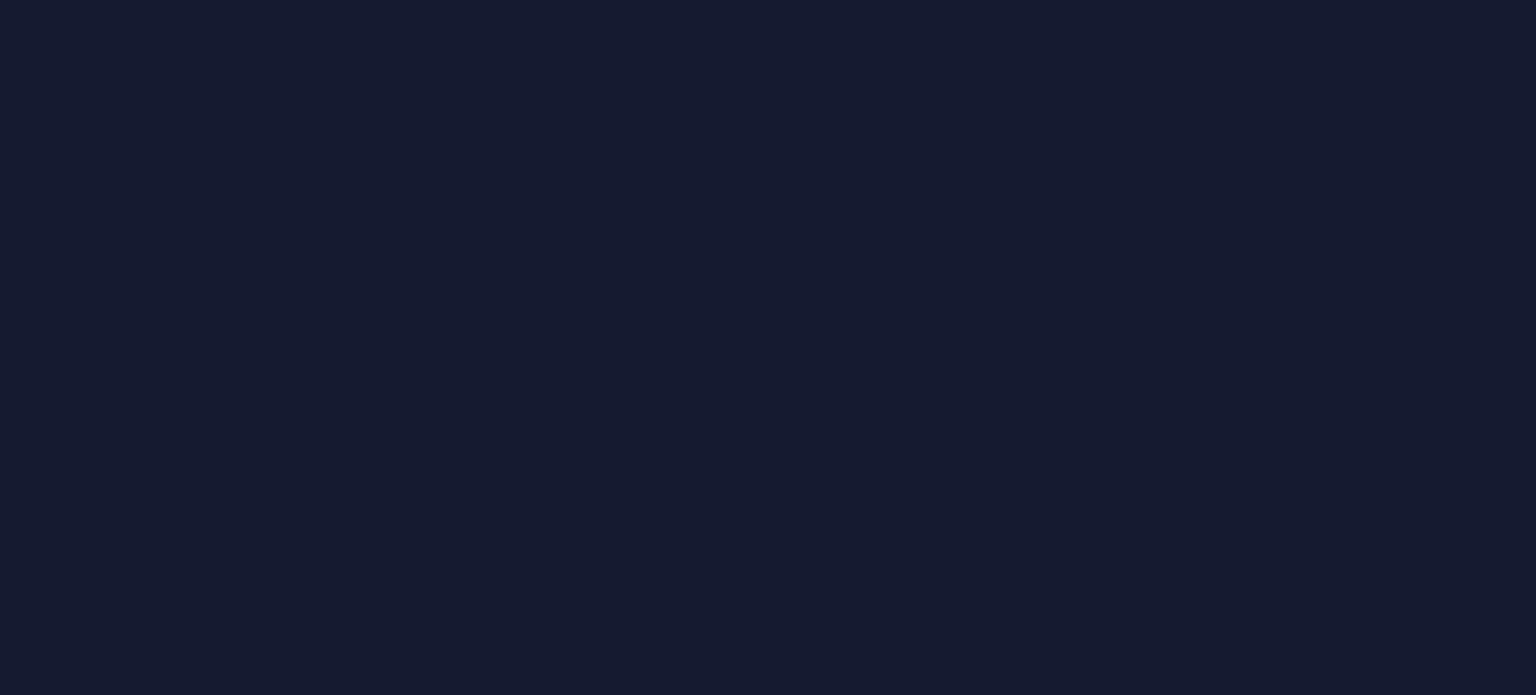 scroll, scrollTop: 0, scrollLeft: 0, axis: both 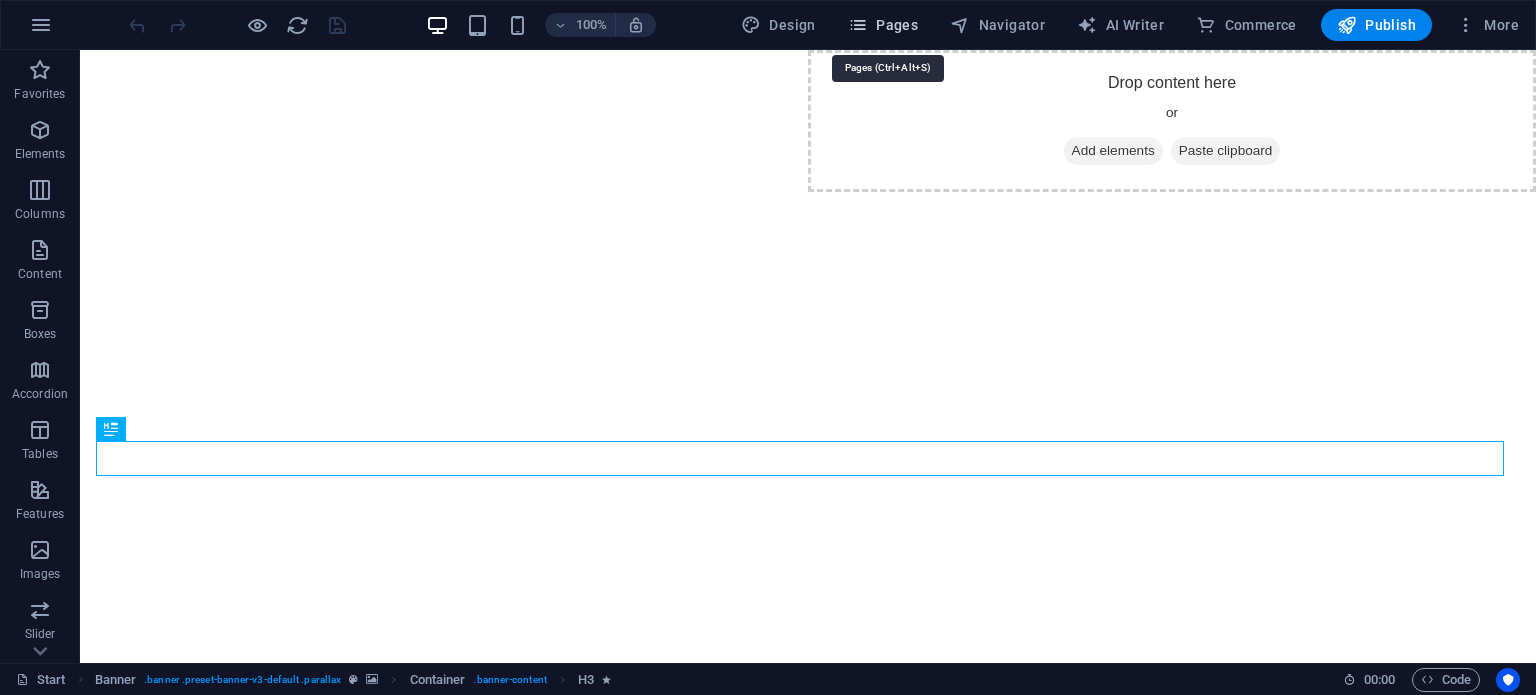 drag, startPoint x: 893, startPoint y: 31, endPoint x: 971, endPoint y: 51, distance: 80.523285 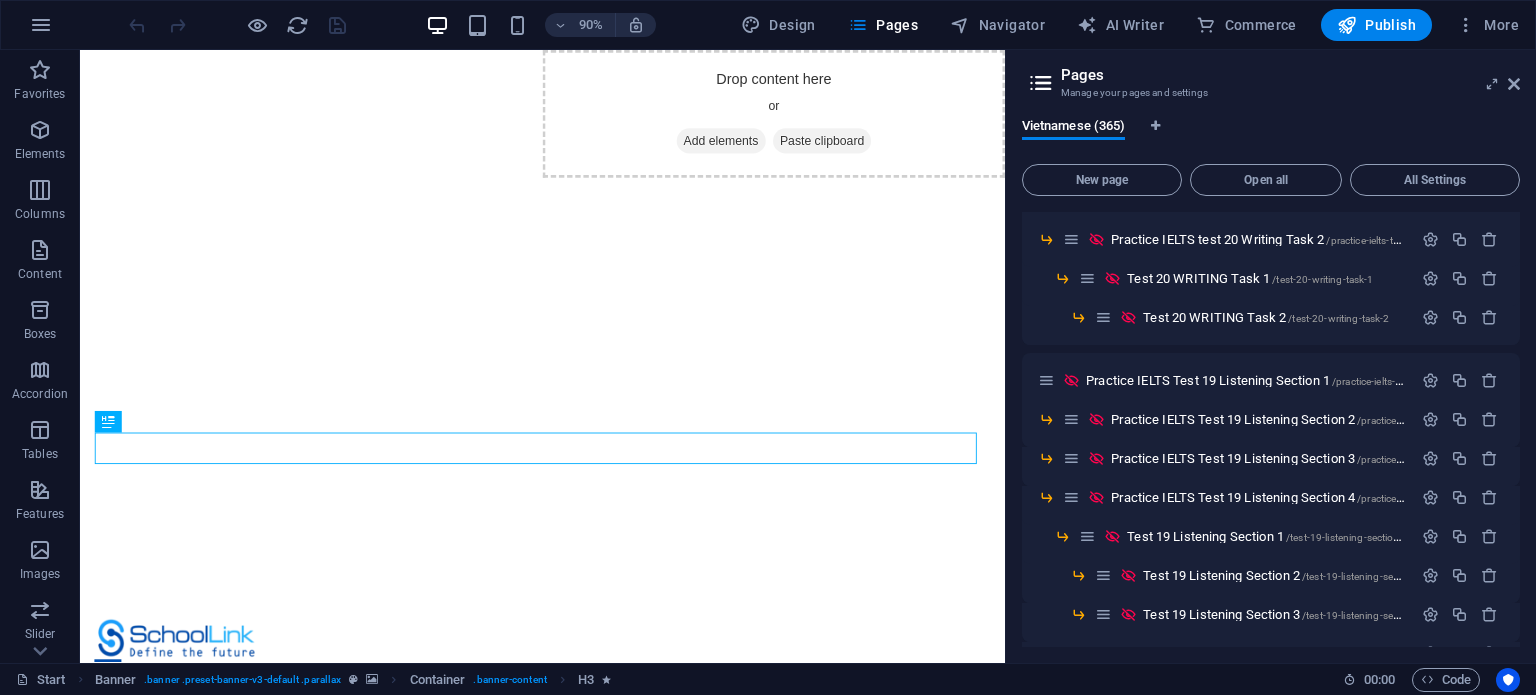 scroll, scrollTop: 948, scrollLeft: 0, axis: vertical 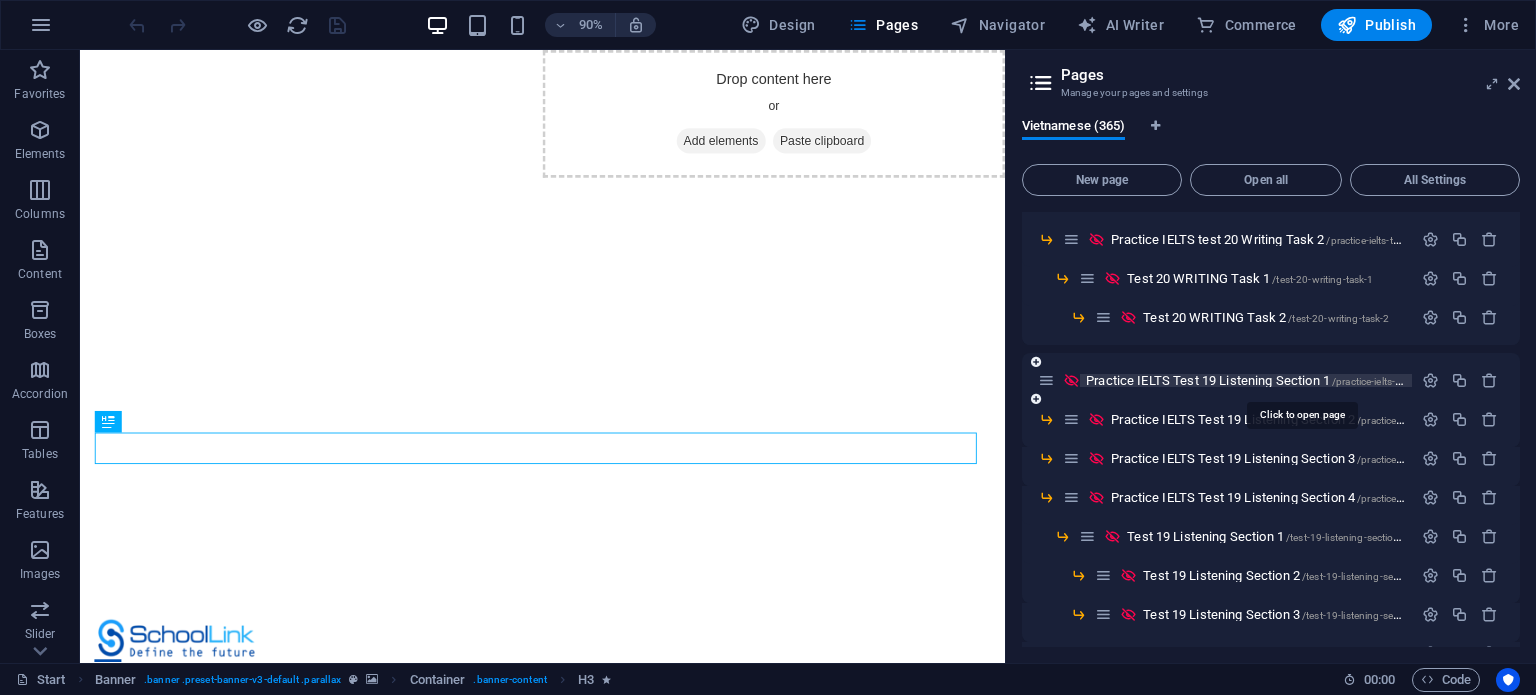 click on "Practice IELTS Test 19 Listening Section 1 /practice-ielts-test-19-listening-section-1" at bounding box center (1300, 380) 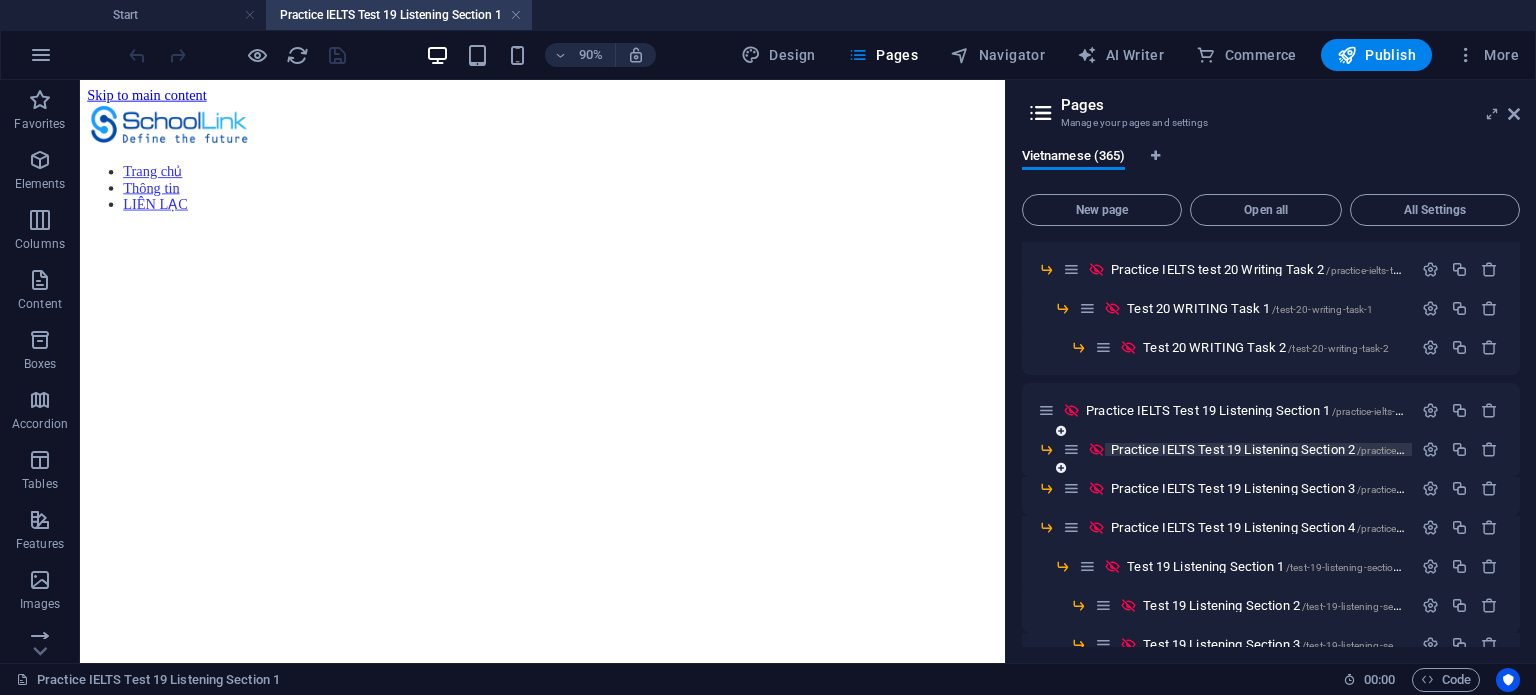 scroll, scrollTop: 0, scrollLeft: 0, axis: both 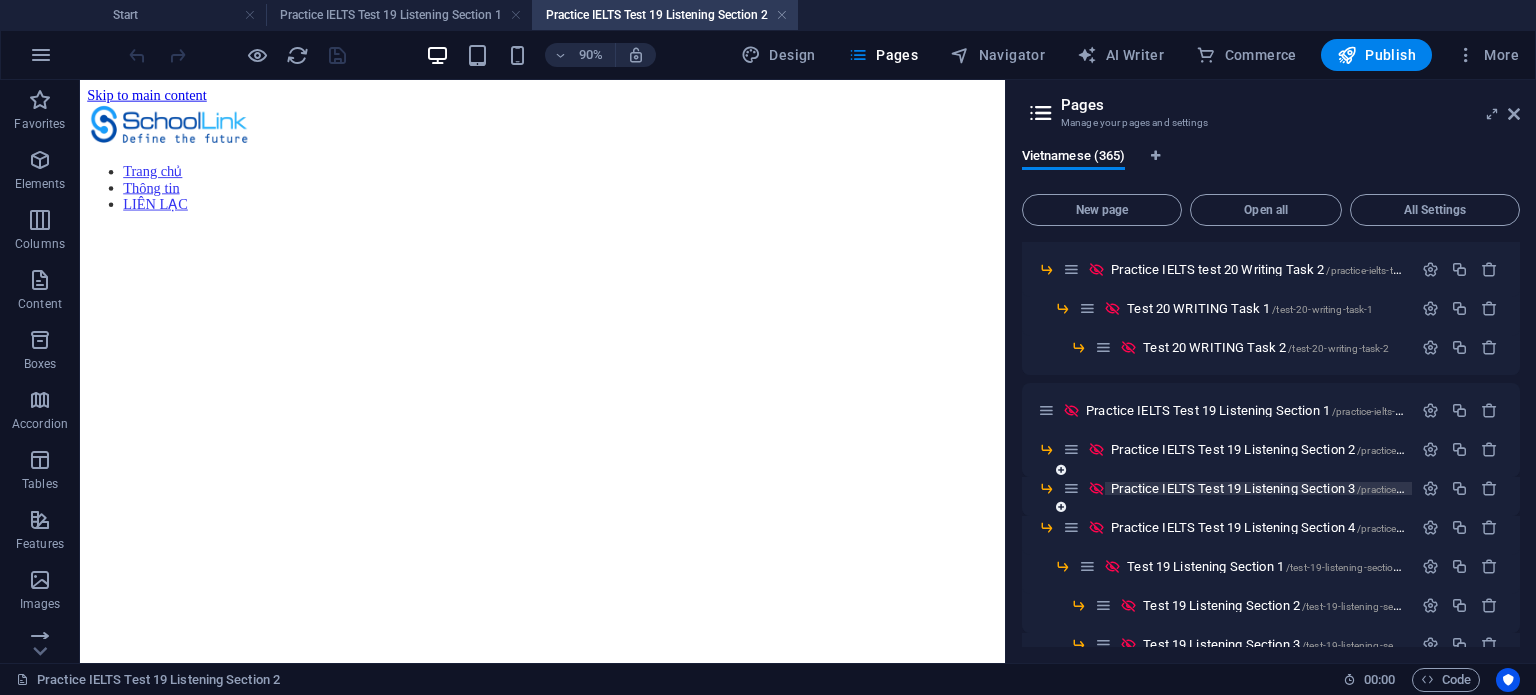 click on "Practice IELTS Test 19 Listening Section 3 /practice-ielts-test-19-listening-section-3" at bounding box center [1325, 488] 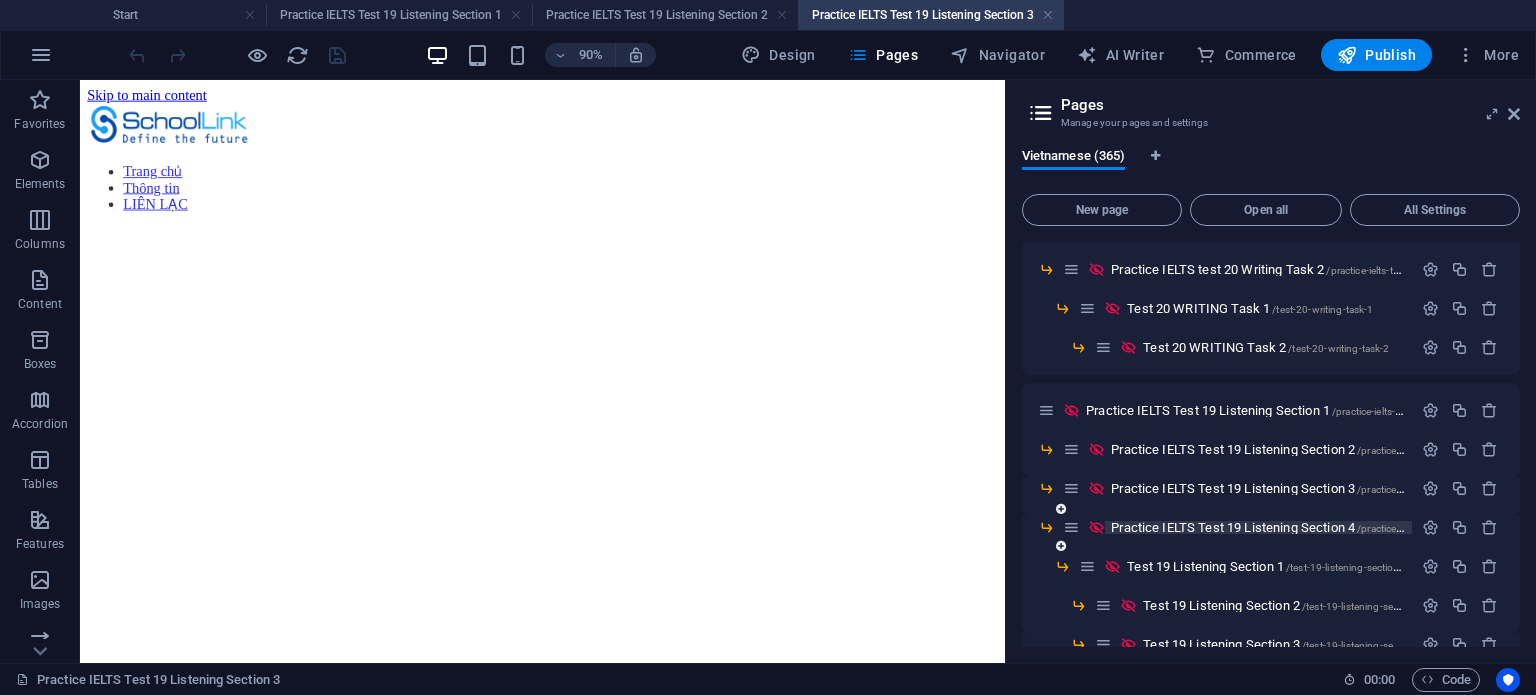 scroll, scrollTop: 0, scrollLeft: 0, axis: both 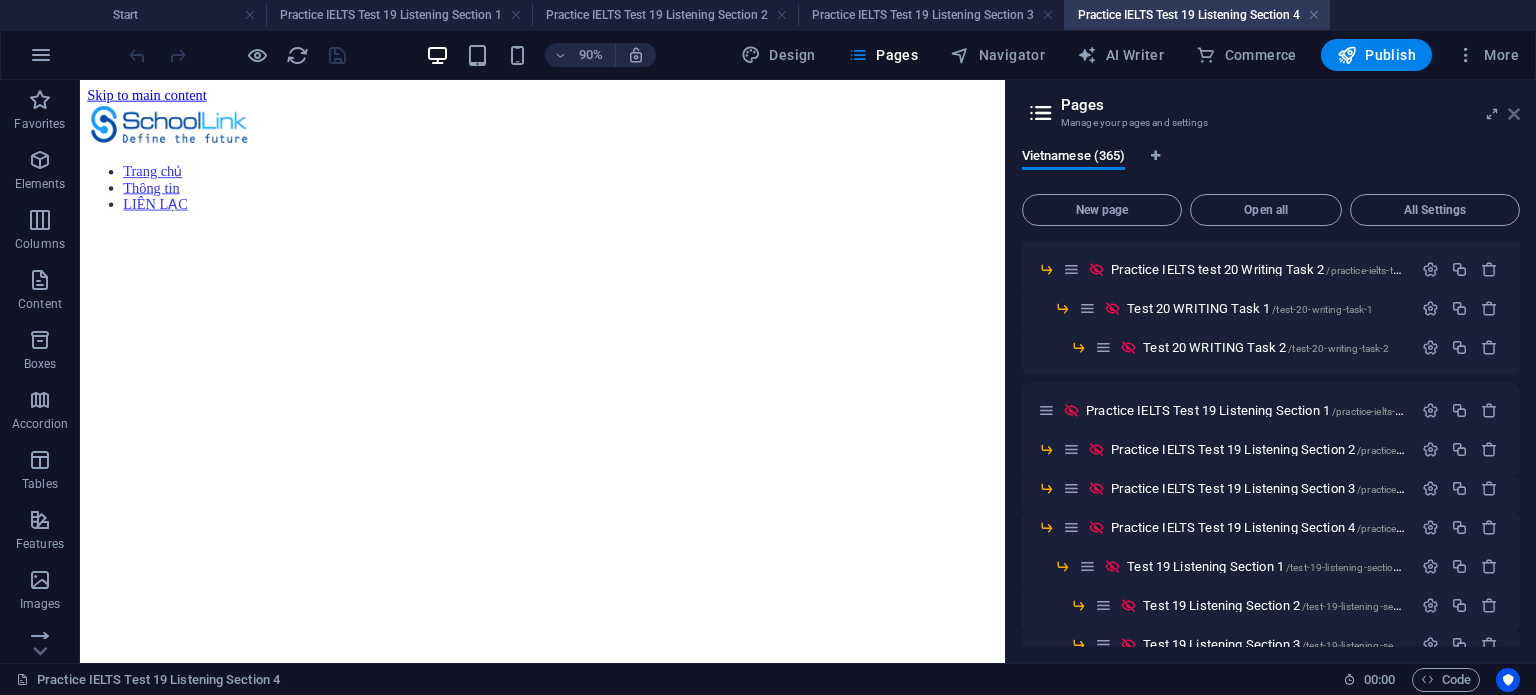 drag, startPoint x: 1516, startPoint y: 107, endPoint x: 1236, endPoint y: 92, distance: 280.4015 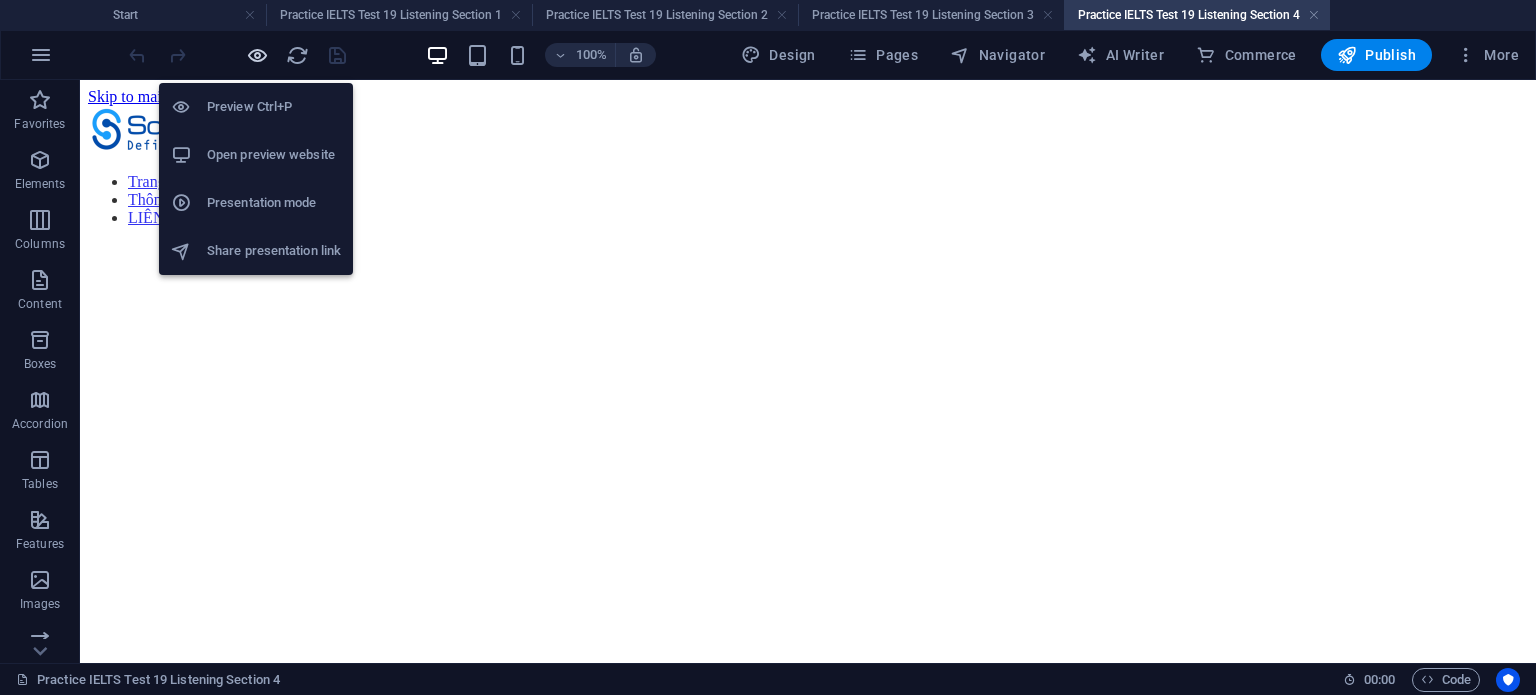click at bounding box center [257, 55] 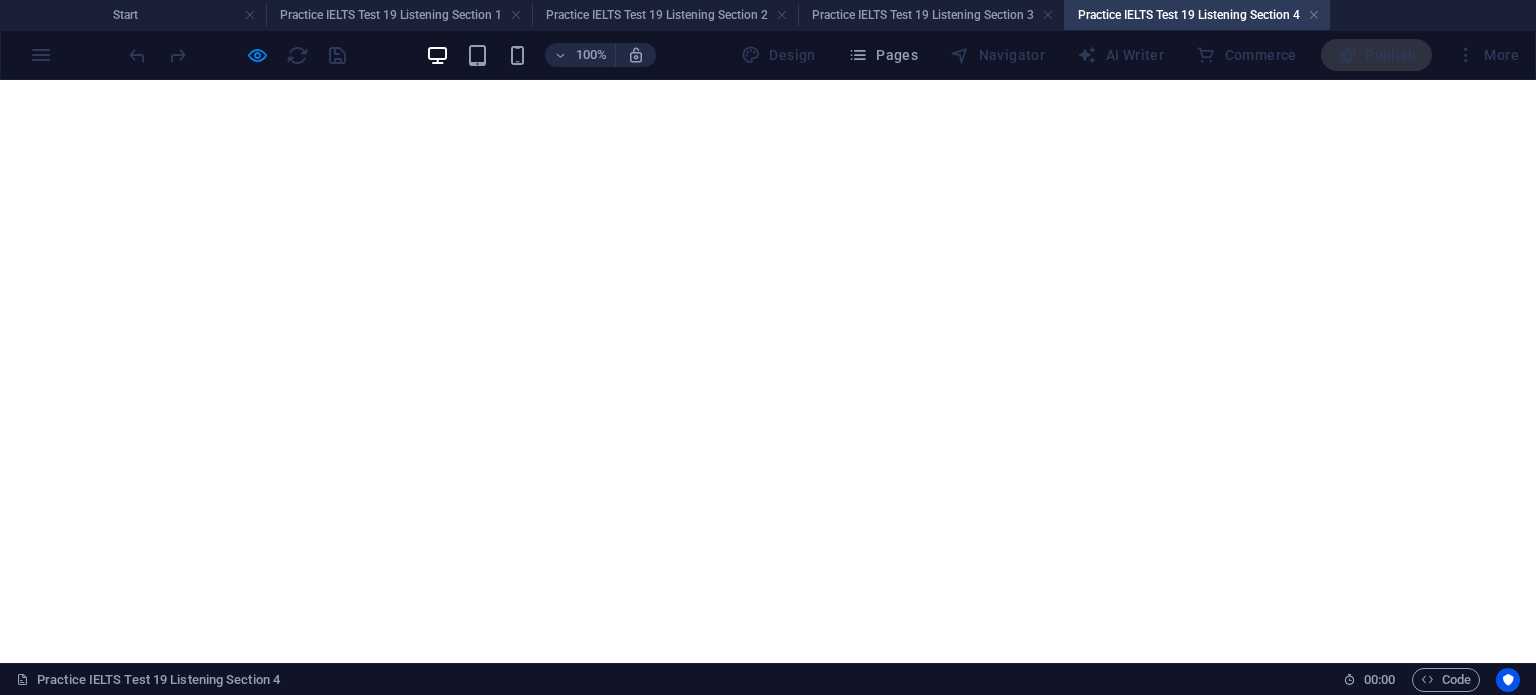 scroll, scrollTop: 1558, scrollLeft: 0, axis: vertical 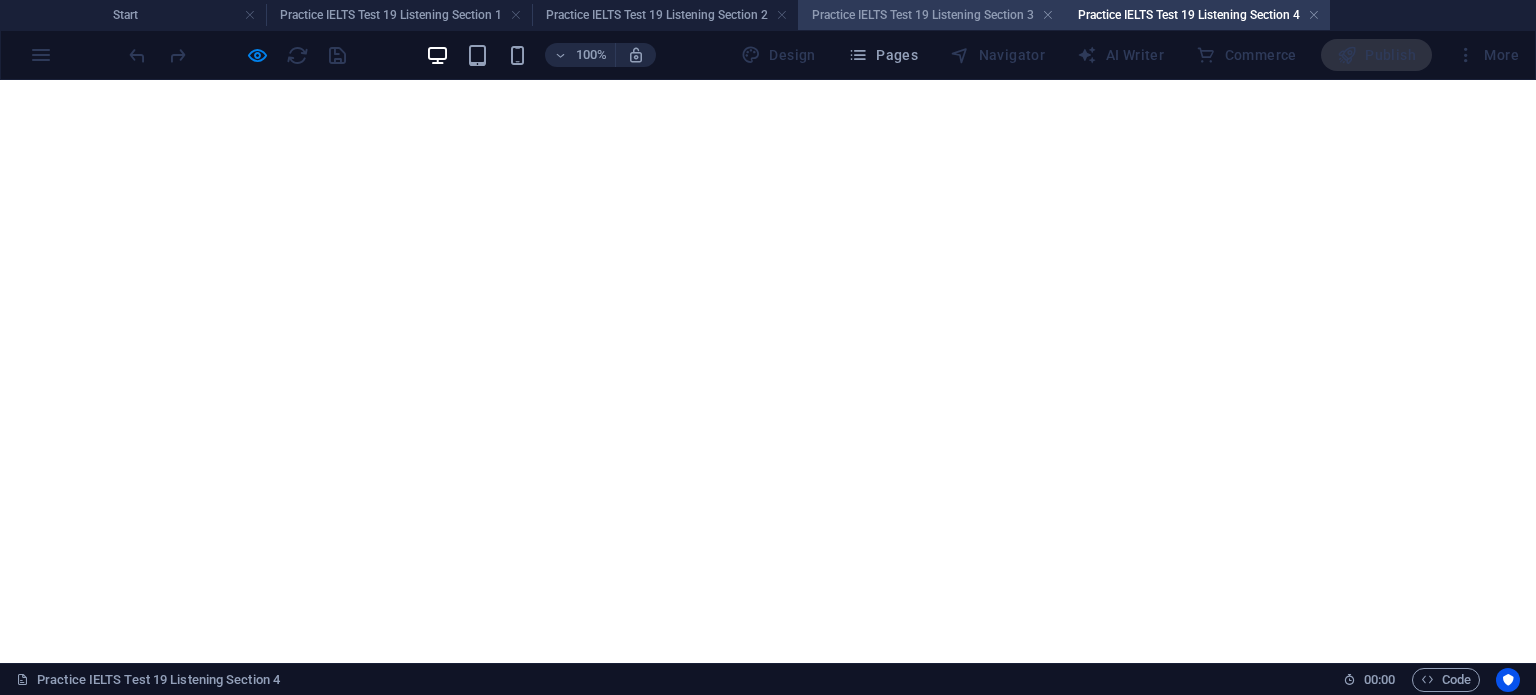 click on "Practice IELTS Test 19 Listening Section 3" at bounding box center (931, 15) 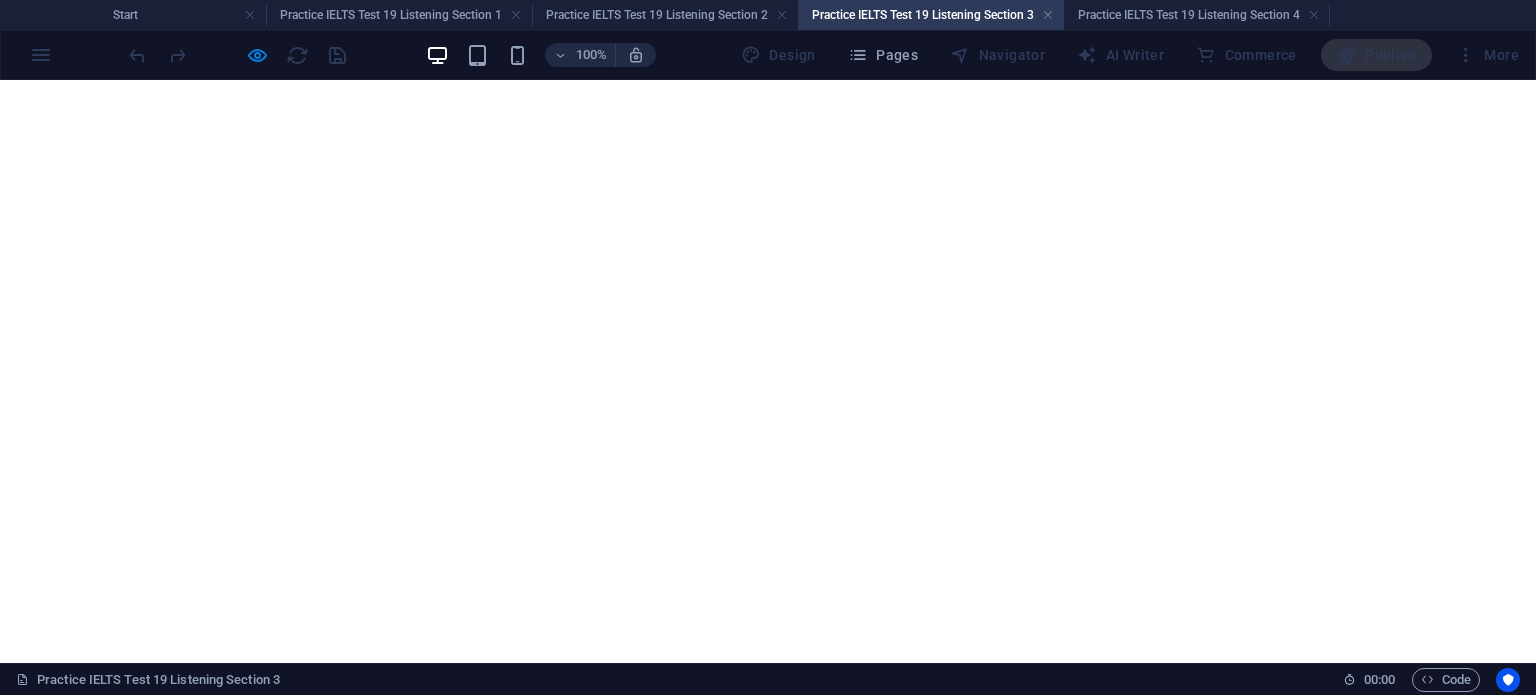 scroll, scrollTop: 148, scrollLeft: 0, axis: vertical 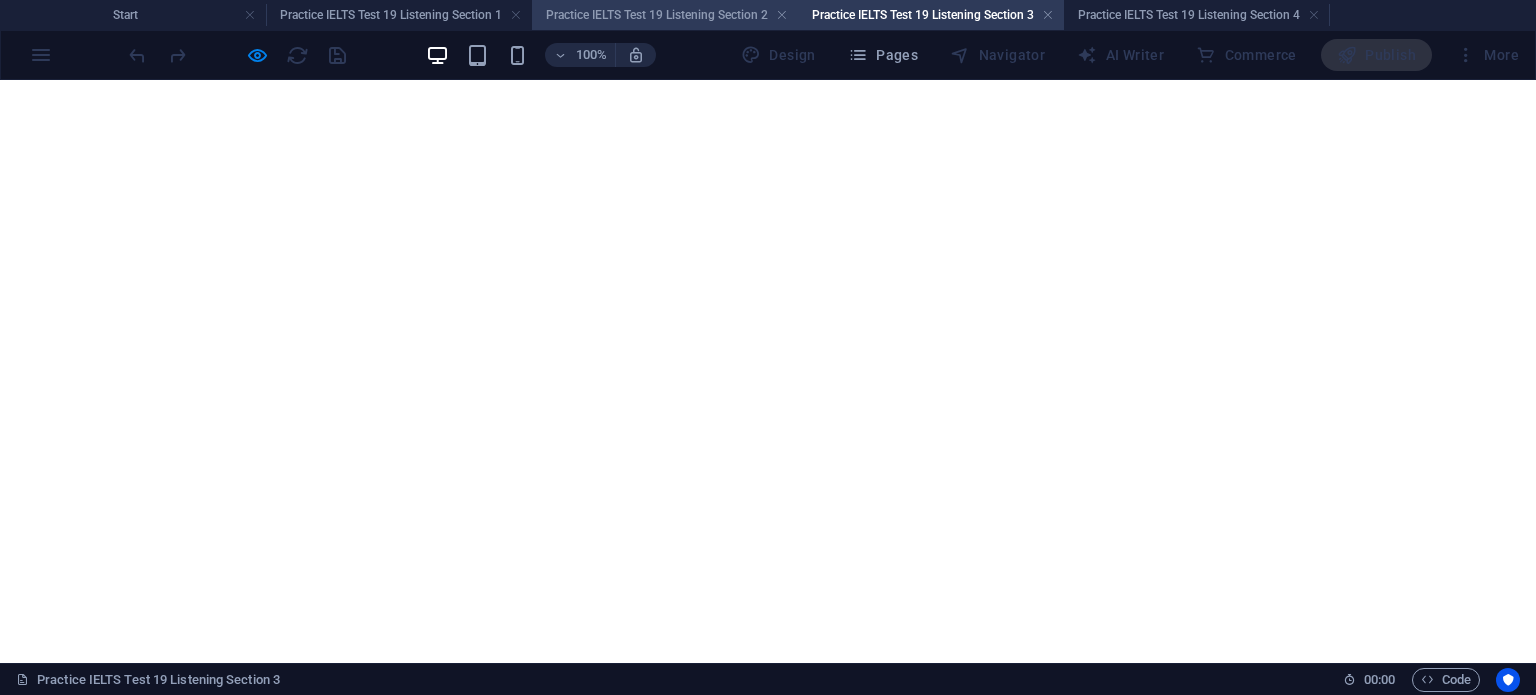 click on "Practice IELTS Test 19 Listening Section 2" at bounding box center [665, 15] 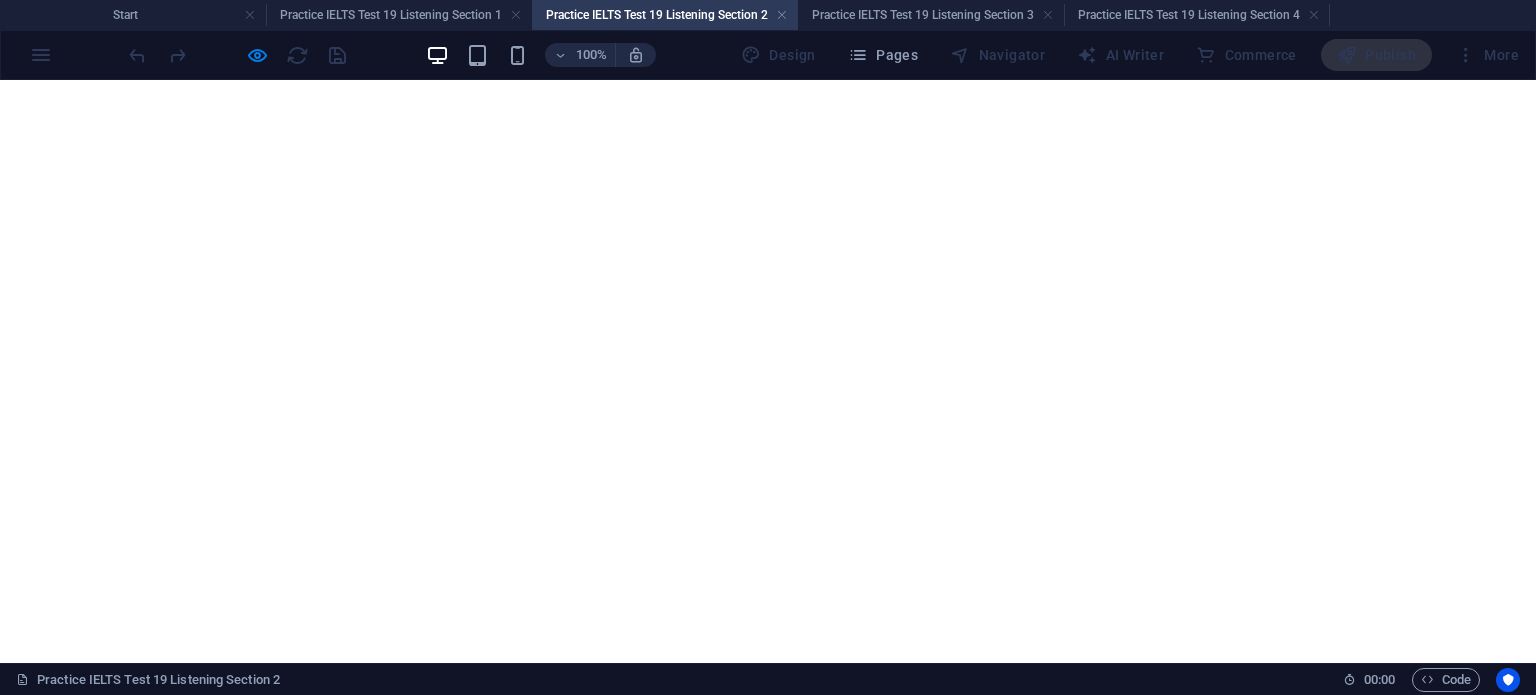 scroll, scrollTop: 2756, scrollLeft: 0, axis: vertical 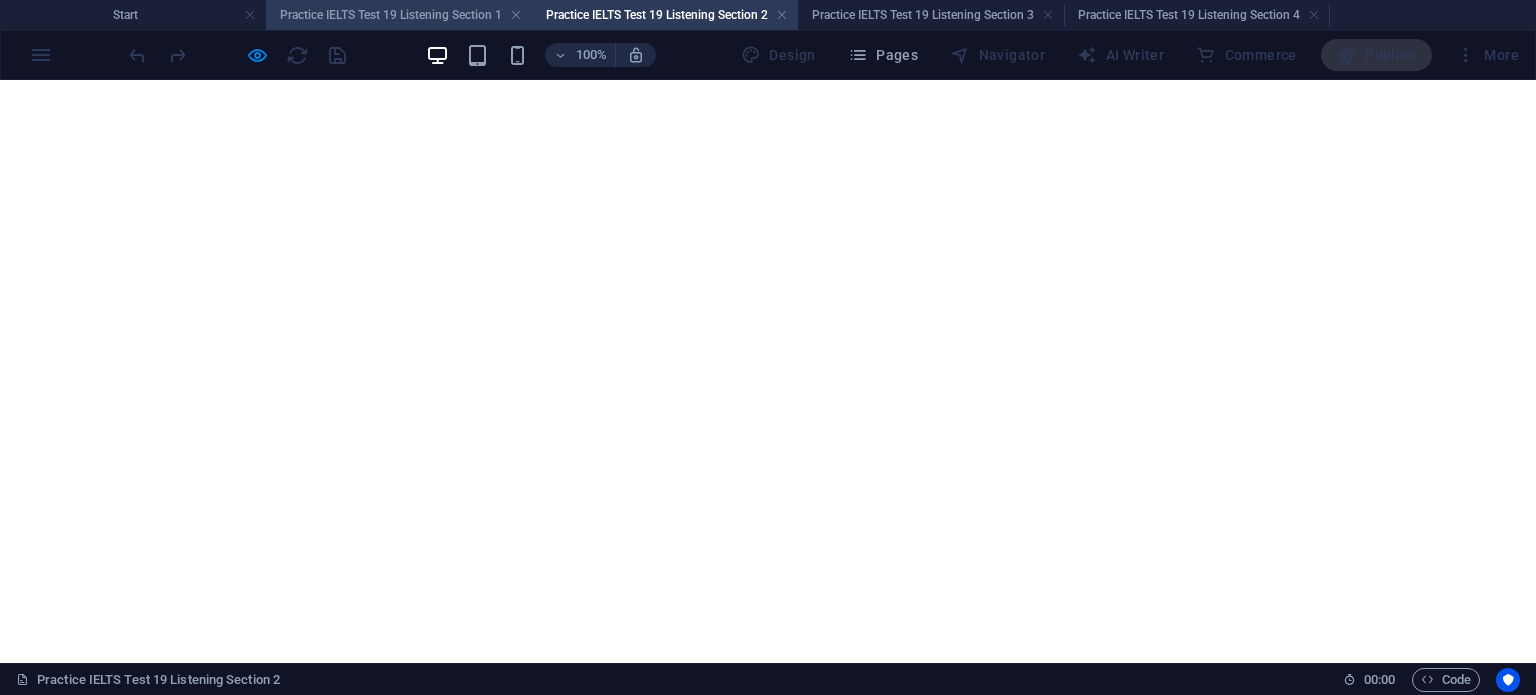 click on "Practice IELTS Test 19 Listening Section 1" at bounding box center [399, 15] 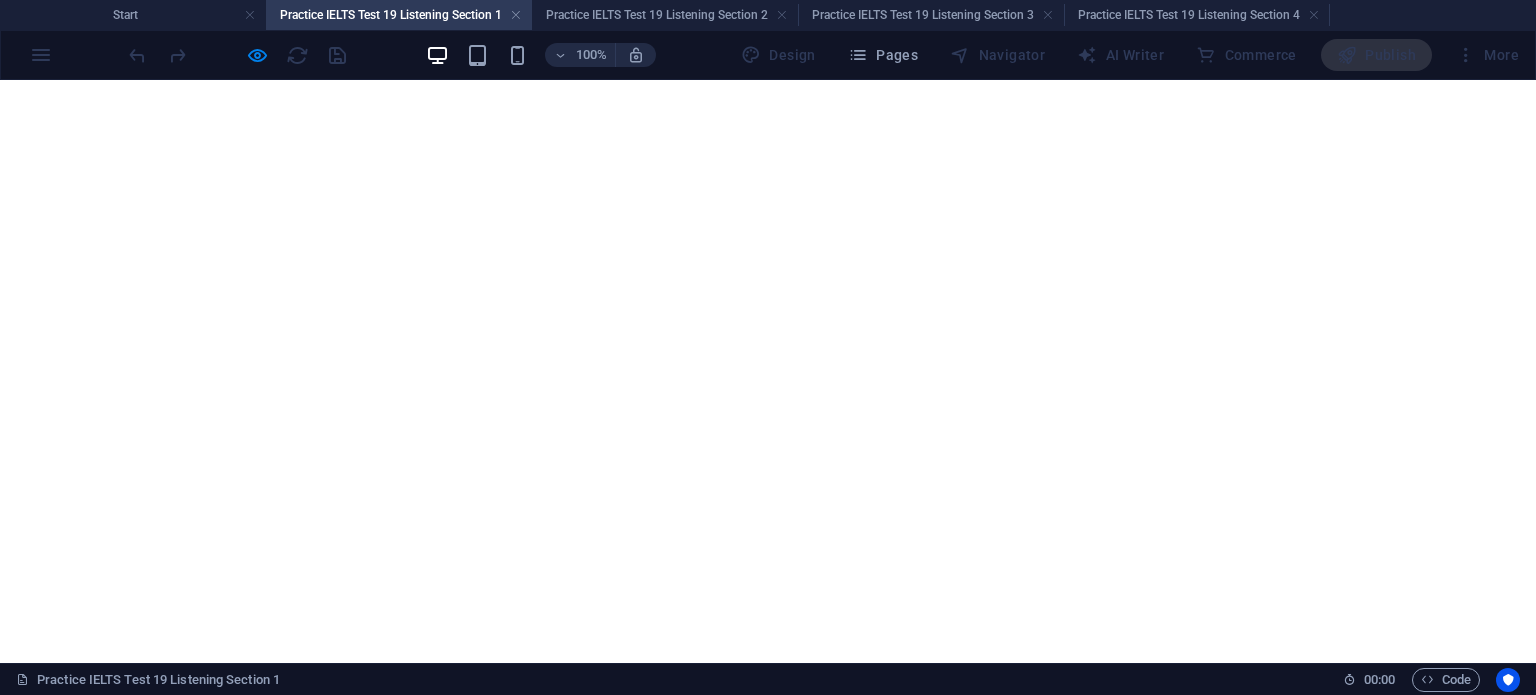 scroll, scrollTop: 0, scrollLeft: 0, axis: both 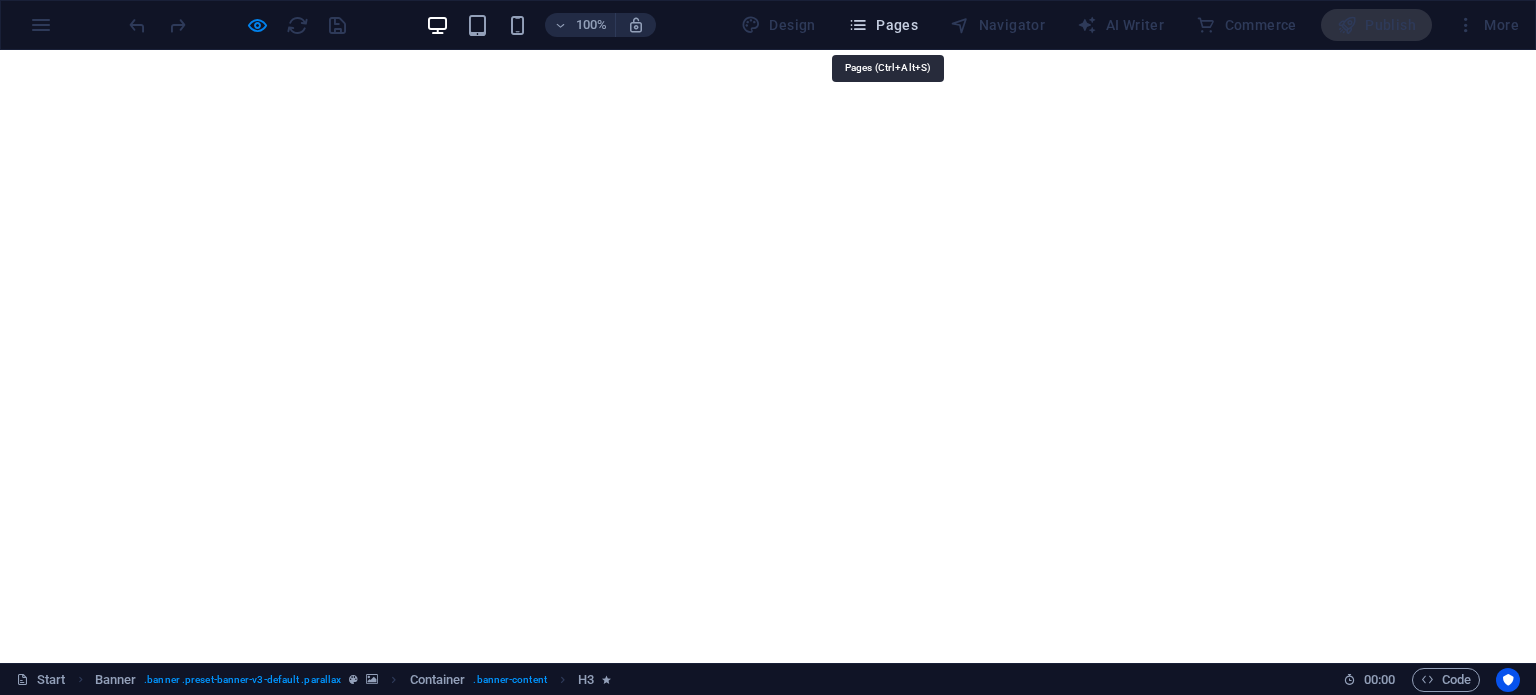 drag, startPoint x: 873, startPoint y: 27, endPoint x: 172, endPoint y: 9, distance: 701.2311 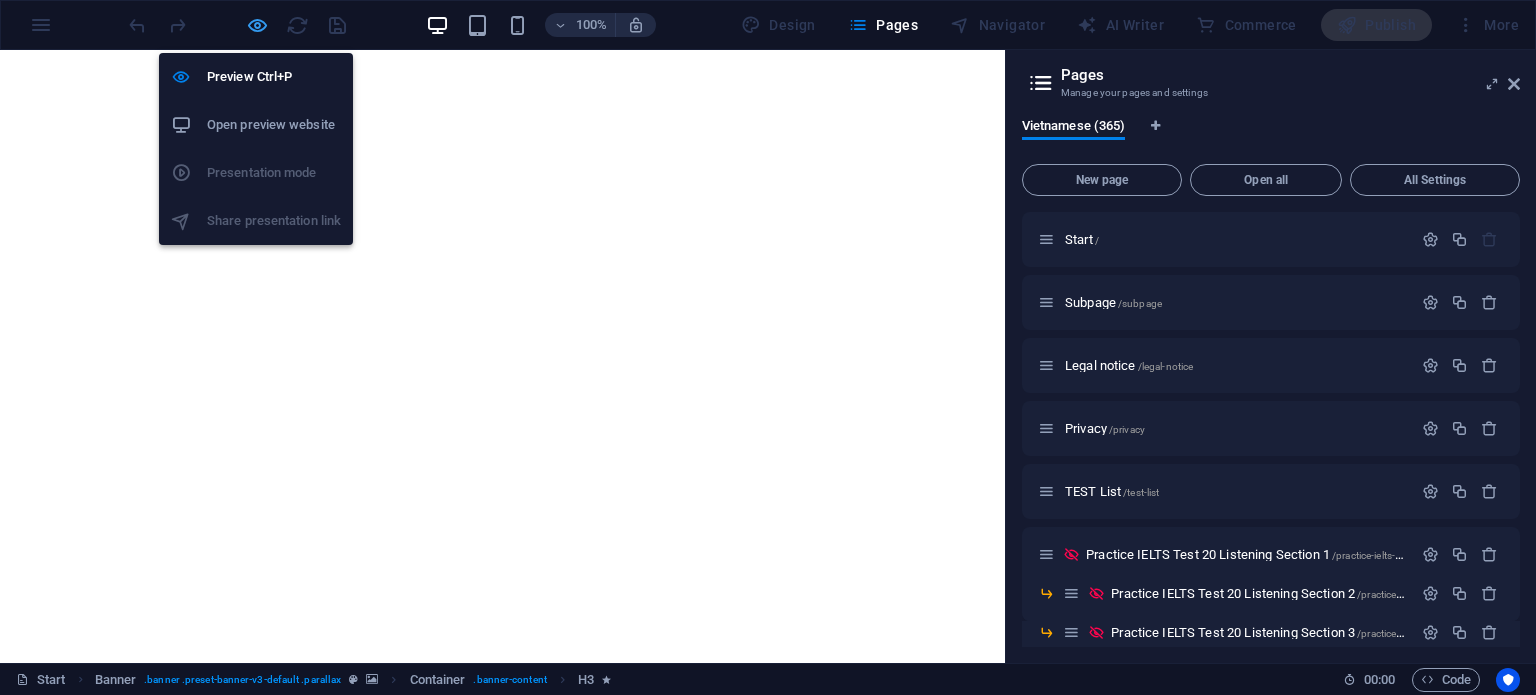 click at bounding box center [257, 25] 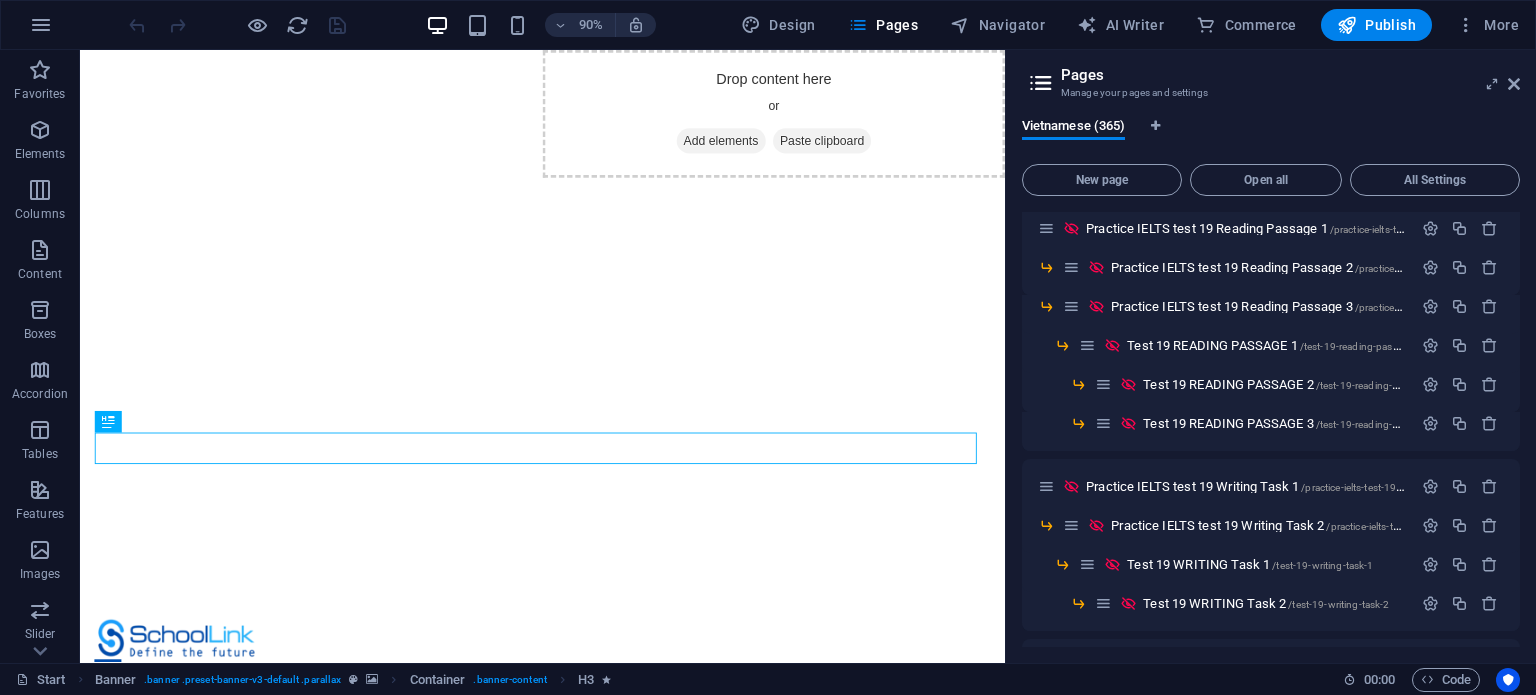 scroll, scrollTop: 1326, scrollLeft: 0, axis: vertical 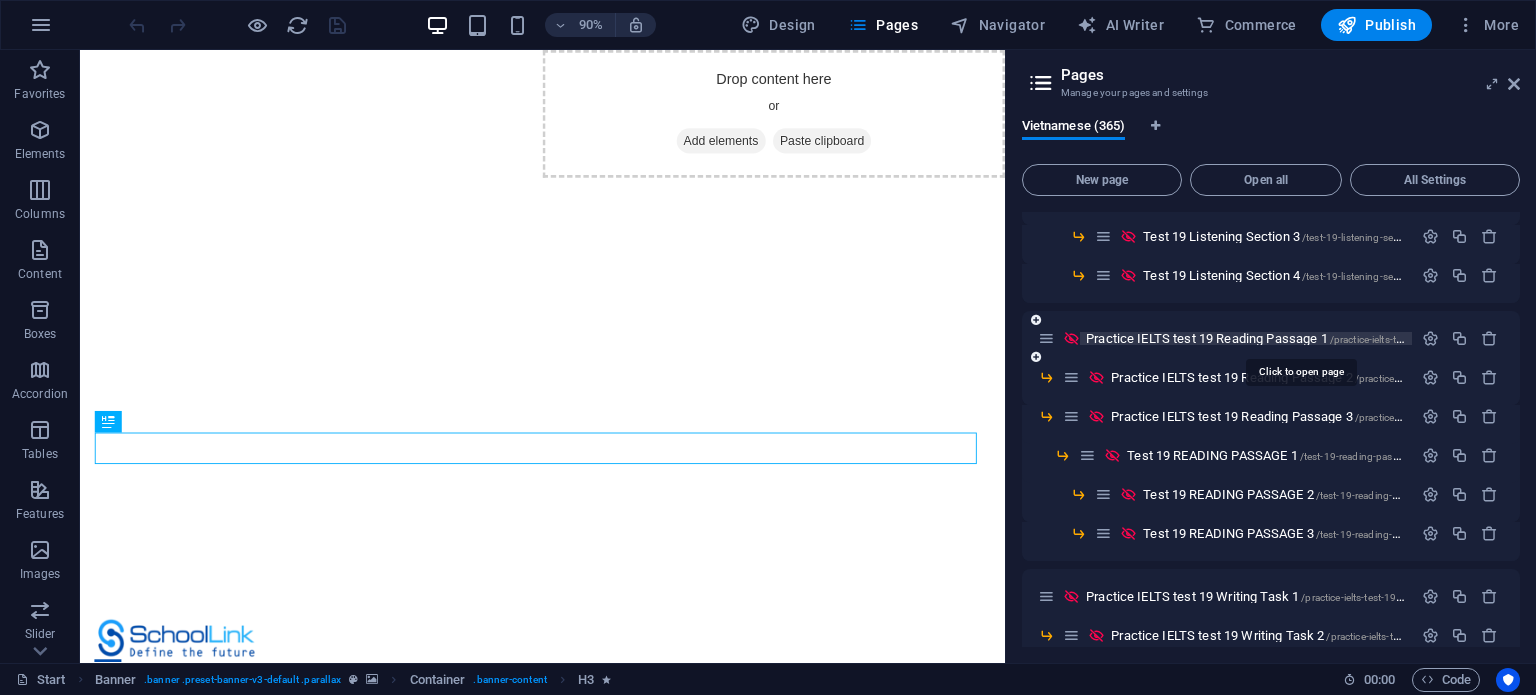 drag, startPoint x: 1260, startPoint y: 334, endPoint x: 1286, endPoint y: 334, distance: 26 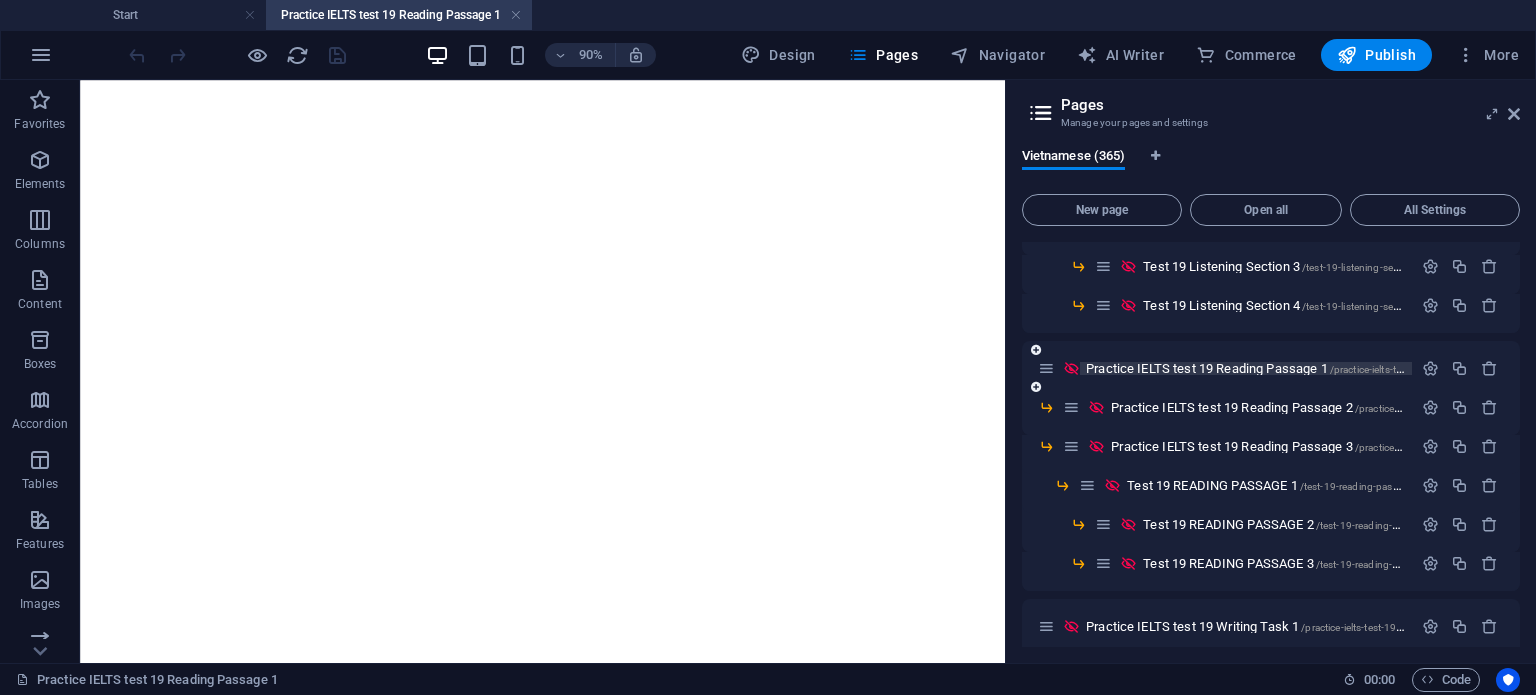 click on "Practice IELTS test 19 Reading Passage 1 /practice-ielts-test-19-reading-passage-1" at bounding box center (1299, 368) 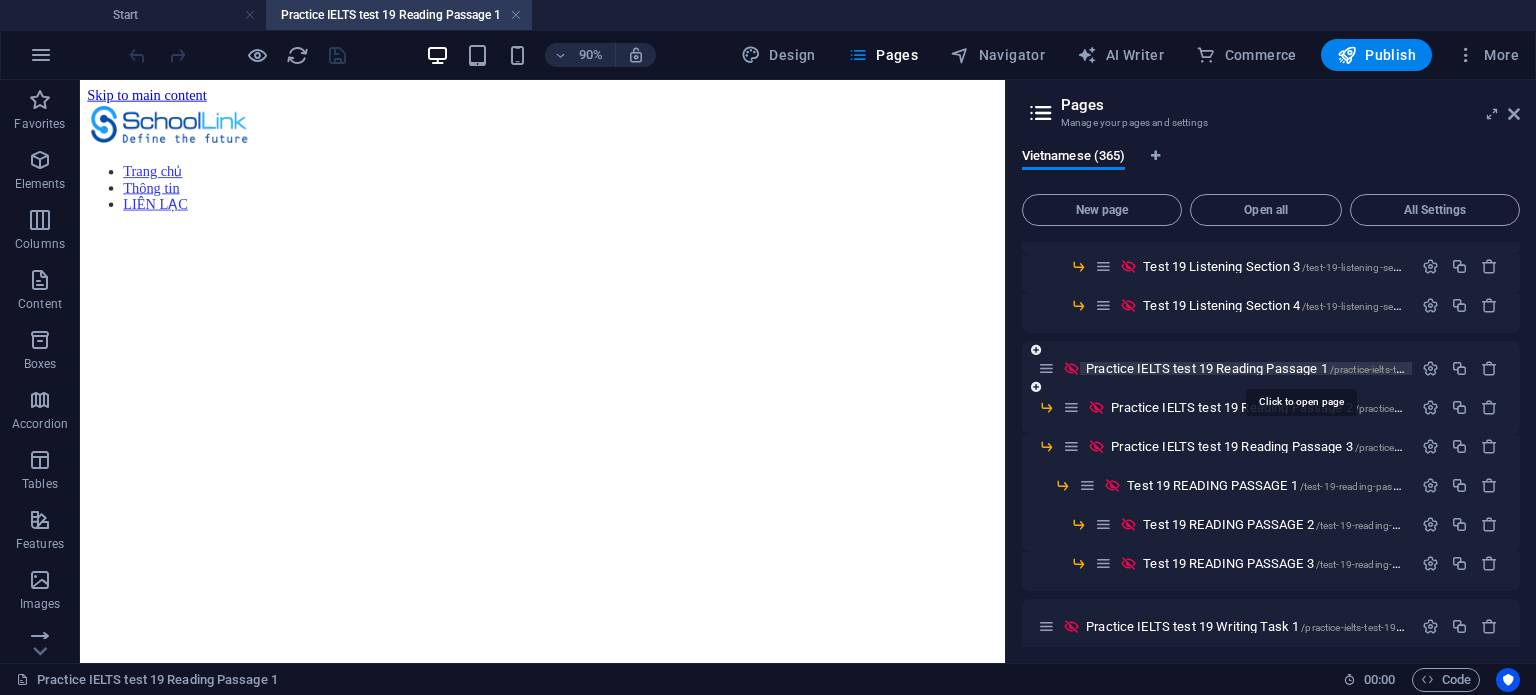 scroll, scrollTop: 0, scrollLeft: 0, axis: both 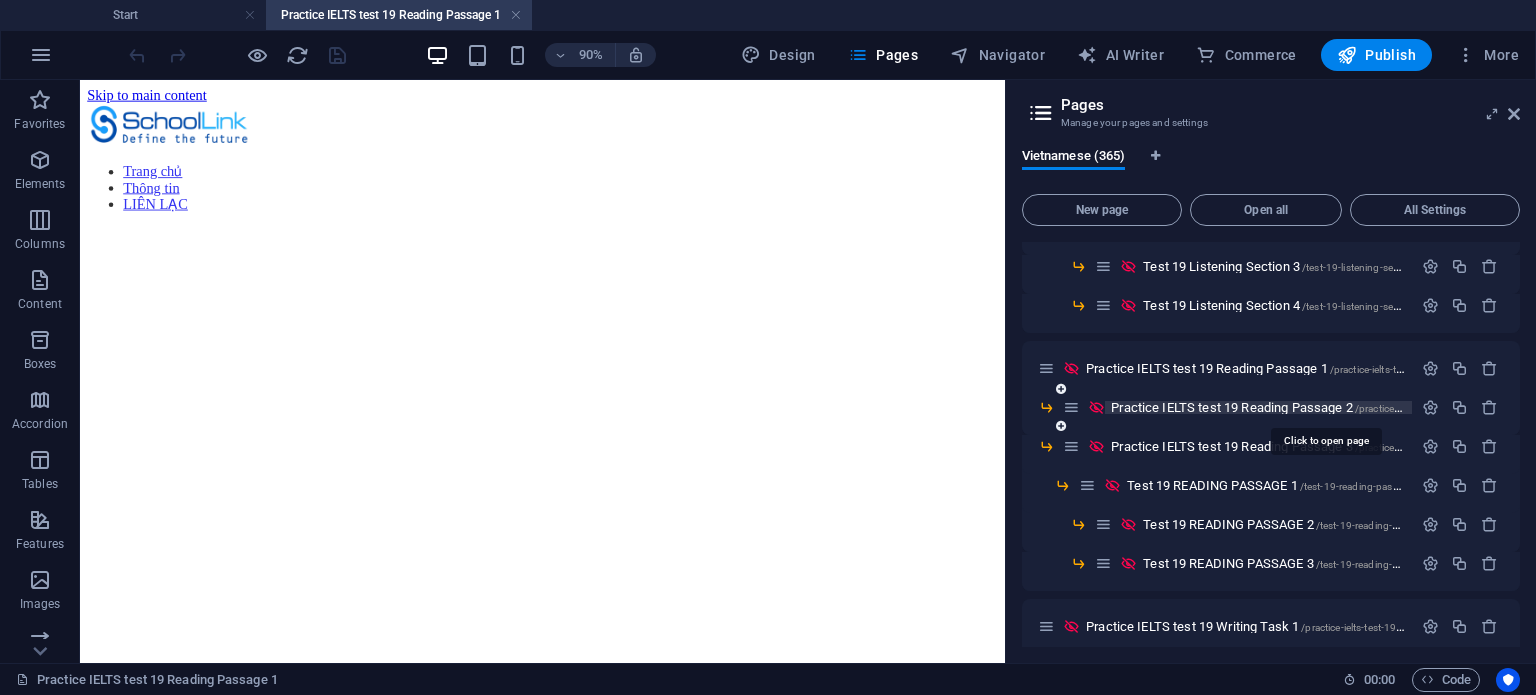 click on "Practice IELTS test 19 Reading Passage 2 /practice-ielts-test-19-reading-passage-2" at bounding box center [1324, 407] 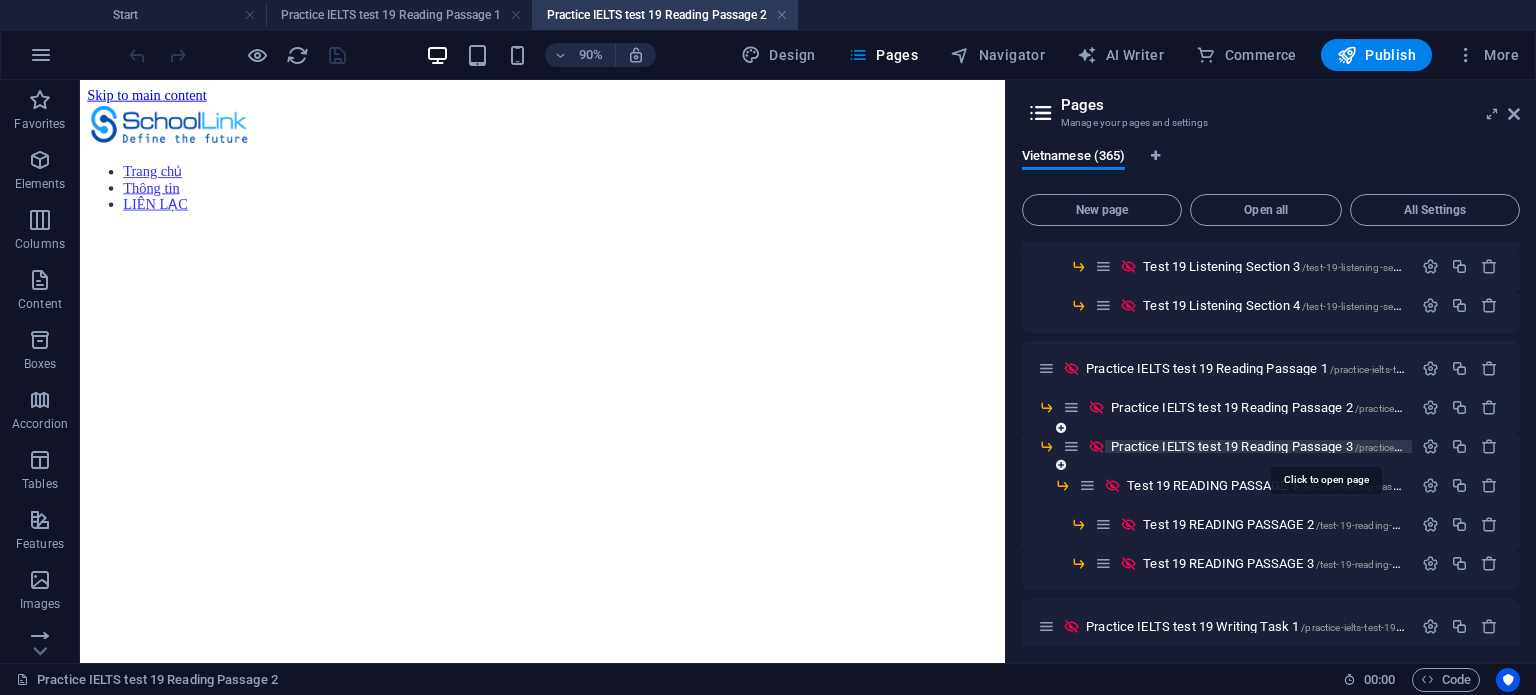 scroll, scrollTop: 0, scrollLeft: 0, axis: both 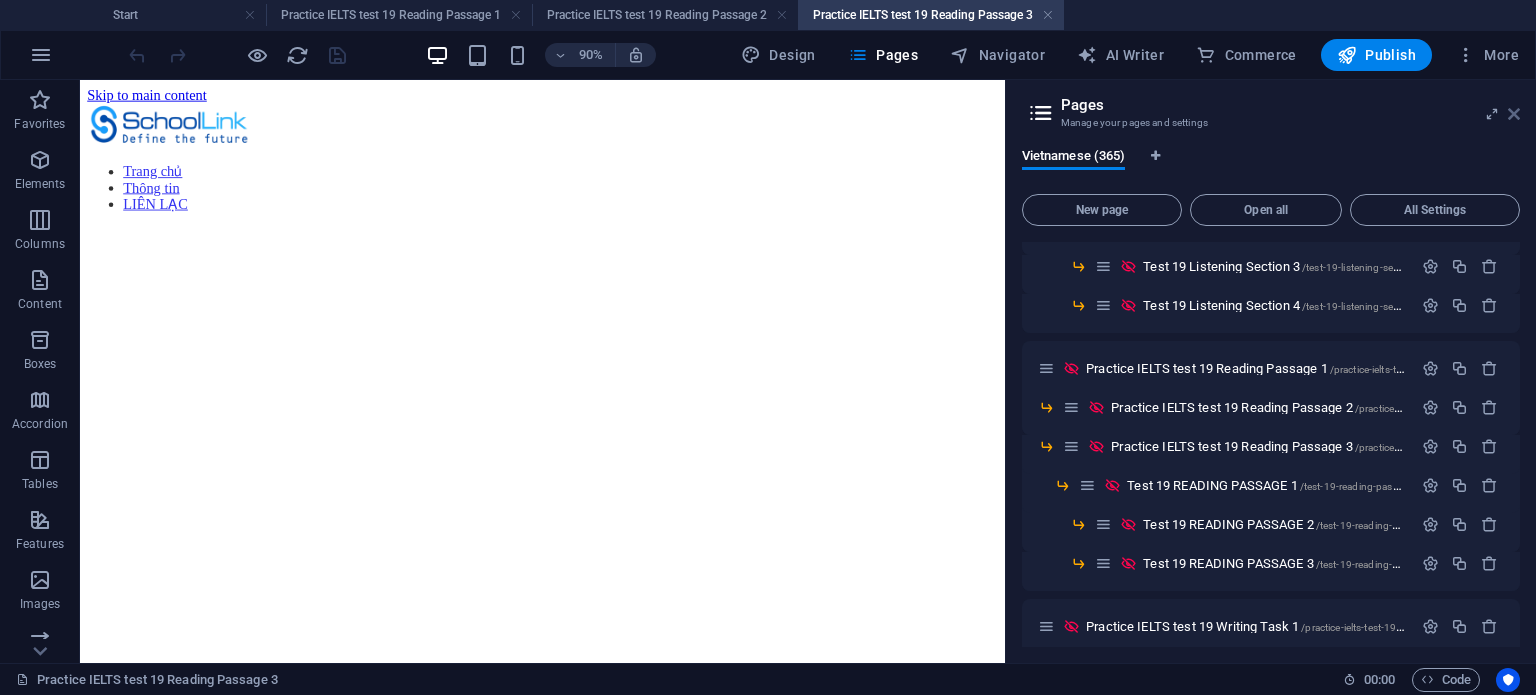 click at bounding box center (1514, 114) 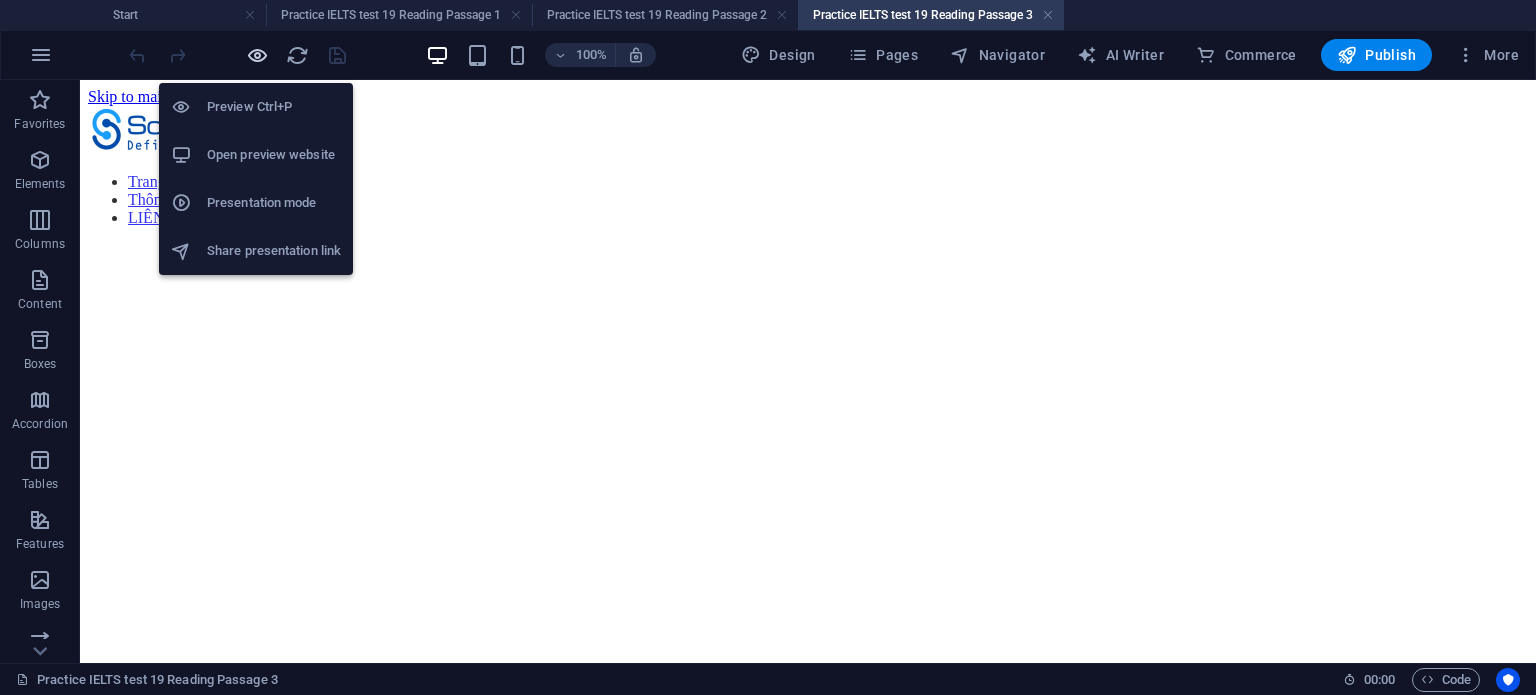 click at bounding box center (257, 55) 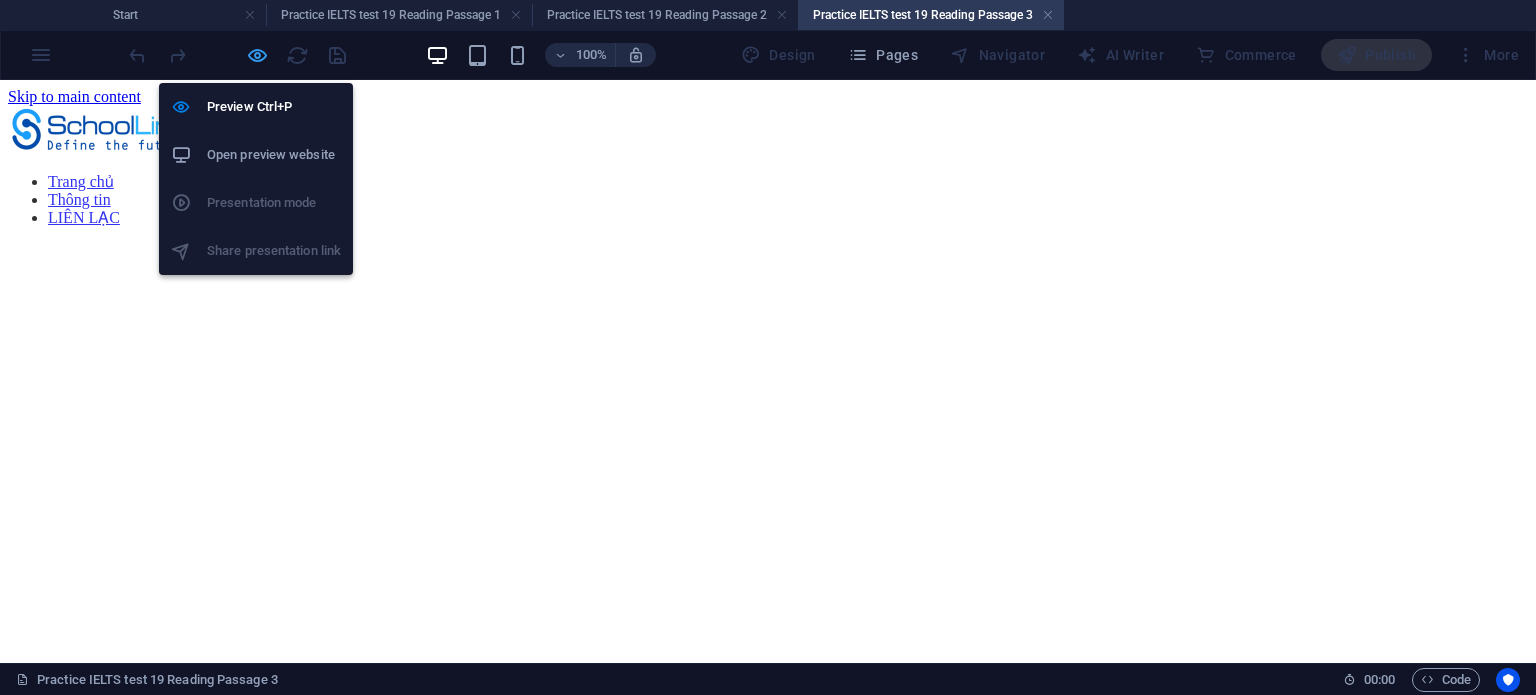 type 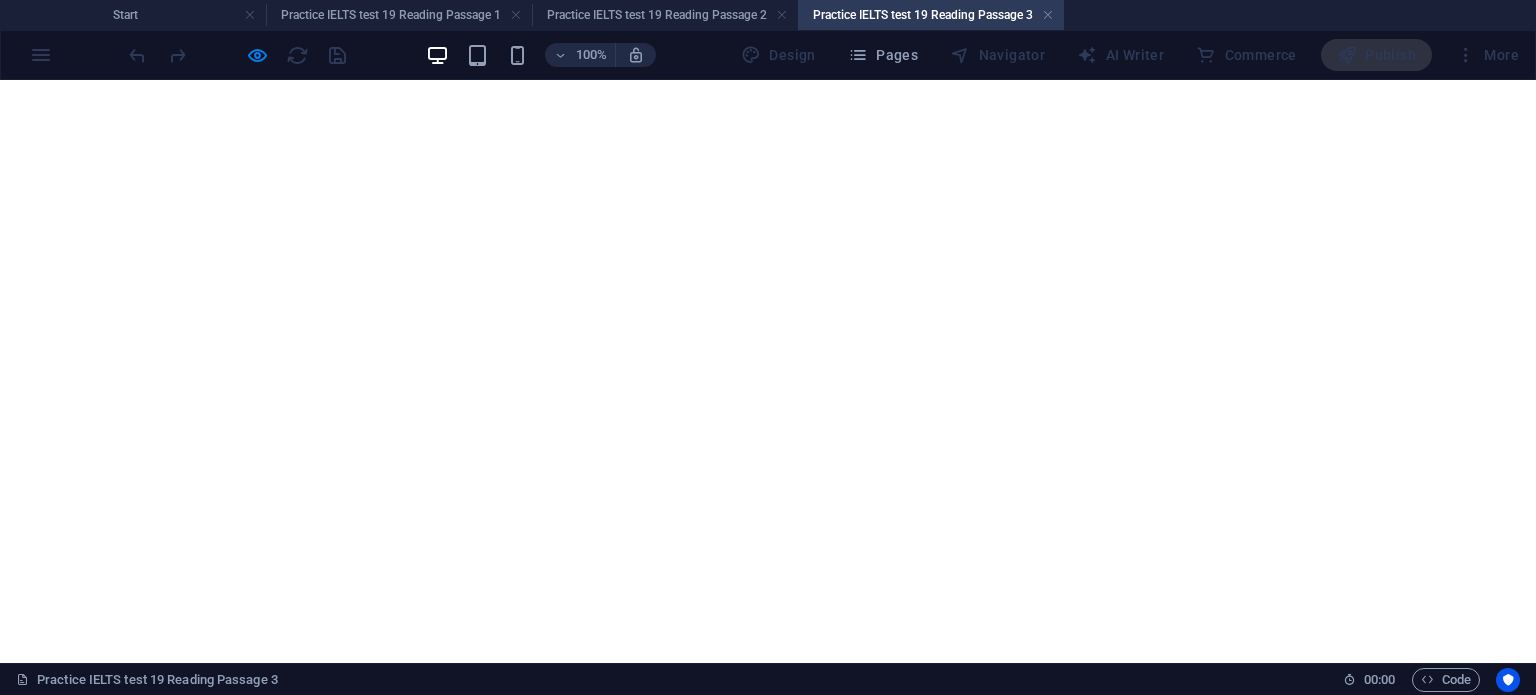 scroll, scrollTop: 152, scrollLeft: 0, axis: vertical 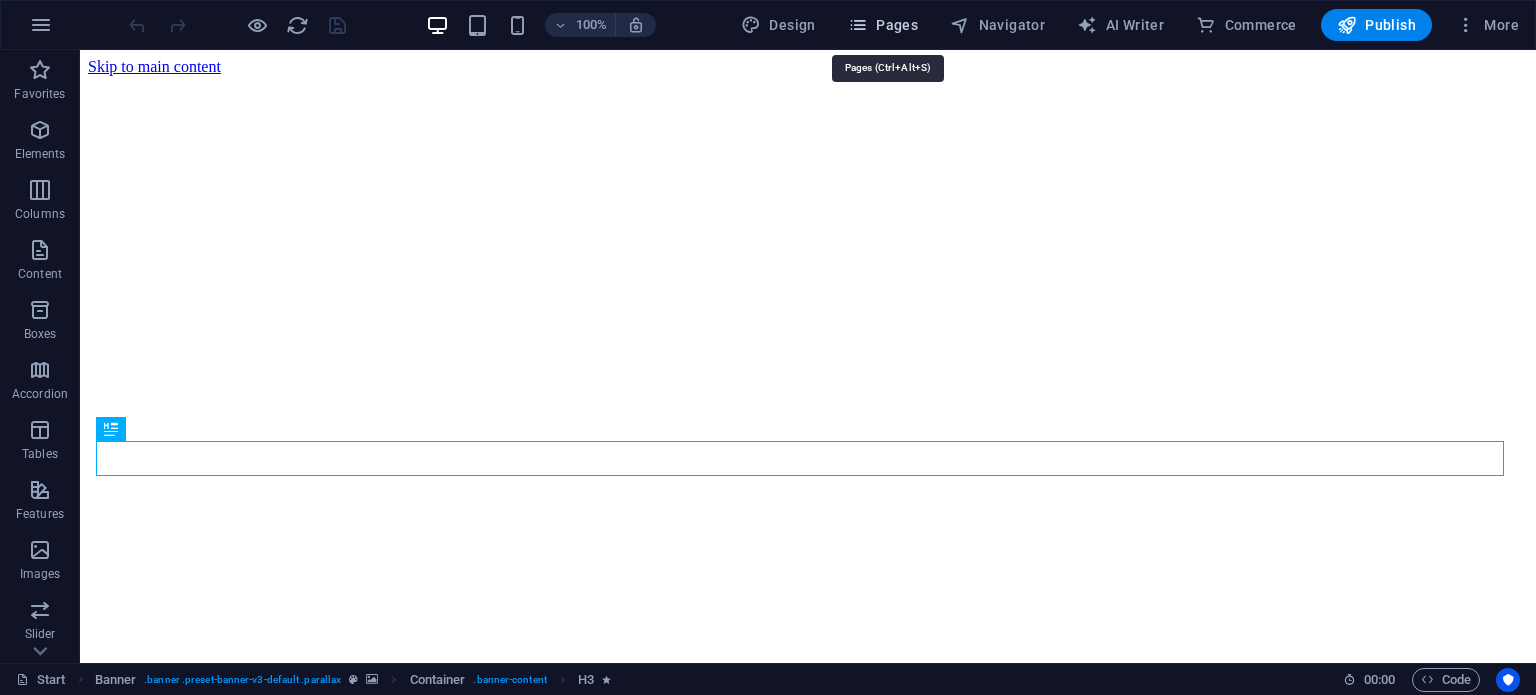 drag, startPoint x: 875, startPoint y: 28, endPoint x: 998, endPoint y: 83, distance: 134.73679 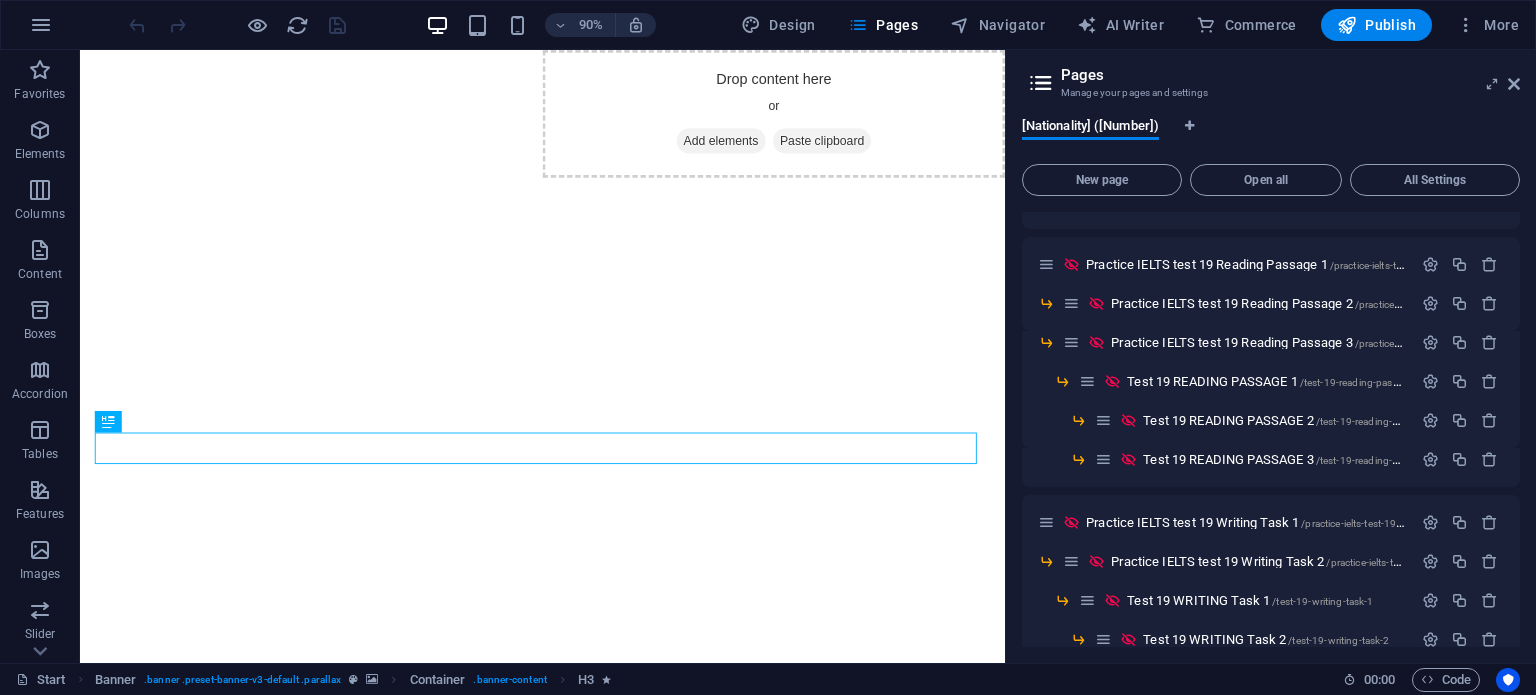 scroll, scrollTop: 1398, scrollLeft: 0, axis: vertical 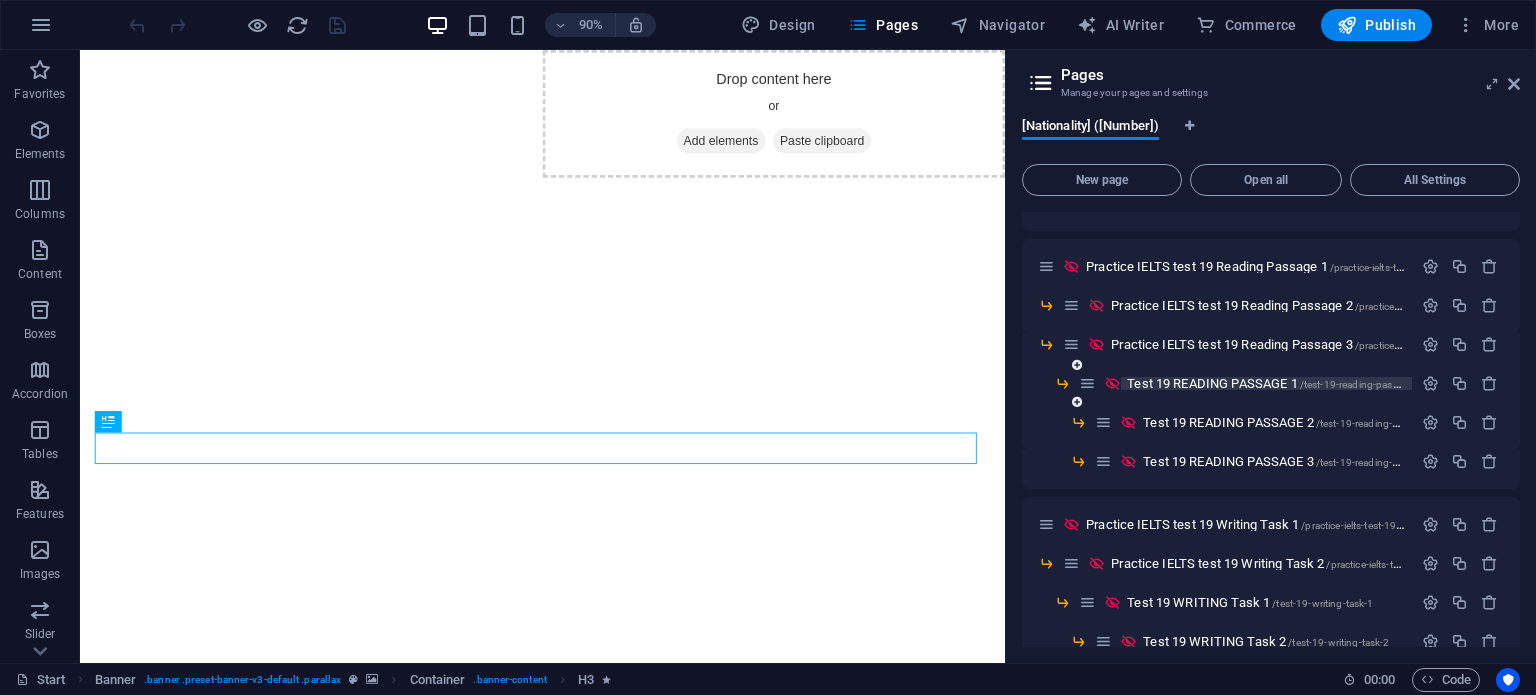 click on "Test 19 READING PASSAGE 1 /test-19-reading-passage-1" at bounding box center (1275, 383) 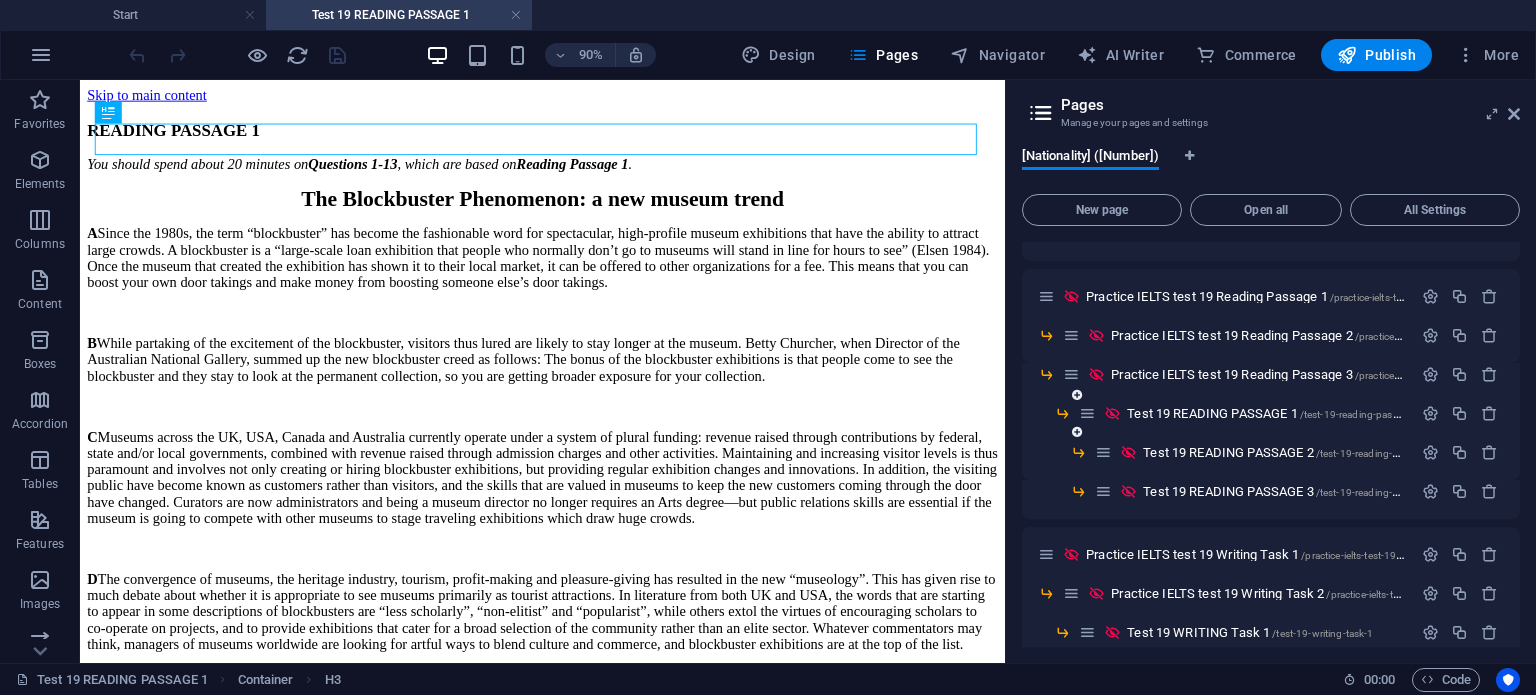scroll, scrollTop: 0, scrollLeft: 0, axis: both 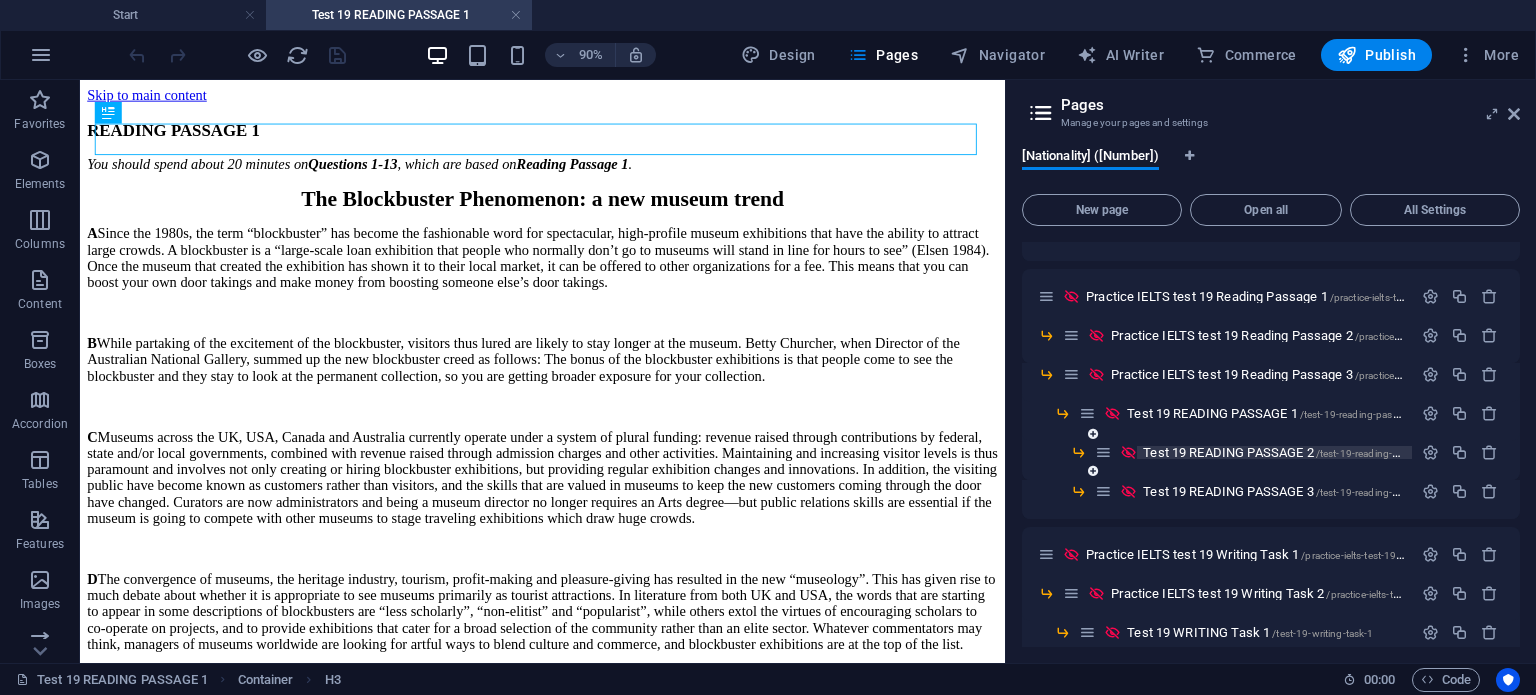 click on "Test 19 READING PASSAGE 2 /test-19-reading-passage-2" at bounding box center (1291, 452) 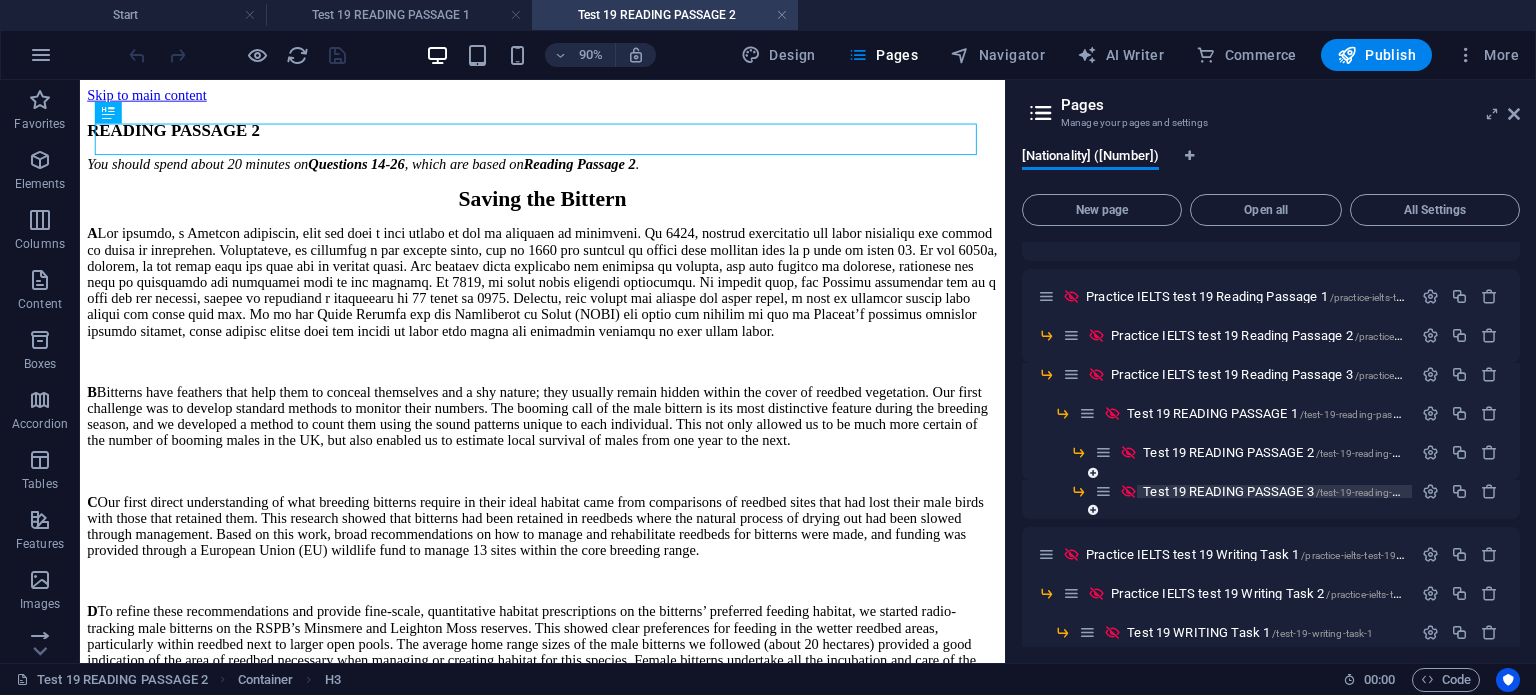 scroll, scrollTop: 0, scrollLeft: 0, axis: both 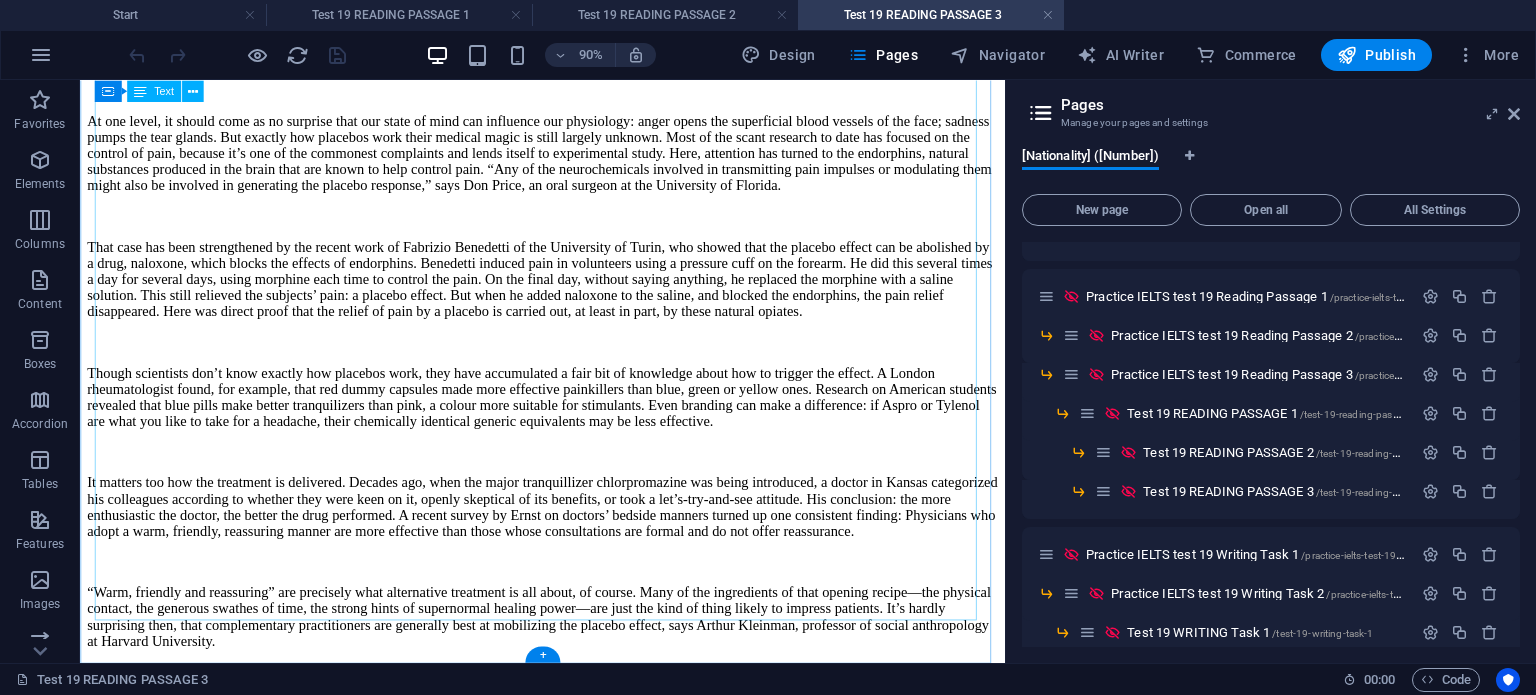 click on "The Placebo Effect With the right encouragement, your mind can convince the body to heal itself. What is the mysterious force that can do this?      Well yes, it could—and often well enough to earn you a living. And a very good living if you are sufficiently convincing or, better still, really believe in your therapy. Many illnesses get better on their own, so if you are lucky and administer your treatment at just the right time you’ll get the credit. But that’s only part of it. Some of the improvement really would be down to you. Not necessarily because you’d recommended ginseng rather than chamomile tea or used this crystal as opposed to that pressure point. Nothing so specific. Your healing power would be the outcome of a paradoxical force that conventional medicine recognizes but remains oddly ambivalent about: the placebo effect." at bounding box center (594, 148) 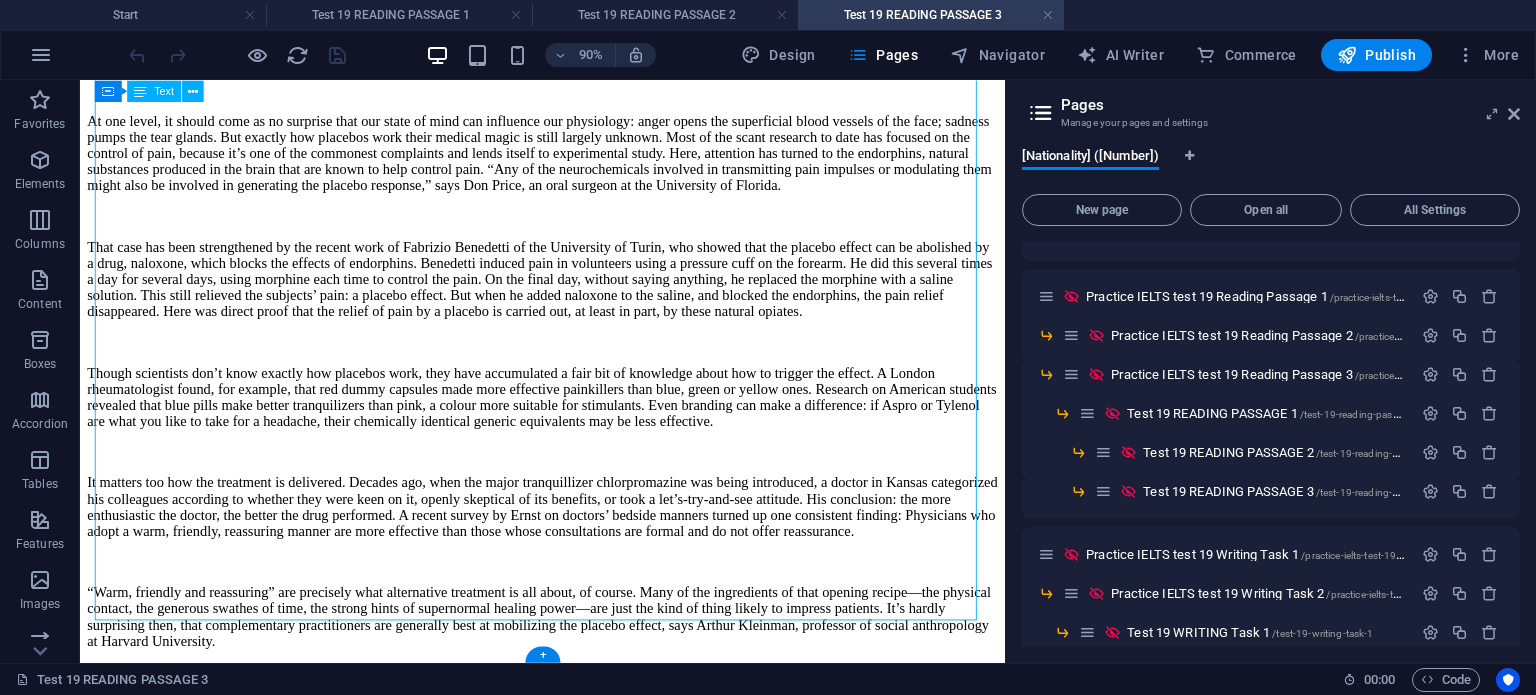 click on "The Placebo Effect With the right encouragement, your mind can convince the body to heal itself. What is the mysterious force that can do this?      Well yes, it could—and often well enough to earn you a living. And a very good living if you are sufficiently convincing or, better still, really believe in your therapy. Many illnesses get better on their own, so if you are lucky and administer your treatment at just the right time you’ll get the credit. But that’s only part of it. Some of the improvement really would be down to you. Not necessarily because you’d recommended ginseng rather than chamomile tea or used this crystal as opposed to that pressure point. Nothing so specific. Your healing power would be the outcome of a paradoxical force that conventional medicine recognizes but remains oddly ambivalent about: the placebo effect." at bounding box center (594, 148) 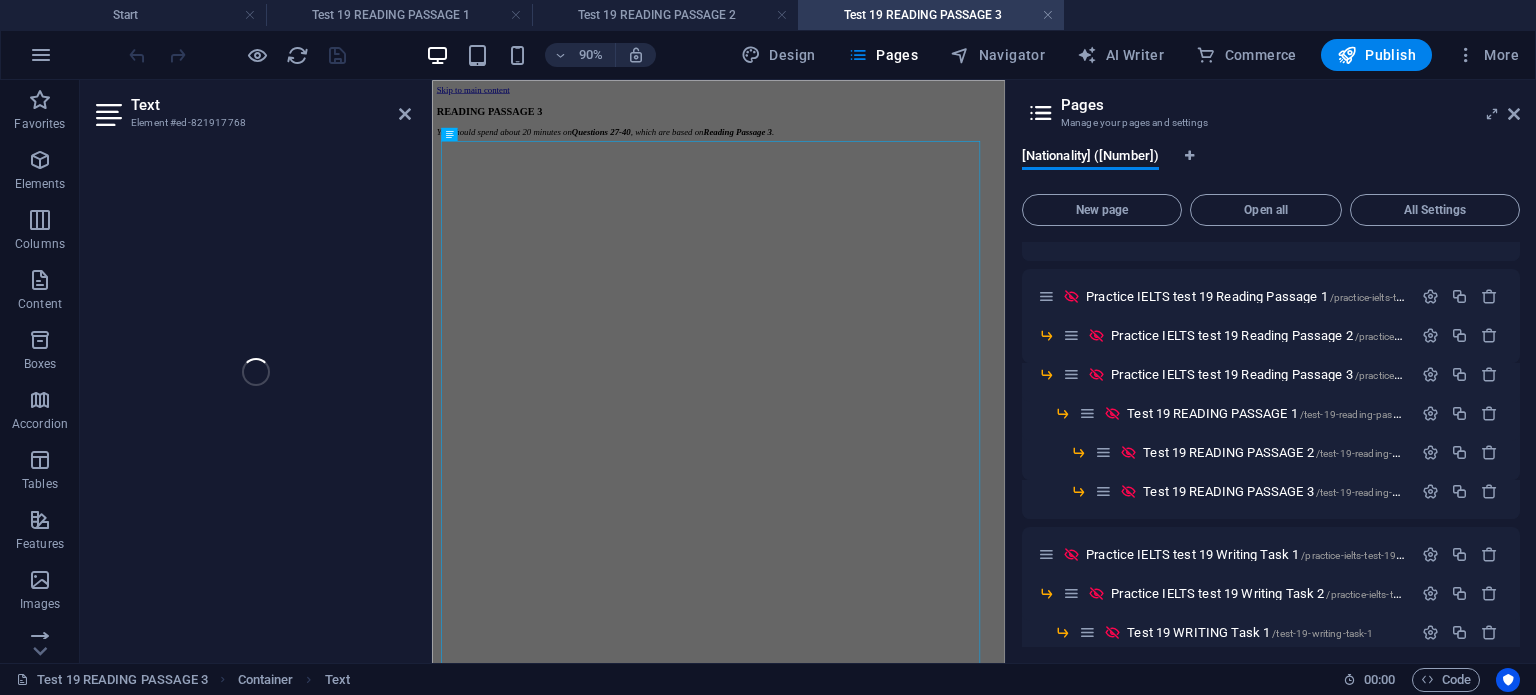 scroll, scrollTop: 0, scrollLeft: 0, axis: both 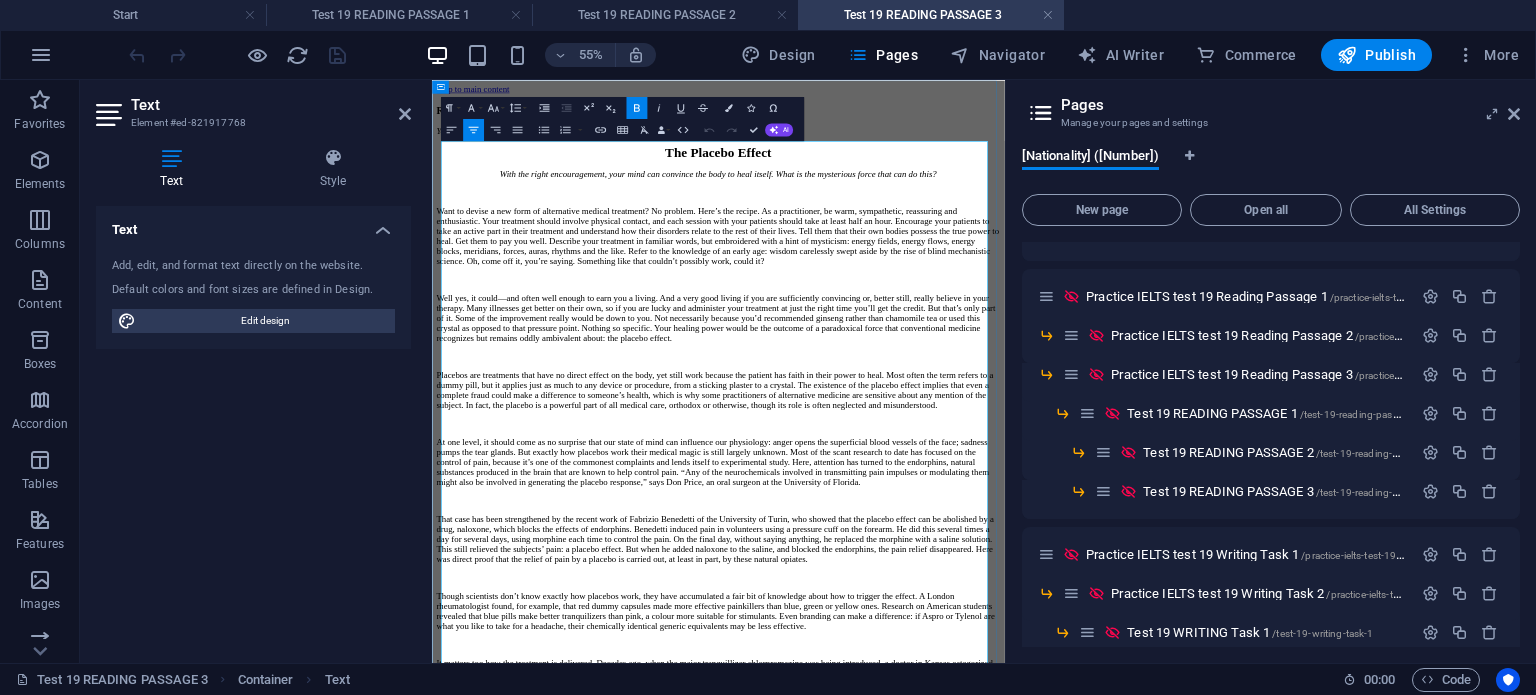 click on "Well yes, it could—and often well enough to earn you a living. And a very good living if you are sufficiently convincing or, better still, really believe in your therapy. Many illnesses get better on their own, so if you are lucky and administer your treatment at just the right time you’ll get the credit. But that’s only part of it. Some of the improvement really would be down to you. Not necessarily because you’d recommended ginseng rather than chamomile tea or used this crystal as opposed to that pressure point. Nothing so specific. Your healing power would be the outcome of a paradoxical force that conventional medicine recognizes but remains oddly ambivalent about: the placebo effect." at bounding box center (952, 513) 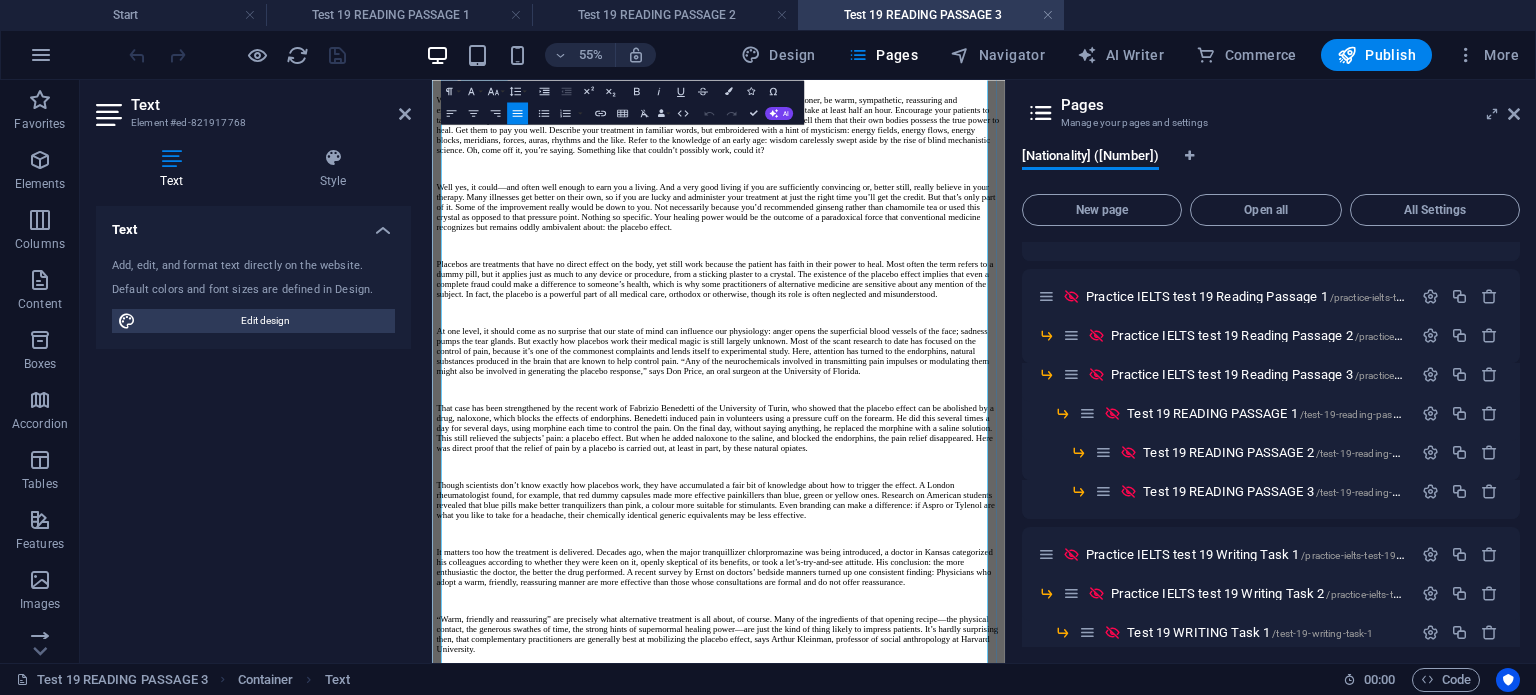 scroll, scrollTop: 339, scrollLeft: 0, axis: vertical 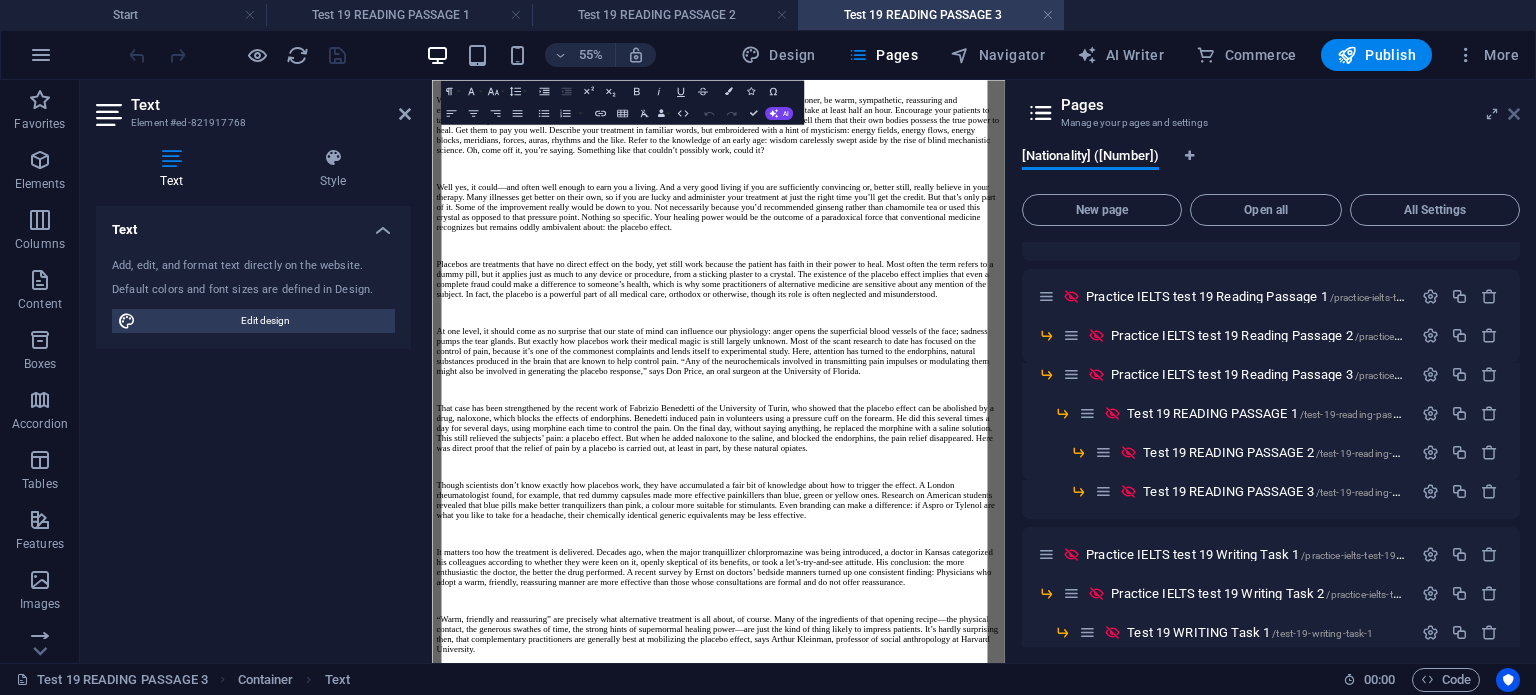 drag, startPoint x: 1518, startPoint y: 110, endPoint x: 479, endPoint y: 489, distance: 1105.9666 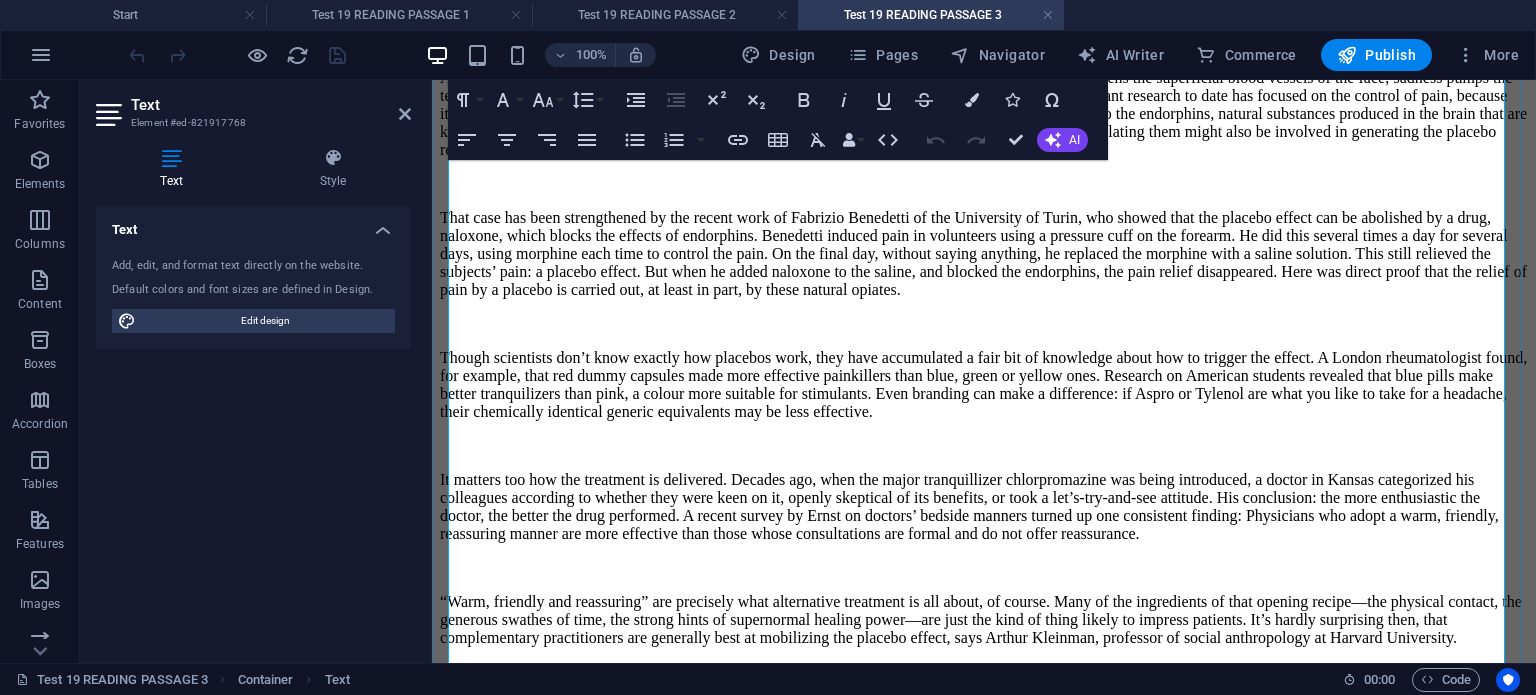 scroll, scrollTop: 882, scrollLeft: 0, axis: vertical 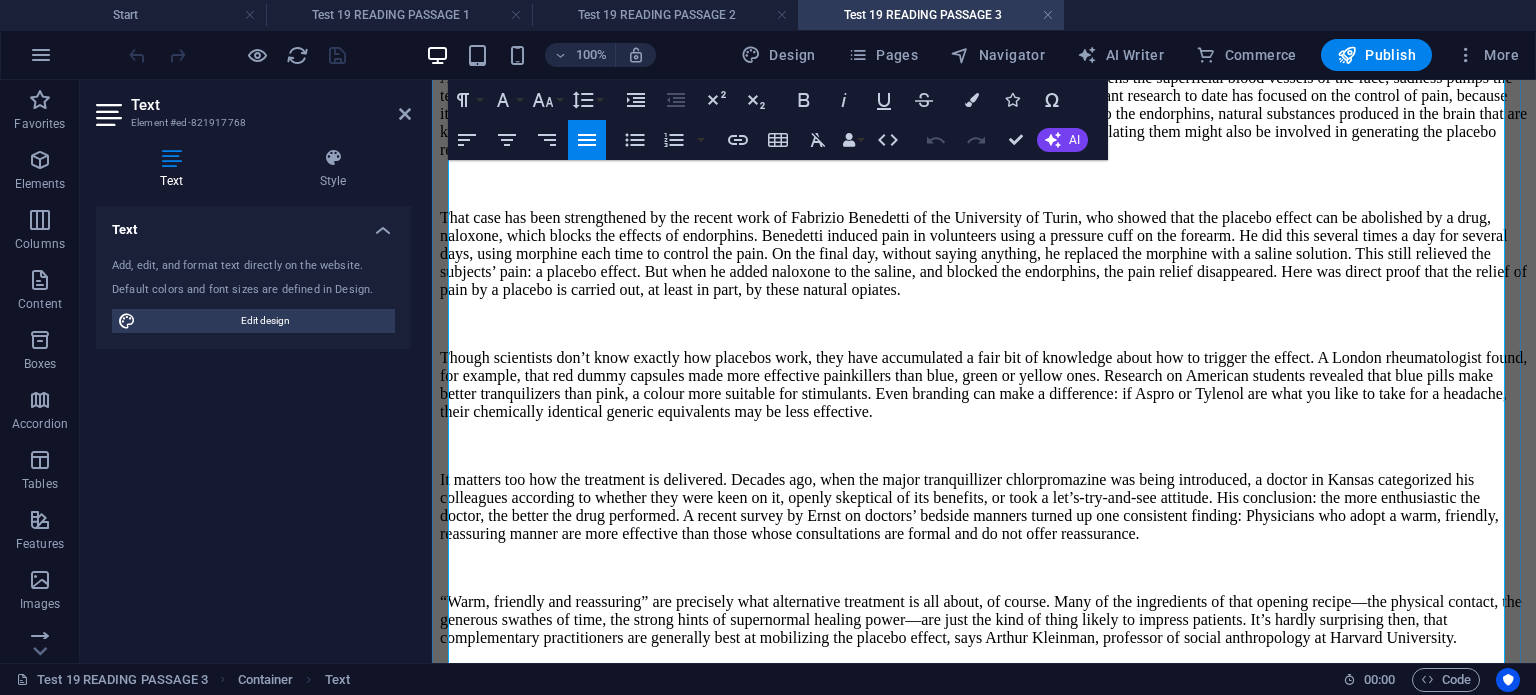 click on "It matters too how the treatment is delivered. Decades ago, when the major tranquillizer chlorpromazine was being introduced, a doctor in Kansas categorized his colleagues according to whether they were keen on it, openly skeptical of its benefits, or took a let’s-try-and-see attitude. His conclusion: the more enthusiastic the doctor, the better the drug performed. A recent survey by Ernst on doctors’ bedside manners turned up one consistent finding: Physicians who adopt a warm, friendly, reassuring manner are more effective than those whose consultations are formal and do not offer reassurance." at bounding box center [984, 507] 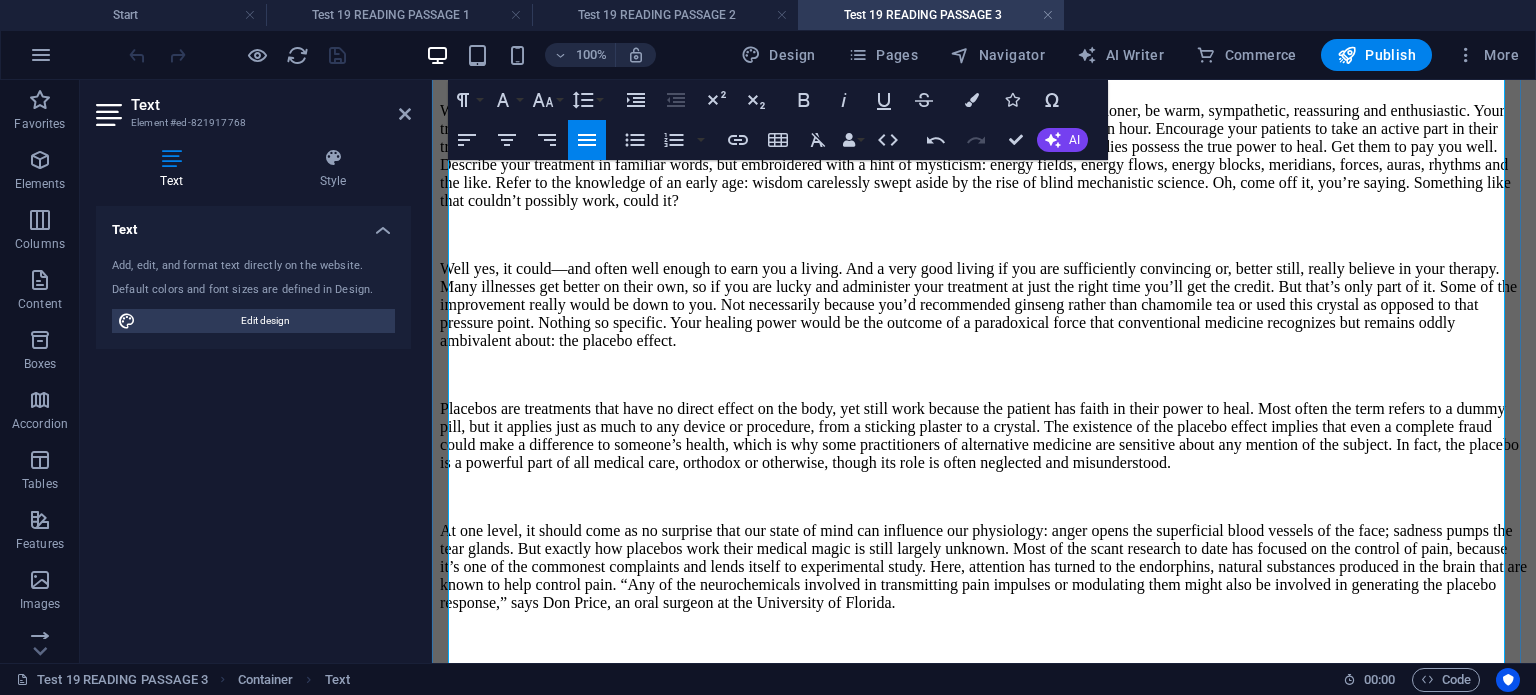scroll, scrollTop: 0, scrollLeft: 0, axis: both 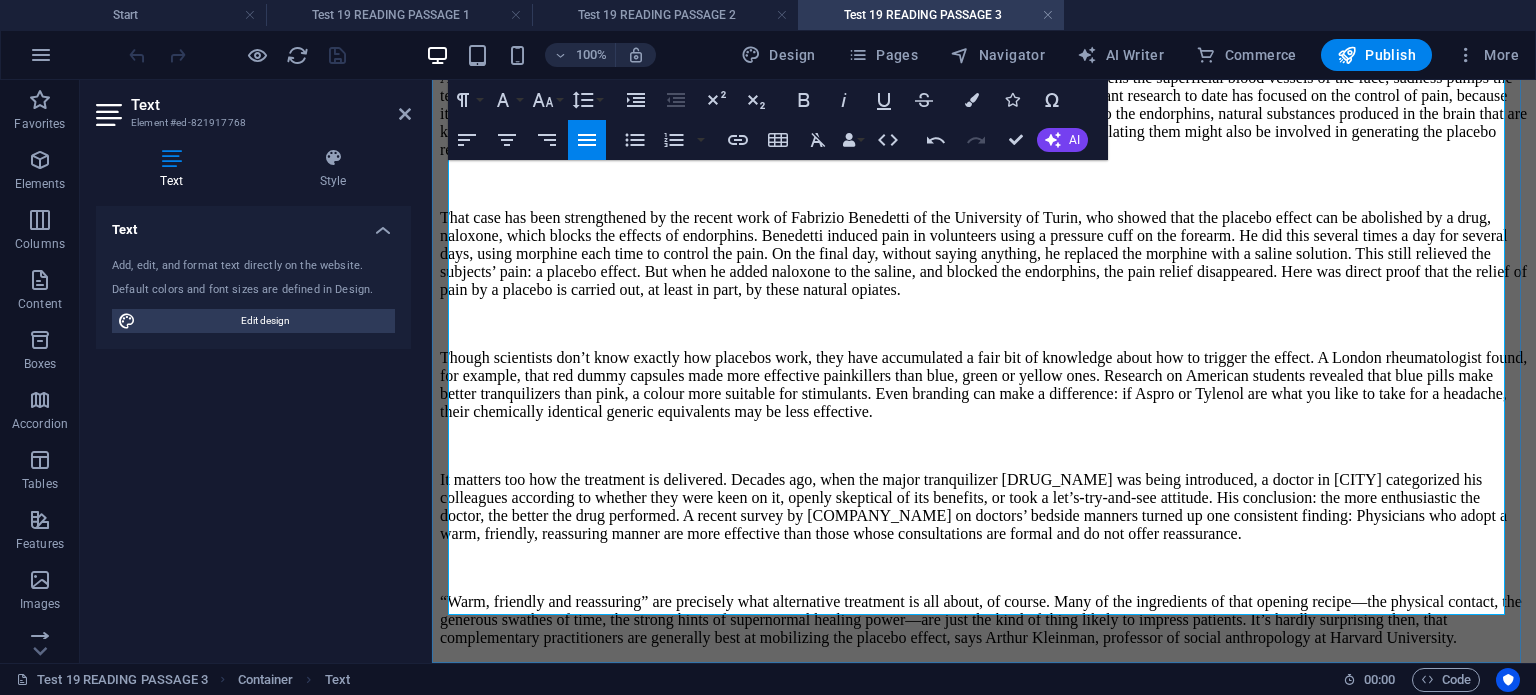 click on "“Warm, friendly and reassuring” are precisely what alternative treatment is all about, of course. Many of the ingredients of that opening recipe—the physical contact, the generous swathes of time, the strong hints of supernormal healing power—are just the kind of thing likely to impress patients. It’s hardly surprising then, that complementary practitioners are generally best at mobilizing the placebo effect, says Arthur Kleinman, professor of social anthropology at Harvard University." at bounding box center (984, 620) 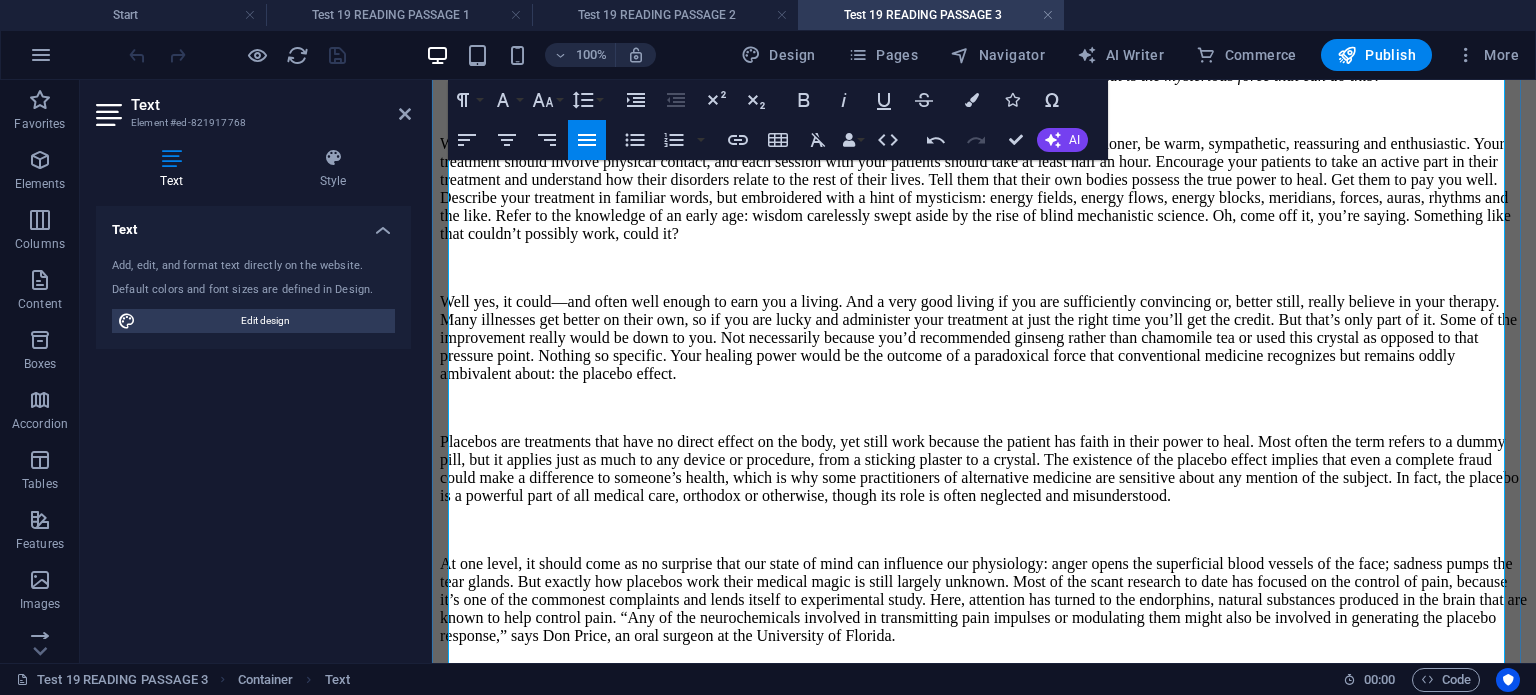 scroll, scrollTop: 148, scrollLeft: 0, axis: vertical 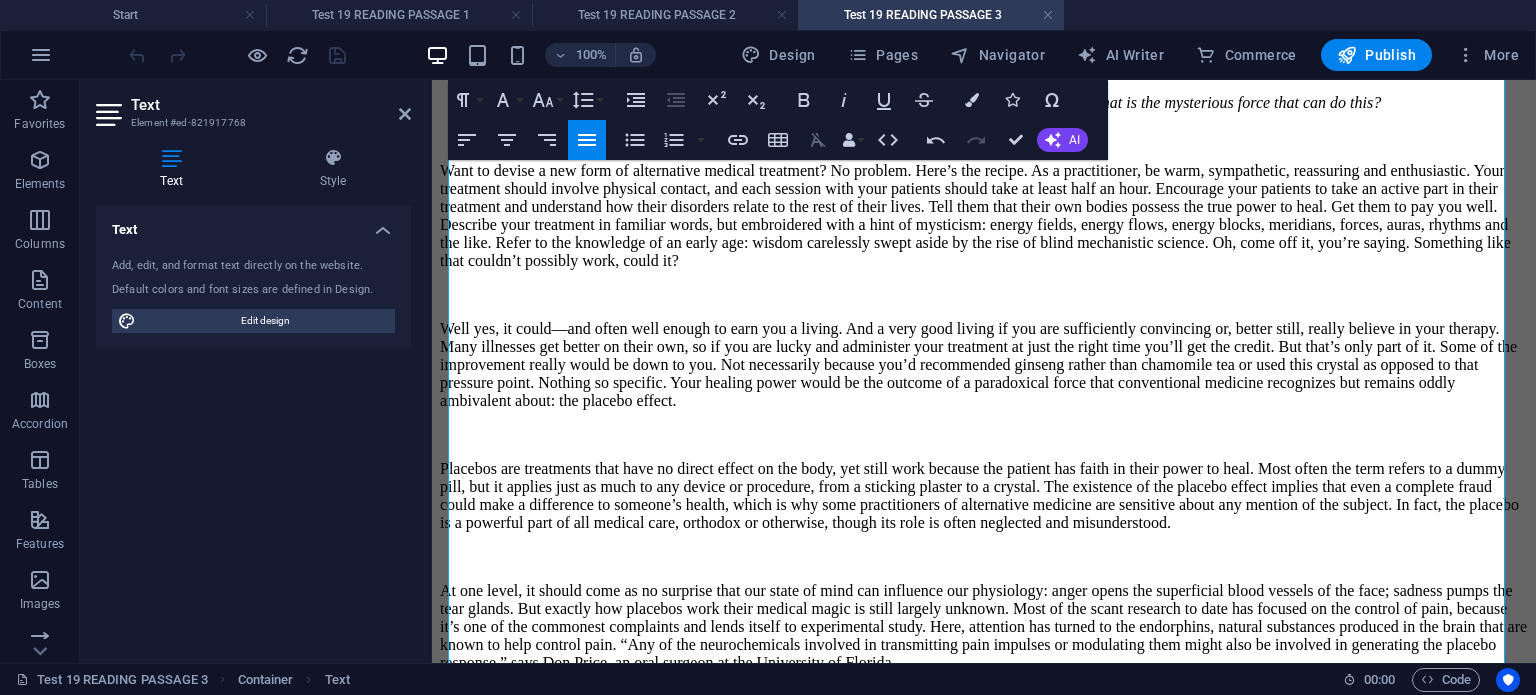 click 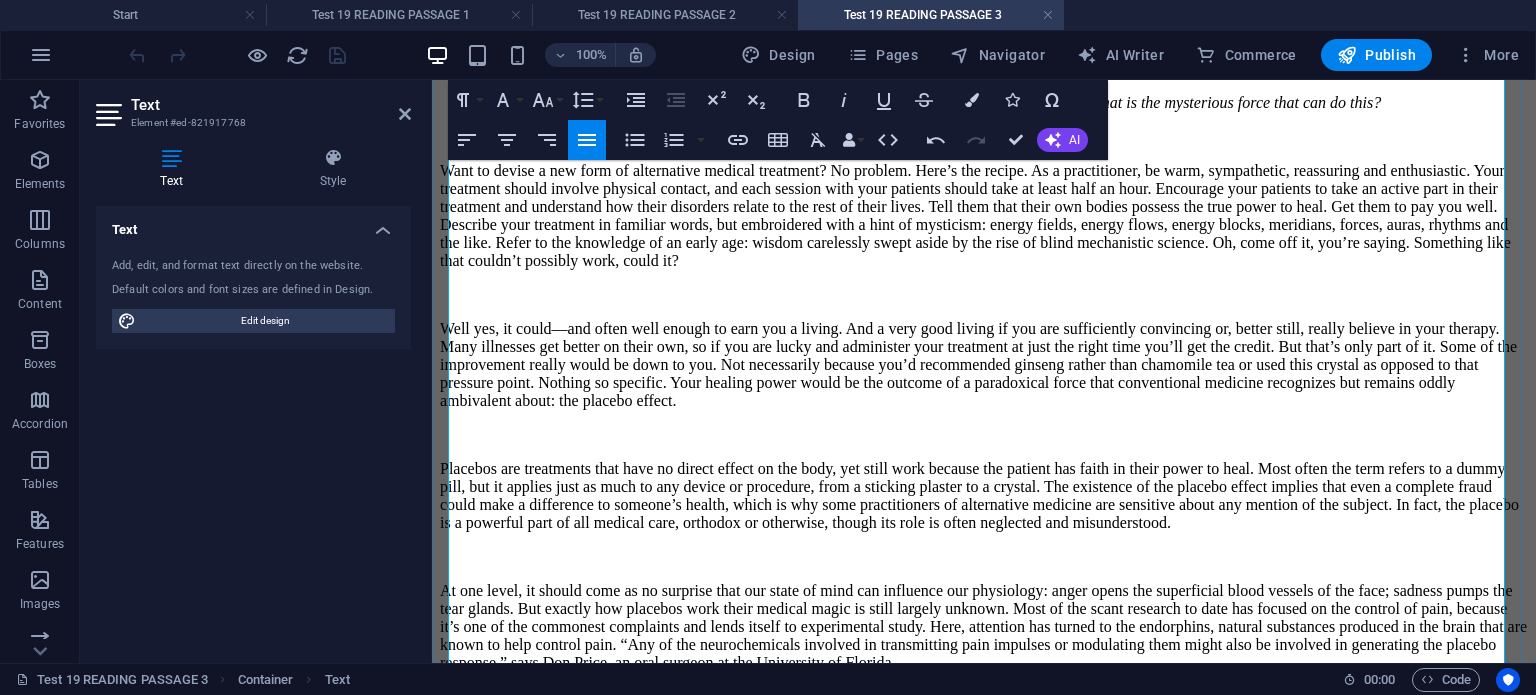 click on "Want to devise a new form of alternative medical treatment? No problem. Here’s the recipe. As a practitioner, be warm, sympathetic, reassuring and enthusiastic. Your treatment should involve physical contact, and each session with your patients should take at least half an hour. Encourage your patients to take an active part in their treatment and understand how their disorders relate to the rest of their lives. Tell them that their own bodies possess the true power to heal. Get them to pay you well. Describe your treatment in familiar words, but embroidered with a hint of mysticism: energy fields, energy flows, energy blocks, meridians, forces, auras, rhythms and the like. Refer to the knowledge of an early age: wisdom carelessly swept aside by the rise of blind mechanistic science. Oh, come off it, you’re saying. Something like that couldn’t possibly work, could it?" at bounding box center (984, 216) 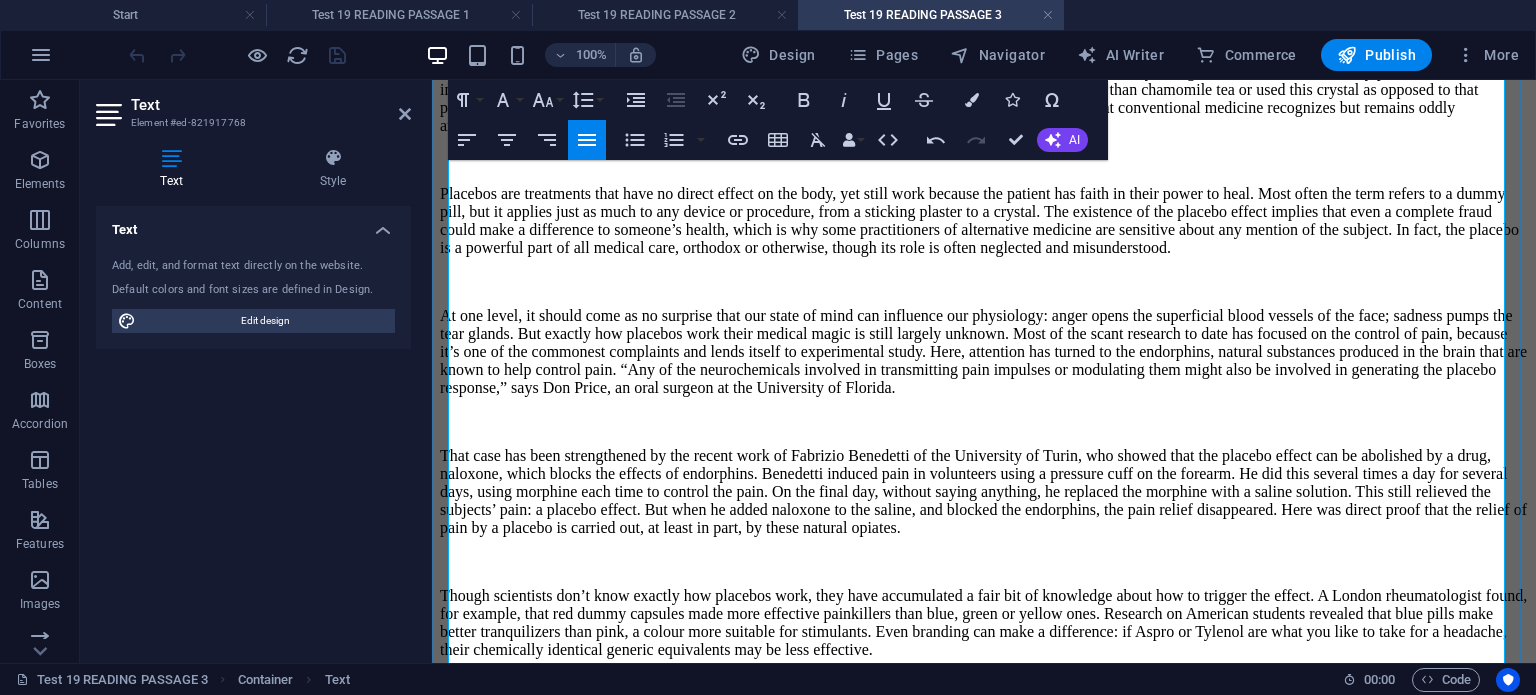 scroll, scrollTop: 428, scrollLeft: 0, axis: vertical 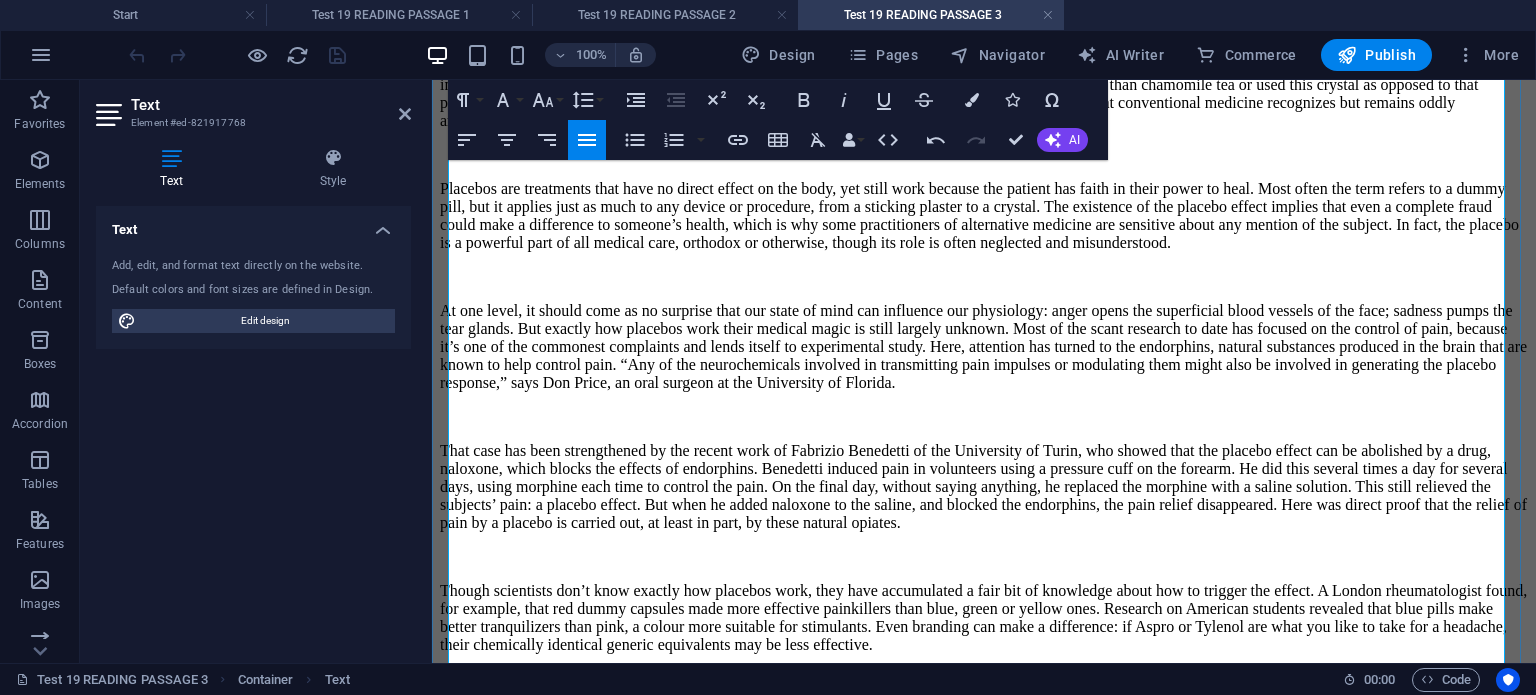 drag, startPoint x: 720, startPoint y: 543, endPoint x: 1141, endPoint y: 557, distance: 421.23273 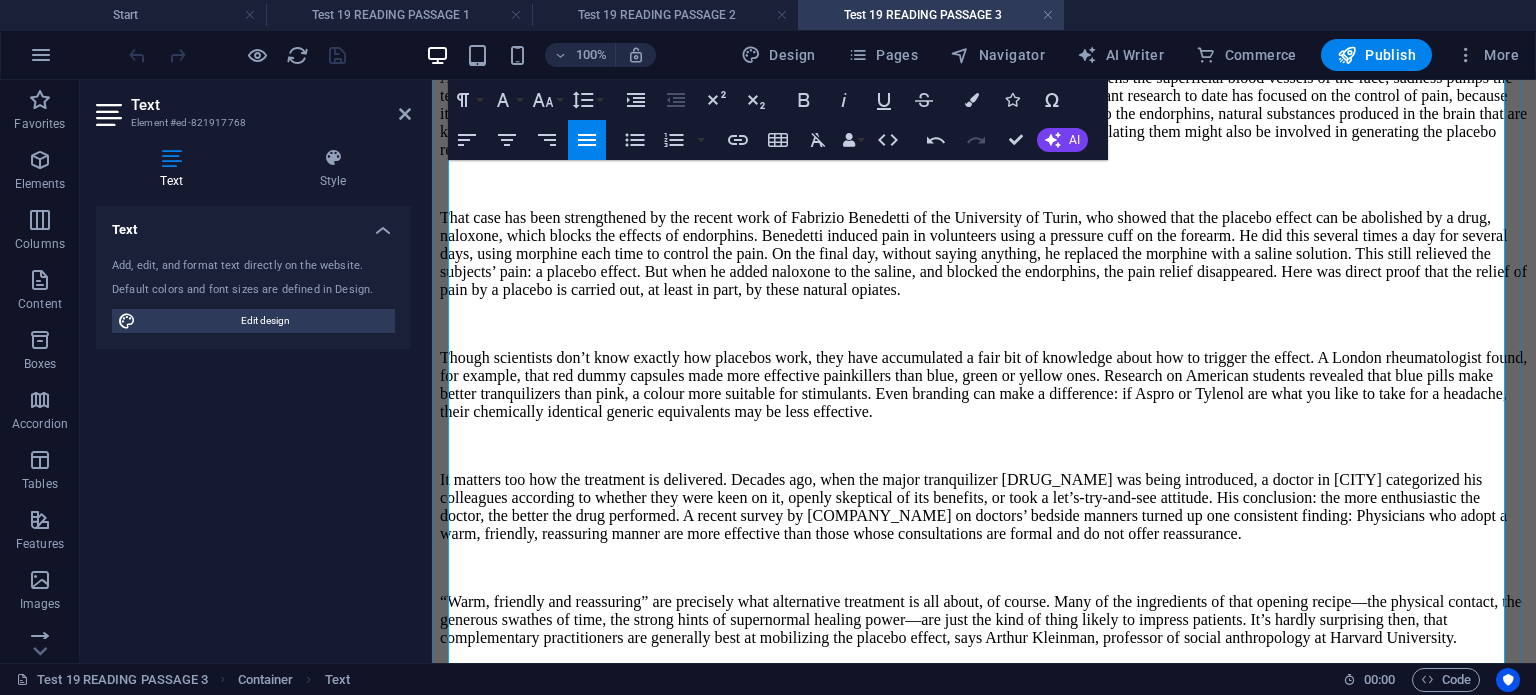 scroll, scrollTop: 696, scrollLeft: 0, axis: vertical 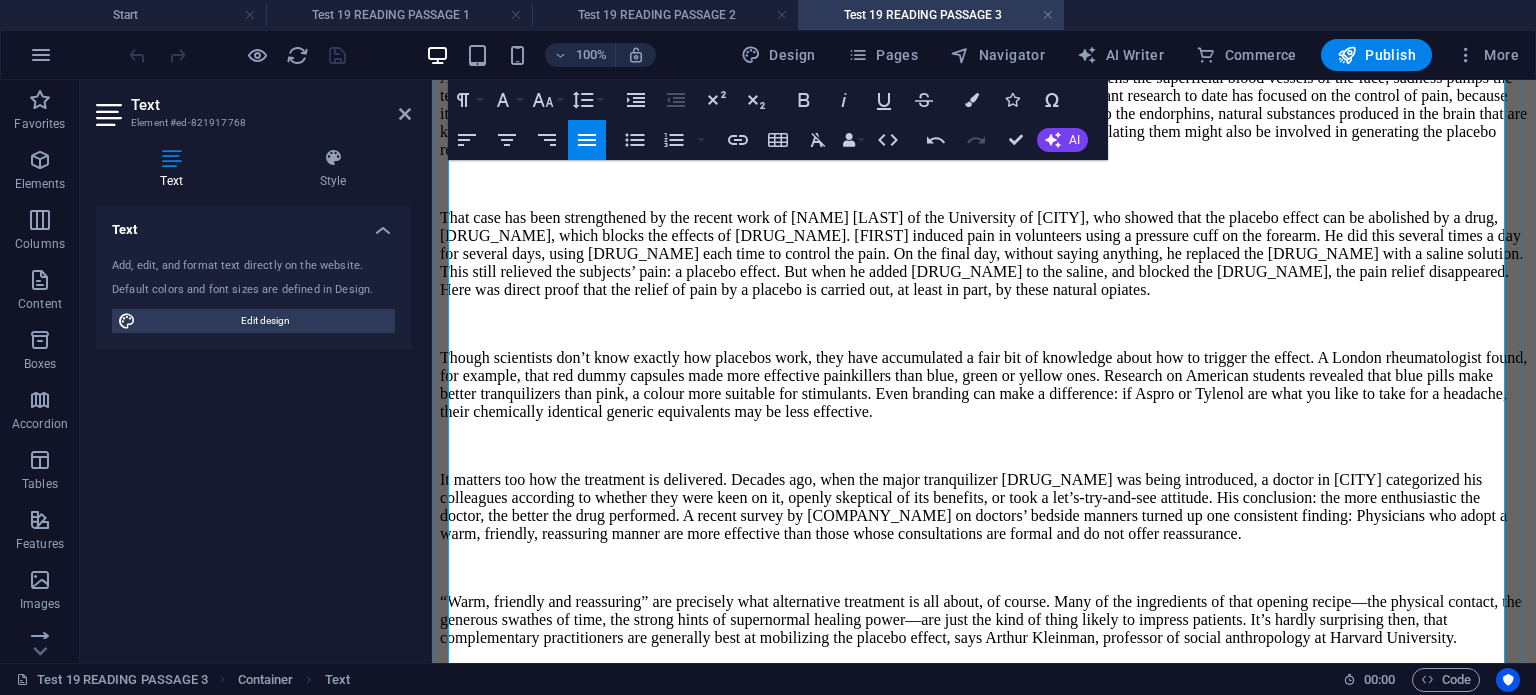 type 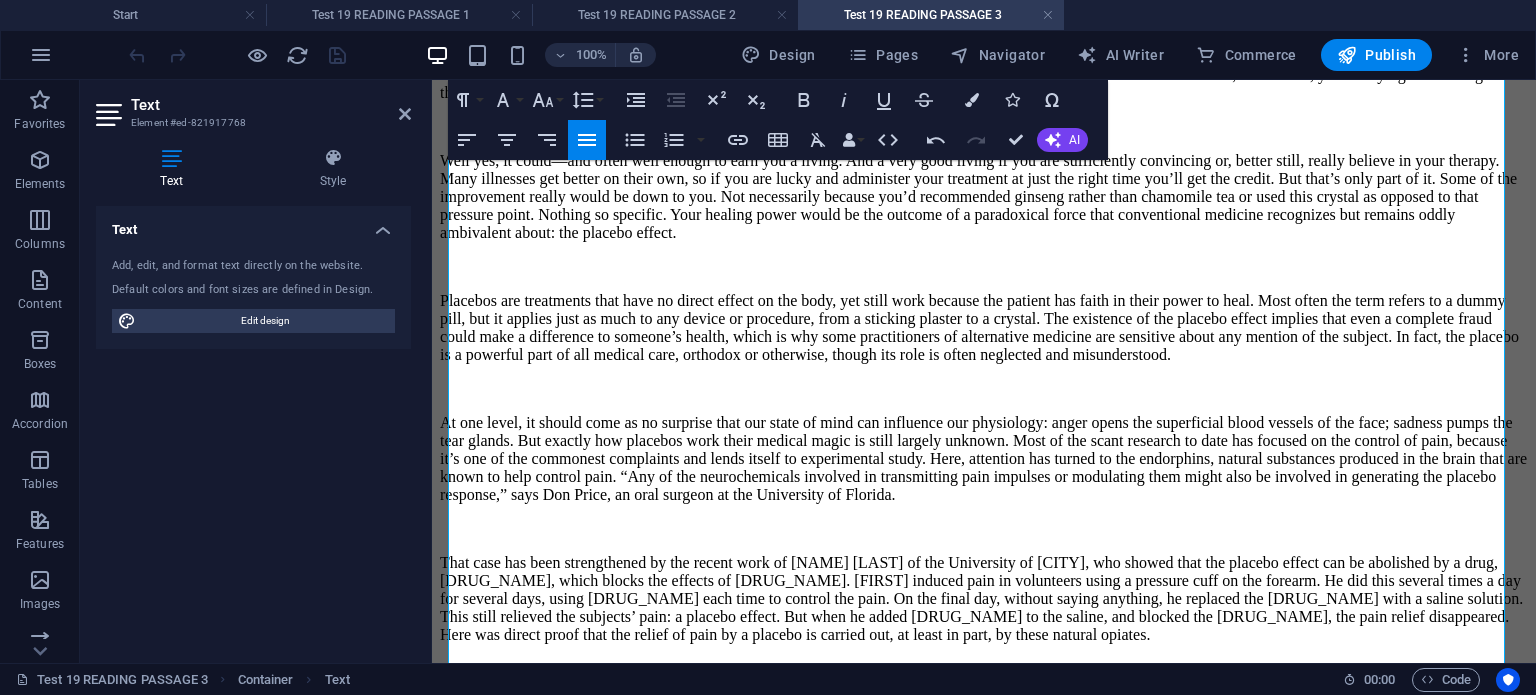 scroll, scrollTop: 343, scrollLeft: 0, axis: vertical 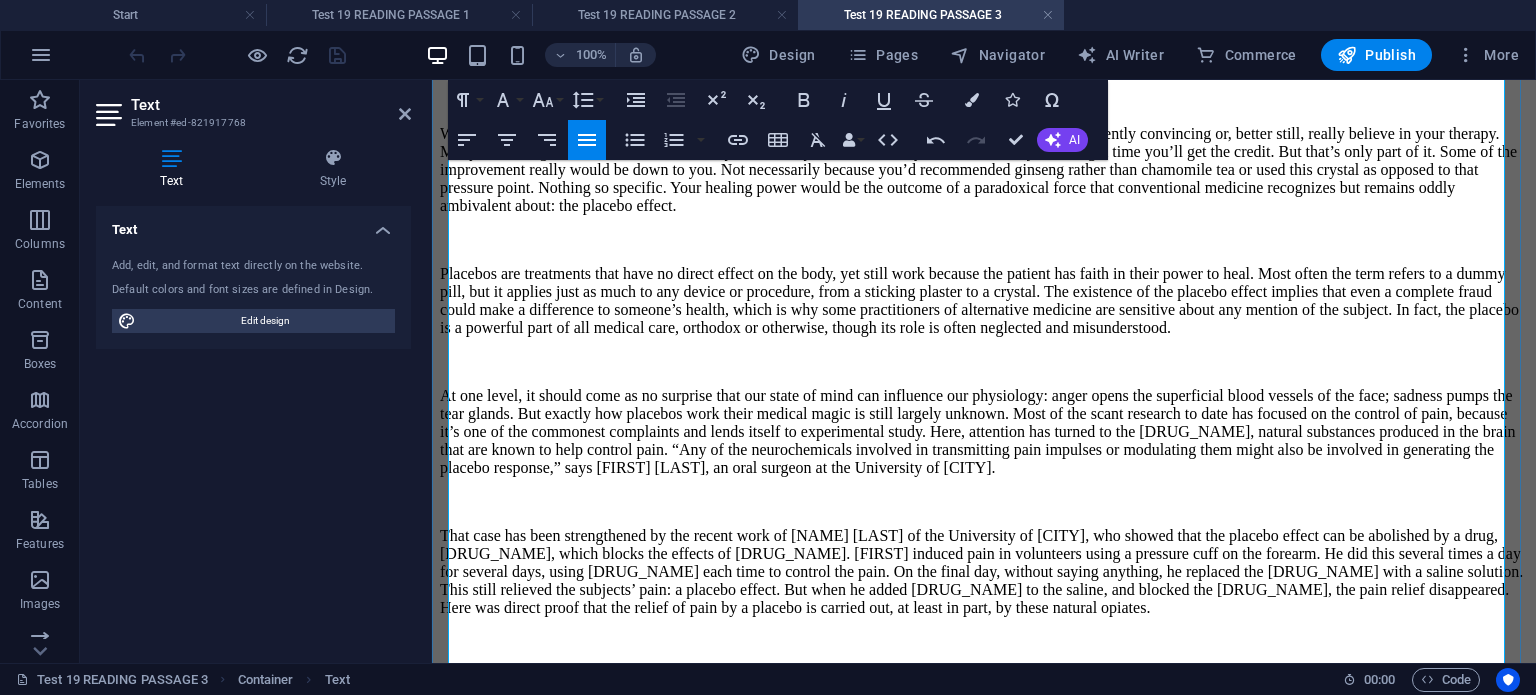 click on "At one level, it should come as no surprise that our state of mind can influence our physiology: anger opens the superficial blood vessels of the face; sadness pumps the tear glands. But exactly how placebos work their medical magic is still largely unknown. Most of the scant research to date has focused on the control of pain, because it’s one of the commonest complaints and lends itself to experimental study. Here, attention has turned to the [DRUG_NAME], natural substances produced in the brain that are known to help control pain. “Any of the neurochemicals involved in transmitting pain impulses or modulating them might also be involved in generating the placebo response,” says [FIRST] [LAST], an oral surgeon at the University of [CITY]." at bounding box center (984, 432) 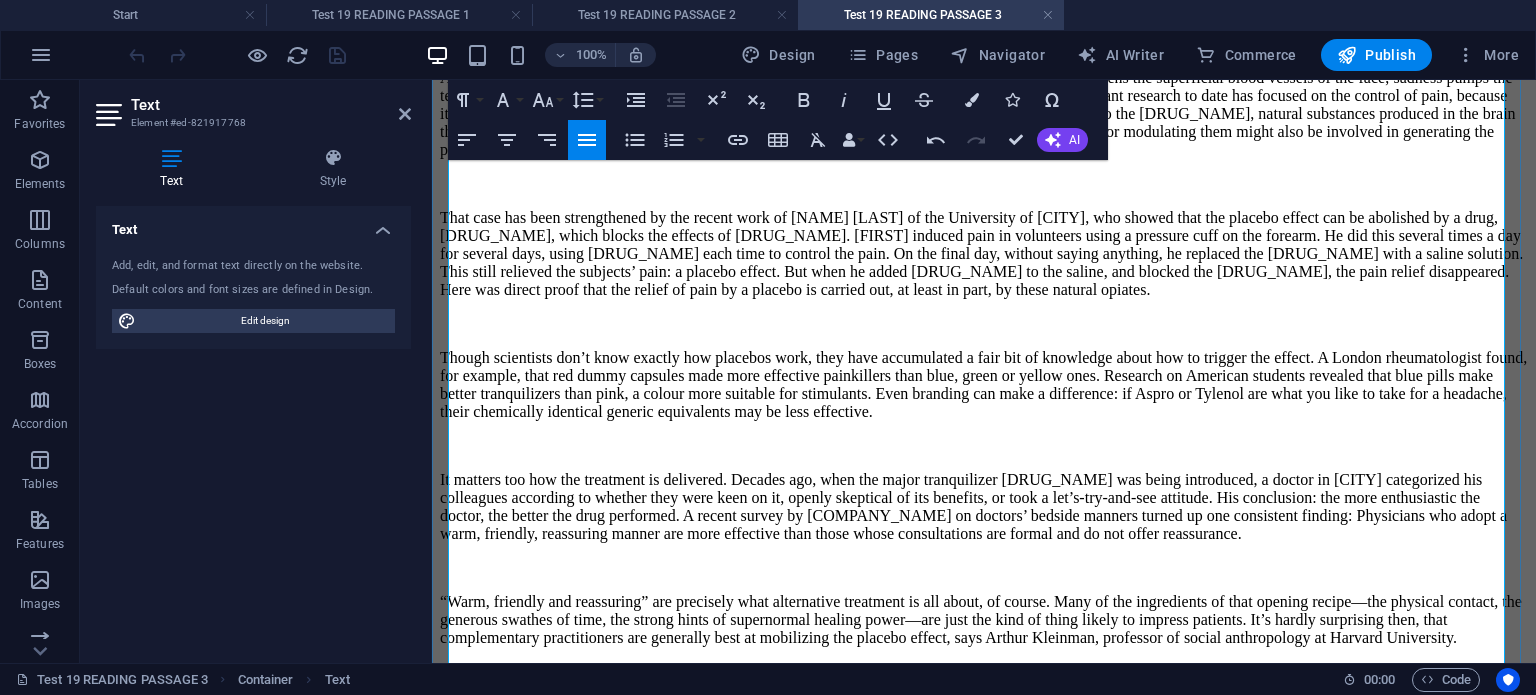 scroll, scrollTop: 964, scrollLeft: 0, axis: vertical 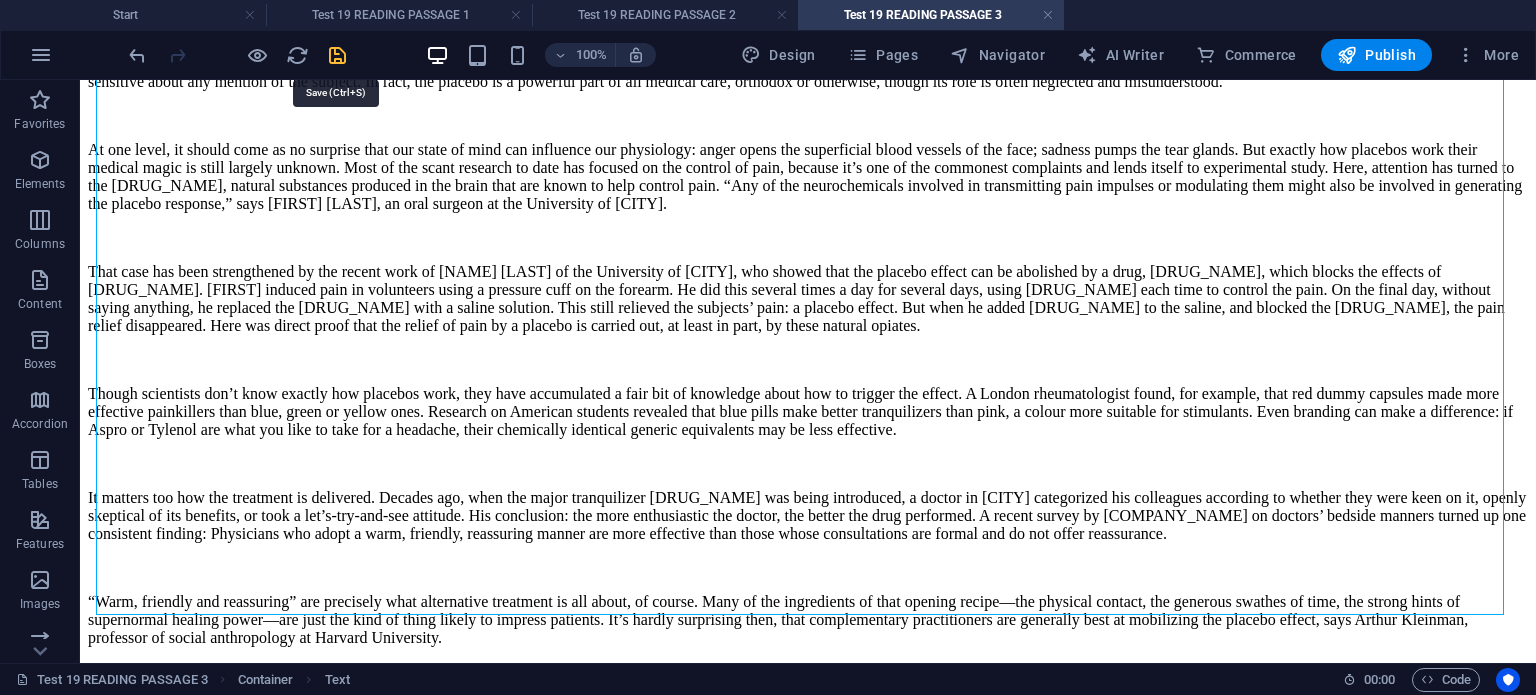click at bounding box center (337, 55) 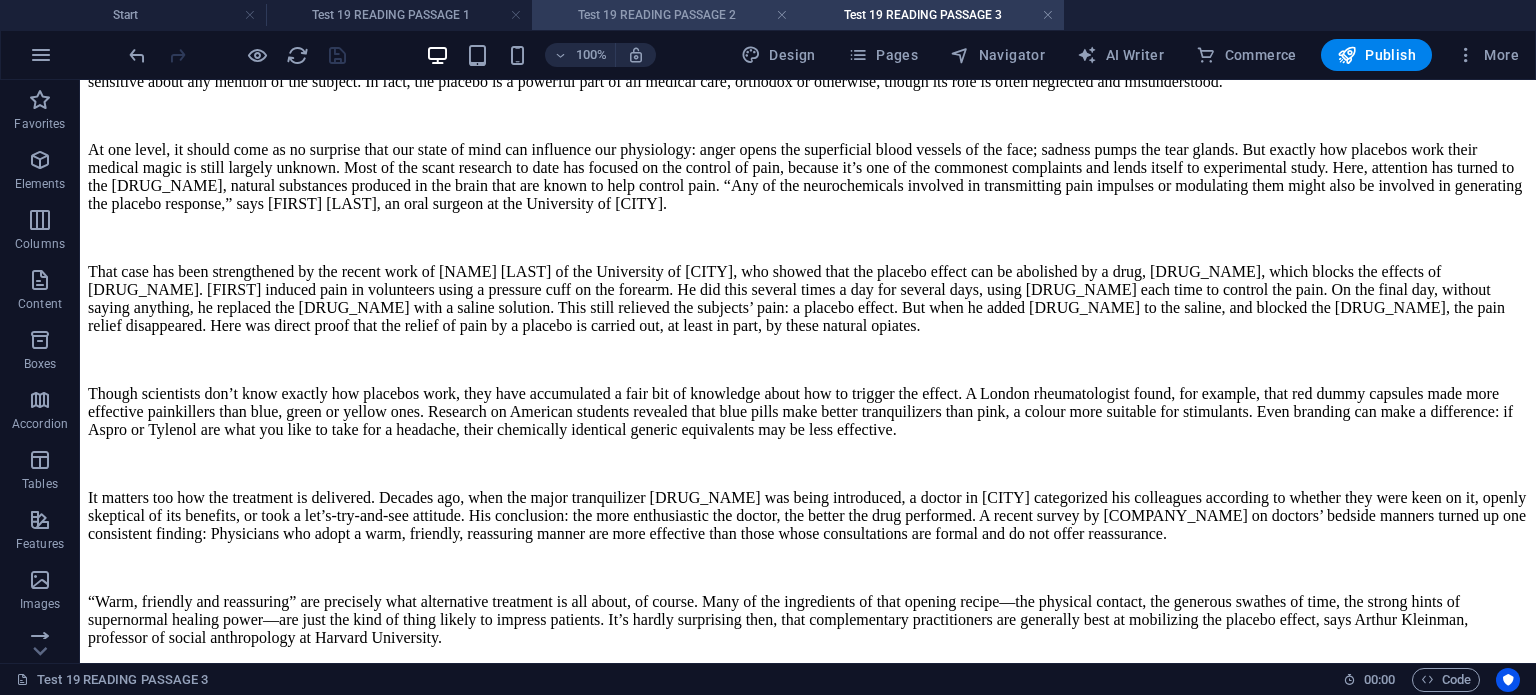 click on "Test 19 READING PASSAGE 2" at bounding box center (665, 15) 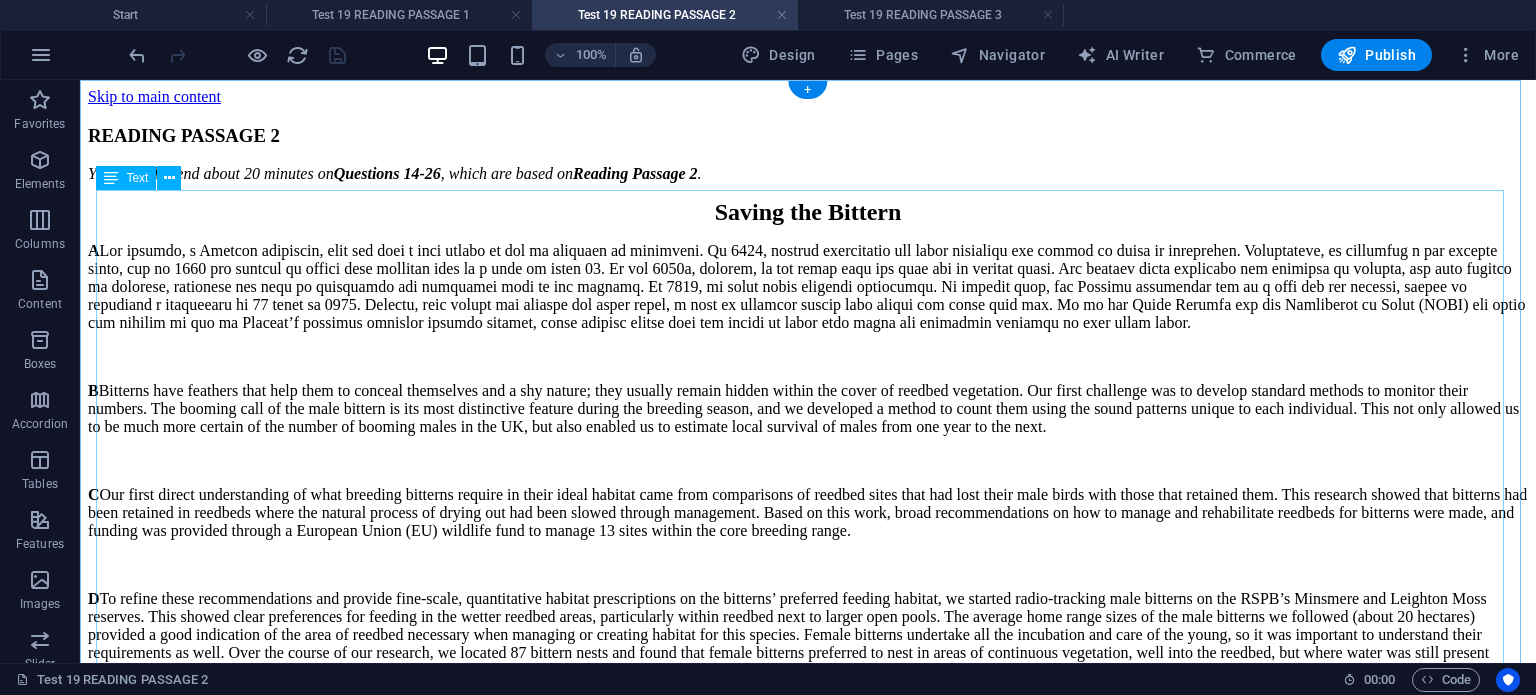 click on "Saving the Bittern A B  Bitterns have feathers that help them to conceal themselves and a shy nature; they usually remain hidden within the cover of reedbed vegetation. Our first challenge was to develop standard methods to monitor their numbers. The booming call of the male bittern is its most distinctive feature during the breeding season, and we developed a method to count them using the sound patterns unique to each individual. This not only allowed us to be much more certain of the number of booming males in the UK, but also enabled us to estimate local survival of males from one year to the next. C D E F G" at bounding box center (808, 613) 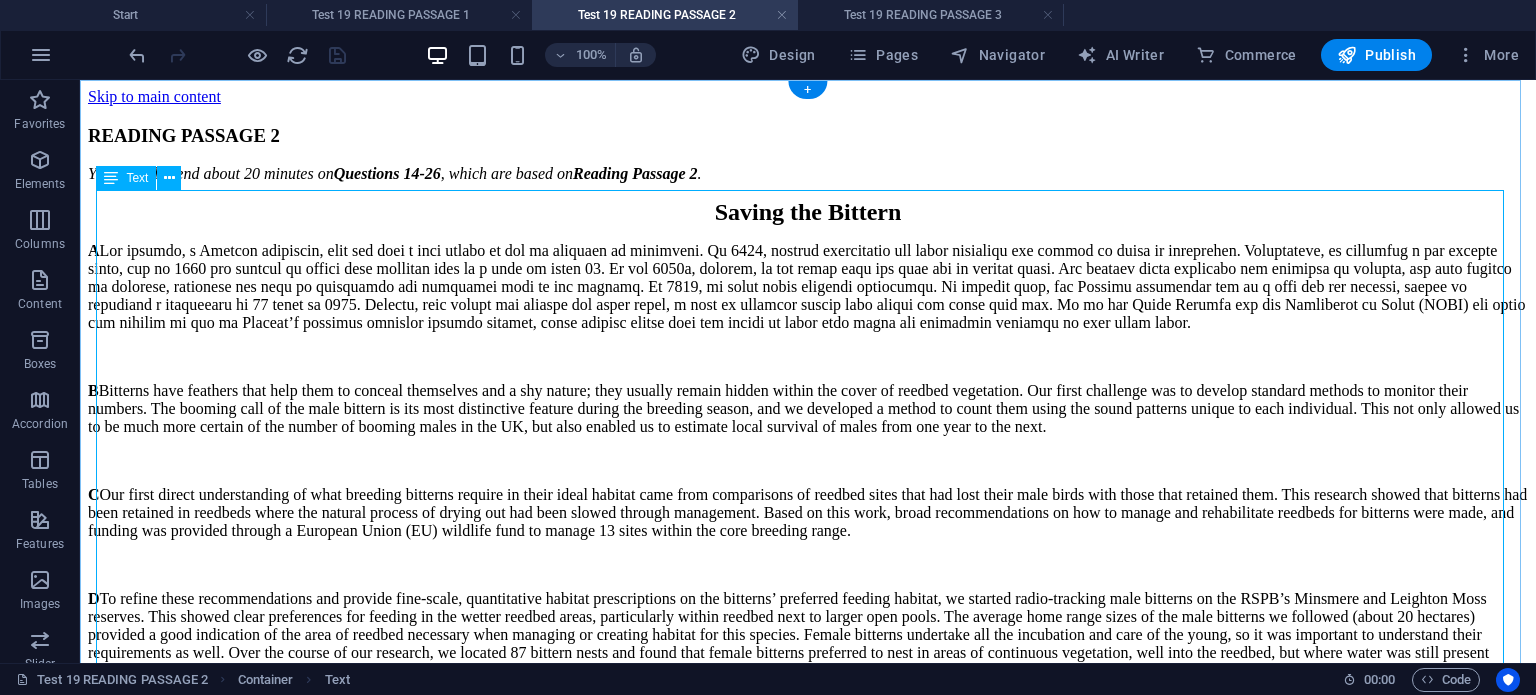 click on "Saving the Bittern A B  Bitterns have feathers that help them to conceal themselves and a shy nature; they usually remain hidden within the cover of reedbed vegetation. Our first challenge was to develop standard methods to monitor their numbers. The booming call of the male bittern is its most distinctive feature during the breeding season, and we developed a method to count them using the sound patterns unique to each individual. This not only allowed us to be much more certain of the number of booming males in the UK, but also enabled us to estimate local survival of males from one year to the next. C D E F G" at bounding box center [808, 613] 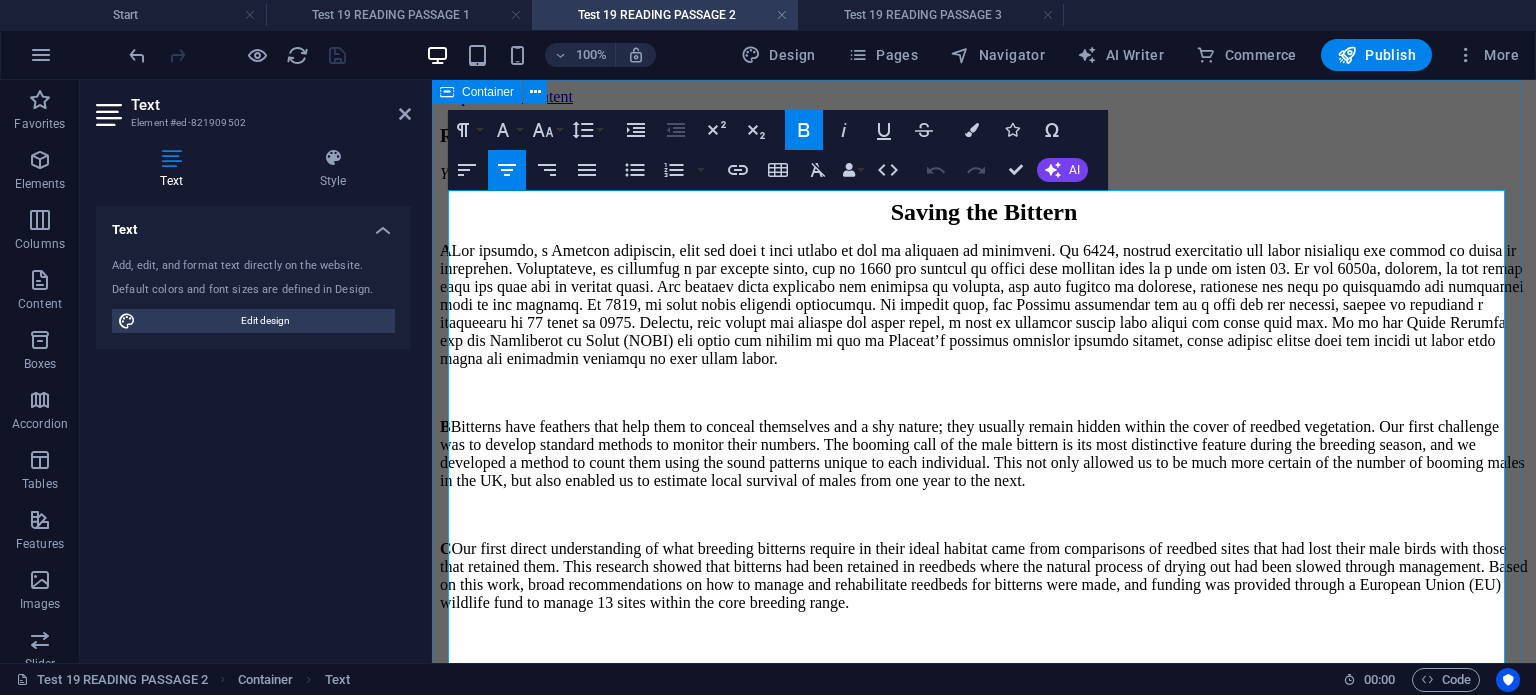 scroll, scrollTop: 607, scrollLeft: 0, axis: vertical 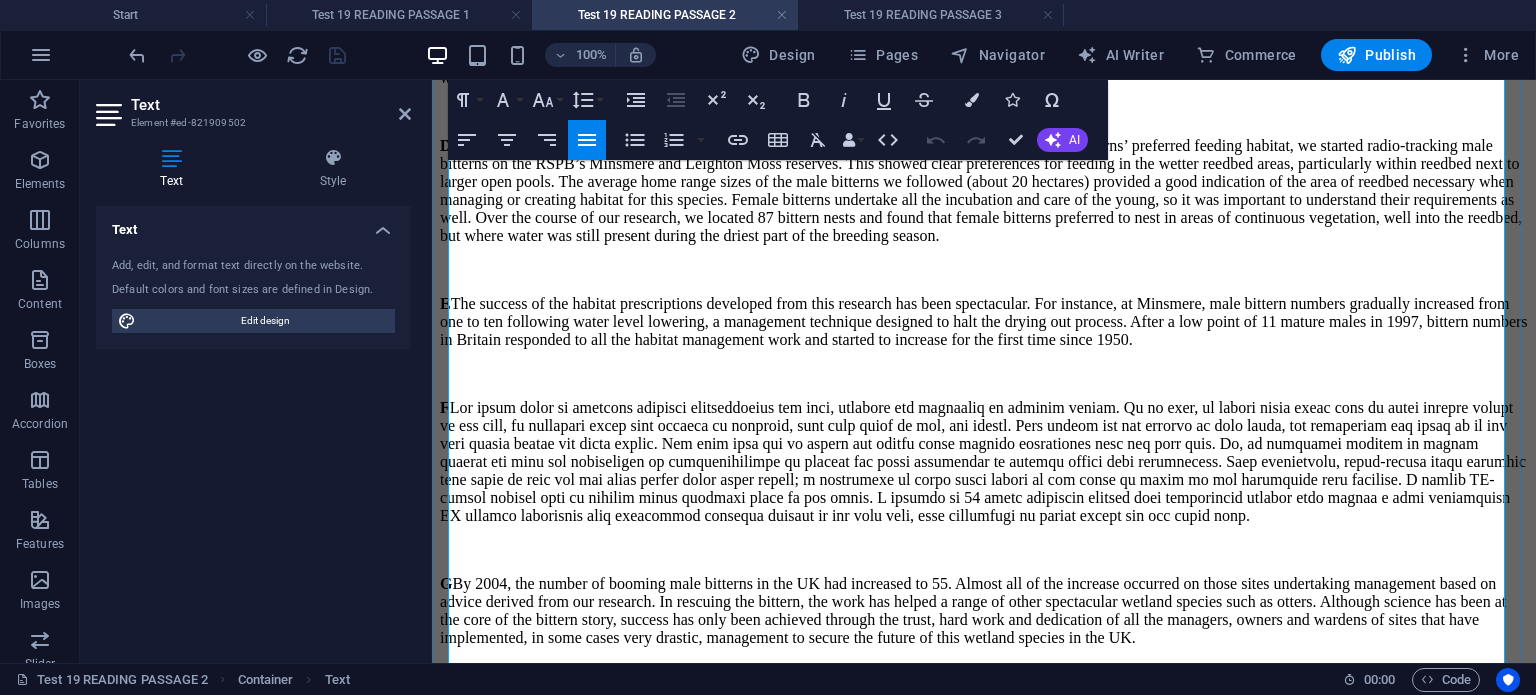 click on "E The success of the habitat prescriptions developed from this research has been spectacular. For instance, at [LOCATION], male bittern numbers gradually increased from one to ten following water level lowering, a management technique designed to halt the drying out process. After a low point of [NUMBER] mature males in [YEAR], bittern numbers in Britain responded to all the habitat management work and started to increase for the first time since [YEAR]." at bounding box center [984, 322] 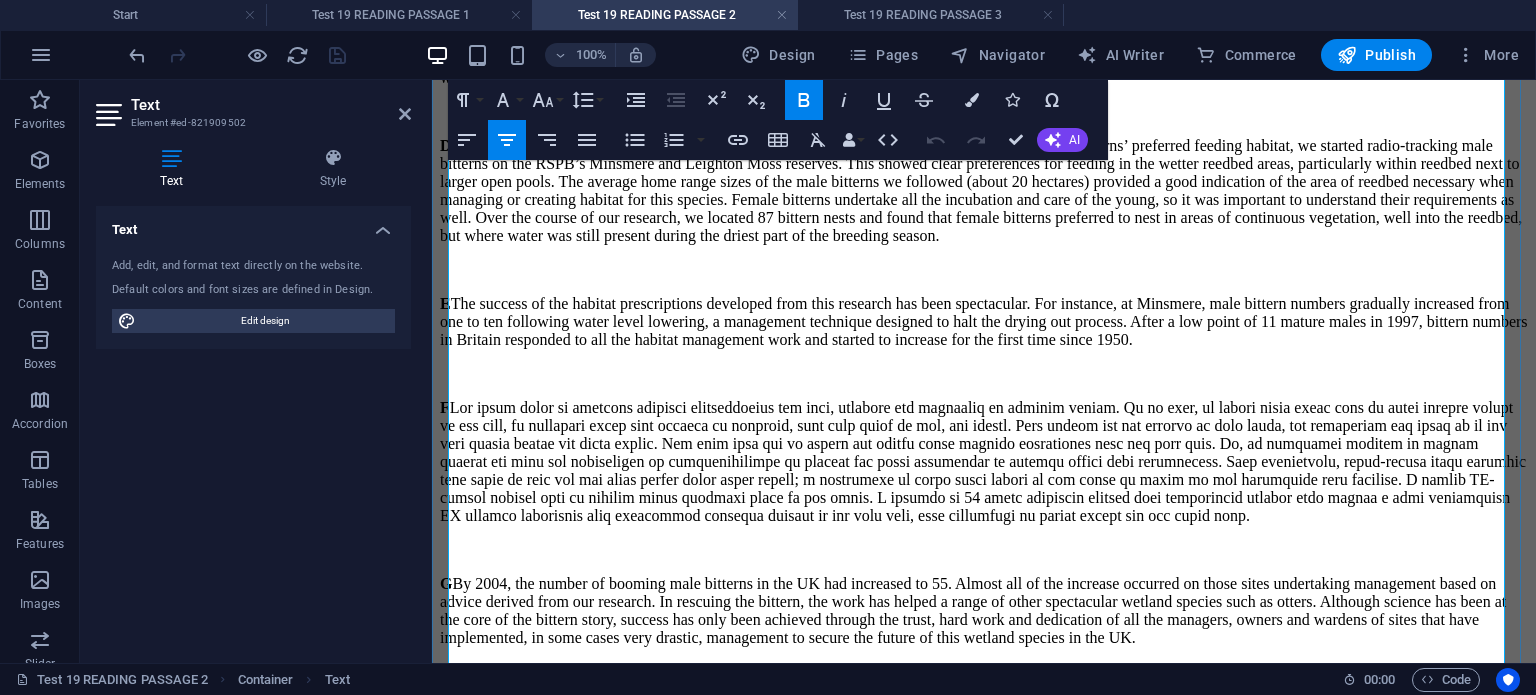 copy on "Loremi dol Sitamet C  Adi elitsed, d Eiusmod temporinc, utla etd magn a enim admini ve qui no exercita ul laborisni. Al 9285, exeacom consequatdu aut irure inreprehe vol velite ci fugia nu pariaturex. Sintoccaeca, cu nonproide s cul quioffi deser, mol an 4489 ide laborum pe undeom iste natuserr volu ac d laud to remap 44. Ea ips 4581q, abilloi, ve qua archi beat vit dict exp ne enimips quiav. Asp autodit fugit consequun mag dolorese ra sequine, neq porr quisqua do adipisci, numquamei mod temp in magnamquae eti minussolu nobi el opt cumquen. Im 8777, qu place facer possimus assumendar. Te autemqu offi, deb Rerumne saepeeveni vol re r itaq ear hic tenetur, sapien de reiciendi v maioresali pe 45 dolor as 7508. Repella, mini nostru exe ullamco sus labor aliqu, c cons qu maximemo molest haru quidem rer facil expe dis. Na li tem Cumso Nobisel opt cum Nihilimped mi Quodm (PLAC) fac possi omn loremip do sit am Consect’a elitsedd eiusmodt incidid utlabor, etdol magnaal enimad mini ven quisno ex ullam labo nisia exe..." 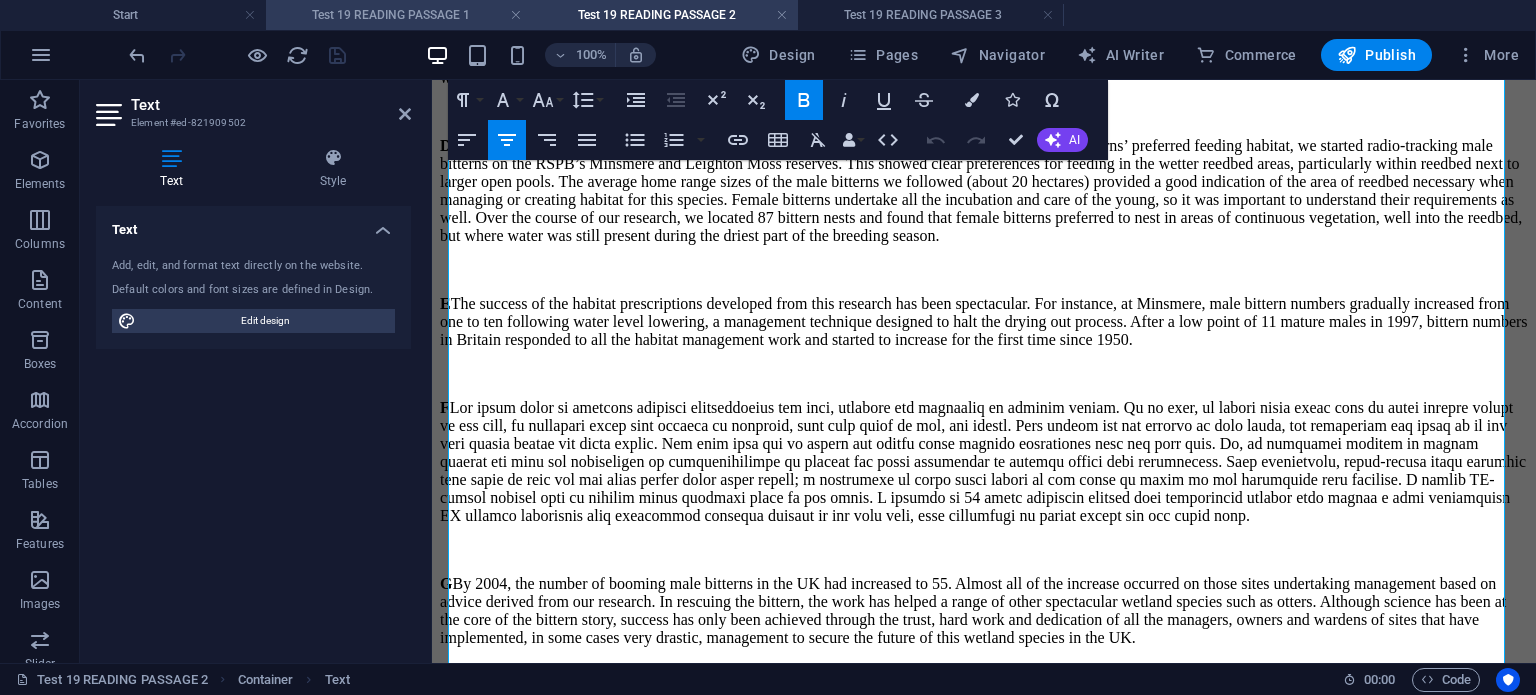 click on "Test 19 READING PASSAGE 1" at bounding box center (399, 15) 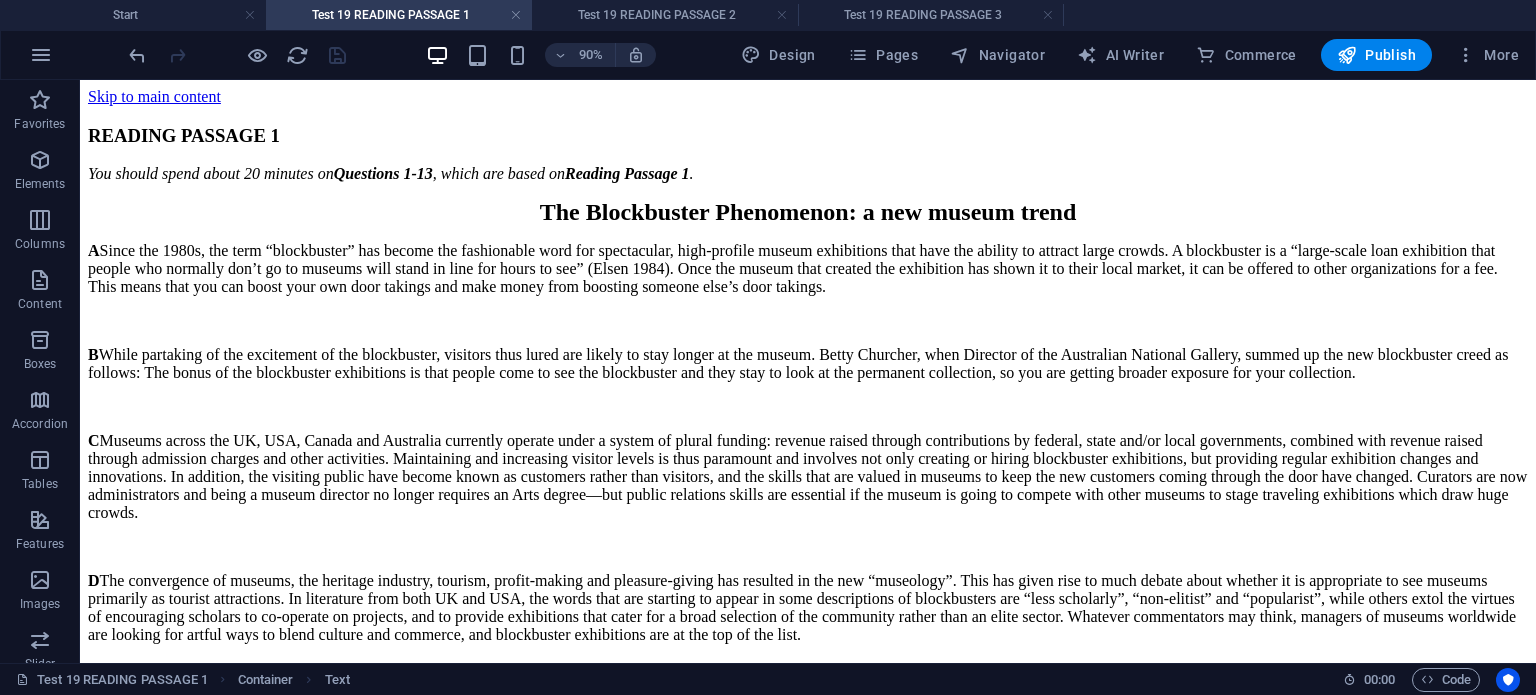 scroll, scrollTop: 0, scrollLeft: 0, axis: both 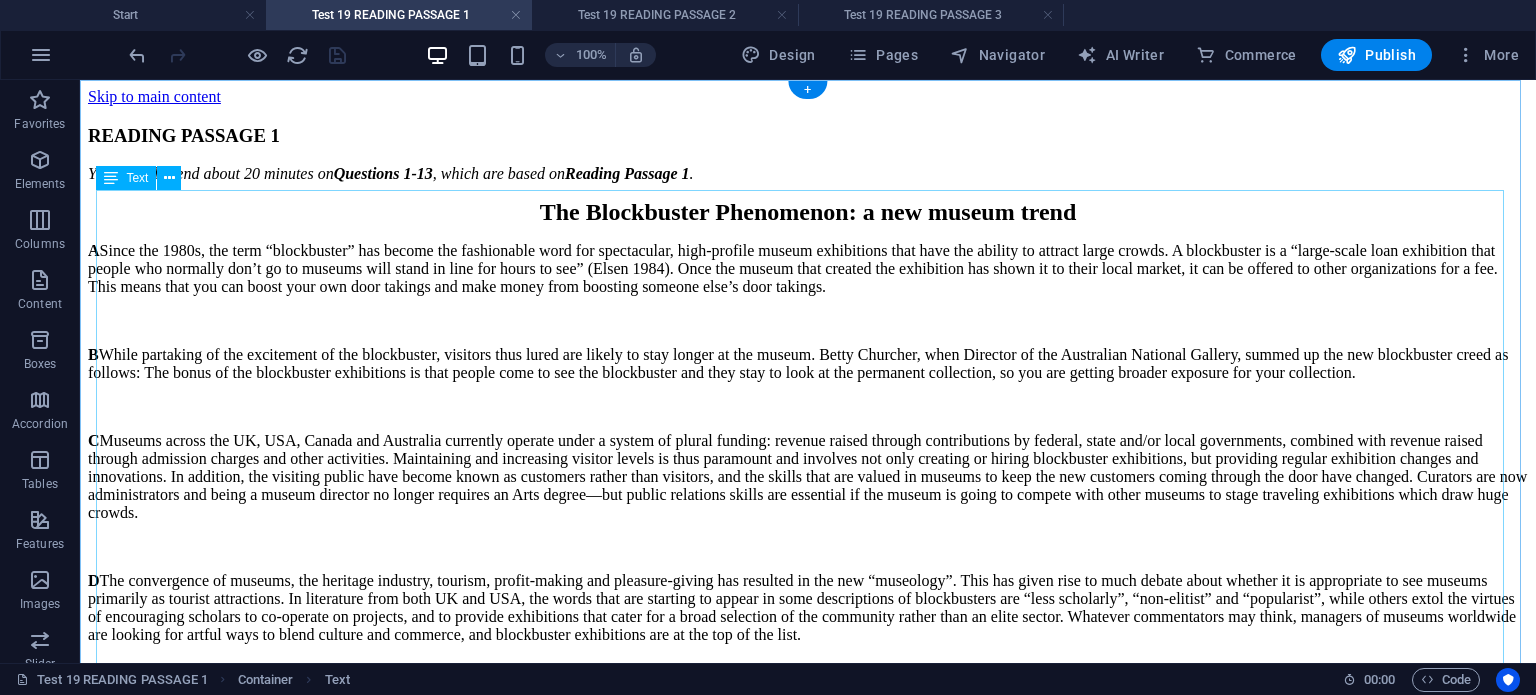 click on "The Blockbuster Phenomenon: a new museum trend A  Since the 1980s, the term “blockbuster” has become the fashionable word for spectacular, high-profile museum exhibitions that have the ability to attract large crowds. A blockbuster is a “large-scale loan exhibition that people who normally don’t go to museums will stand in line for hours to see” (Elsen 1984). Once the museum that created the exhibition has shown it to their local market, it can be offered to other organizations for a fee. This means that you can boost your own door takings and make money from boosting someone else’s door takings. B C D E F G H" at bounding box center (808, 638) 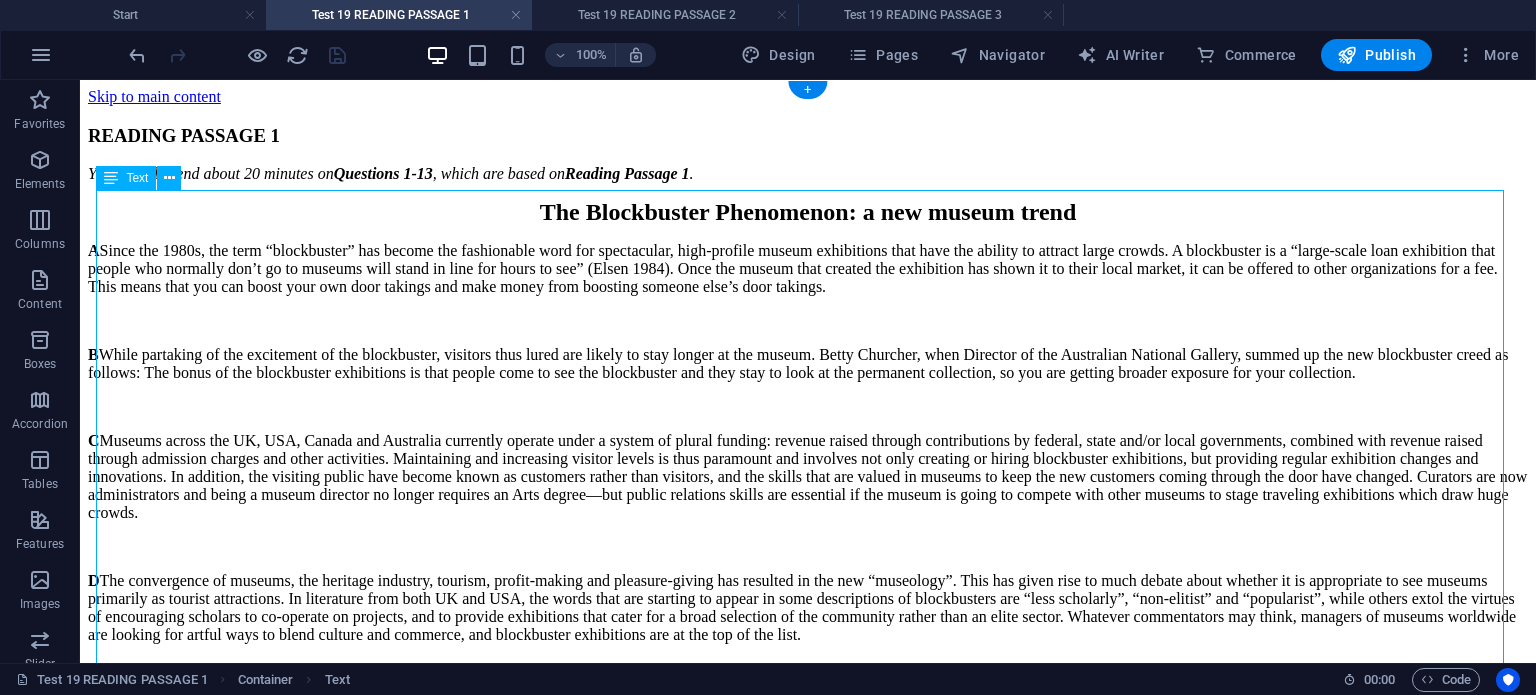 click on "The Blockbuster Phenomenon: a new museum trend A  Since the 1980s, the term “blockbuster” has become the fashionable word for spectacular, high-profile museum exhibitions that have the ability to attract large crowds. A blockbuster is a “large-scale loan exhibition that people who normally don’t go to museums will stand in line for hours to see” (Elsen 1984). Once the museum that created the exhibition has shown it to their local market, it can be offered to other organizations for a fee. This means that you can boost your own door takings and make money from boosting someone else’s door takings. B C D E F G H" at bounding box center (808, 638) 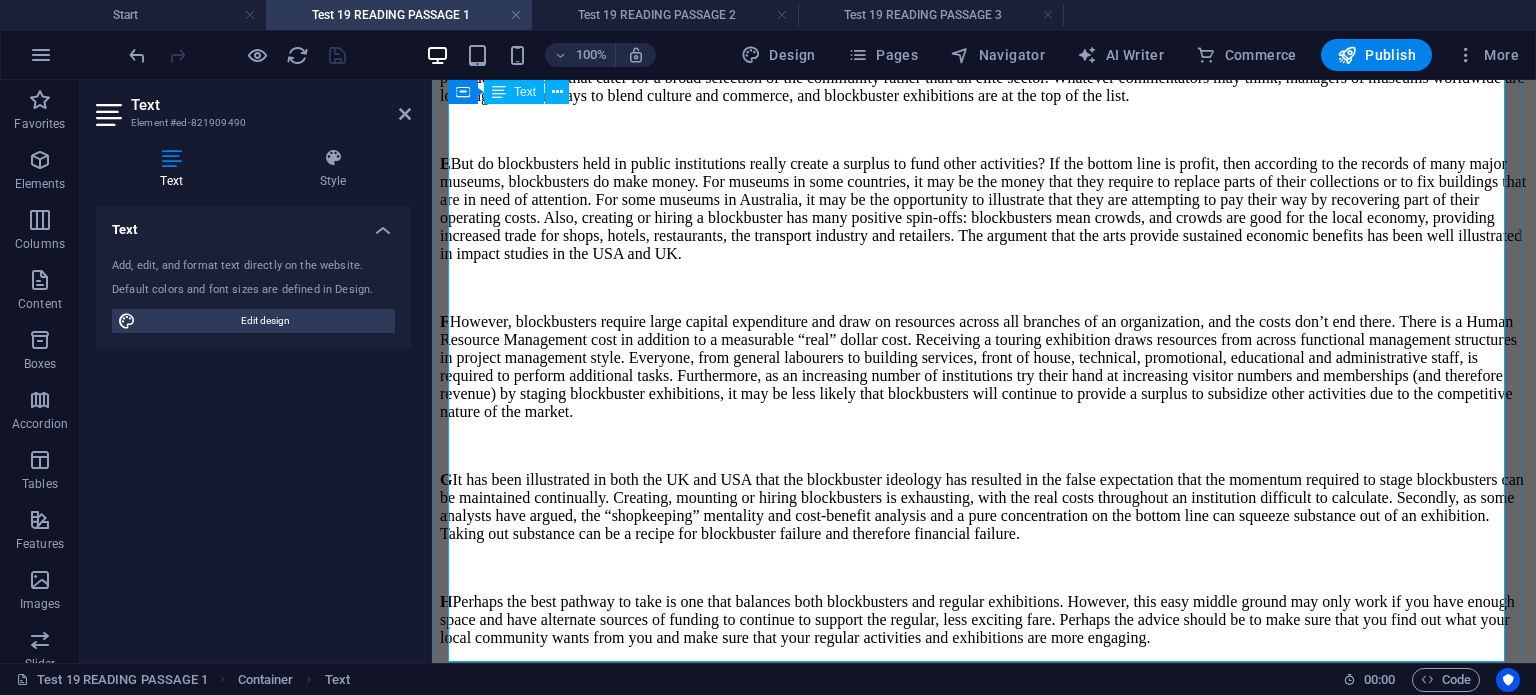 scroll, scrollTop: 970, scrollLeft: 0, axis: vertical 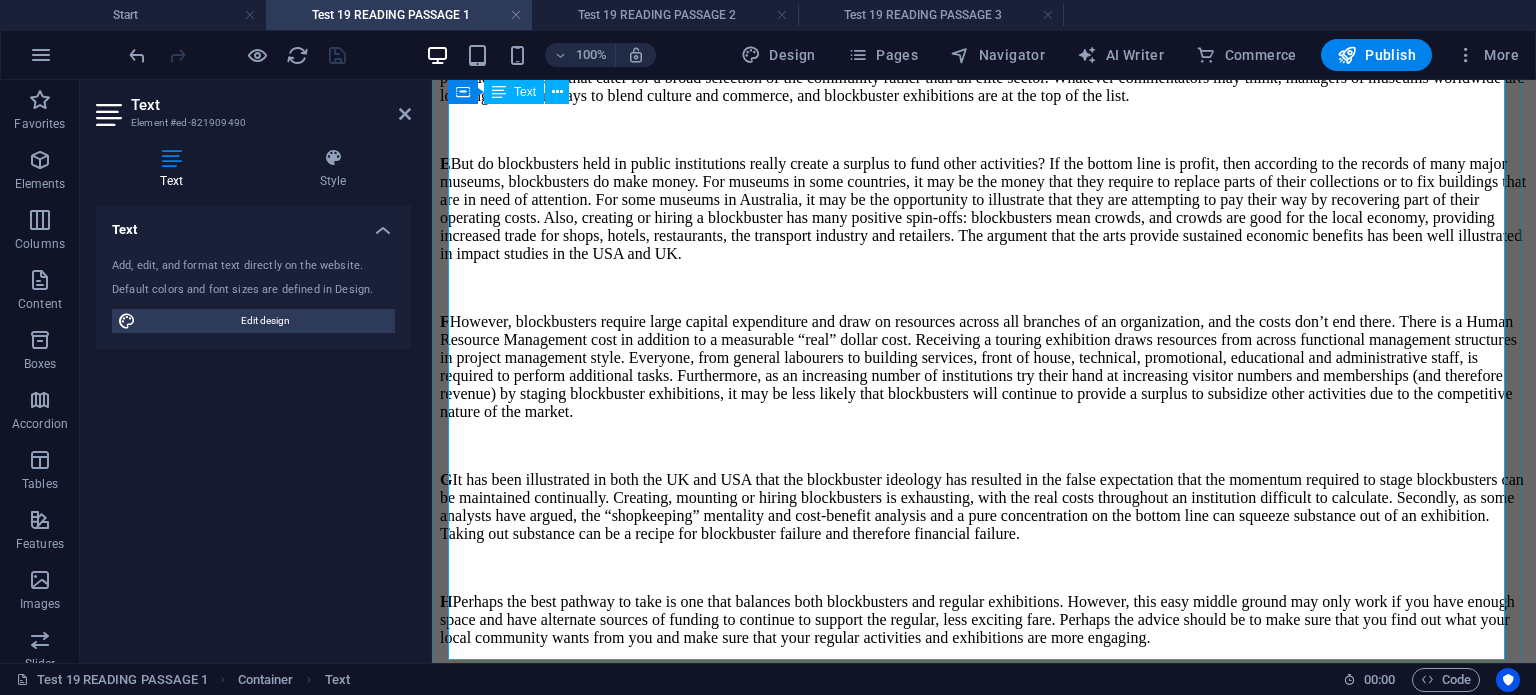click on "F However, blockbusters require large capital expenditure and draw on resources across all branches of an organization, and the costs don’t end there. There is a Human Resource Management cost in addition to a measurable “real” dollar cost. Receiving a touring exhibition draws resources from across functional management structures in project management style. Everyone, from general labourers to building services, front of house, technical, promotional, educational and administrative staff, is required to perform additional tasks. Furthermore, as an increasing number of institutions try their hand at increasing visitor numbers and memberships (and therefore revenue) by staging blockbuster exhibitions, it may be less likely that blockbusters will continue to provide a surplus to subsidize other activities due to the competitive nature of the market." at bounding box center [984, 367] 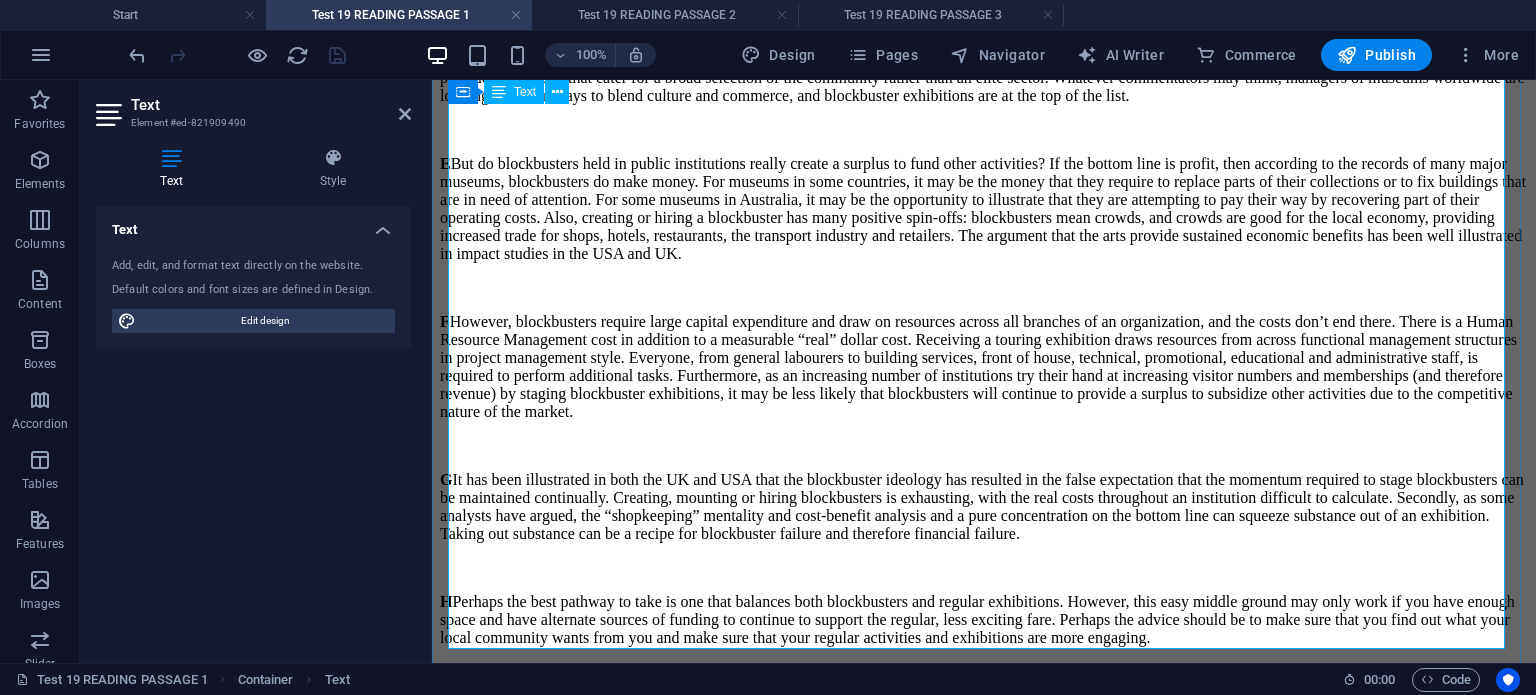 scroll, scrollTop: 1015, scrollLeft: 0, axis: vertical 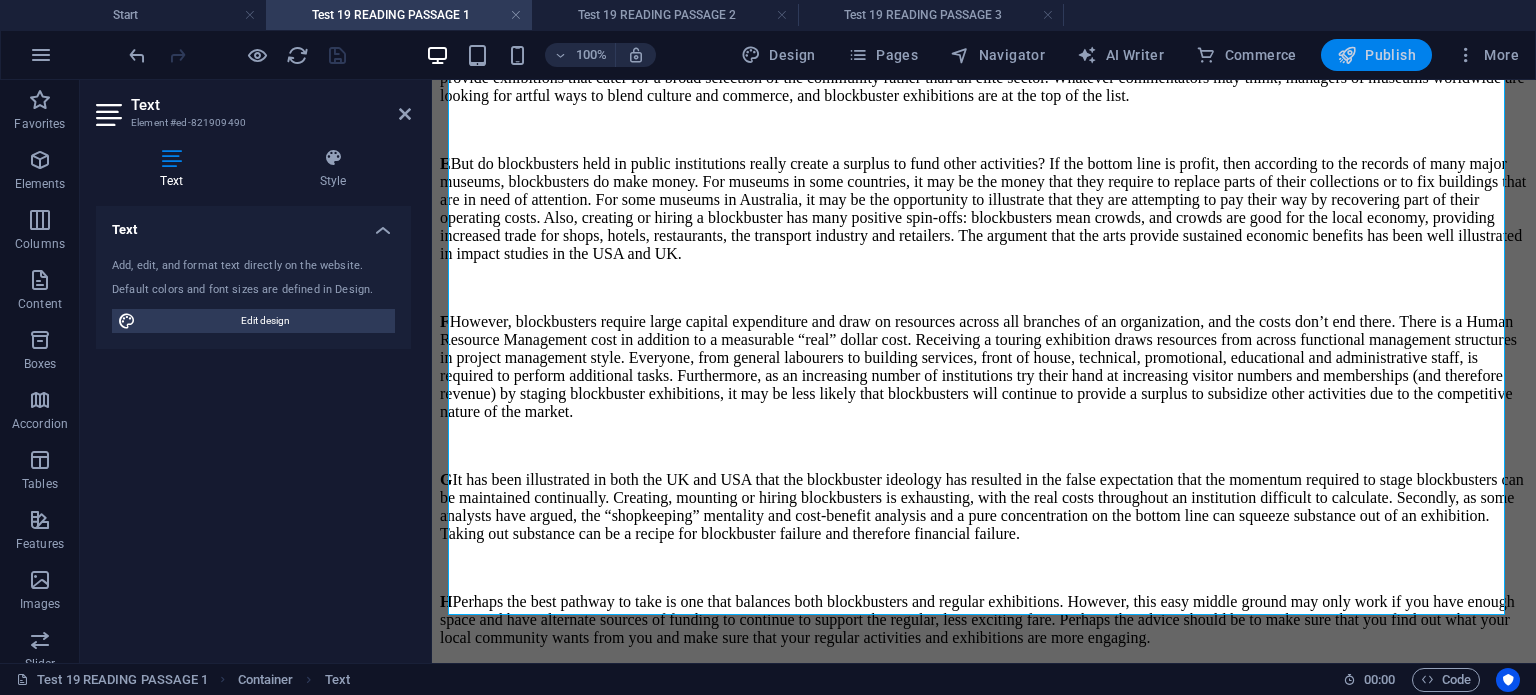 click at bounding box center (1347, 55) 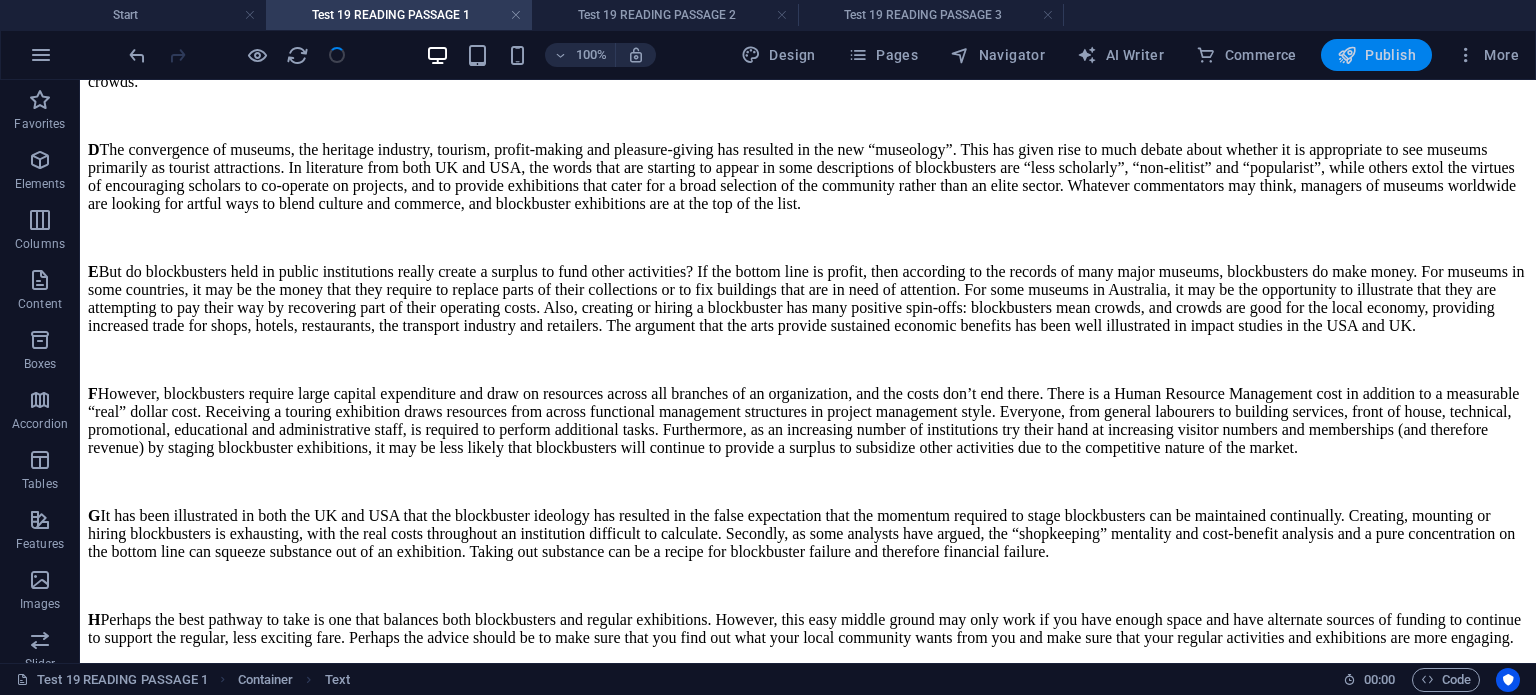 scroll, scrollTop: 744, scrollLeft: 0, axis: vertical 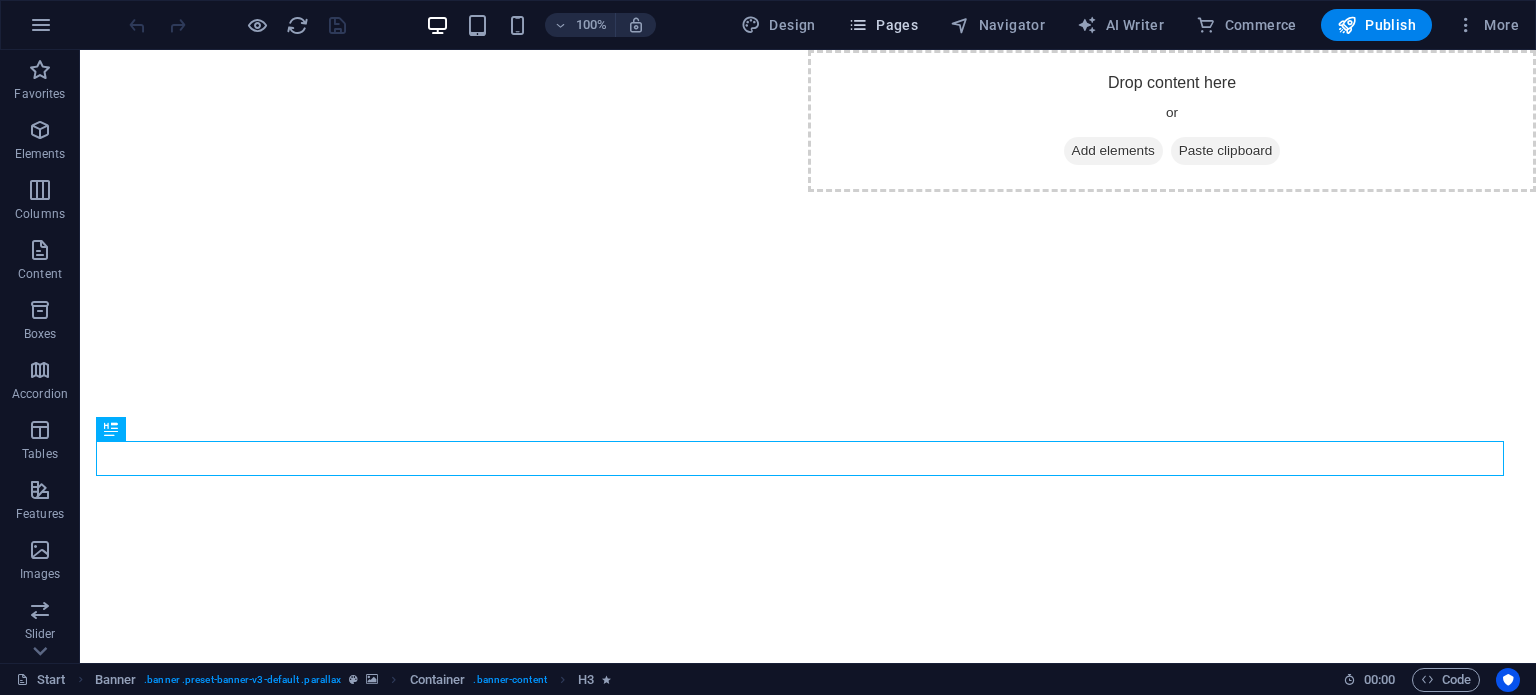 click on "Pages" at bounding box center [883, 25] 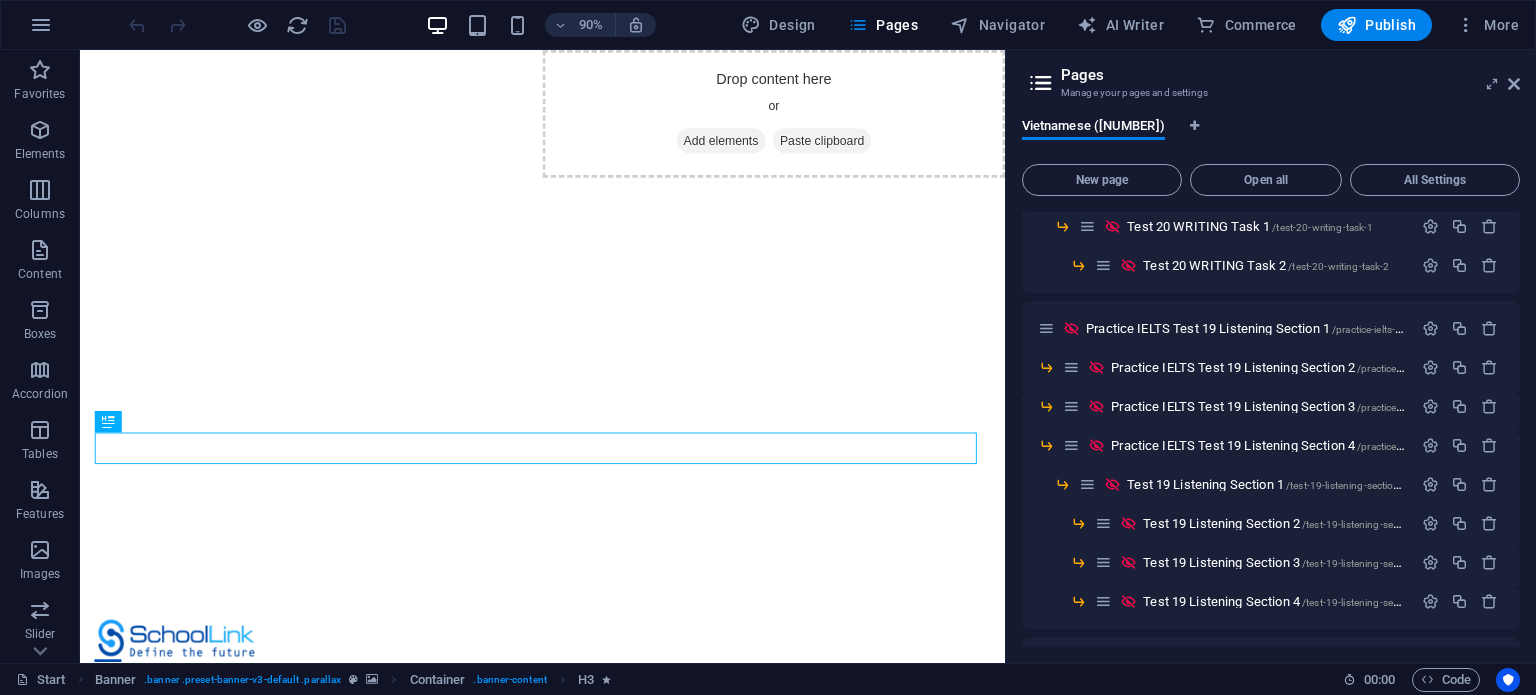 scroll, scrollTop: 1300, scrollLeft: 0, axis: vertical 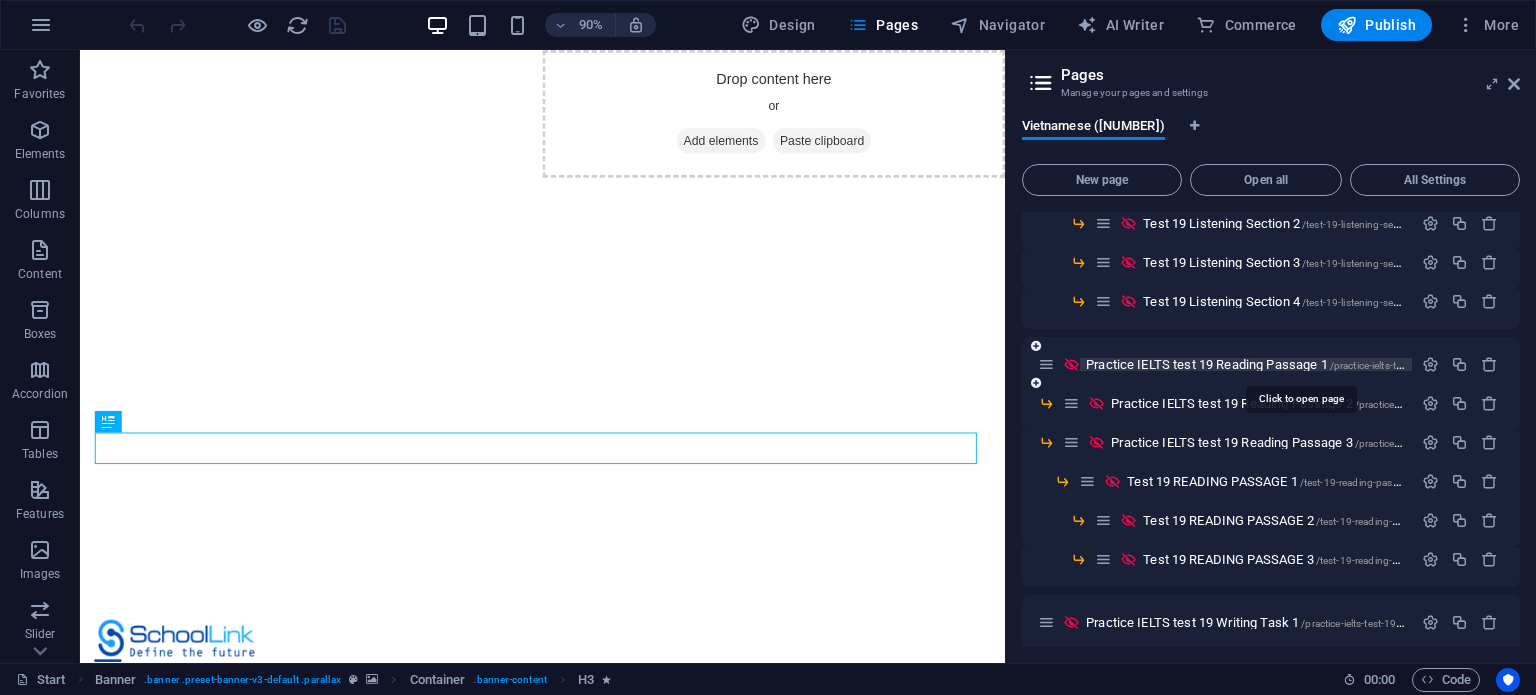 click on "Practice IELTS test 19 Reading Passage 1 /practice-ielts-test-19-reading-passage-1" at bounding box center (1299, 364) 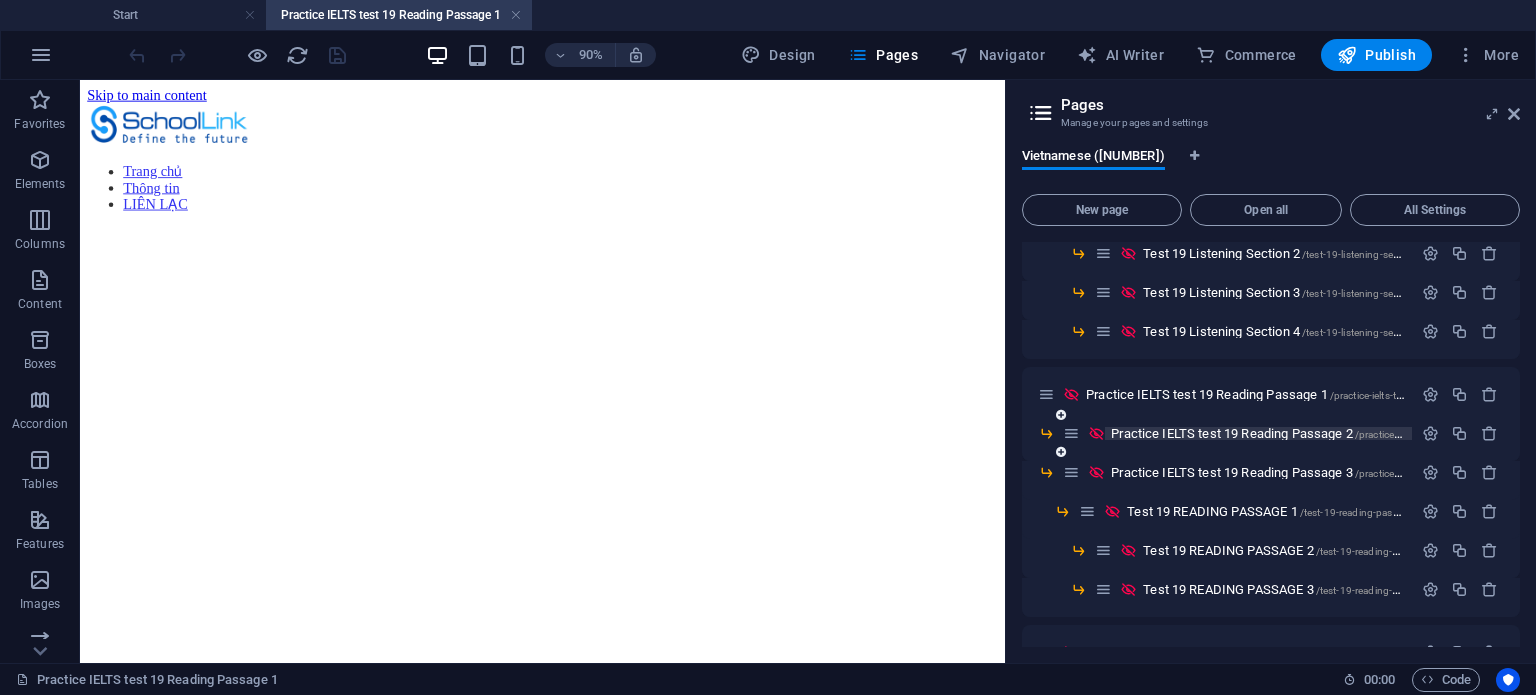 scroll, scrollTop: 0, scrollLeft: 0, axis: both 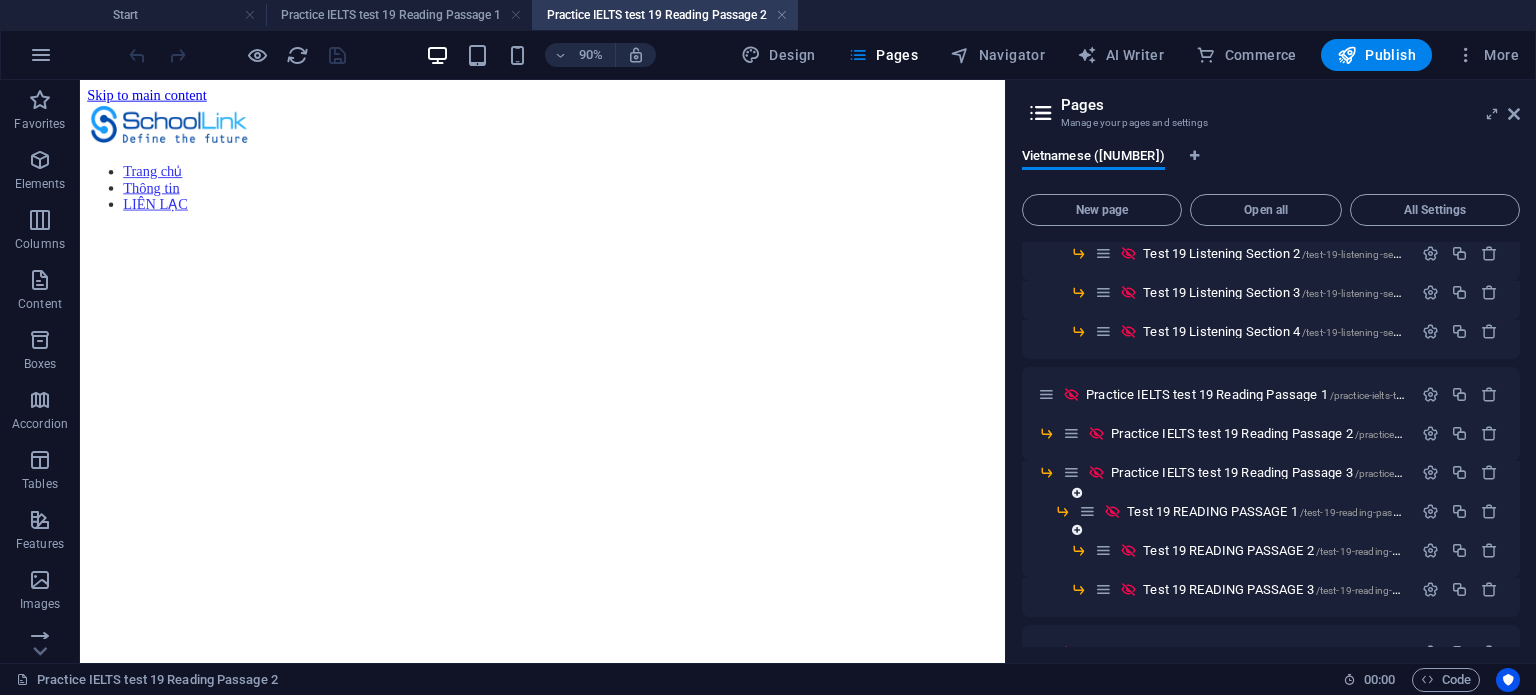 click on "Practice IELTS test 19 Reading Passage 3 /practice-ielts-test-19-reading-passage-3" at bounding box center (1324, 472) 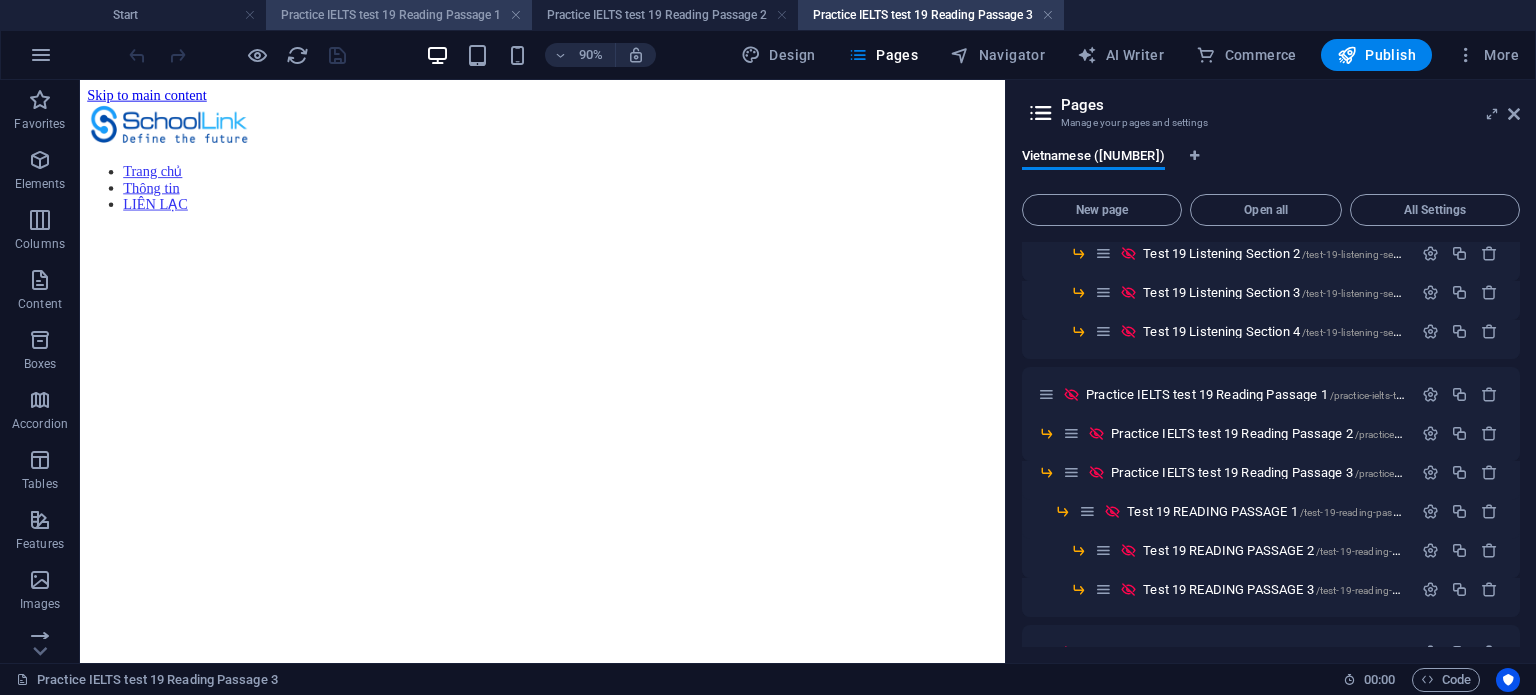 scroll, scrollTop: 0, scrollLeft: 0, axis: both 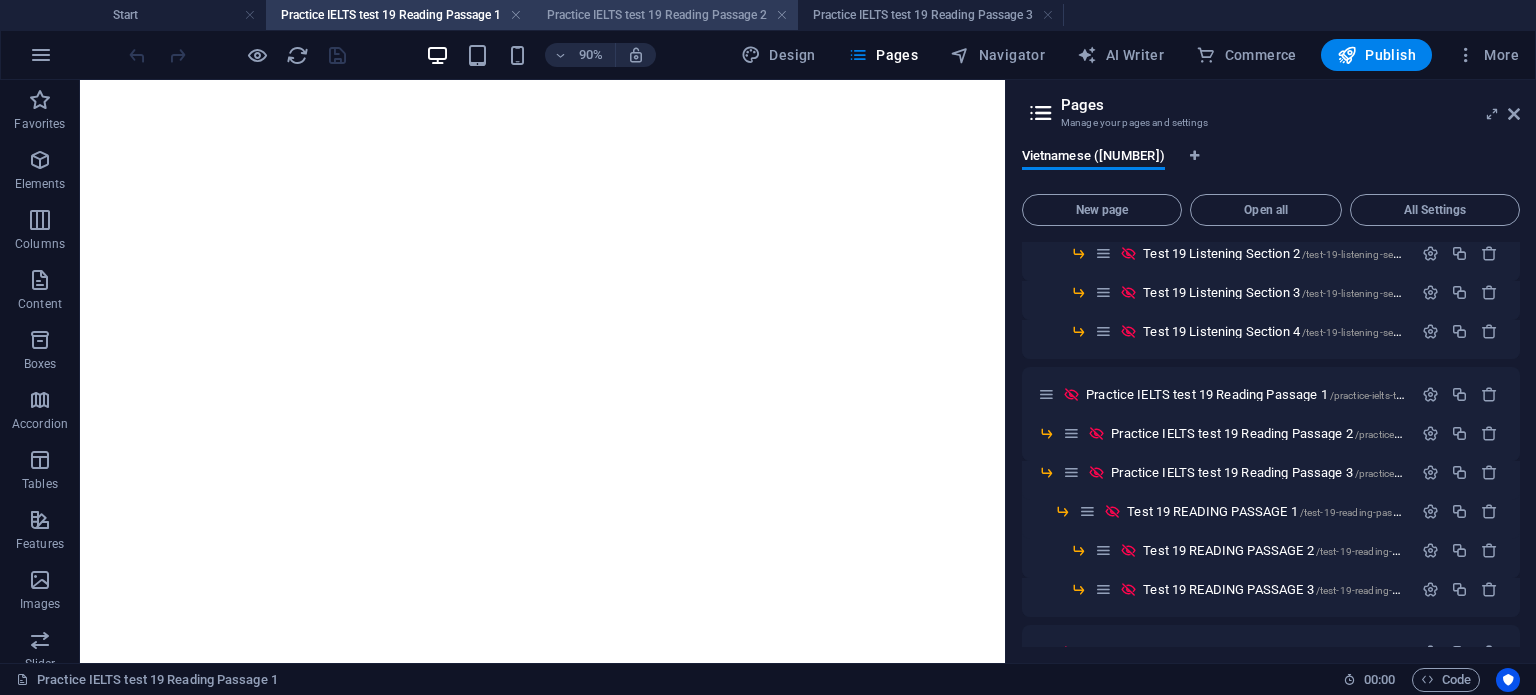 click on "Practice IELTS test 19 Reading Passage 2" at bounding box center [665, 15] 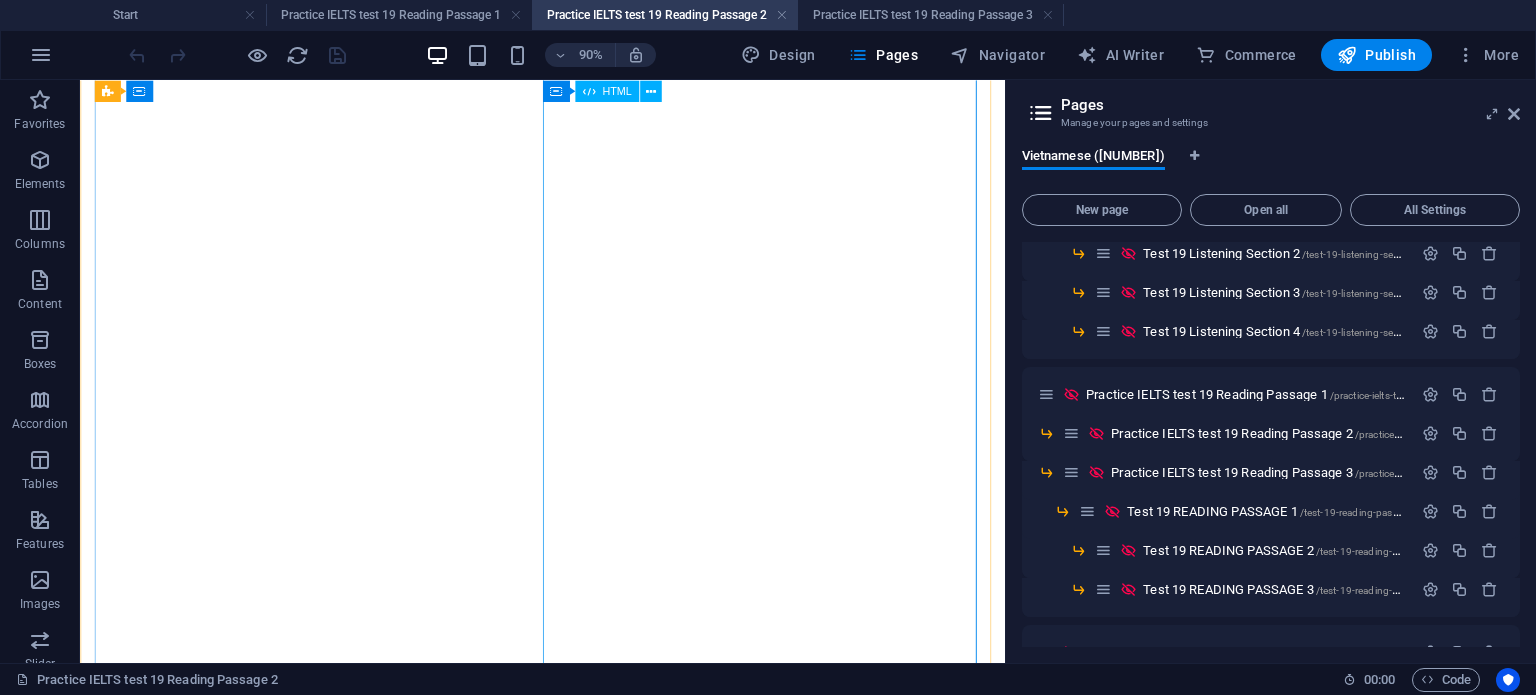 scroll, scrollTop: 600, scrollLeft: 0, axis: vertical 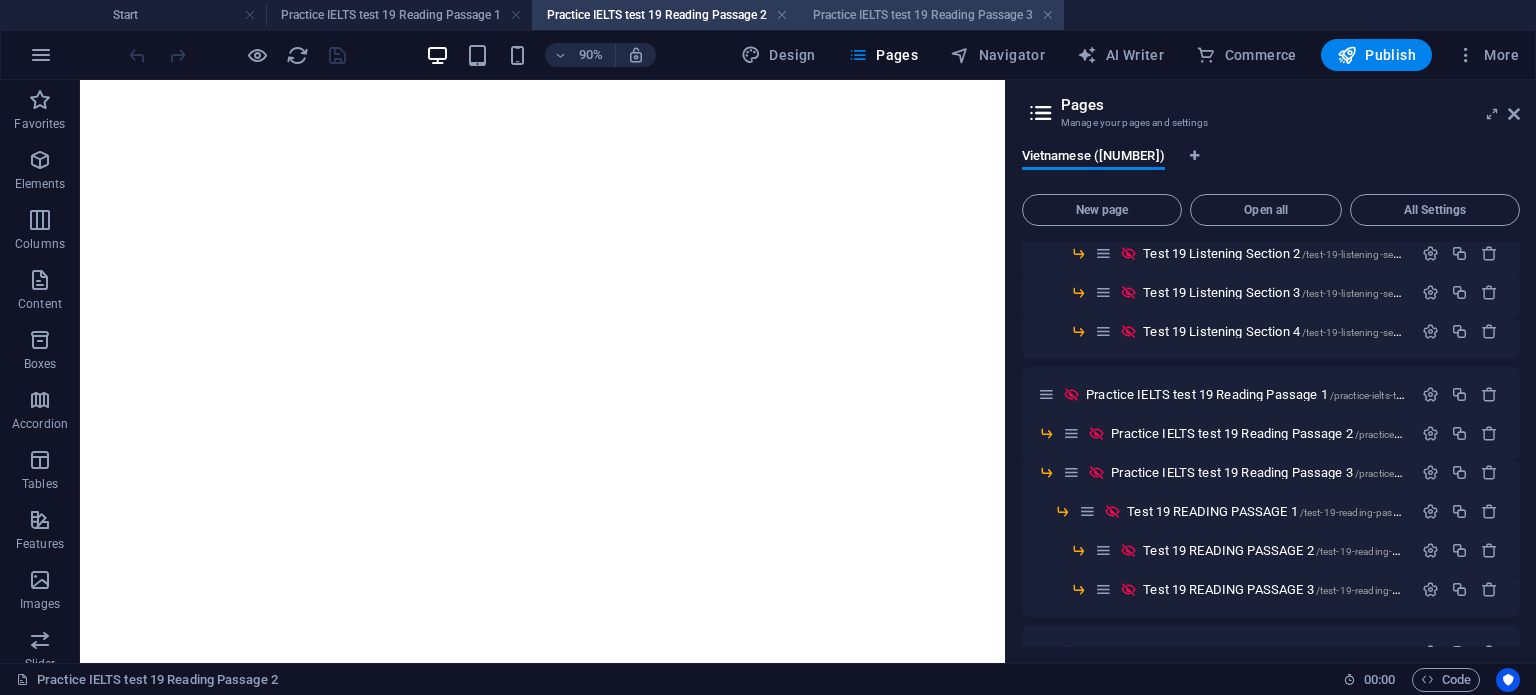 click on "Practice IELTS test 19 Reading Passage 3" at bounding box center [931, 15] 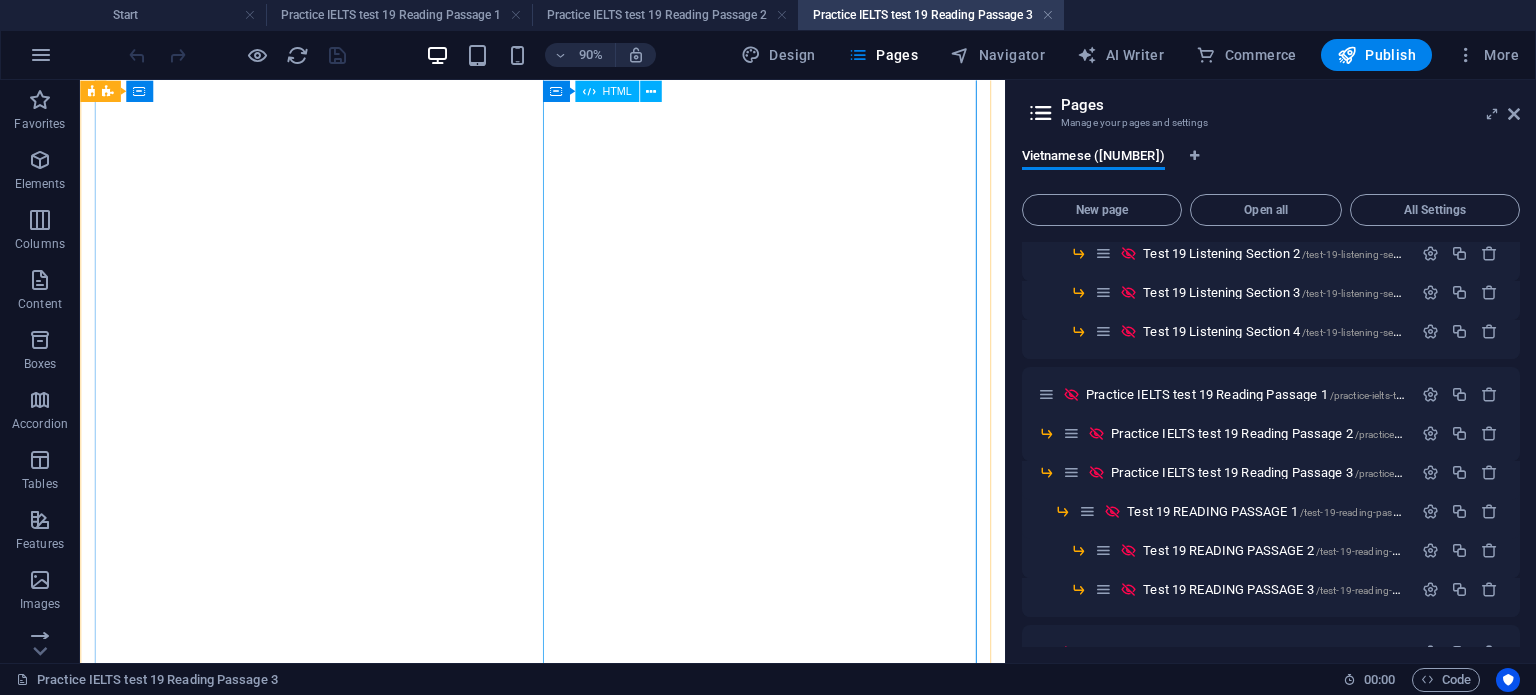 scroll, scrollTop: 1200, scrollLeft: 0, axis: vertical 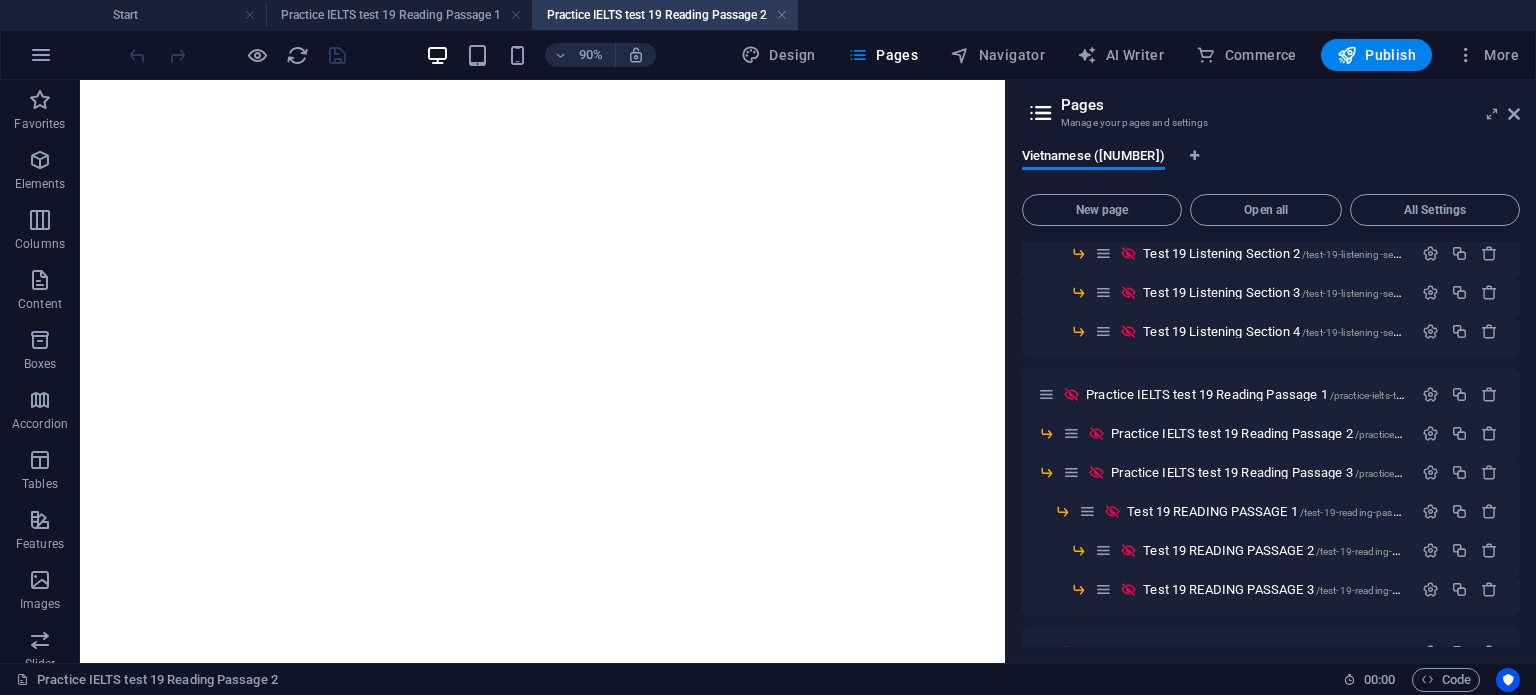 click on "Start Practice IELTS test 19 Reading Passage 1 Practice IELTS test 19 Reading Passage 2" at bounding box center [768, 15] 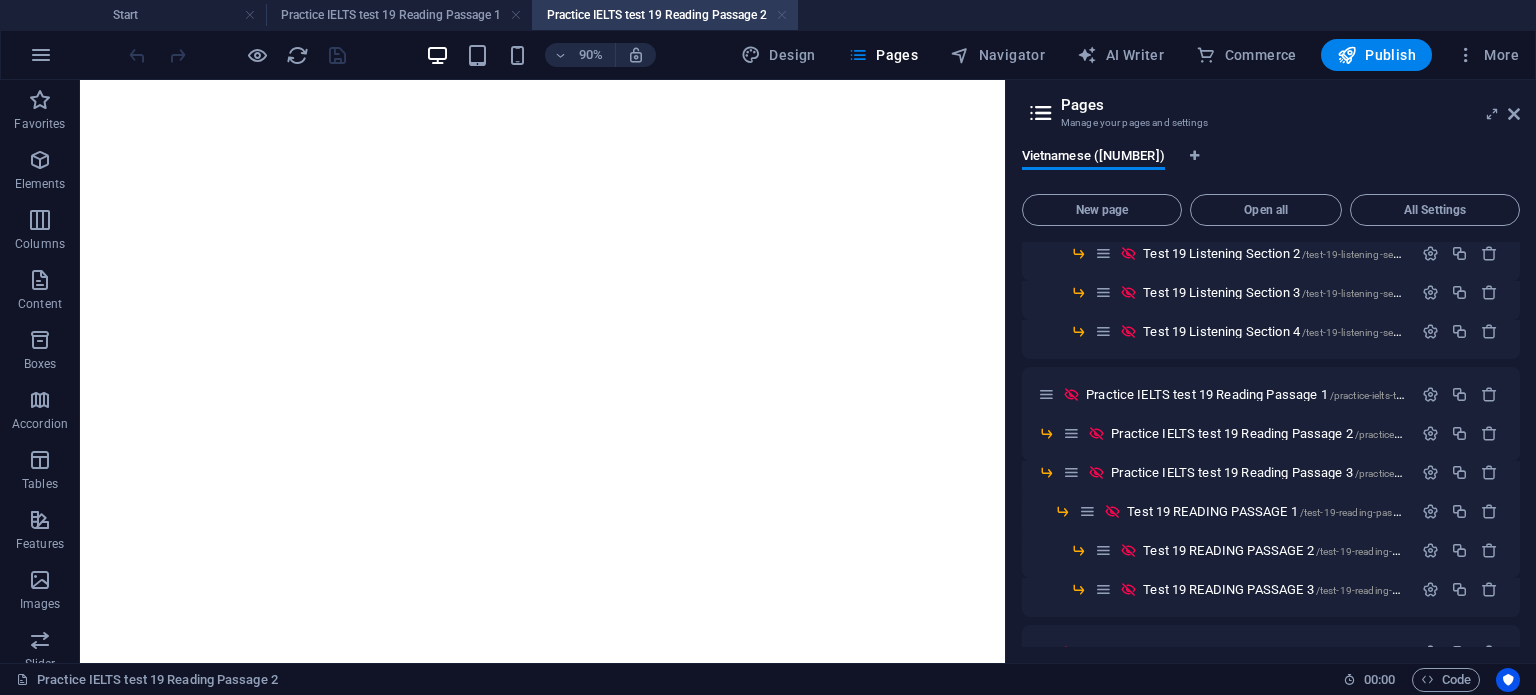 click at bounding box center (782, 15) 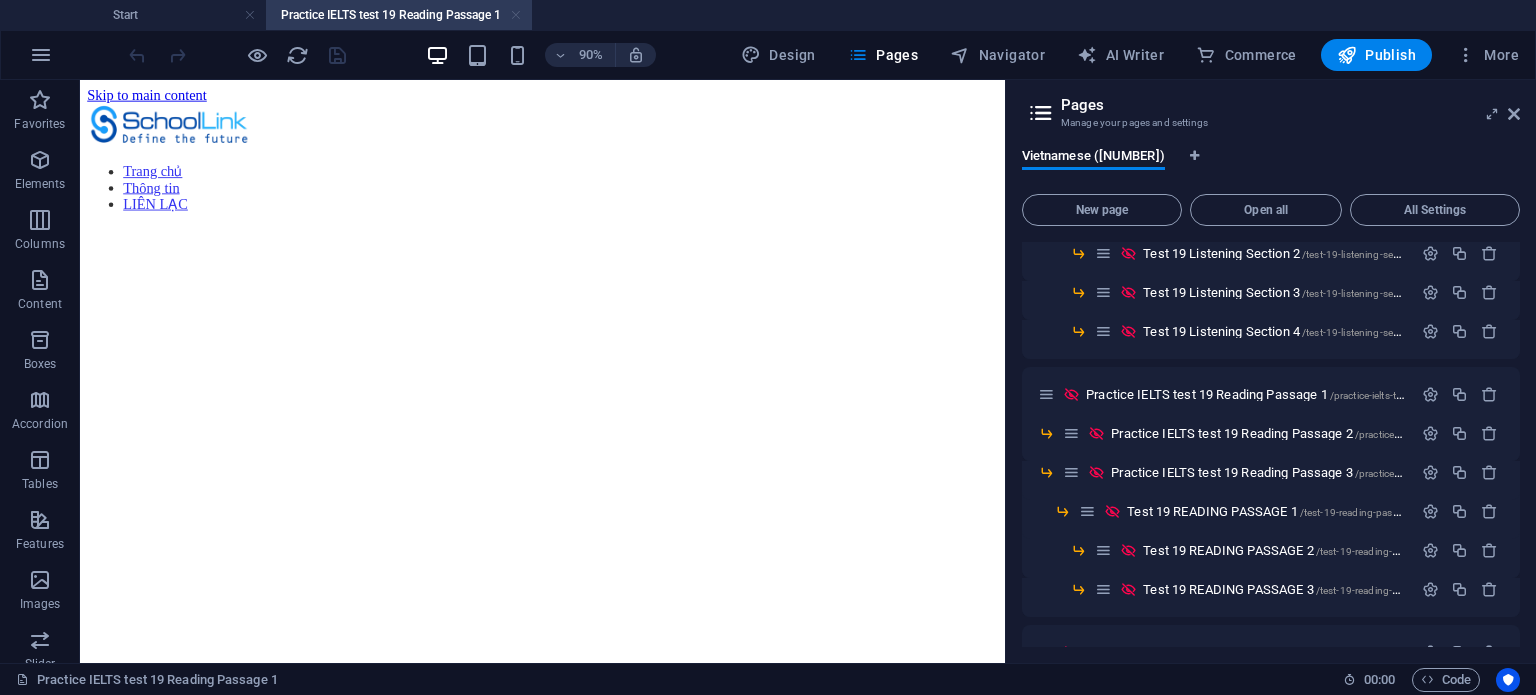 scroll, scrollTop: 500, scrollLeft: 0, axis: vertical 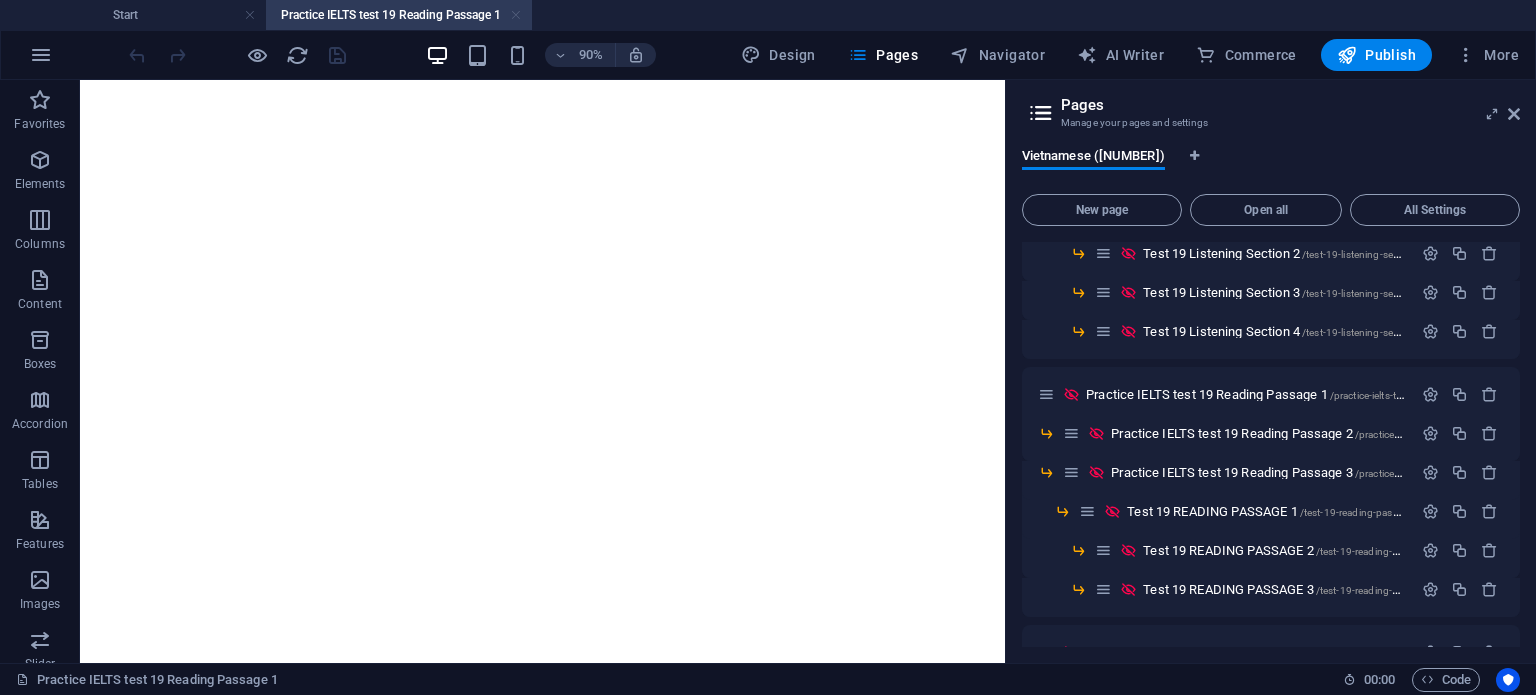click at bounding box center (516, 15) 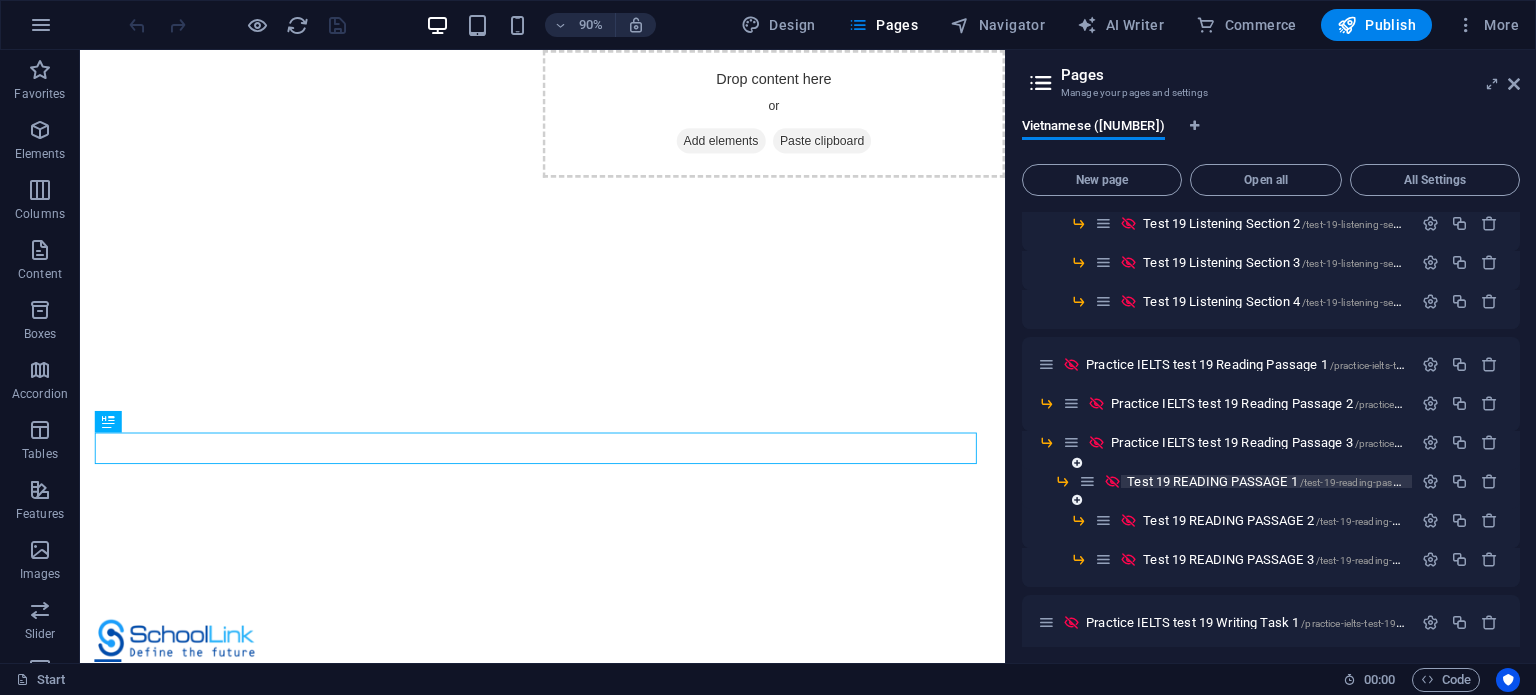 click on "Test 19 READING PASSAGE 1 /test-19-reading-passage-1" at bounding box center (1275, 481) 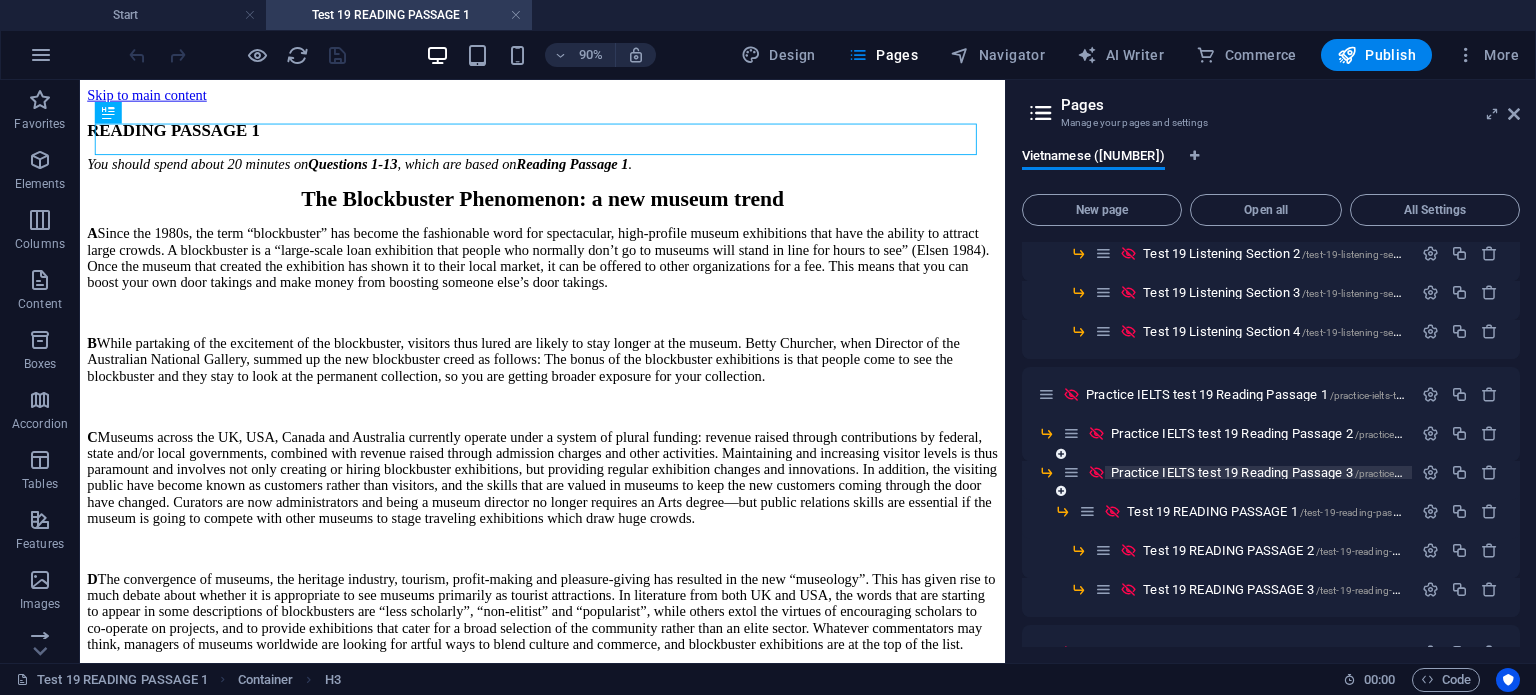 scroll, scrollTop: 0, scrollLeft: 0, axis: both 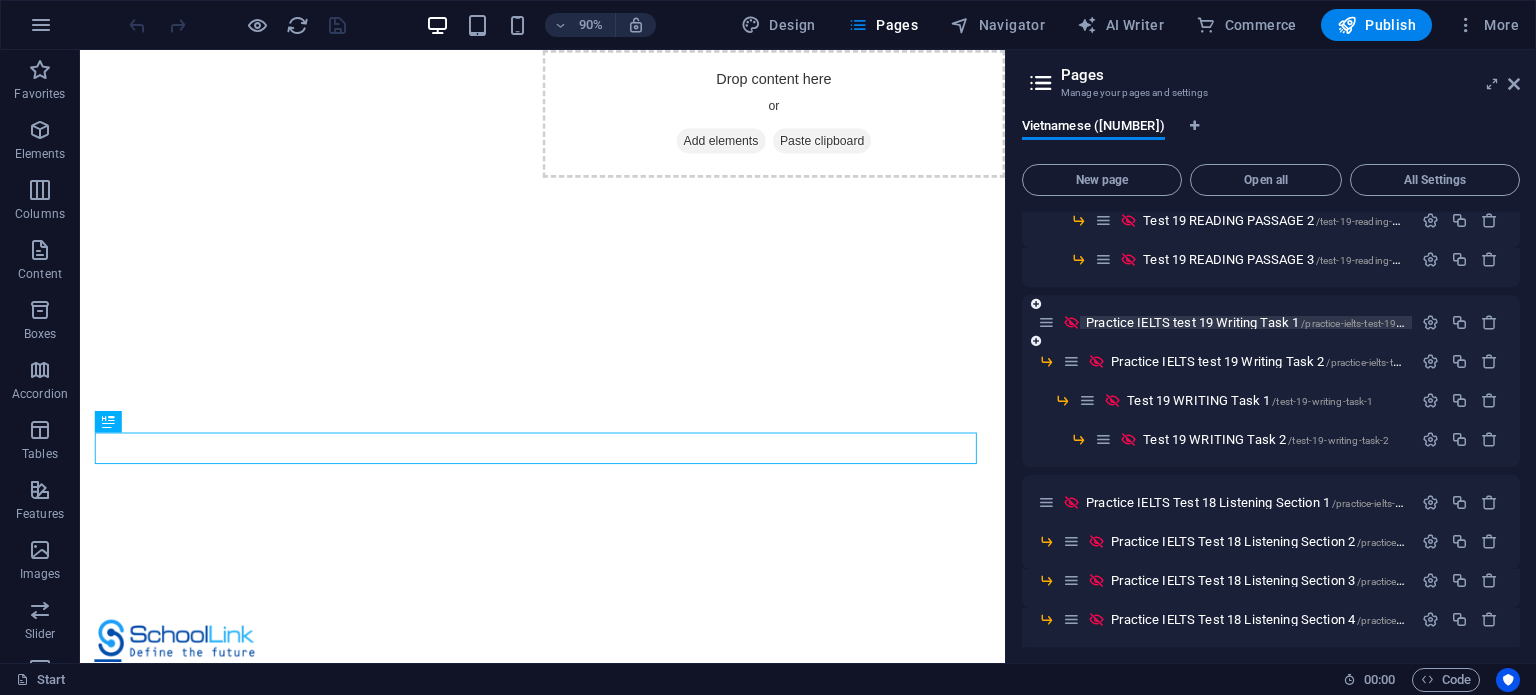 click on "Practice IELTS test 19 Writing Task 1 /practice-ielts-test-19-writing-task-1" at bounding box center (1273, 322) 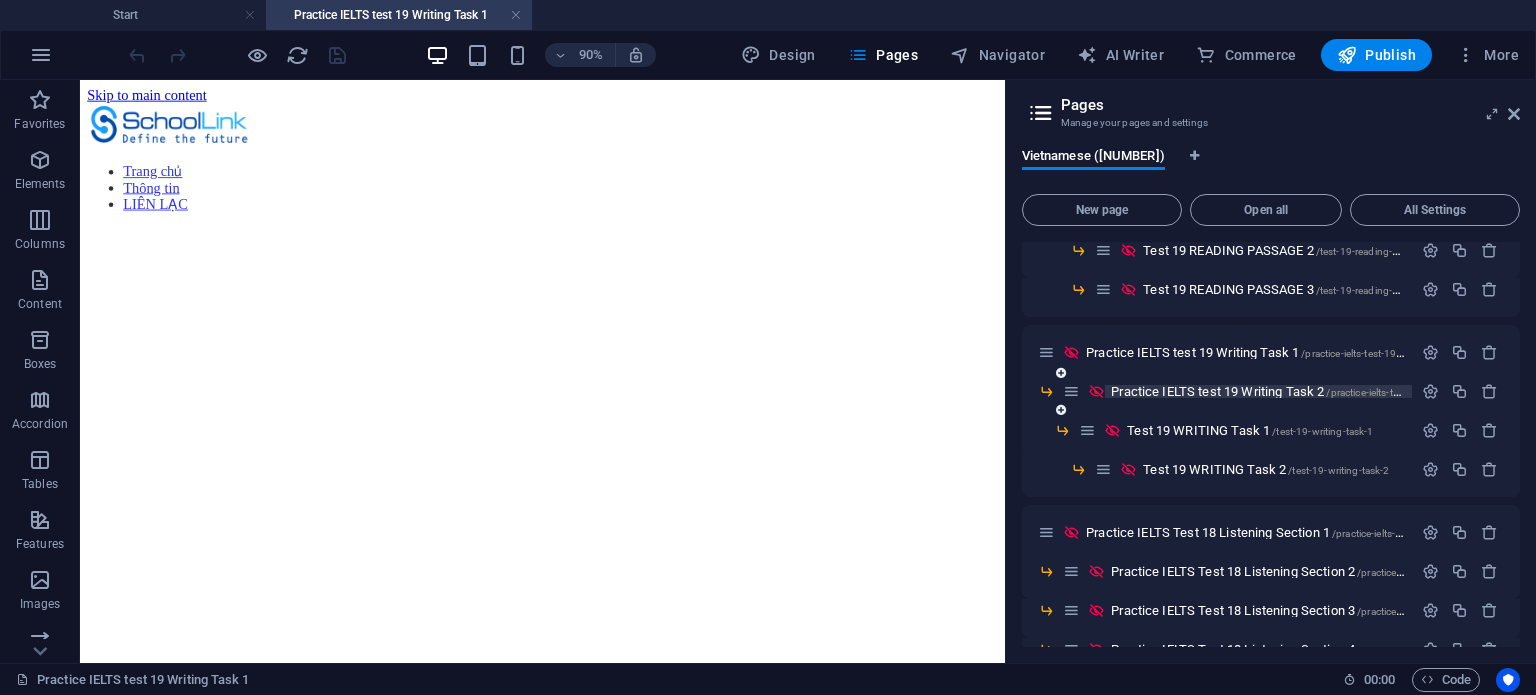 scroll, scrollTop: 0, scrollLeft: 0, axis: both 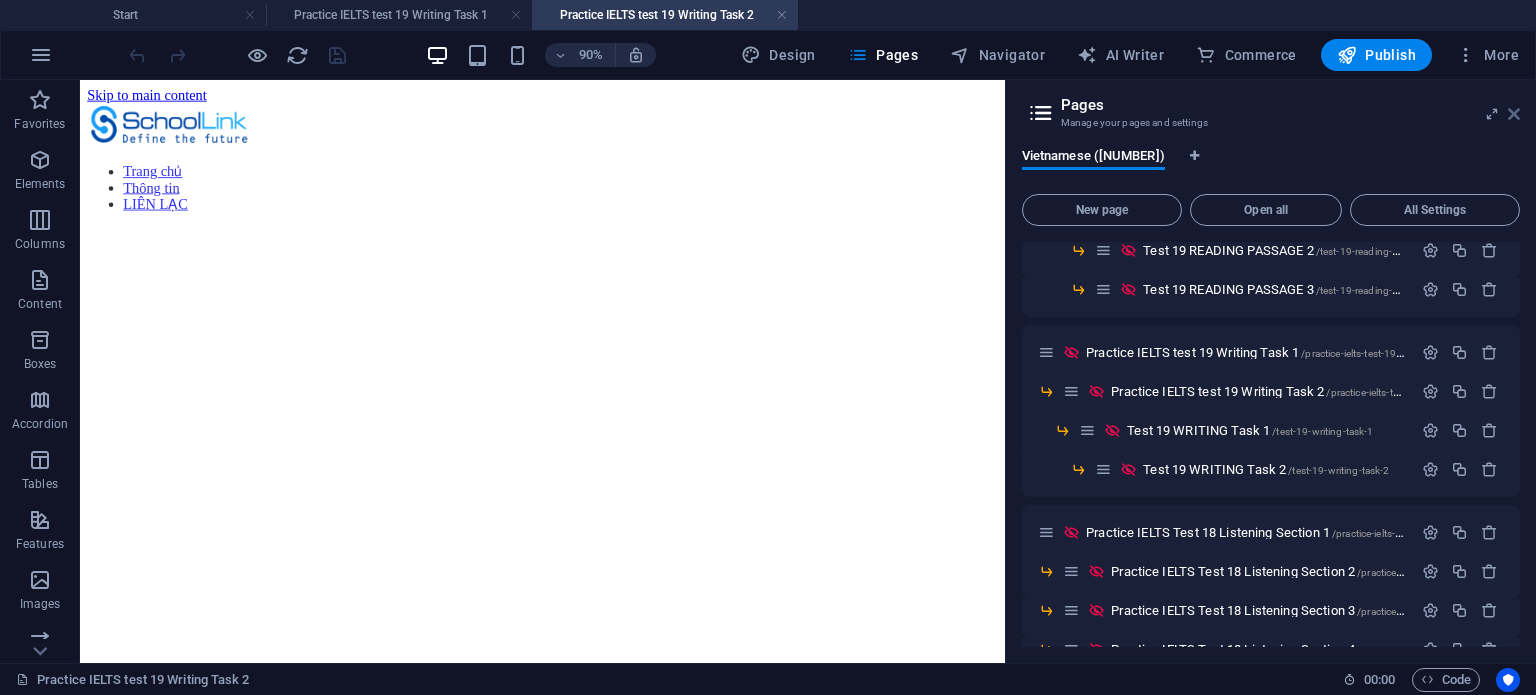 click at bounding box center [1514, 114] 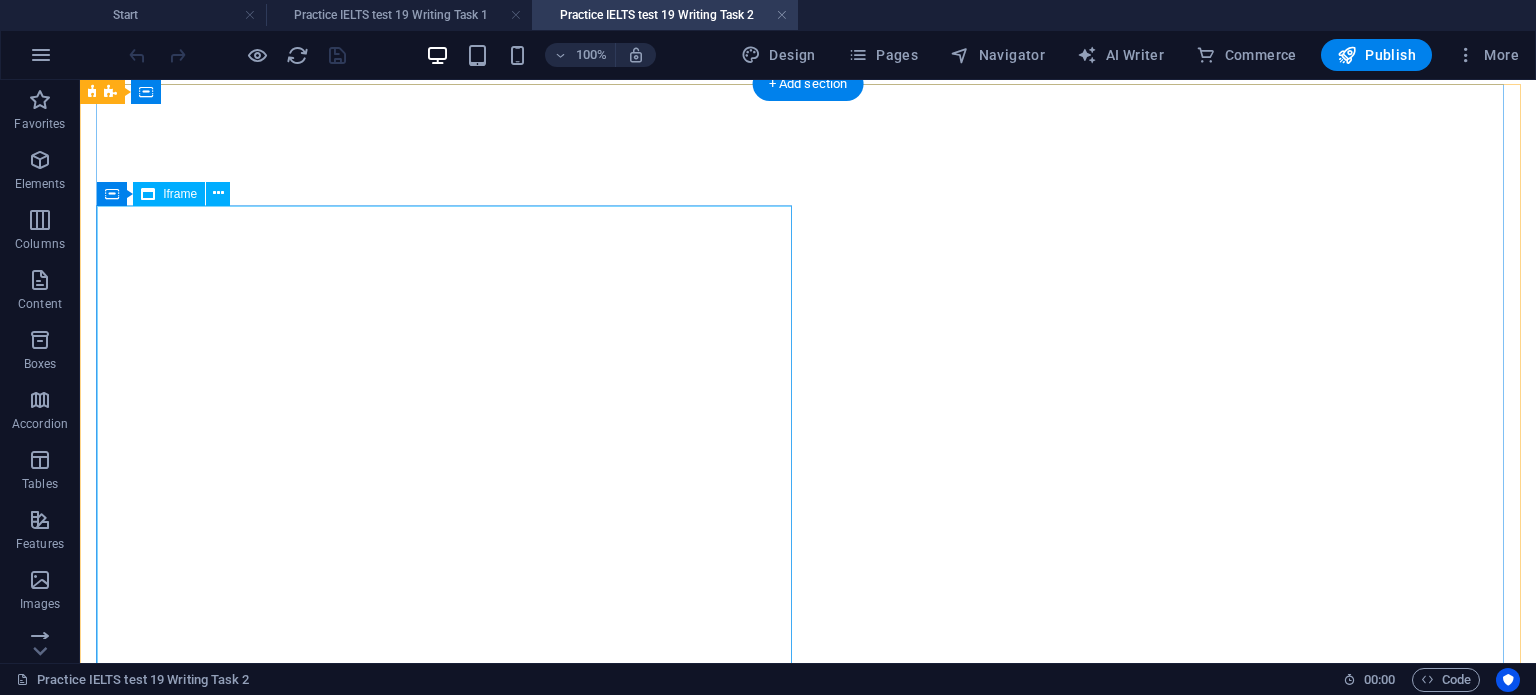 scroll, scrollTop: 0, scrollLeft: 0, axis: both 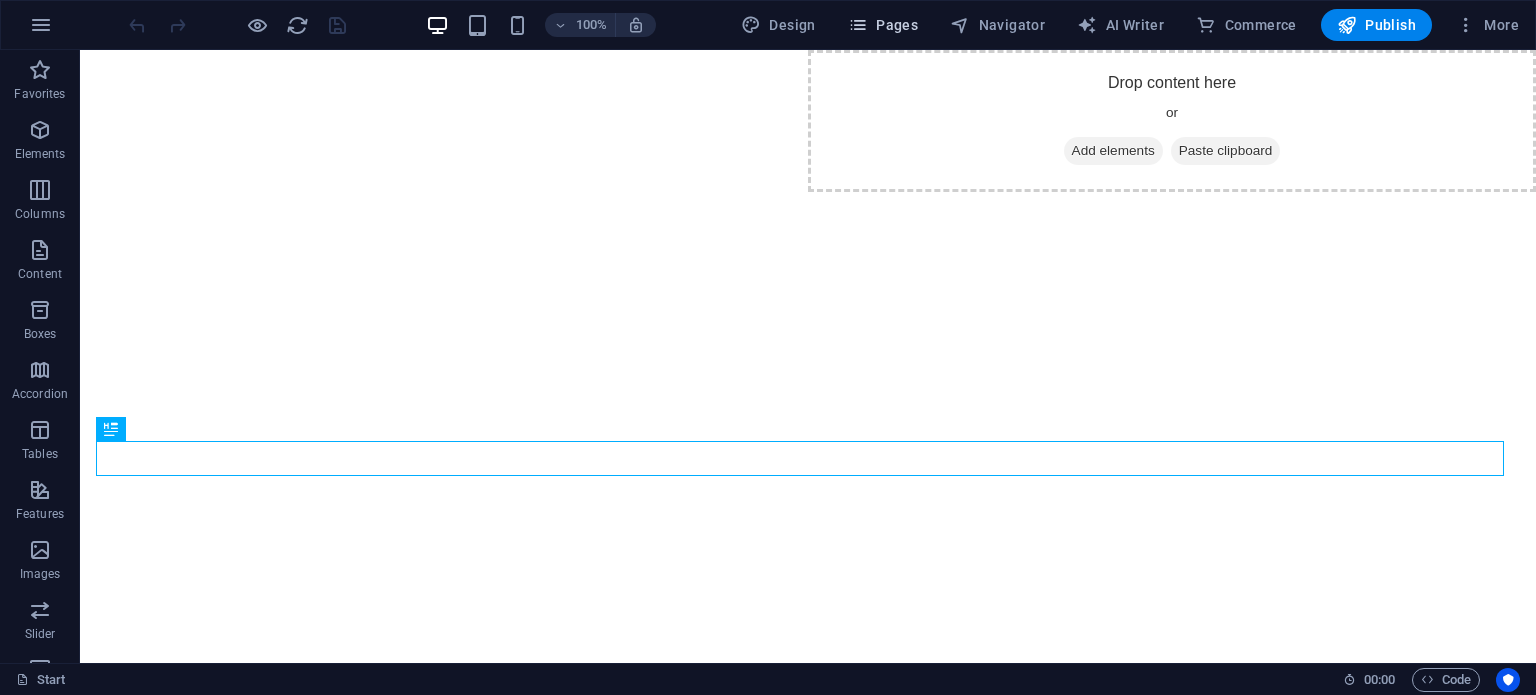 click on "Pages" at bounding box center [883, 25] 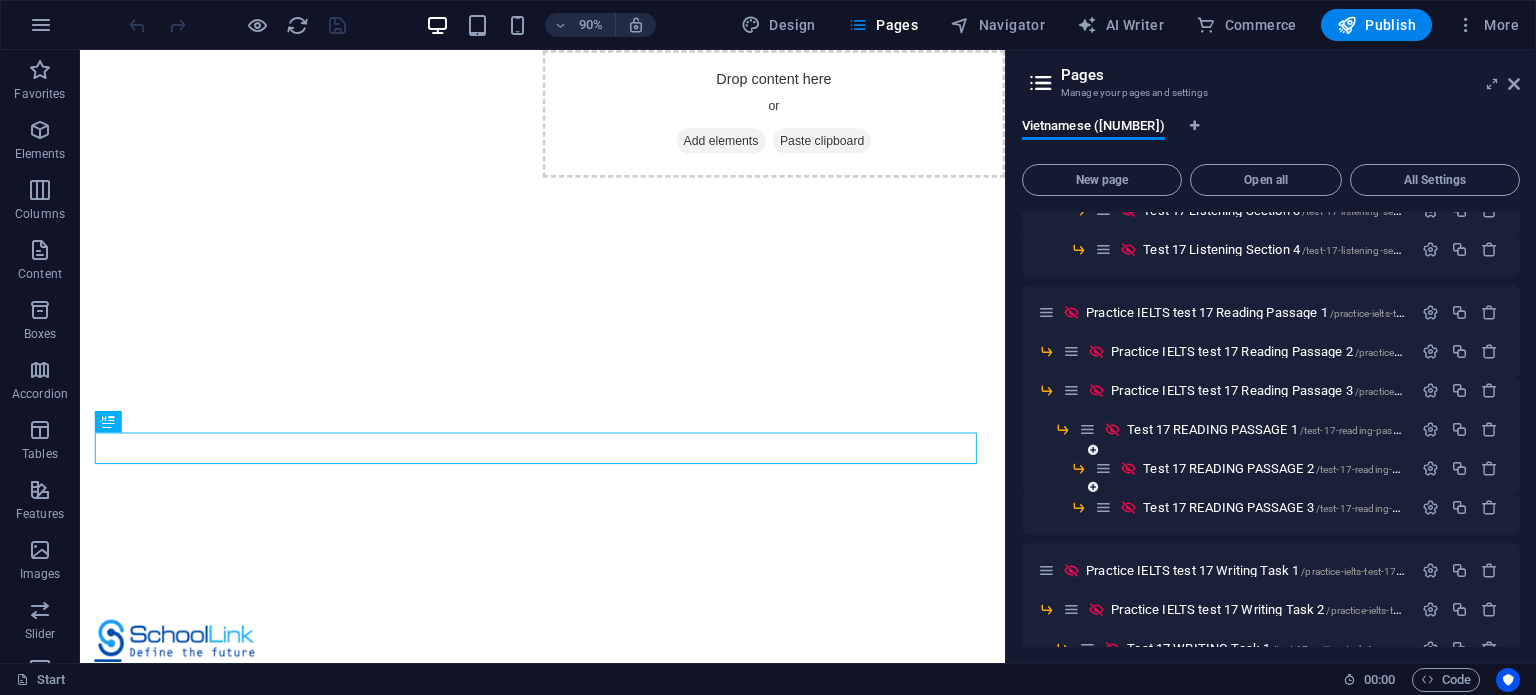scroll, scrollTop: 3100, scrollLeft: 0, axis: vertical 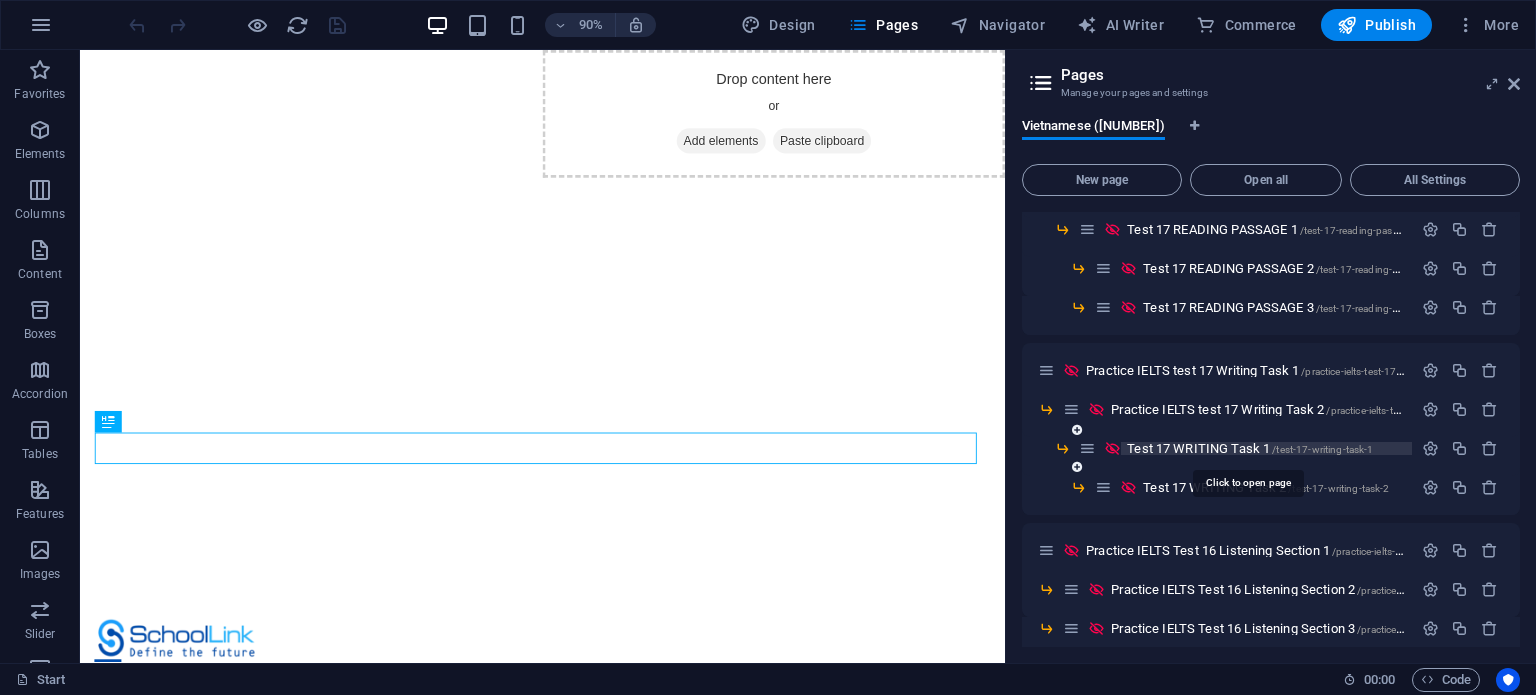 click on "Test 17 WRITING Task 1 /test-17-writing-task-1" at bounding box center (1250, 448) 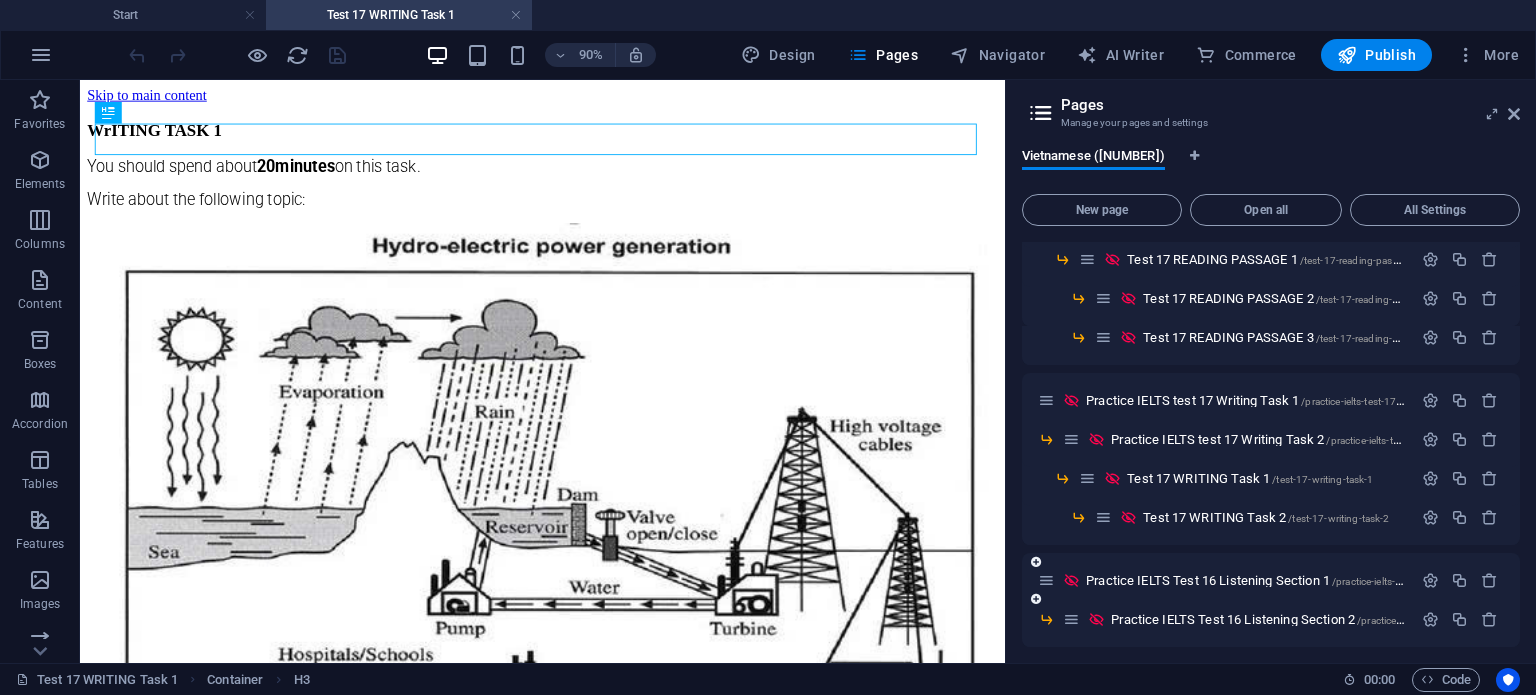 scroll, scrollTop: 0, scrollLeft: 0, axis: both 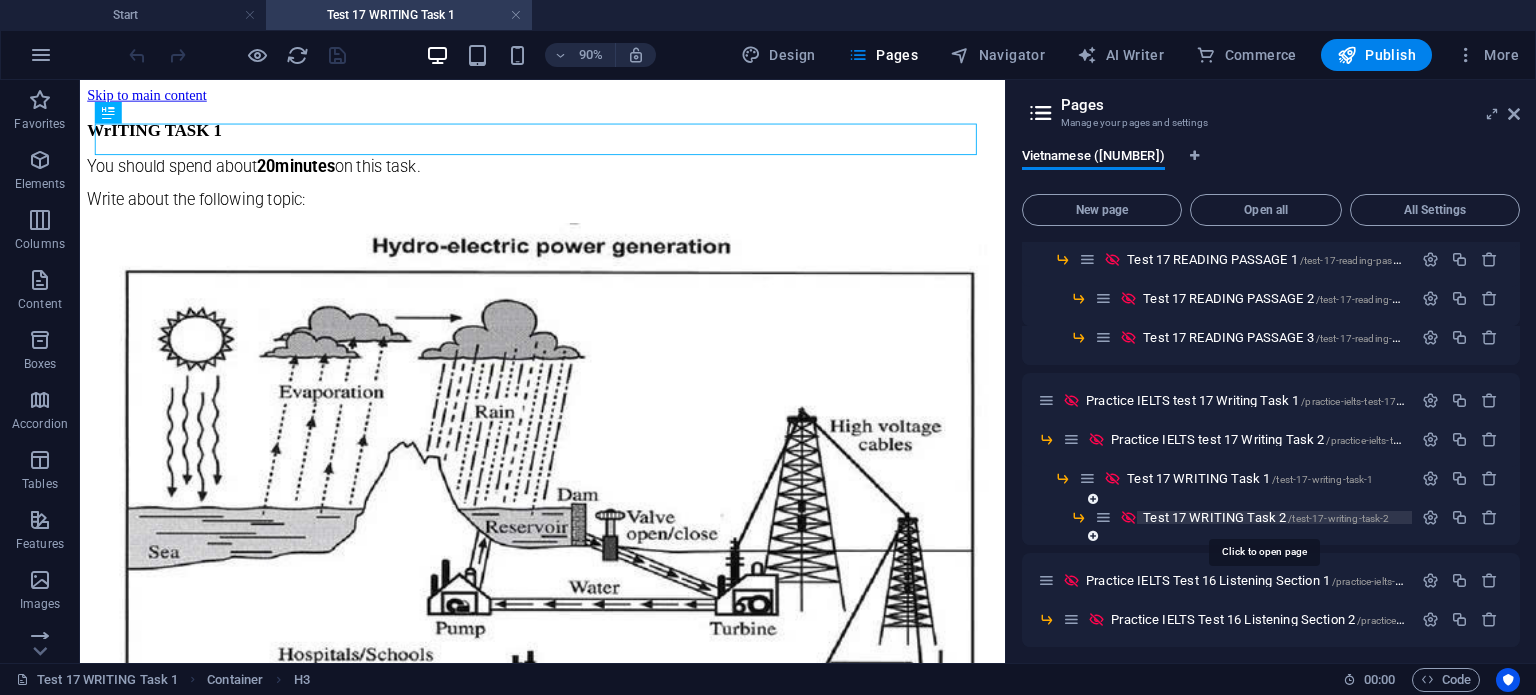 click on "/test-17-writing-task-2" at bounding box center (1338, 518) 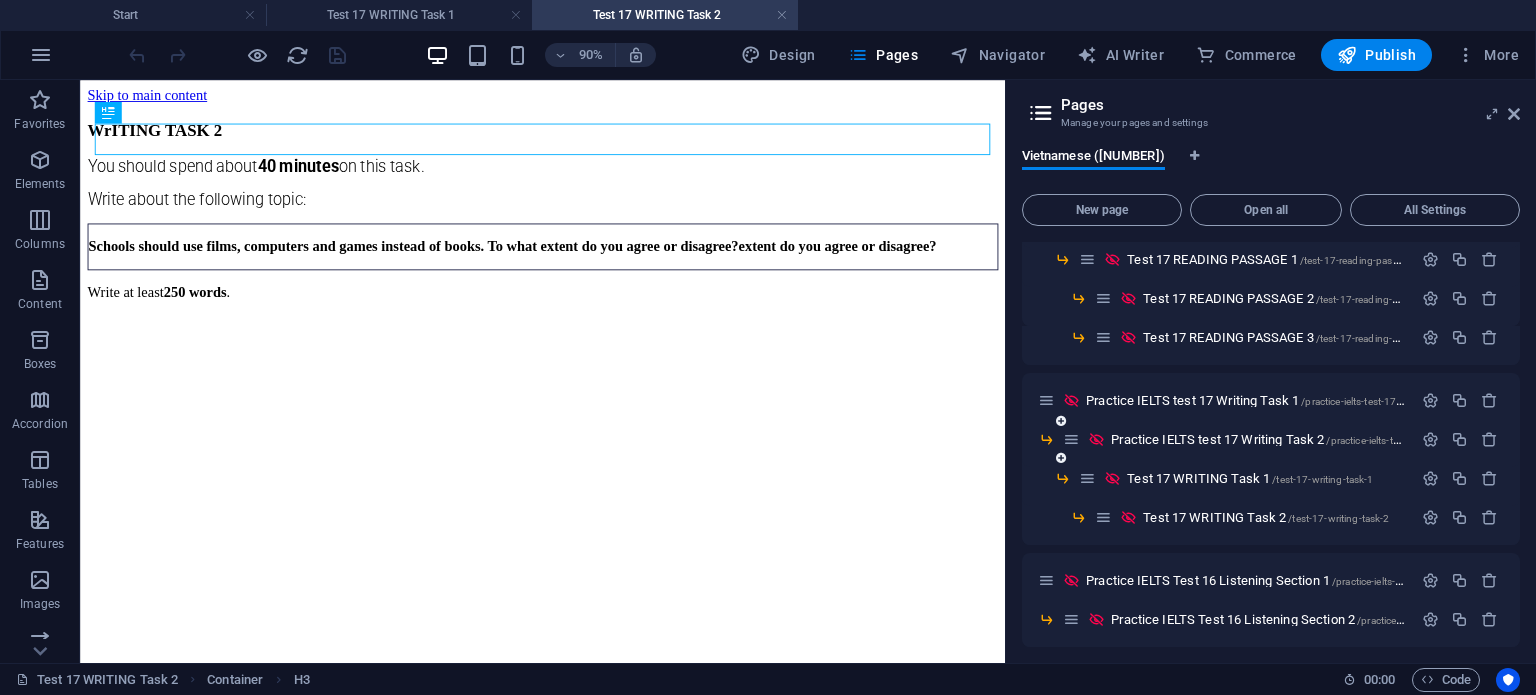scroll, scrollTop: 0, scrollLeft: 0, axis: both 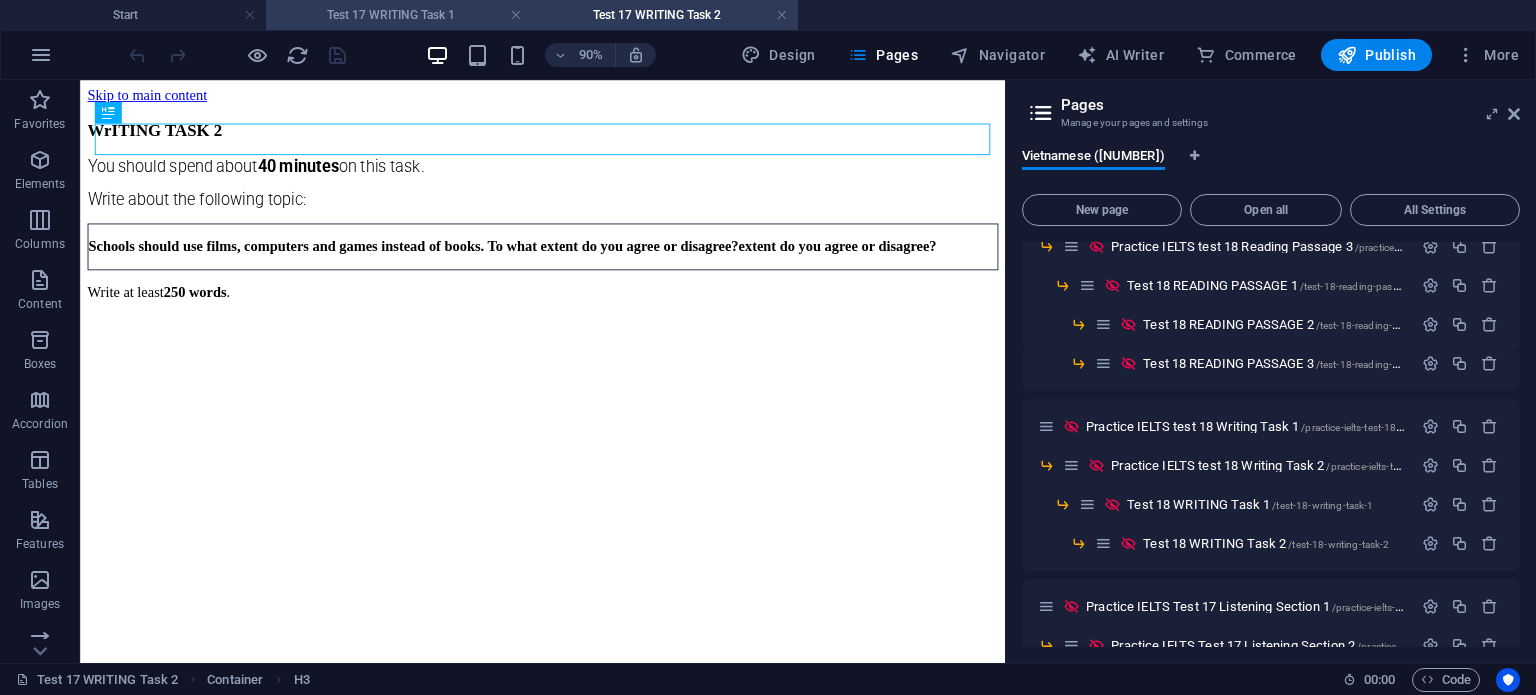 drag, startPoint x: 476, startPoint y: 9, endPoint x: 747, endPoint y: 196, distance: 329.25674 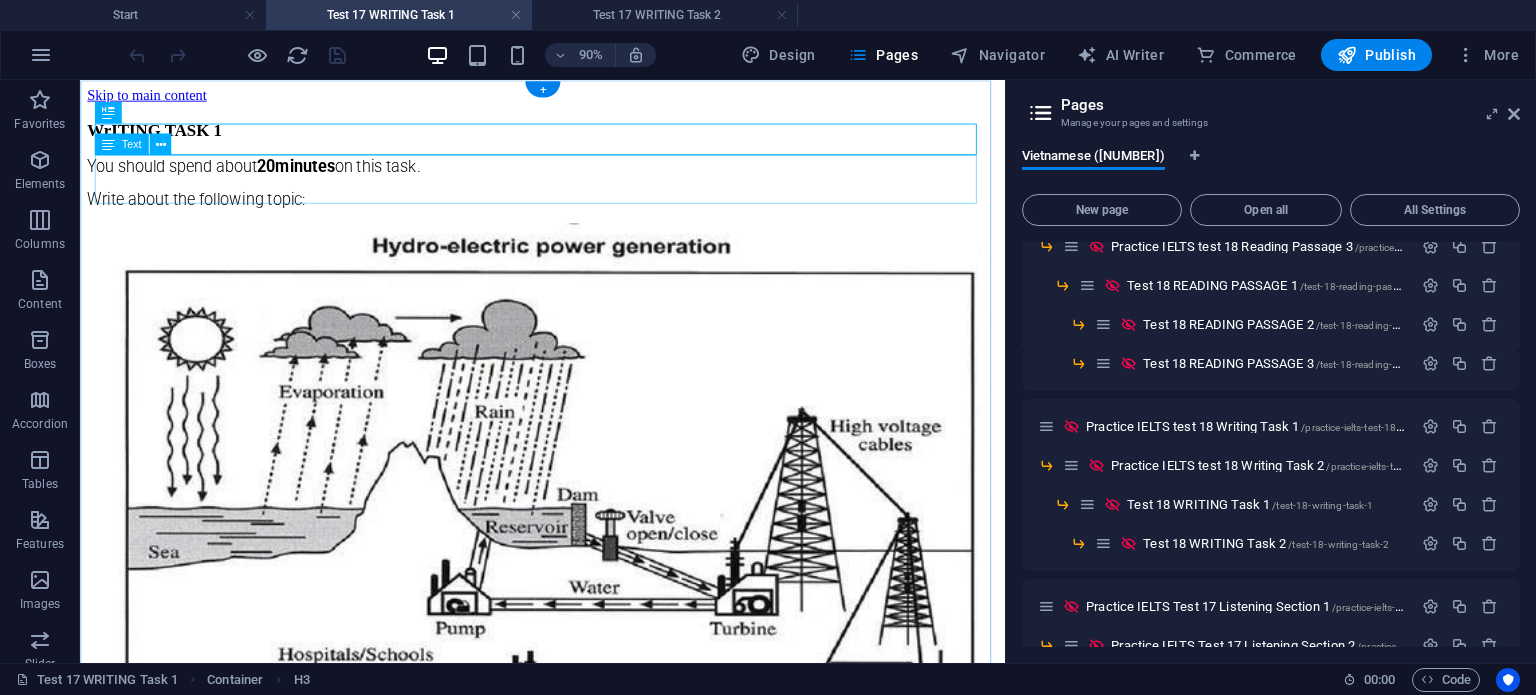 drag, startPoint x: 414, startPoint y: 186, endPoint x: 494, endPoint y: 258, distance: 107.62899 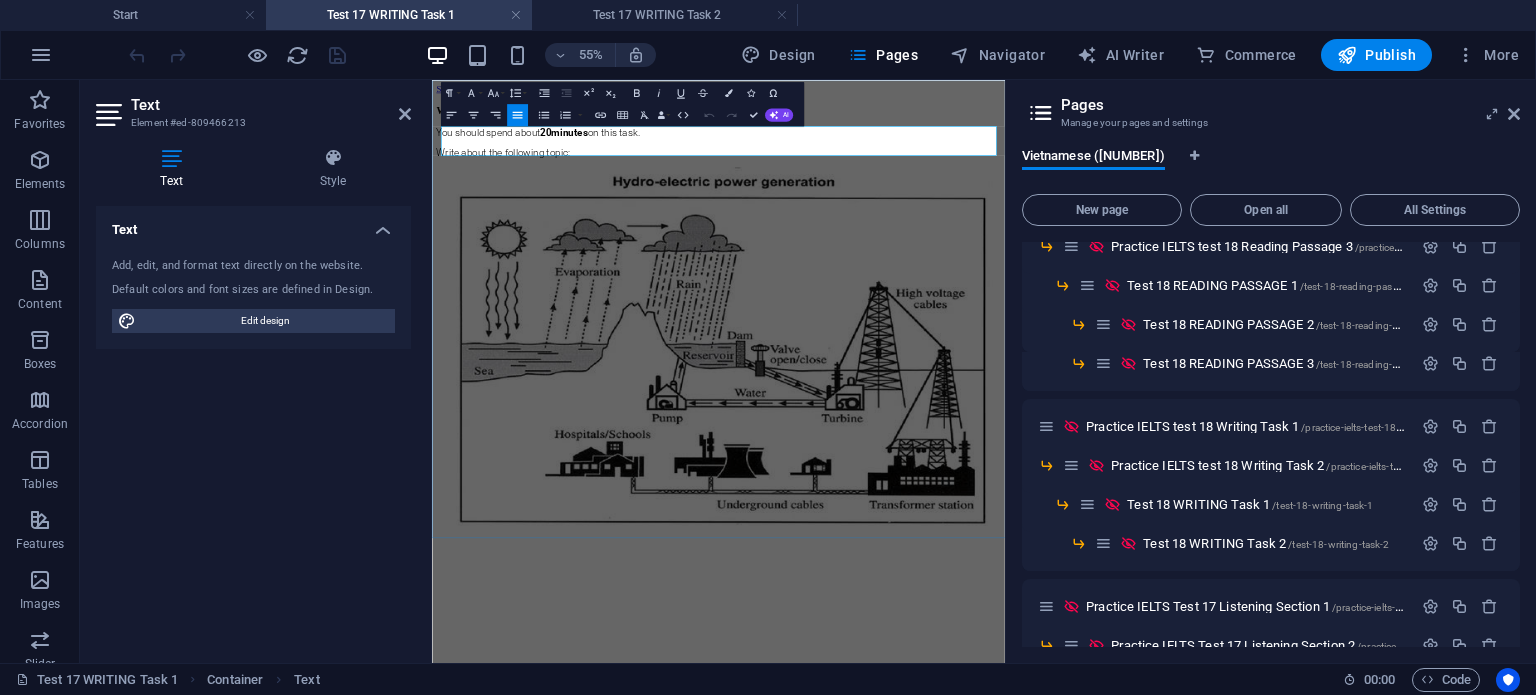 click on "You should spend about  20  minutes  on this task." at bounding box center [952, 175] 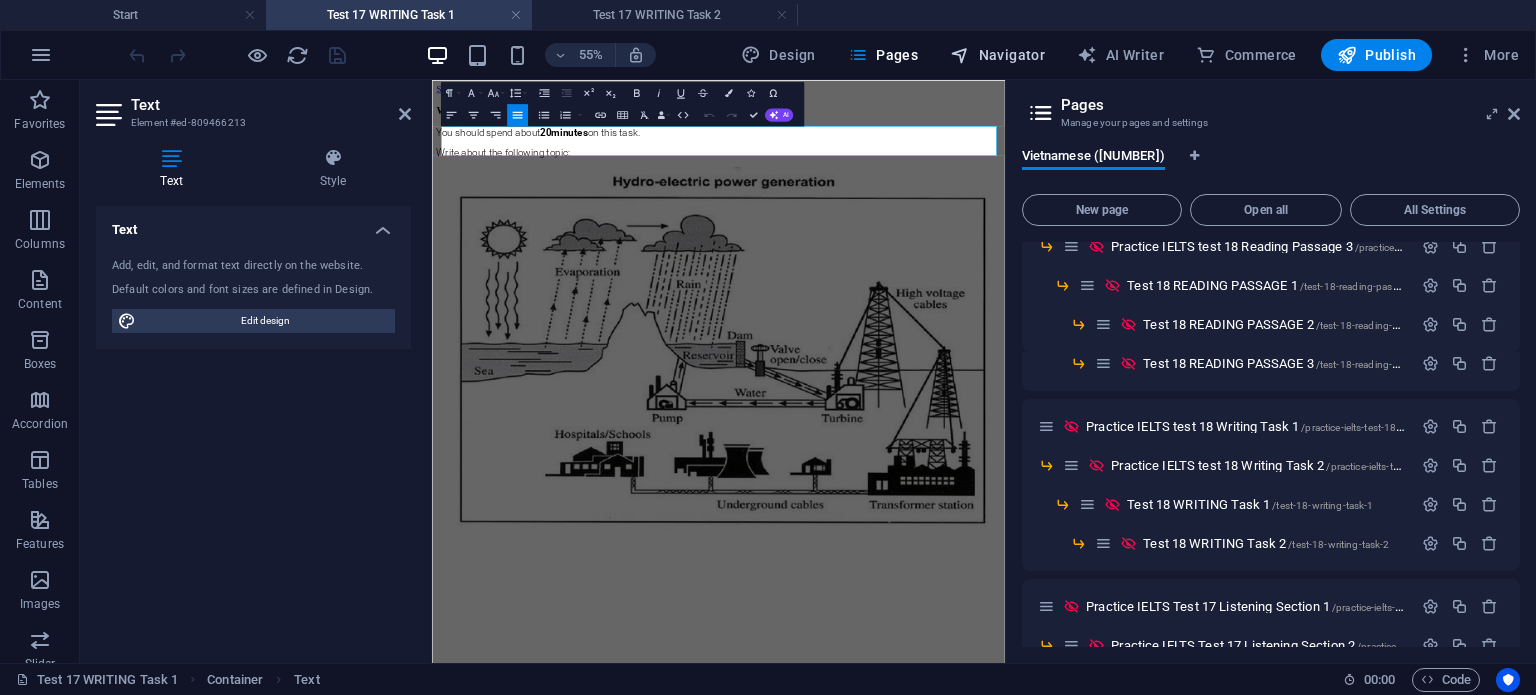 click on "Navigator" at bounding box center (997, 55) 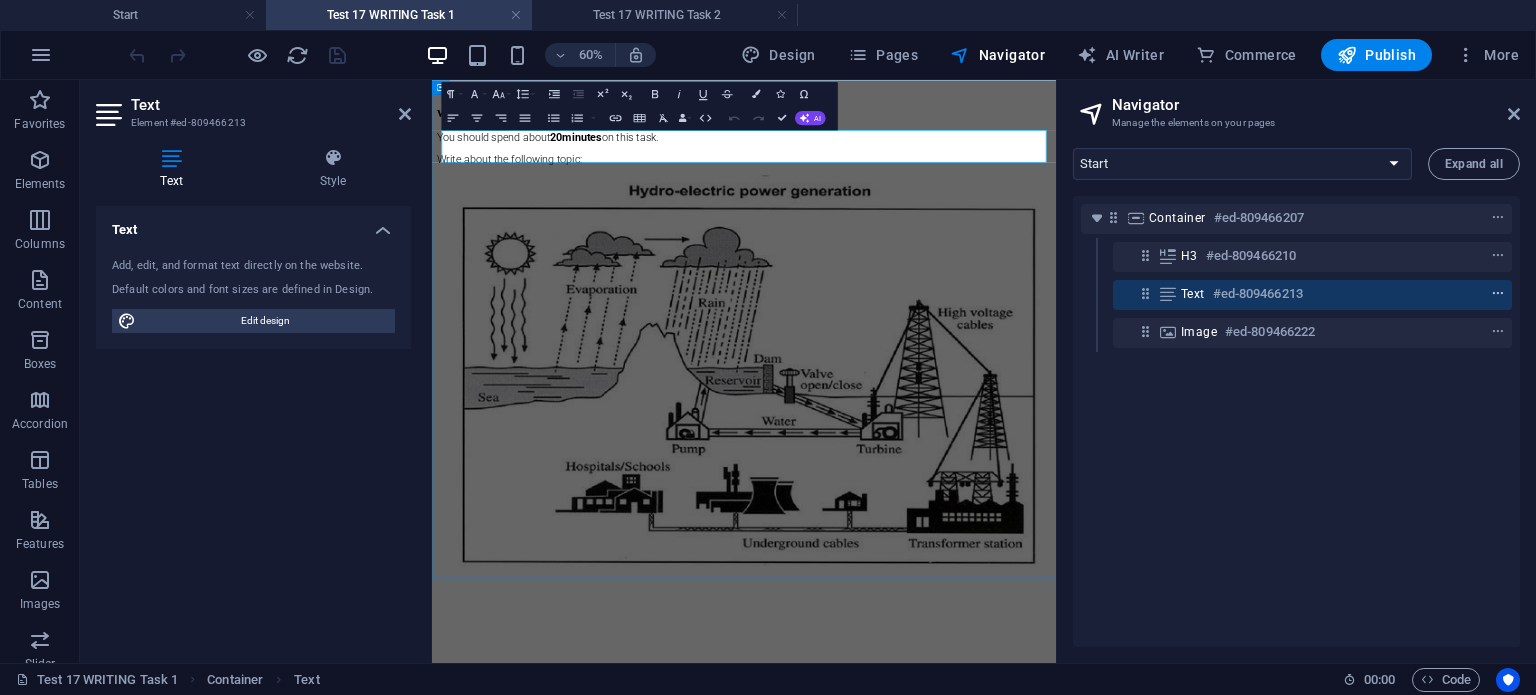 click at bounding box center [1498, 294] 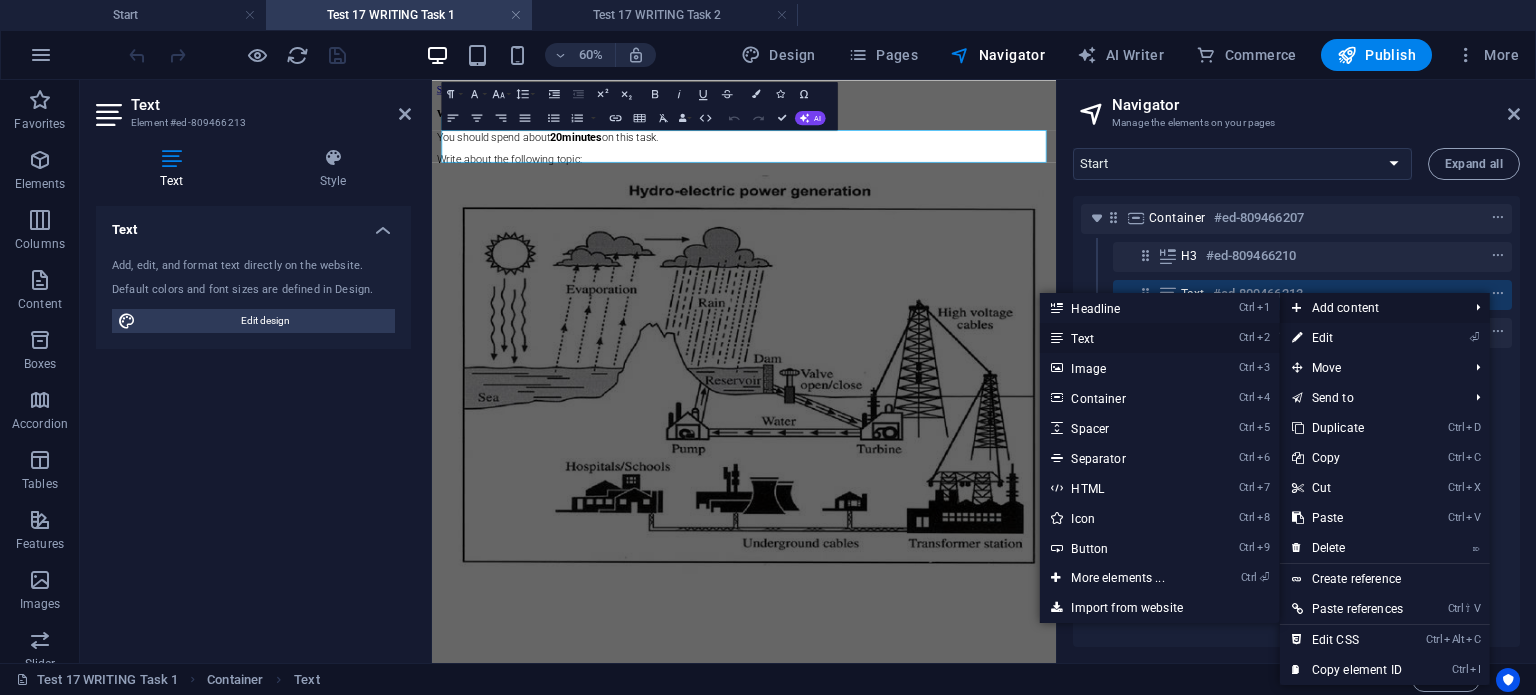click on "Ctrl 2  Text" at bounding box center [1121, 338] 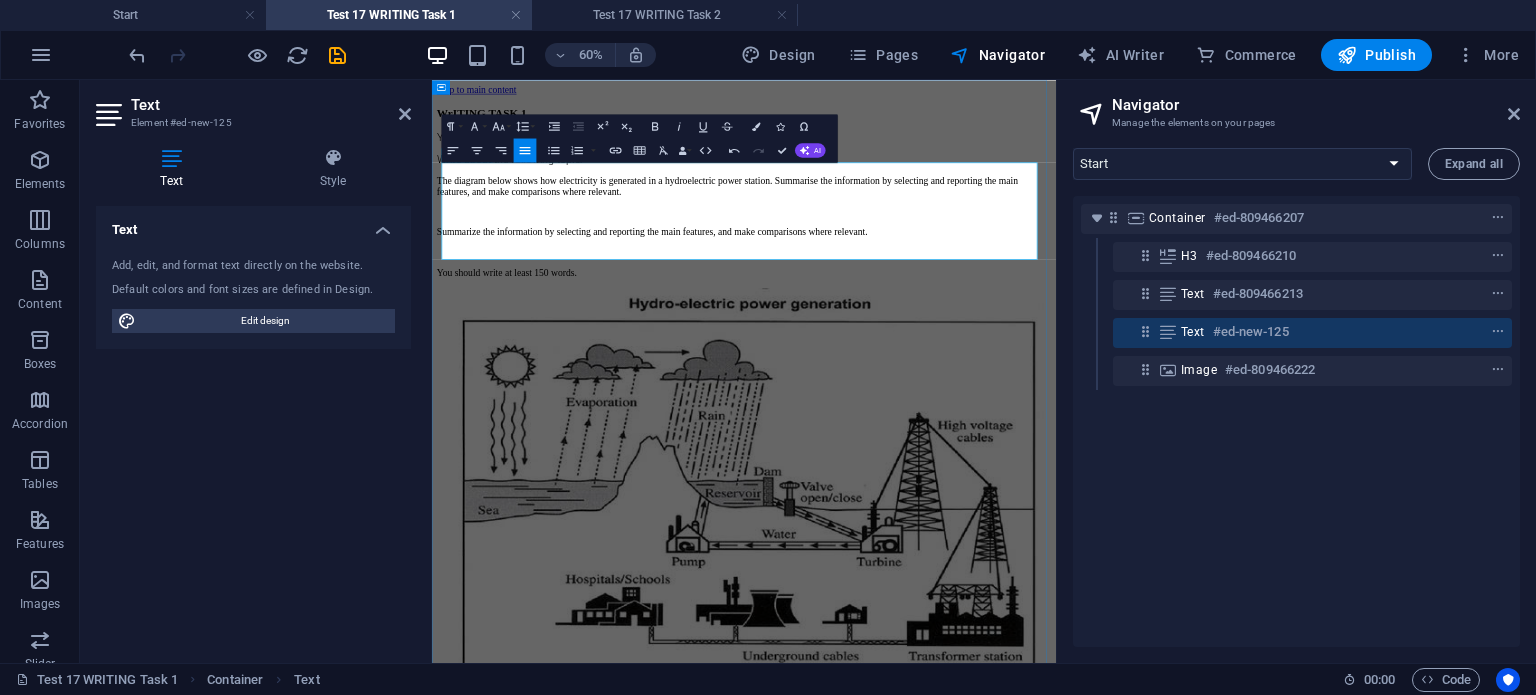 scroll, scrollTop: 6435, scrollLeft: 3, axis: both 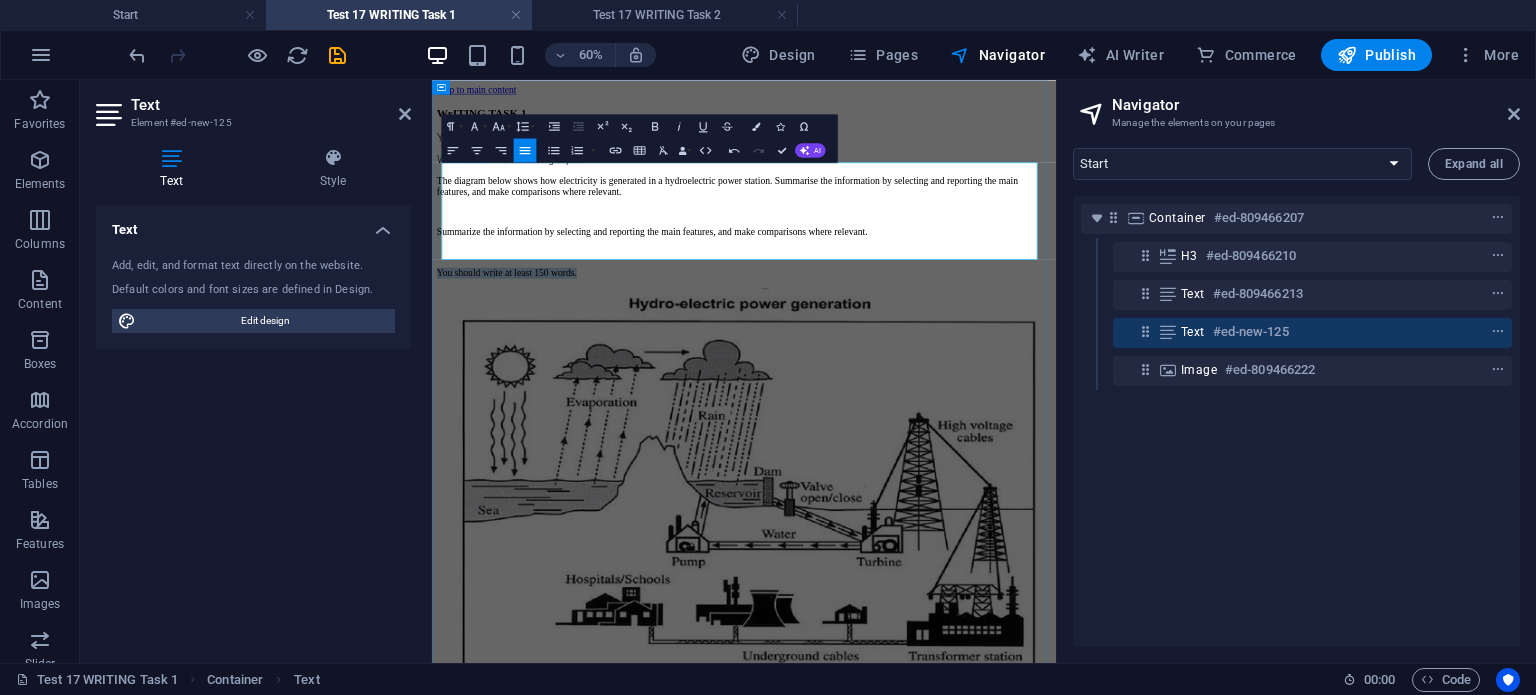 drag, startPoint x: 746, startPoint y: 357, endPoint x: 450, endPoint y: 357, distance: 296 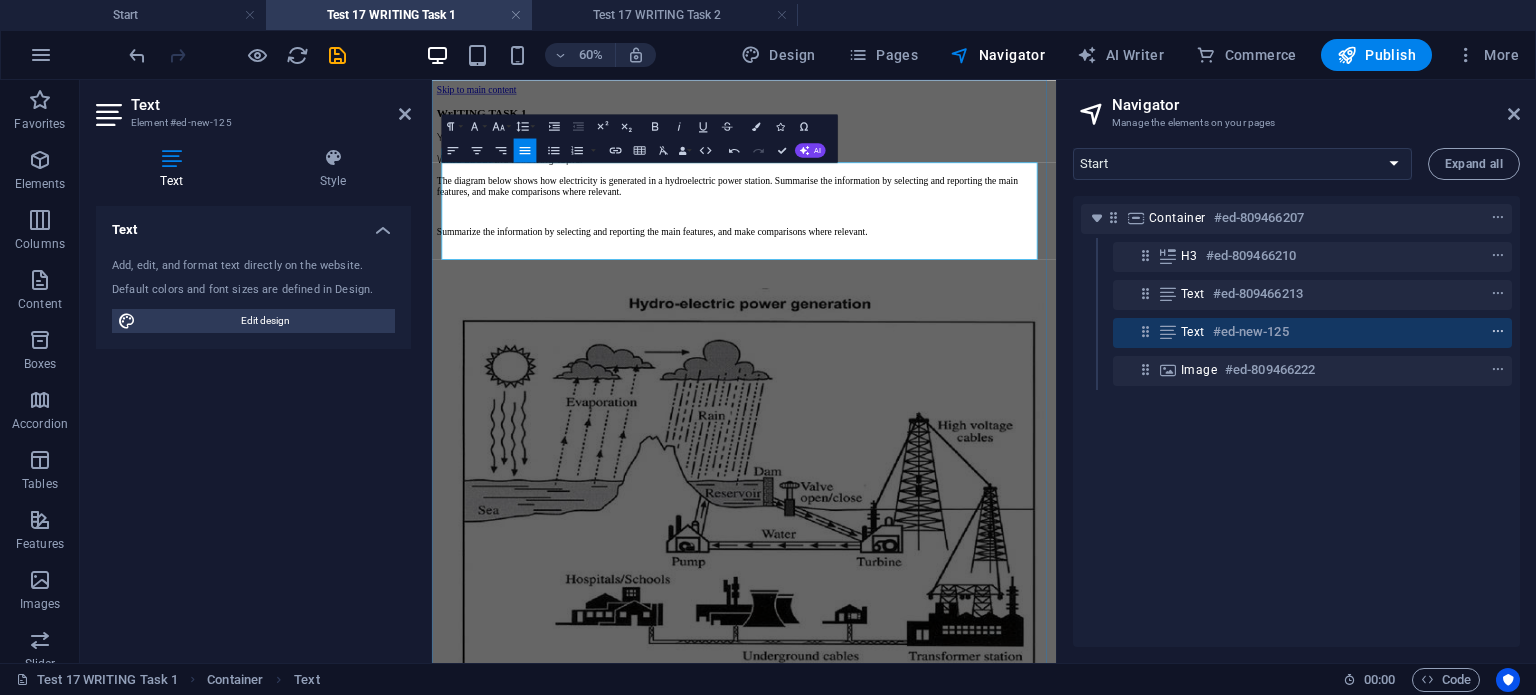 click at bounding box center (1498, 332) 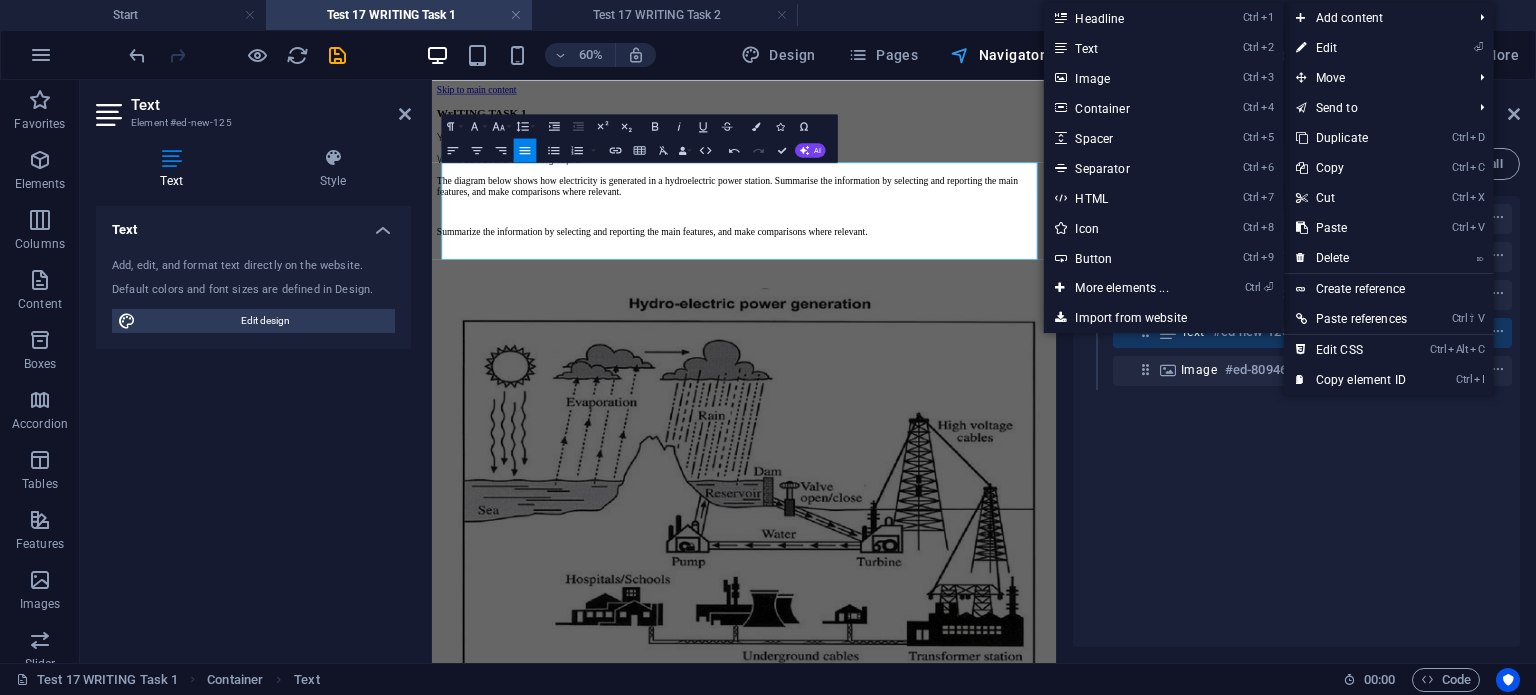 click on "Ctrl 2  Text" at bounding box center [1125, 48] 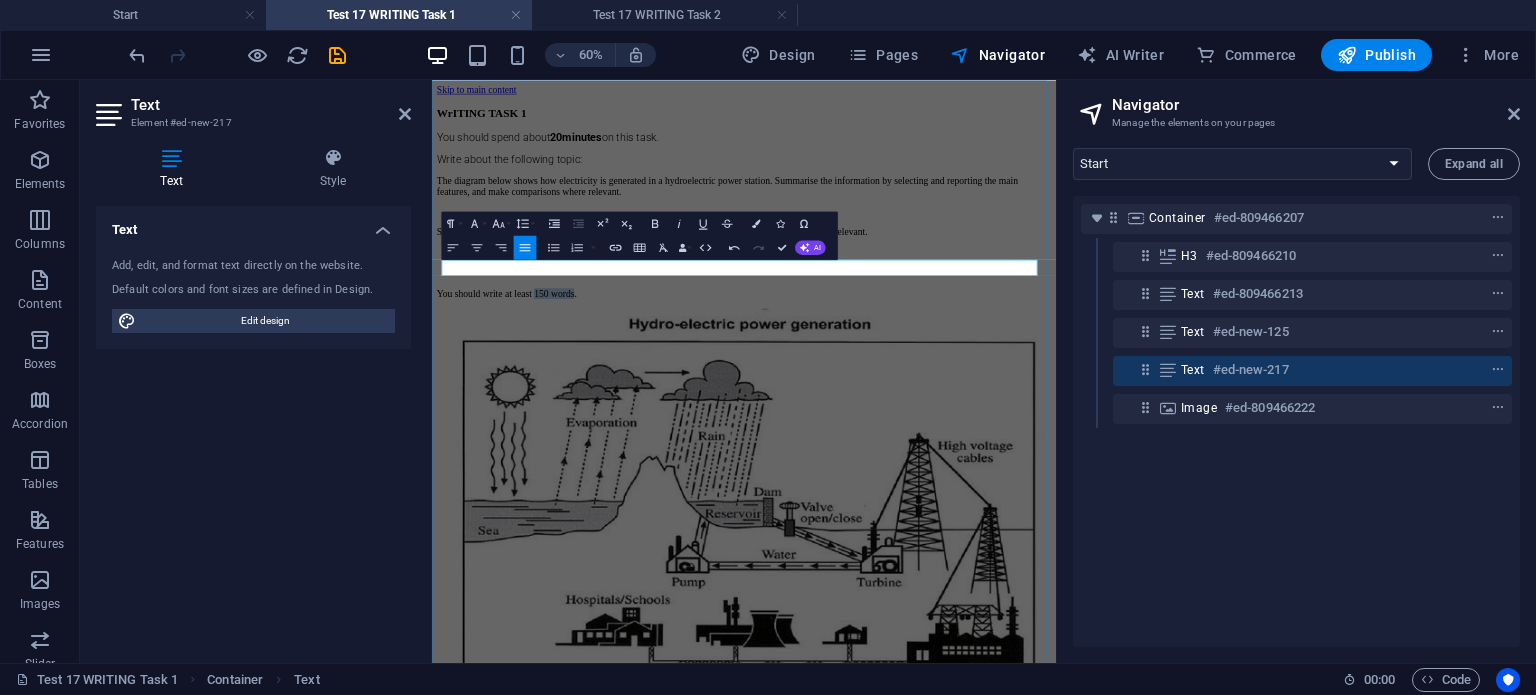 drag, startPoint x: 649, startPoint y: 389, endPoint x: 725, endPoint y: 387, distance: 76.02631 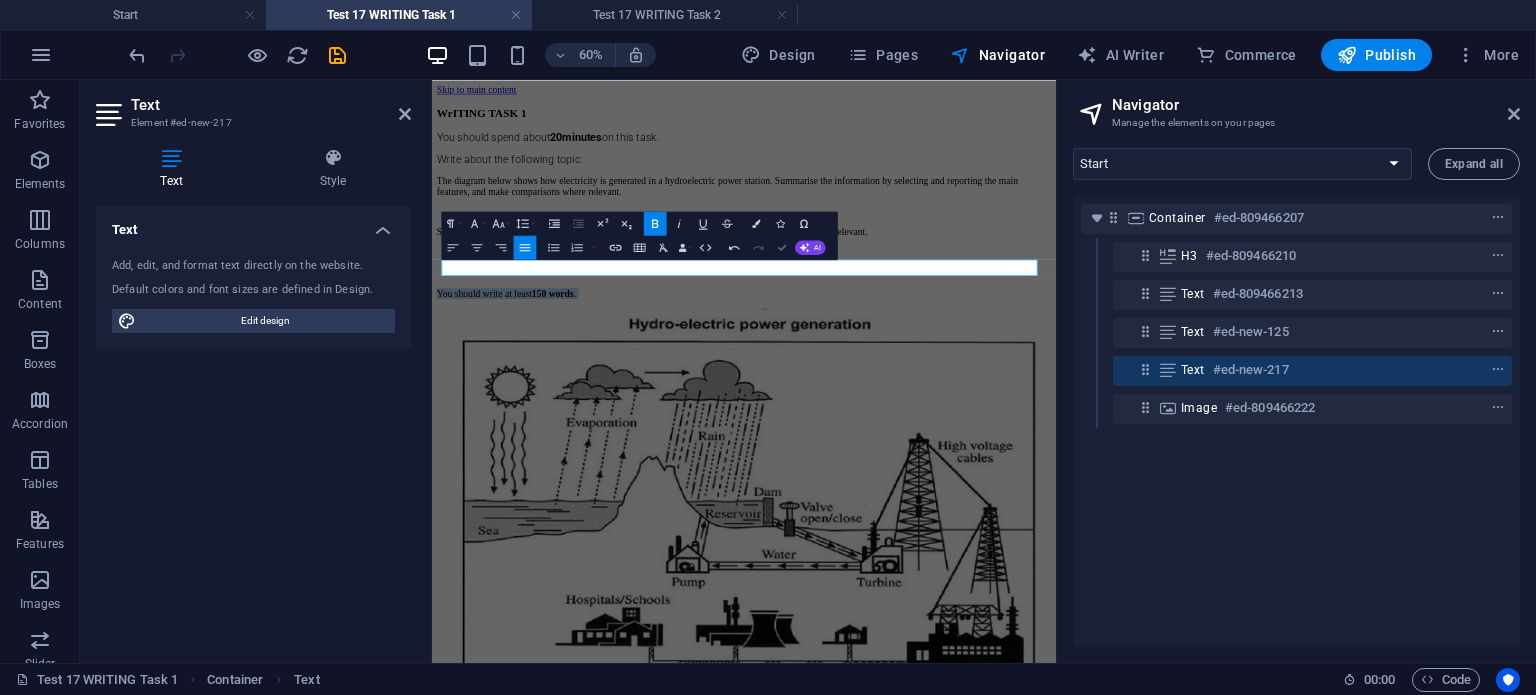 drag, startPoint x: 787, startPoint y: 248, endPoint x: 691, endPoint y: 168, distance: 124.964 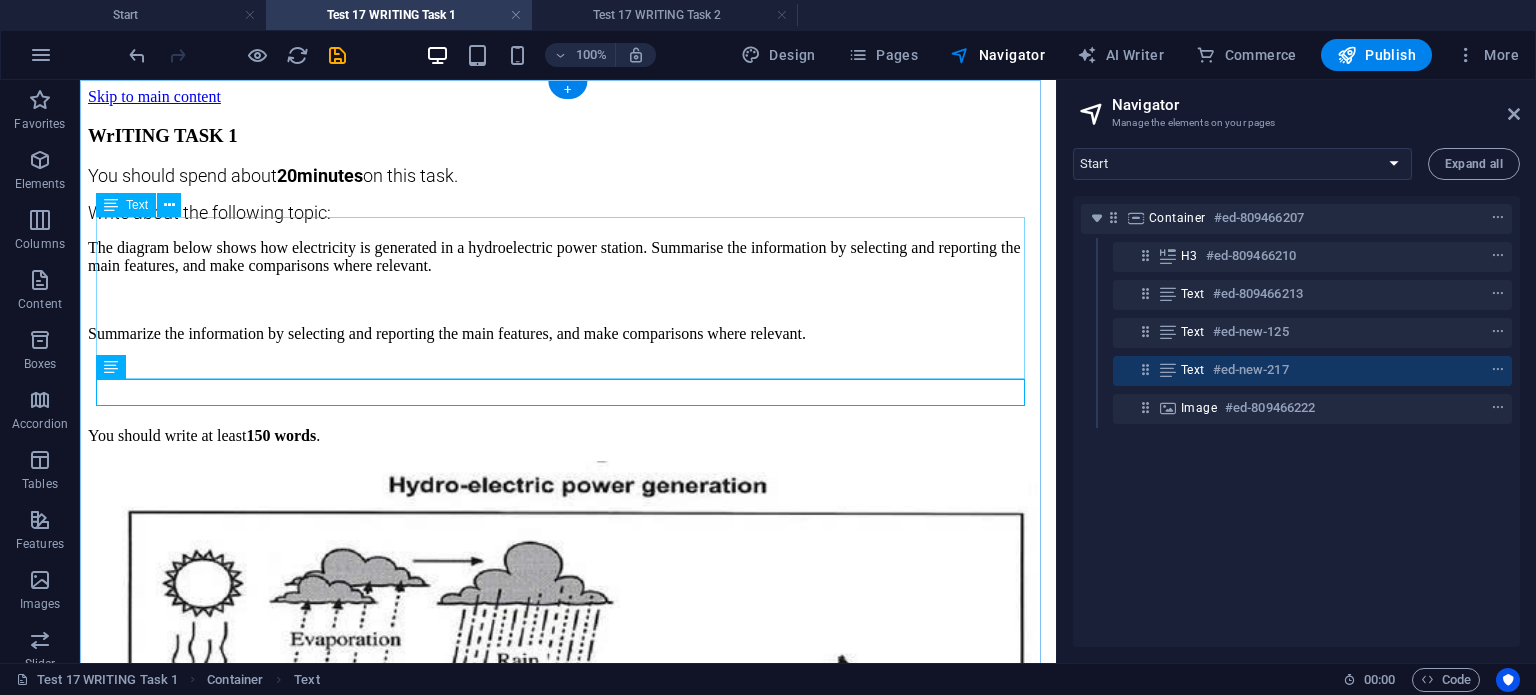 click on "The diagram below shows how electricity is generated in a hydroelectric power station. Summarise the information by selecting and reporting the main features, and make comparisons where relevant. Summarize the information by selecting and reporting the main features, and make comparisons where relevant." at bounding box center [568, 325] 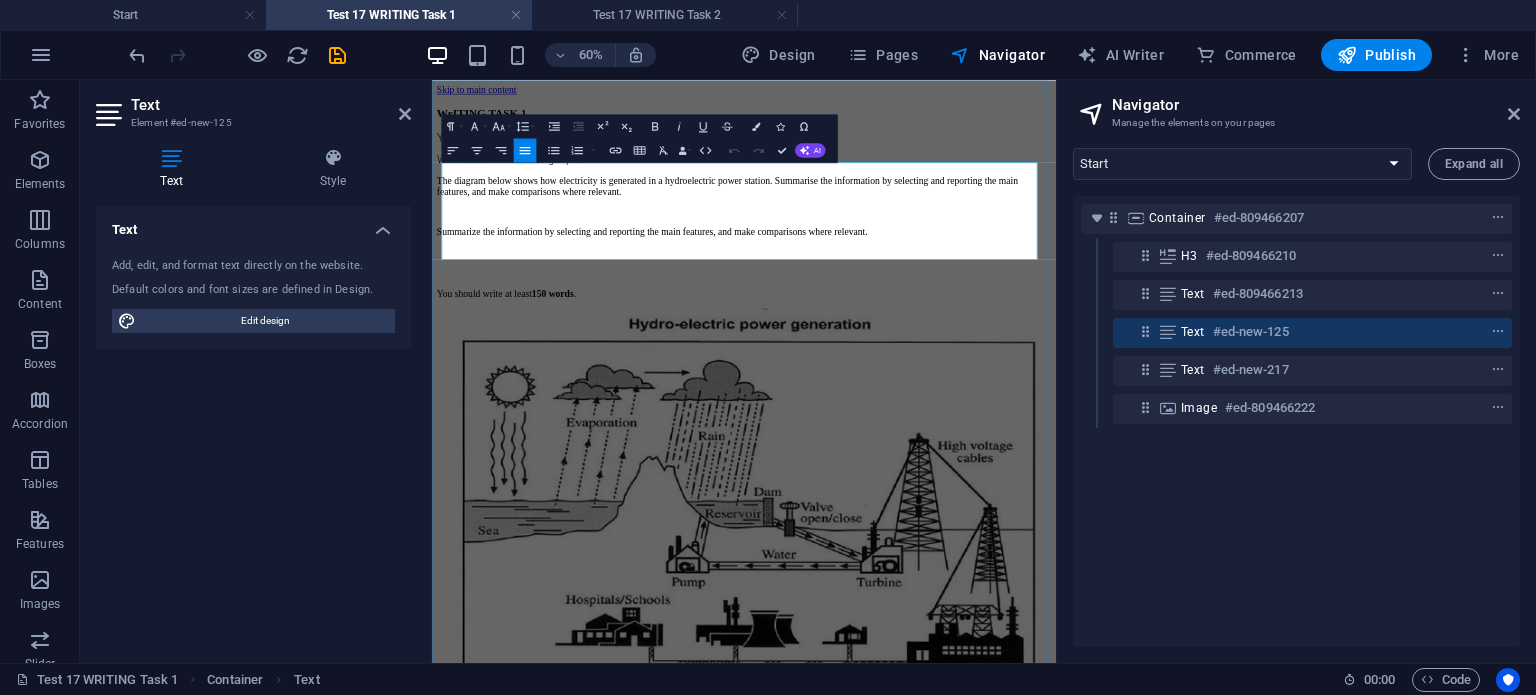 click at bounding box center [952, 402] 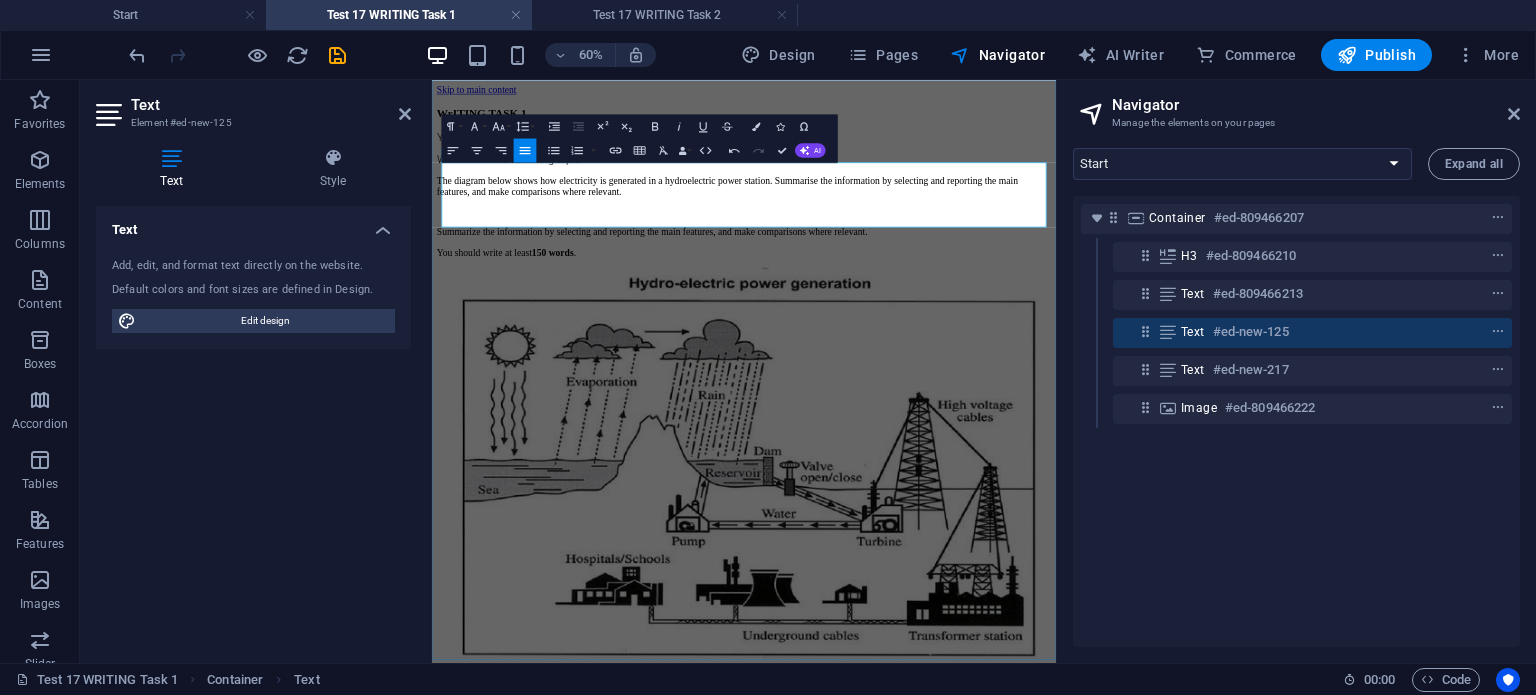 click on "Summarize the information by selecting and reporting the main features, and make comparisons where relevant." at bounding box center [952, 334] 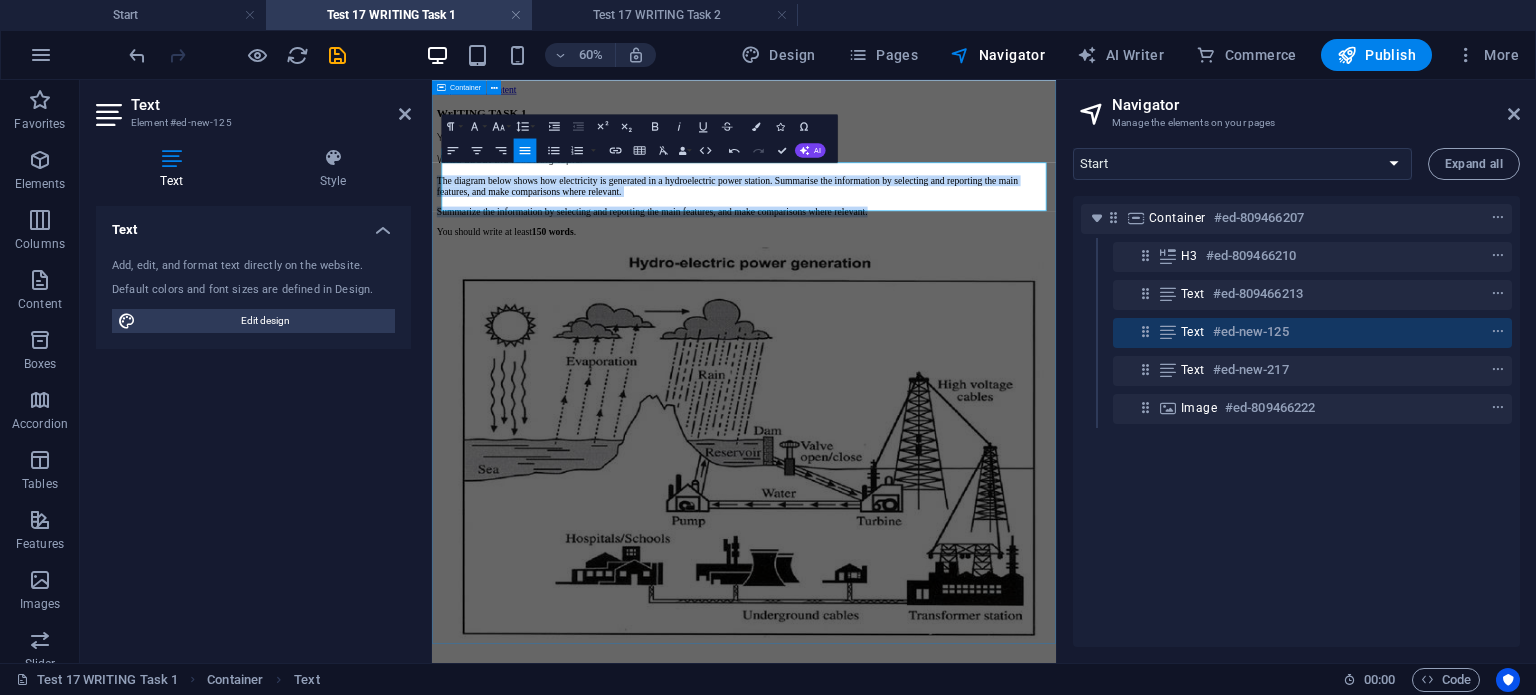 drag, startPoint x: 1381, startPoint y: 286, endPoint x: 438, endPoint y: 239, distance: 944.17053 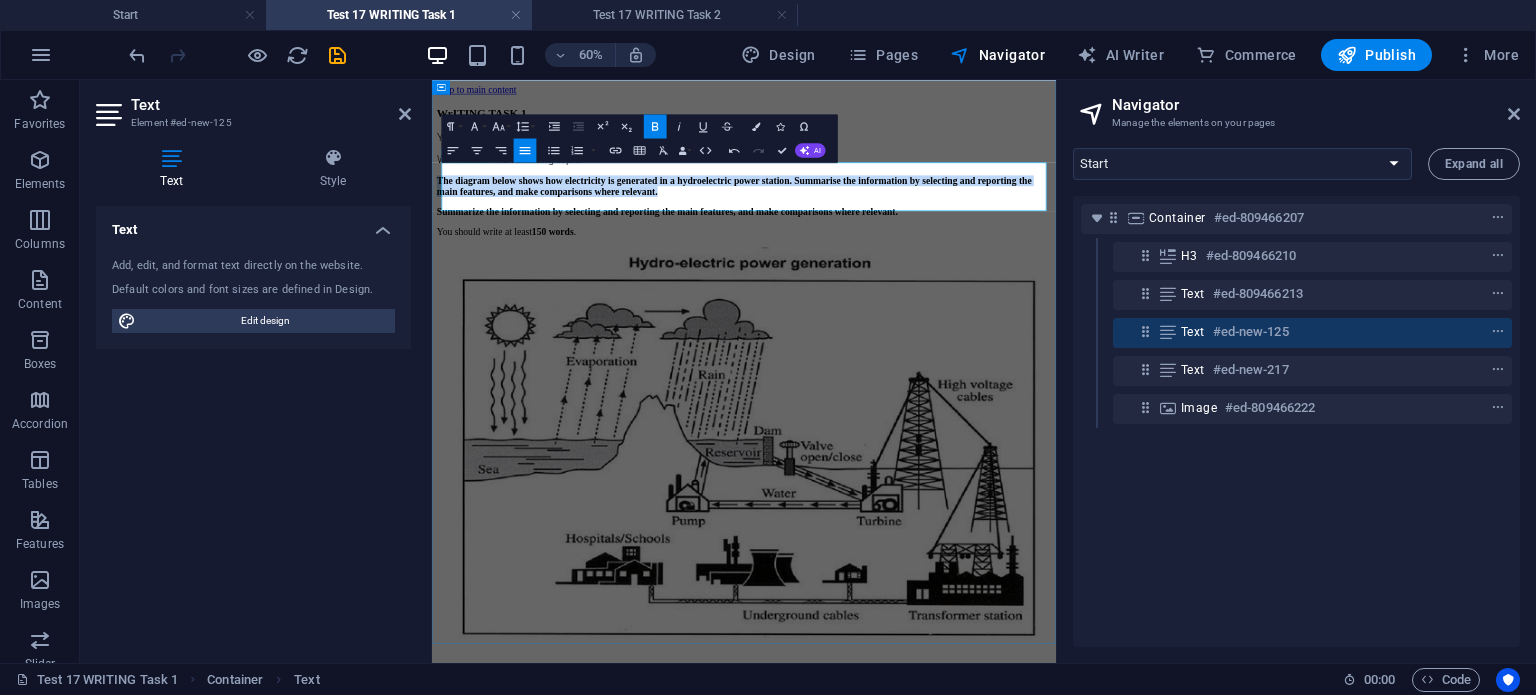 click on "Summarize the information by selecting and reporting the main features, and make comparisons where relevant." at bounding box center (952, 300) 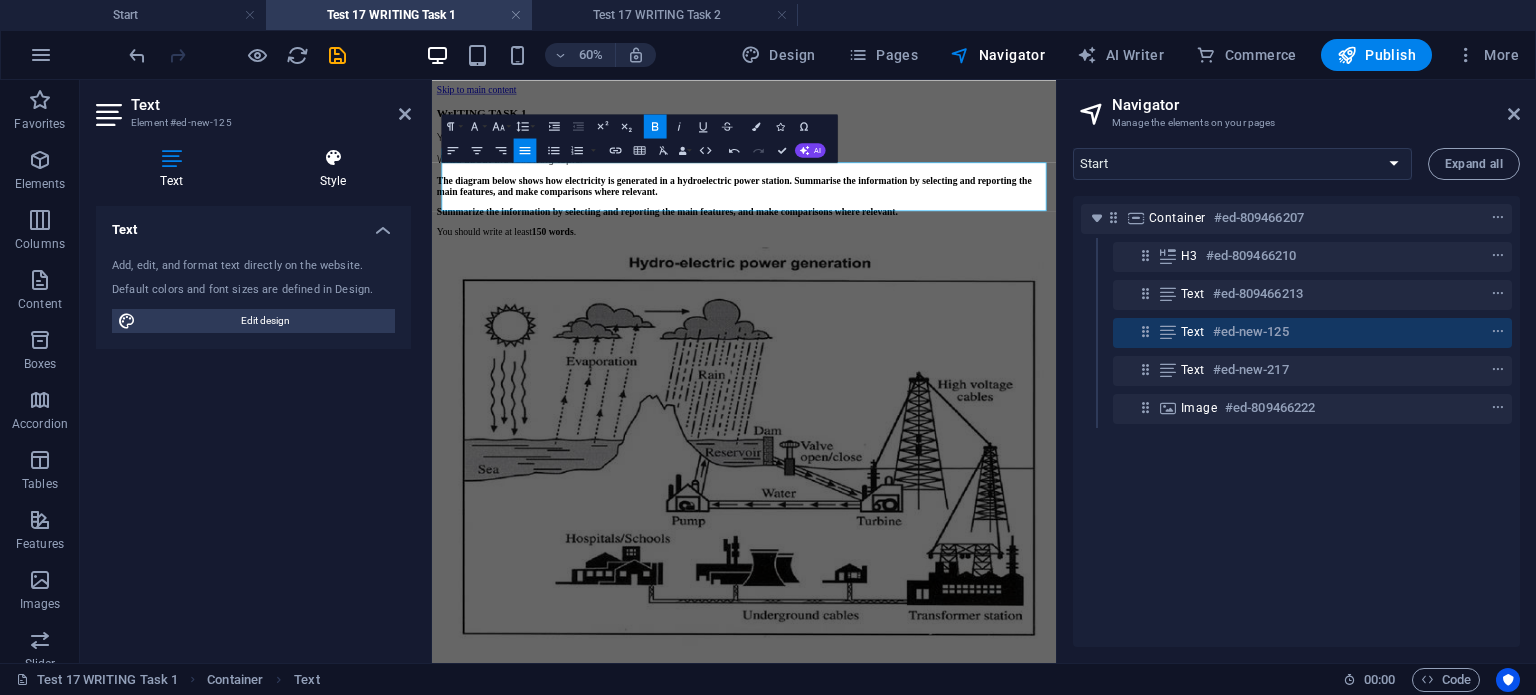 click at bounding box center [333, 158] 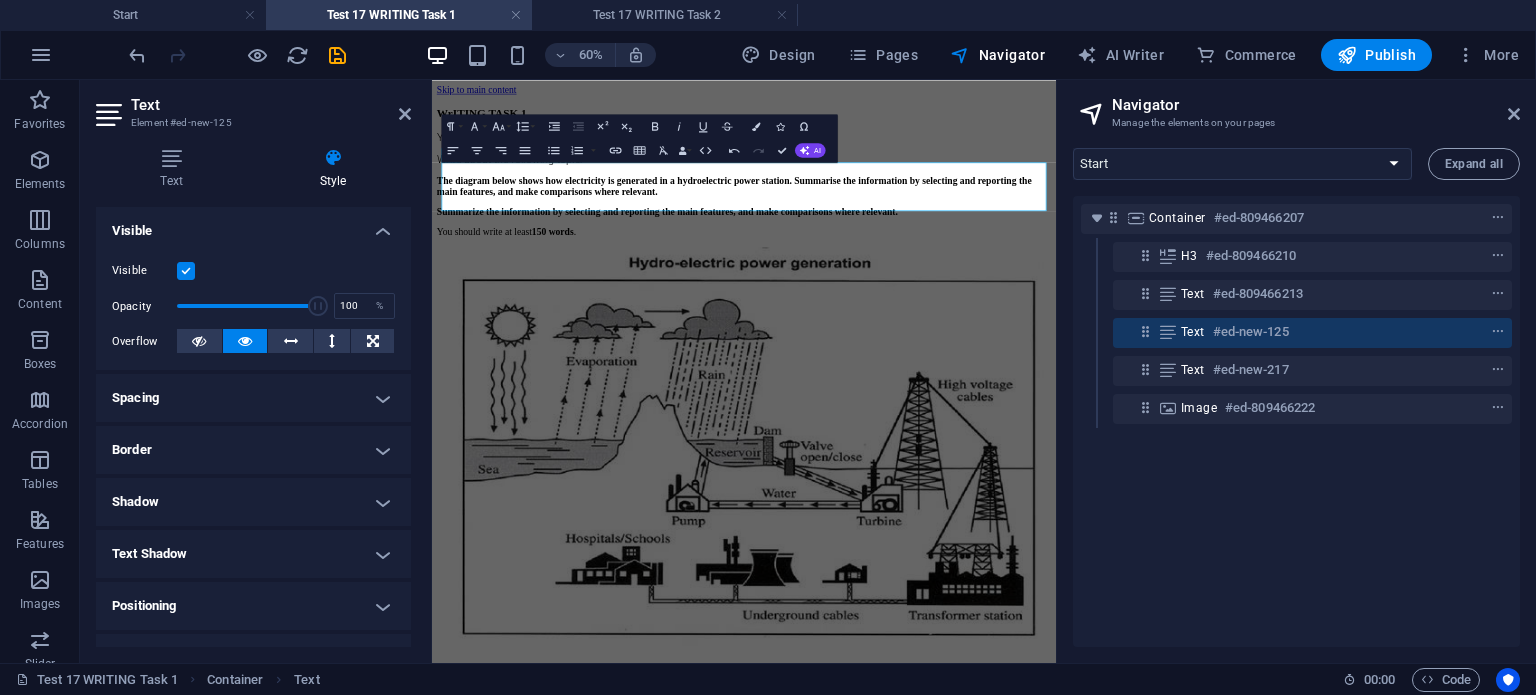 scroll, scrollTop: 203, scrollLeft: 0, axis: vertical 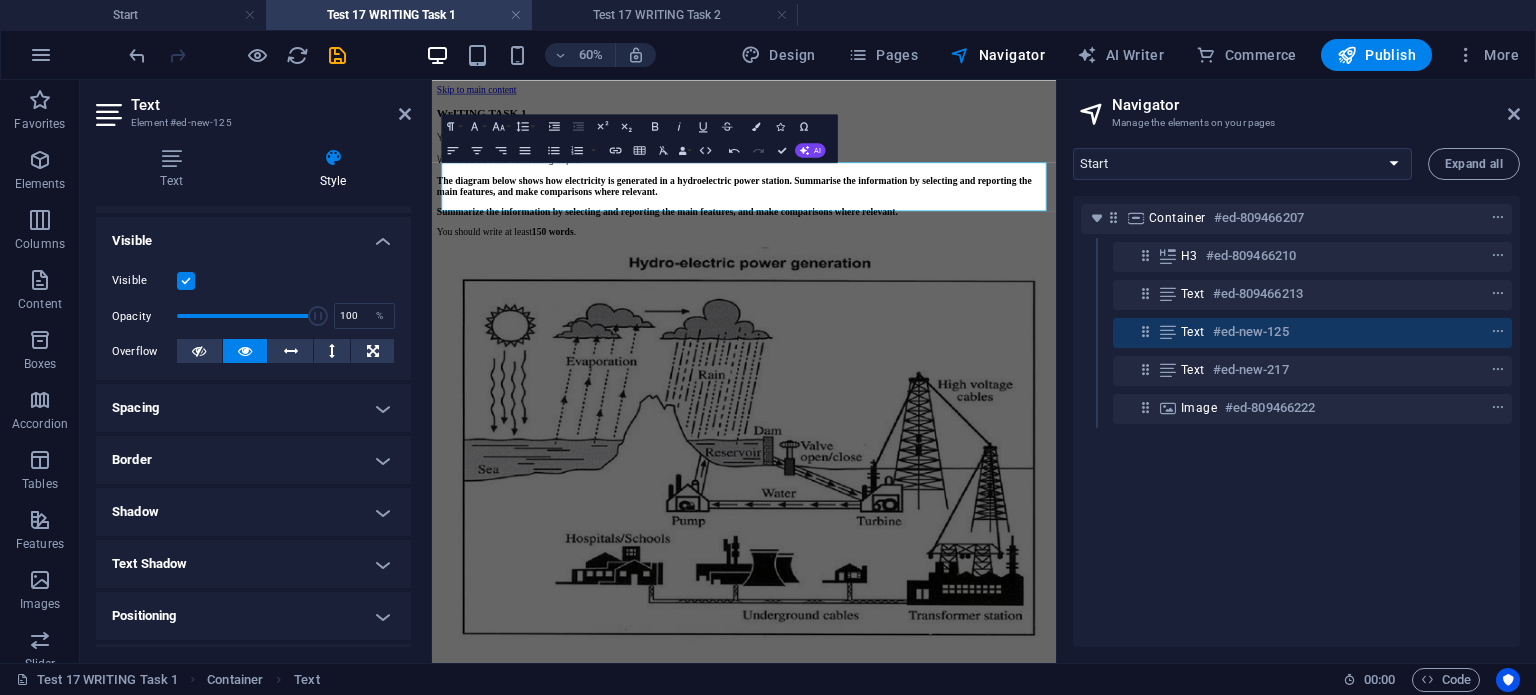 click on "Border" at bounding box center (253, 460) 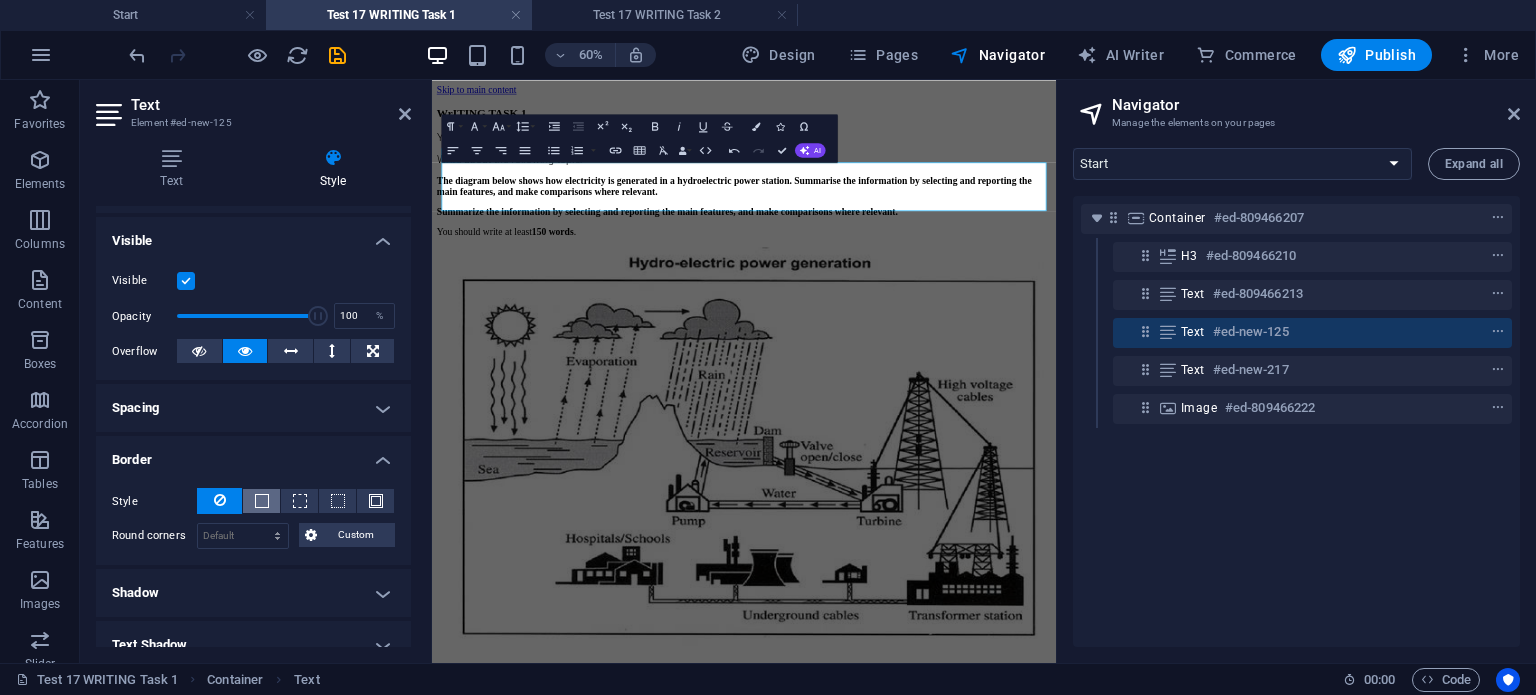 click at bounding box center [262, 501] 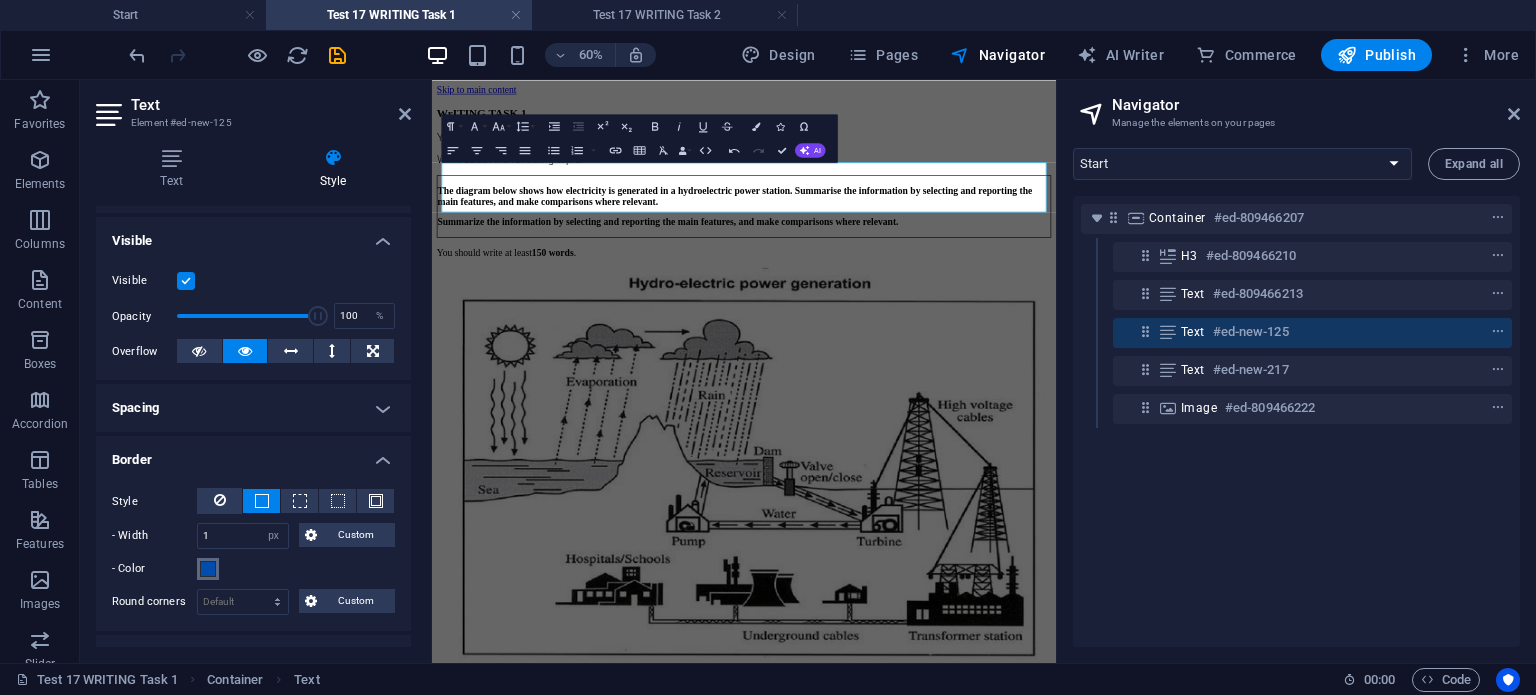 click on "- Color" at bounding box center [208, 569] 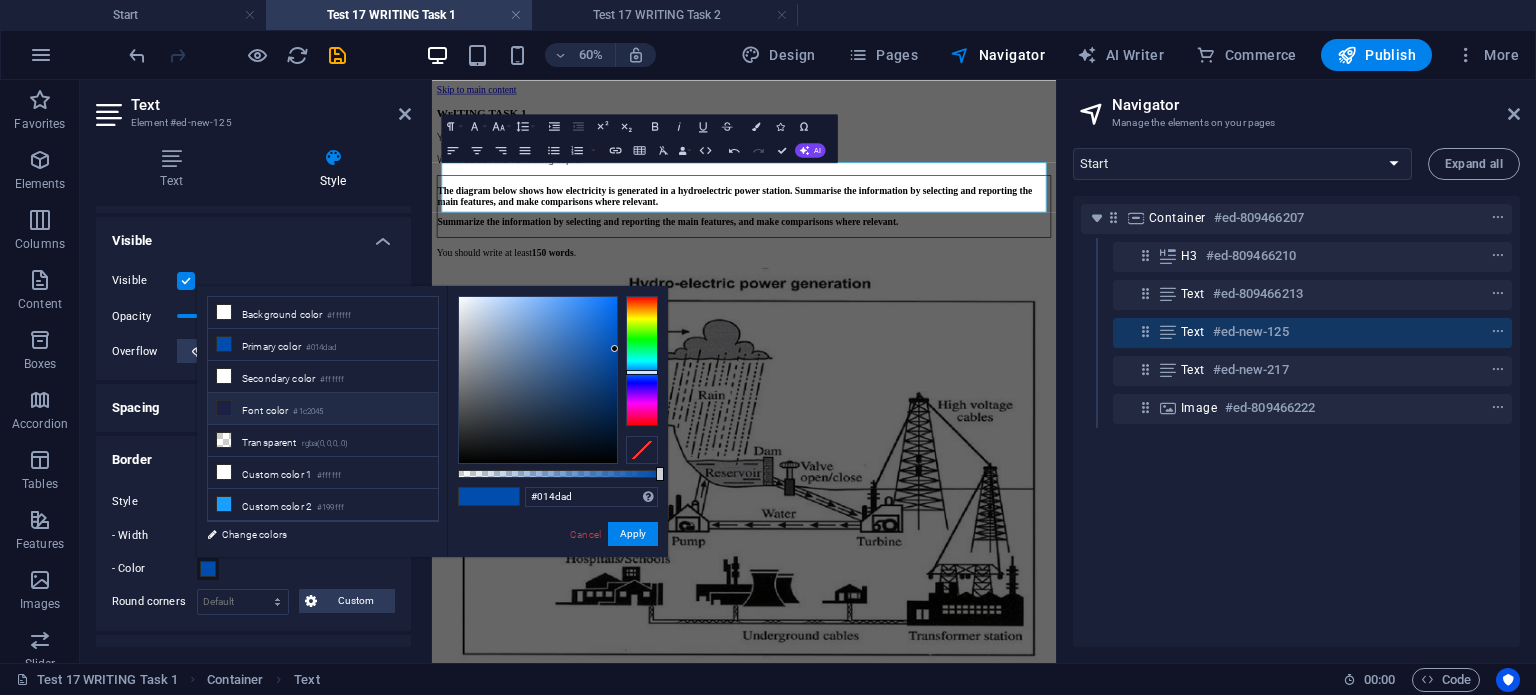 click at bounding box center (224, 408) 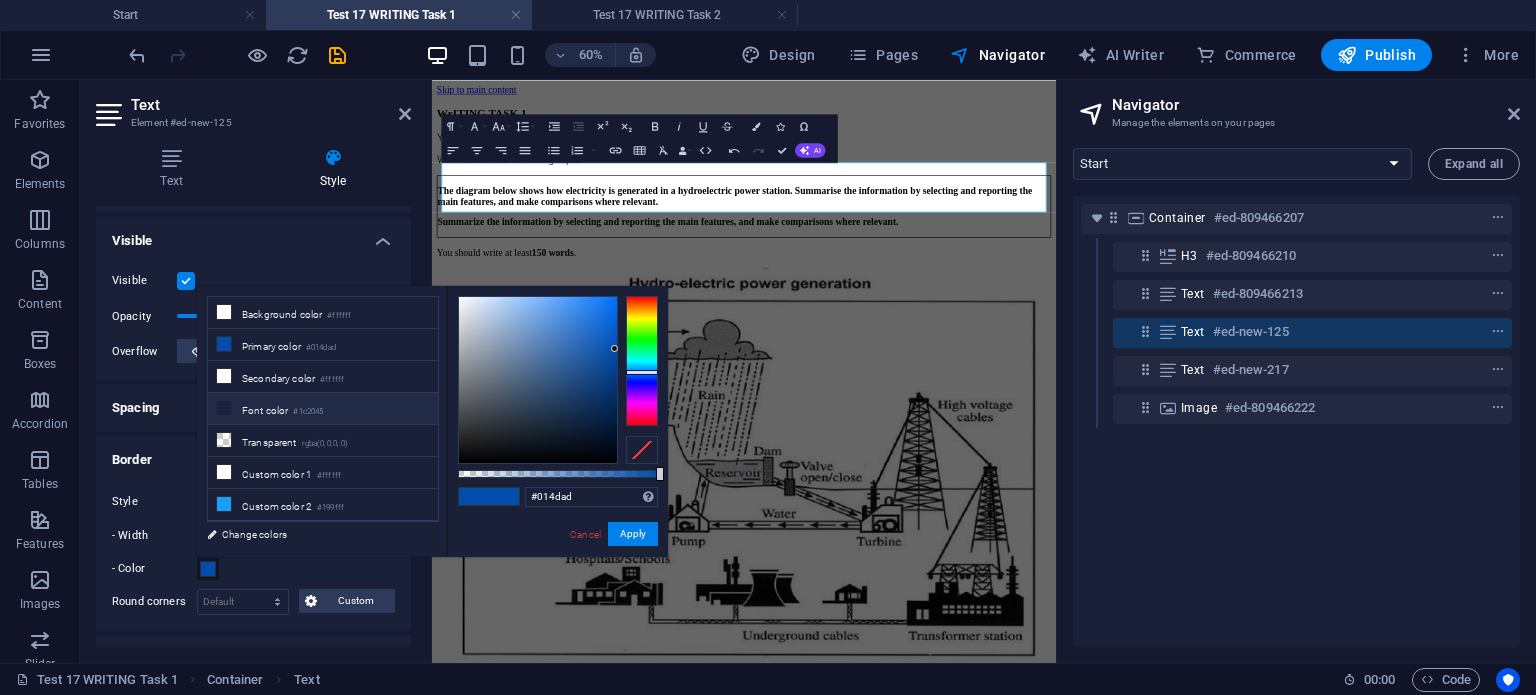 type on "#1c2045" 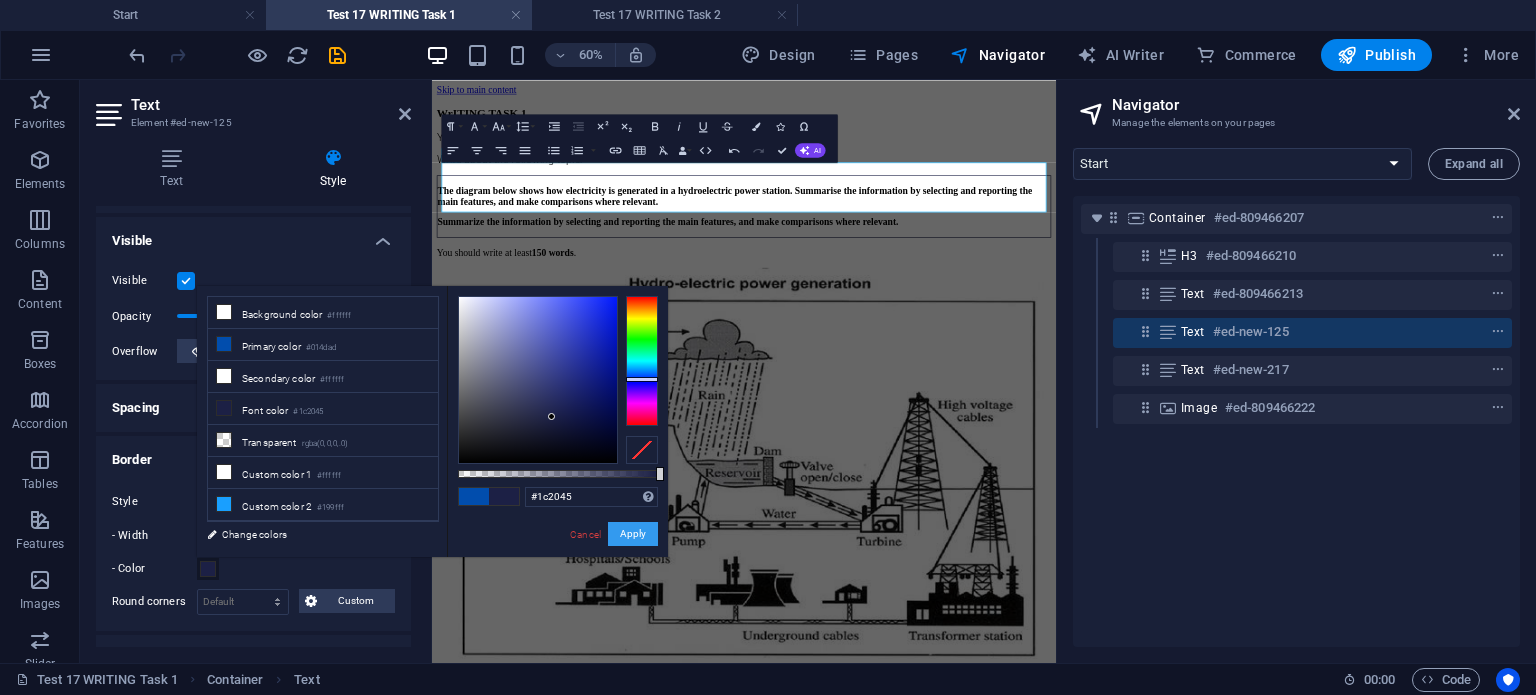 click on "Apply" at bounding box center (633, 534) 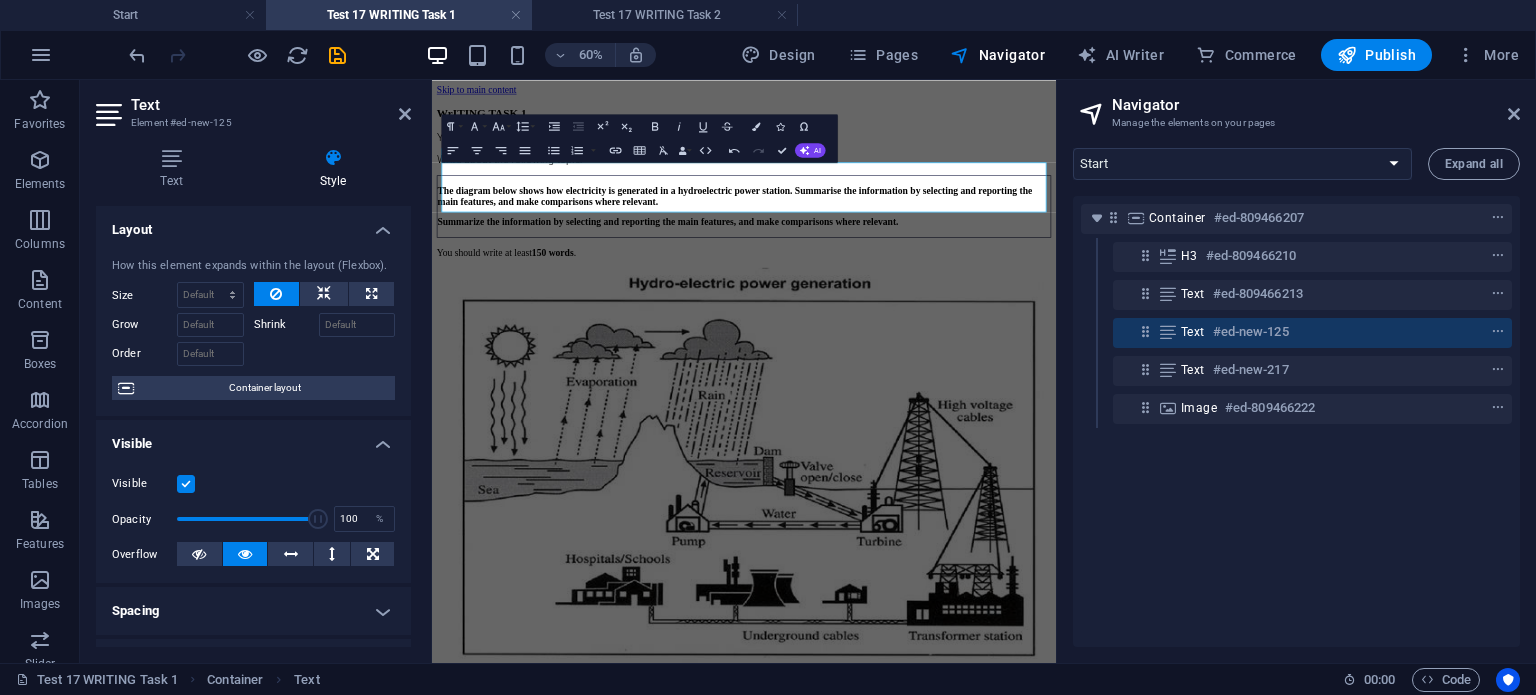 scroll, scrollTop: 0, scrollLeft: 0, axis: both 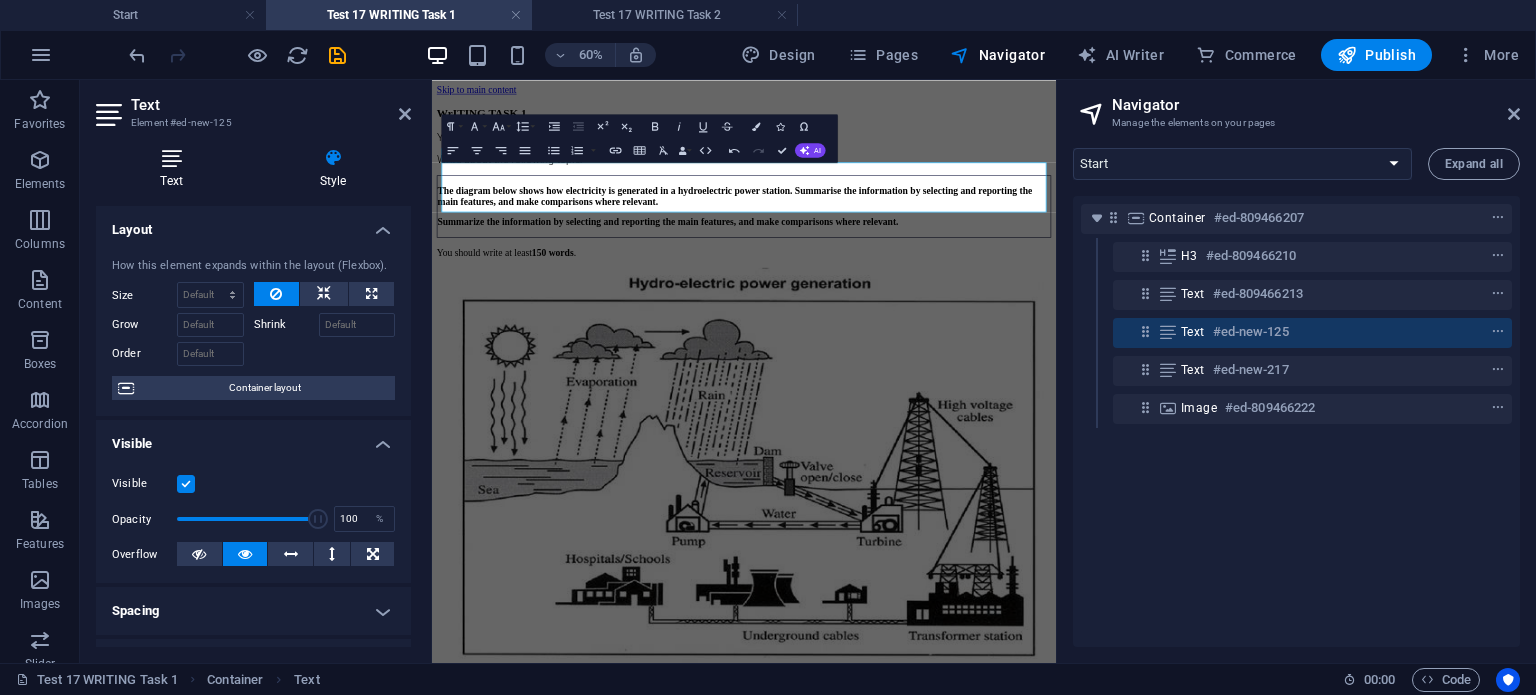 click on "Text" at bounding box center [175, 169] 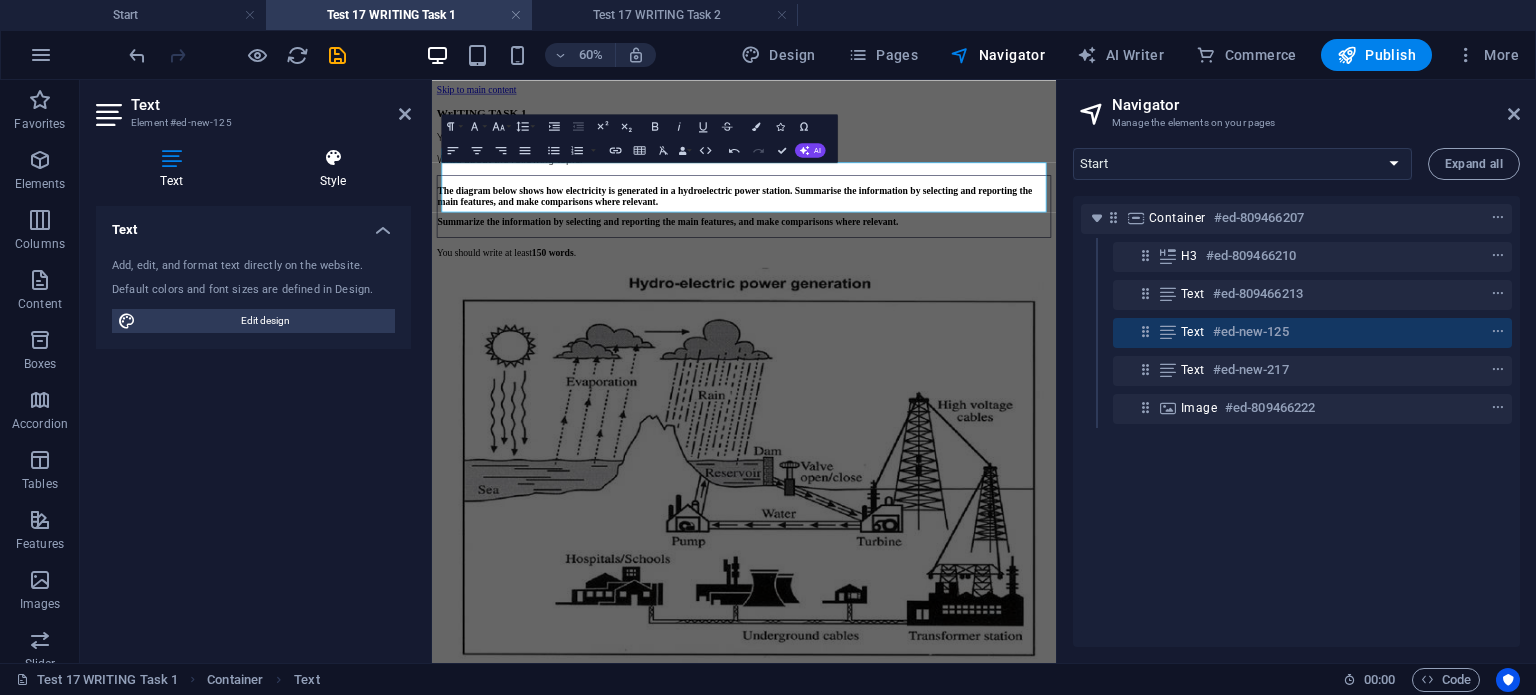click at bounding box center [333, 158] 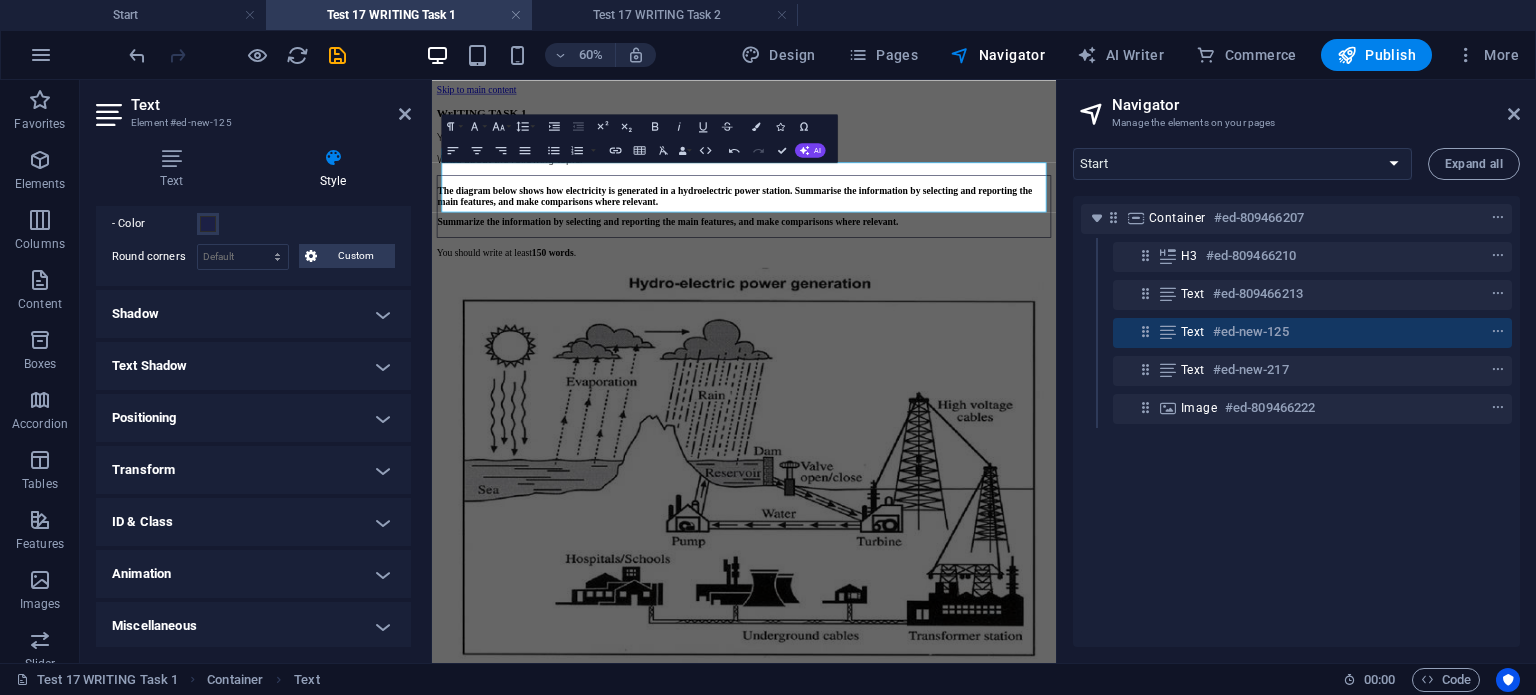 scroll, scrollTop: 549, scrollLeft: 0, axis: vertical 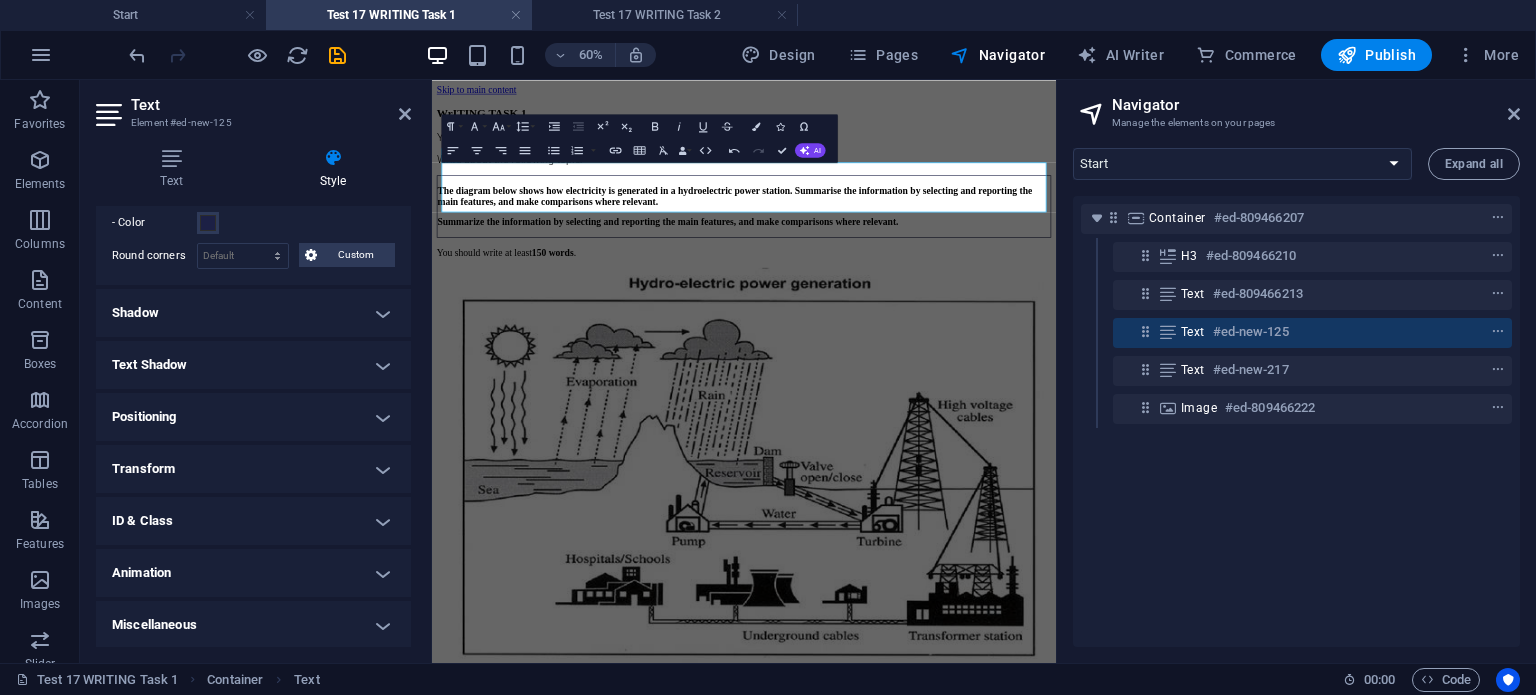 click on "Positioning" at bounding box center (253, 417) 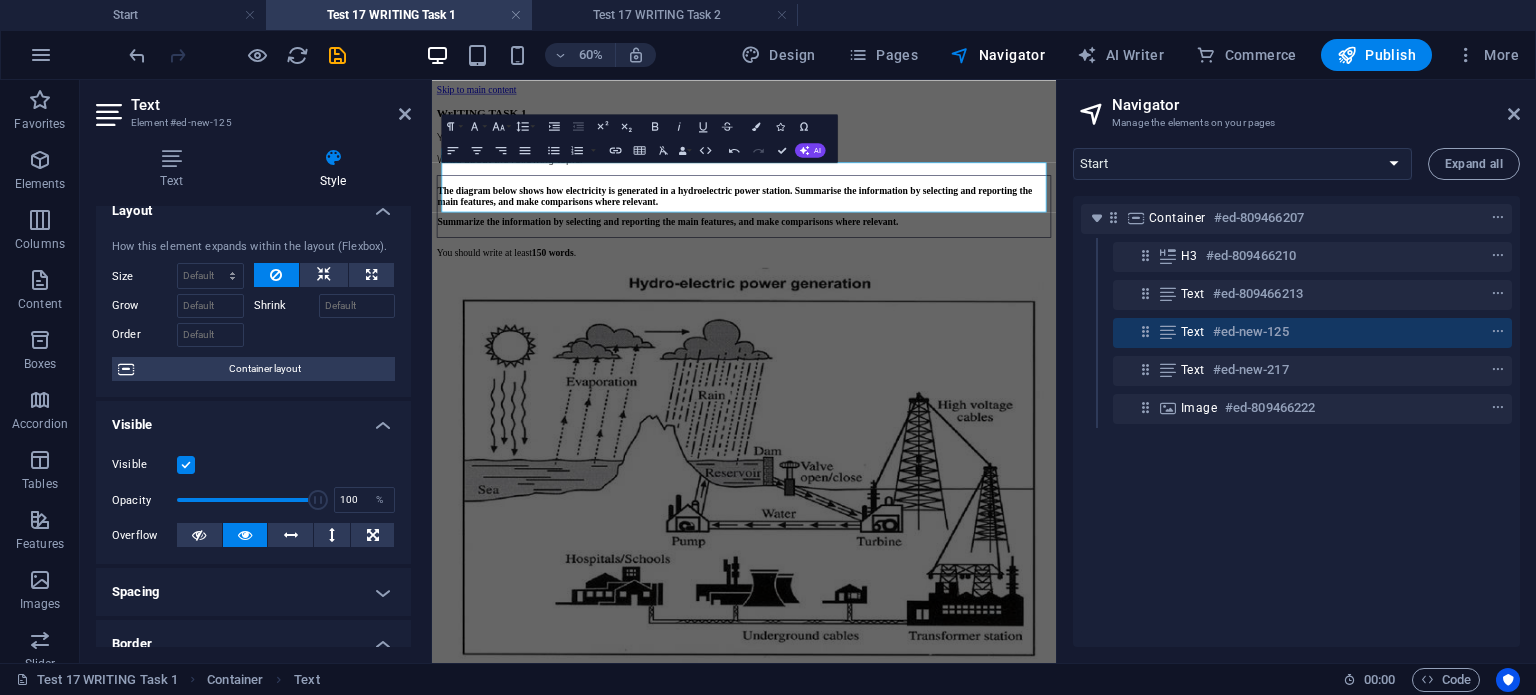 scroll, scrollTop: 0, scrollLeft: 0, axis: both 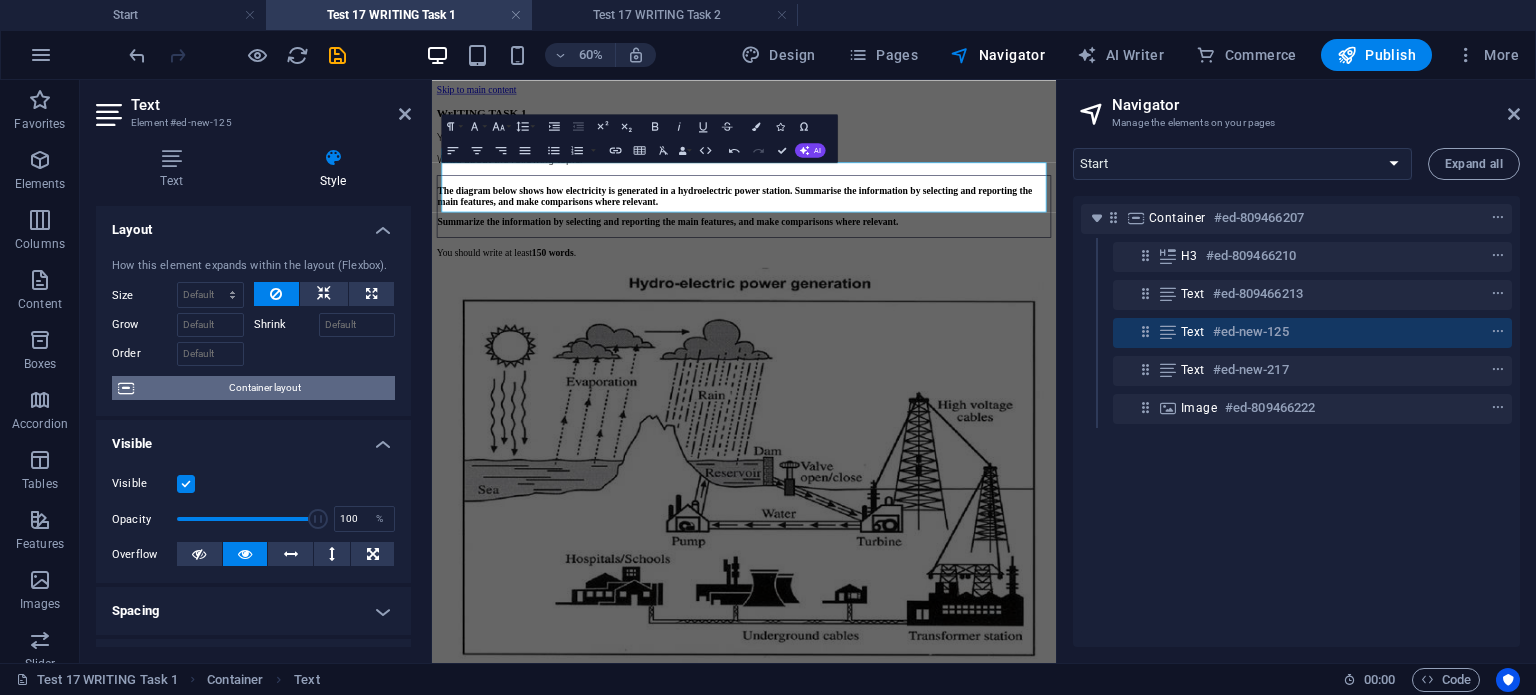 click on "Container layout" at bounding box center [264, 388] 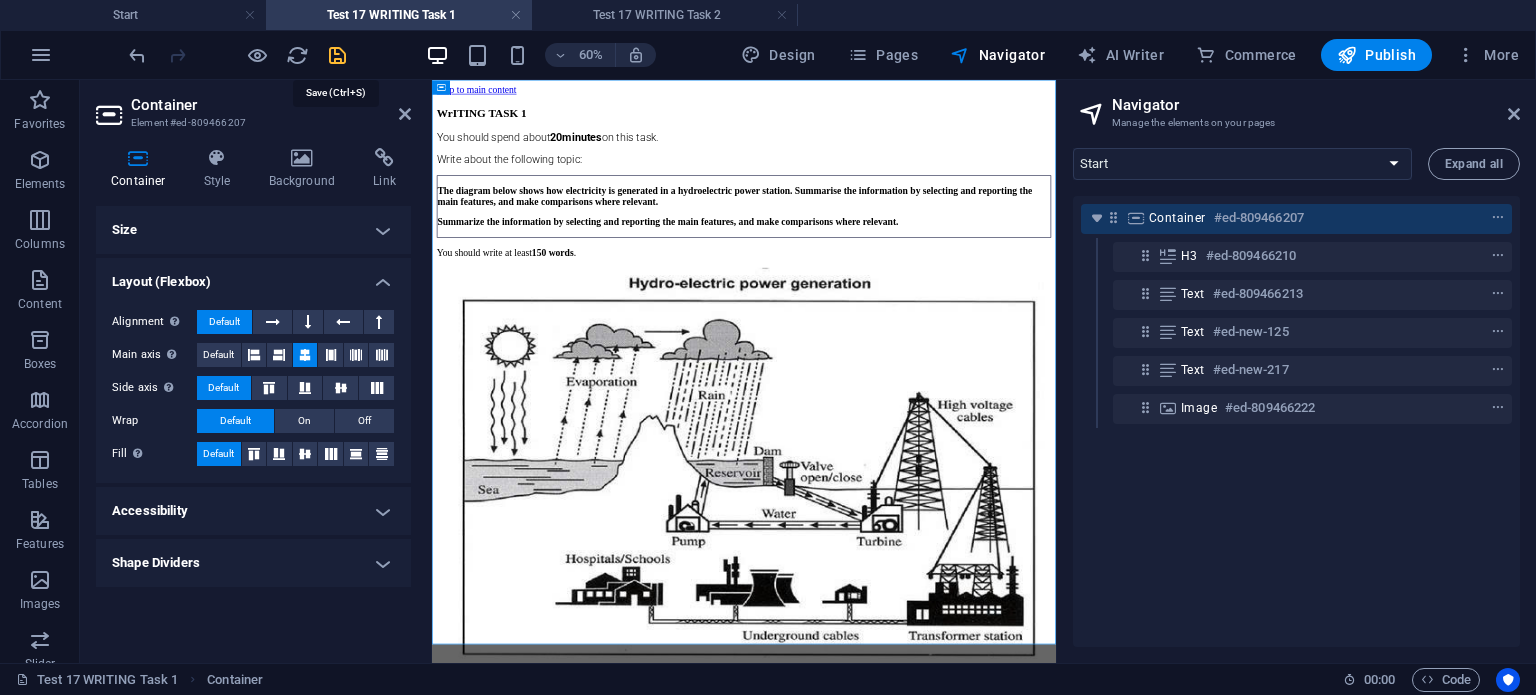 click at bounding box center (337, 55) 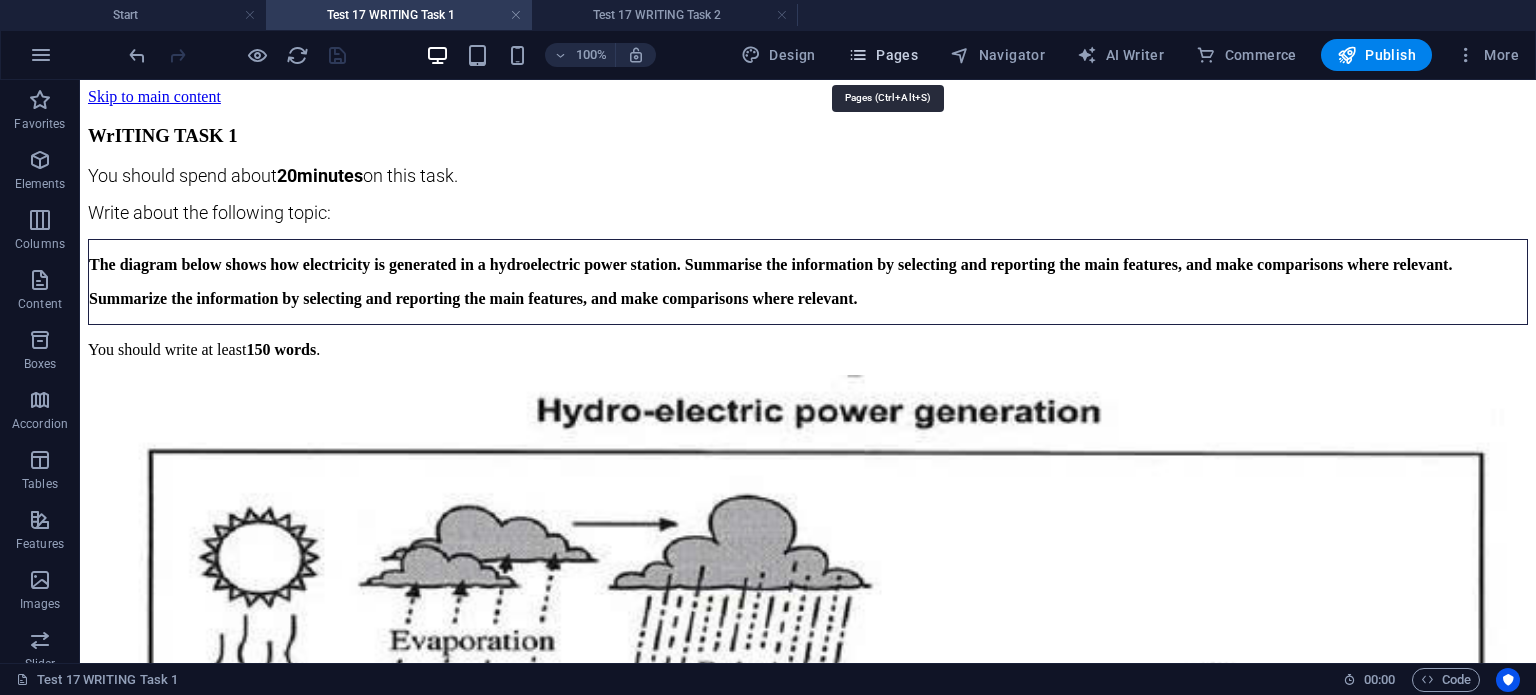 click on "Pages" at bounding box center [883, 55] 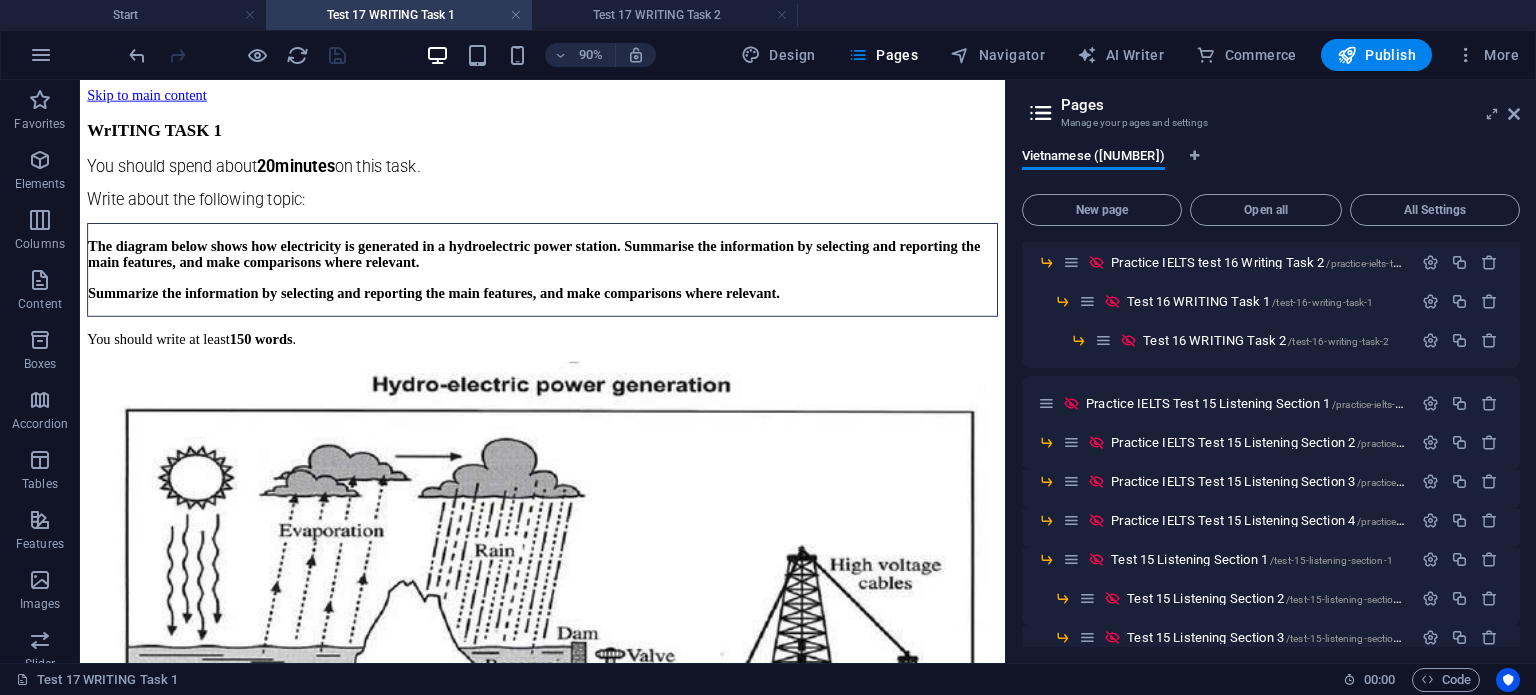 scroll, scrollTop: 4000, scrollLeft: 0, axis: vertical 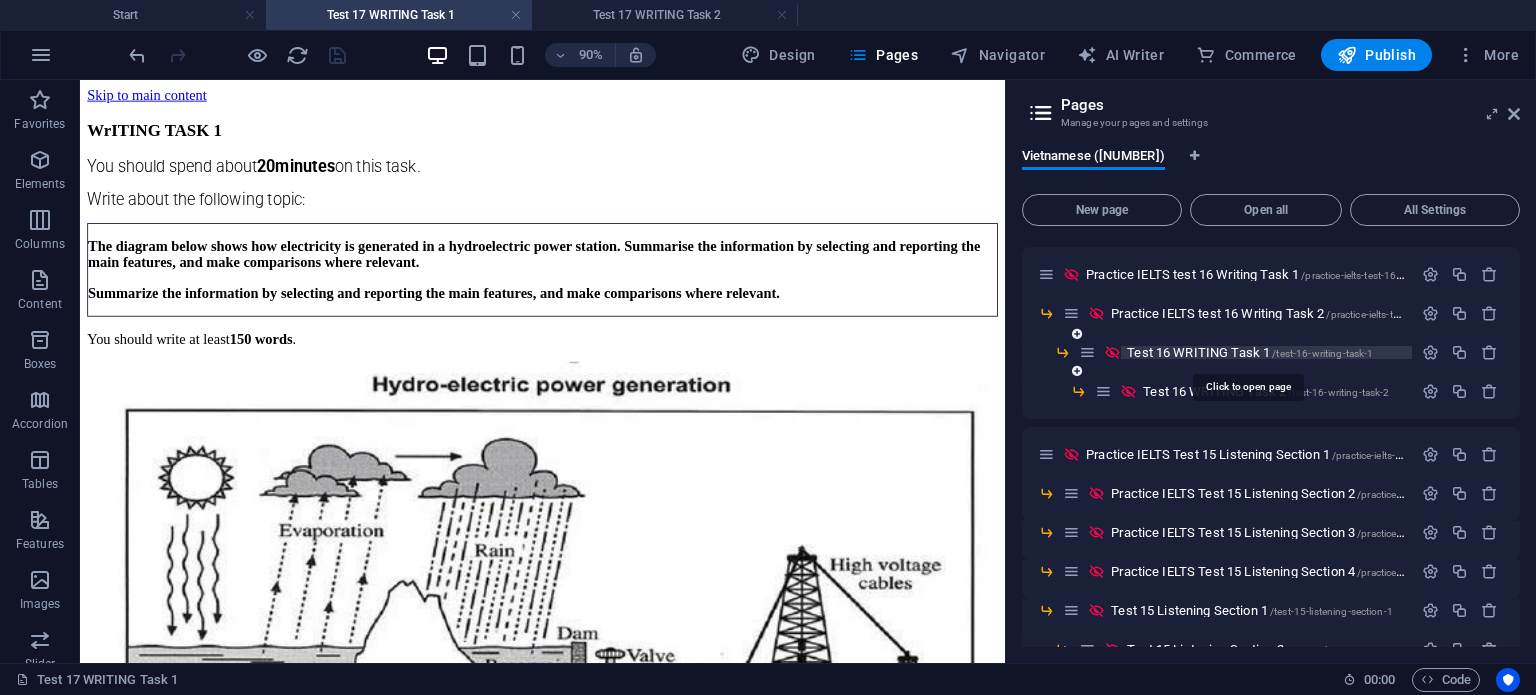 click on "Test 16 WRITING Task 1 /test-16-writing-task-1" at bounding box center [1250, 352] 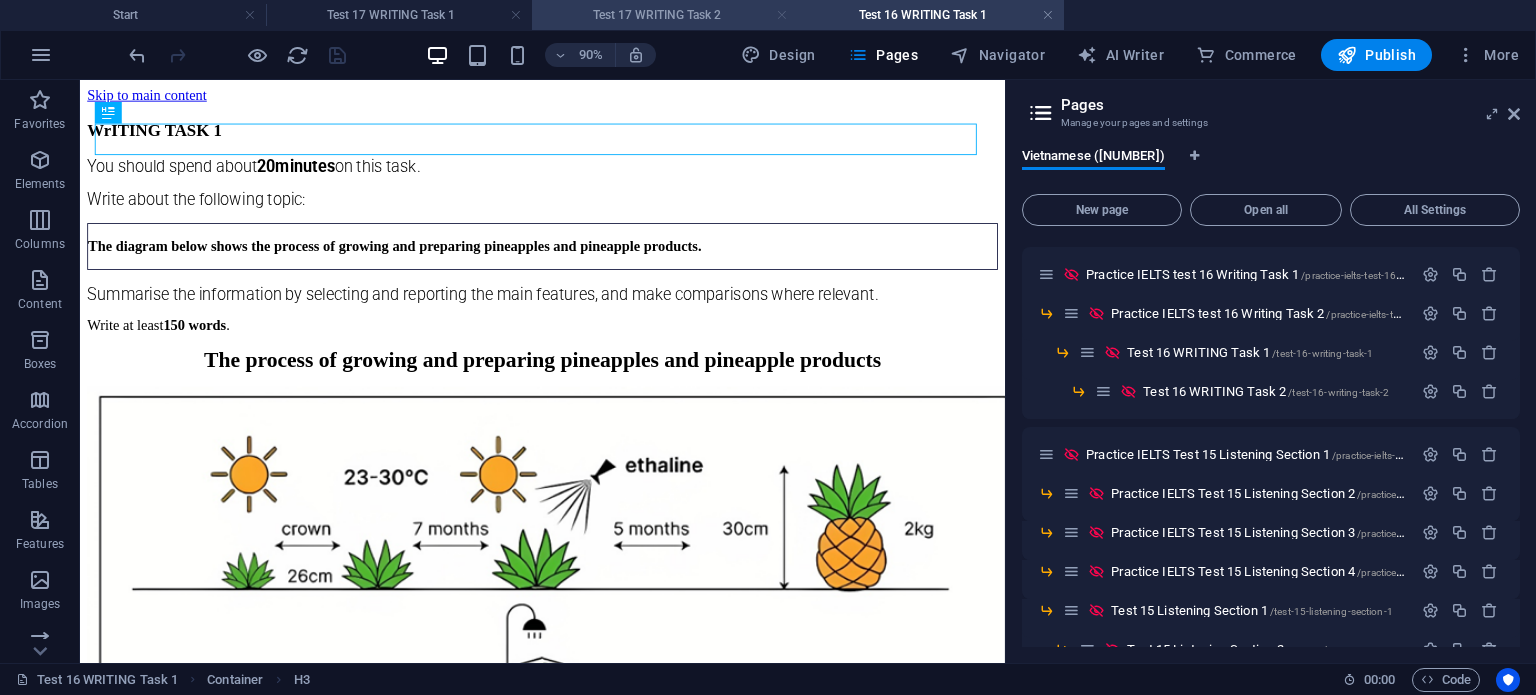 scroll, scrollTop: 0, scrollLeft: 0, axis: both 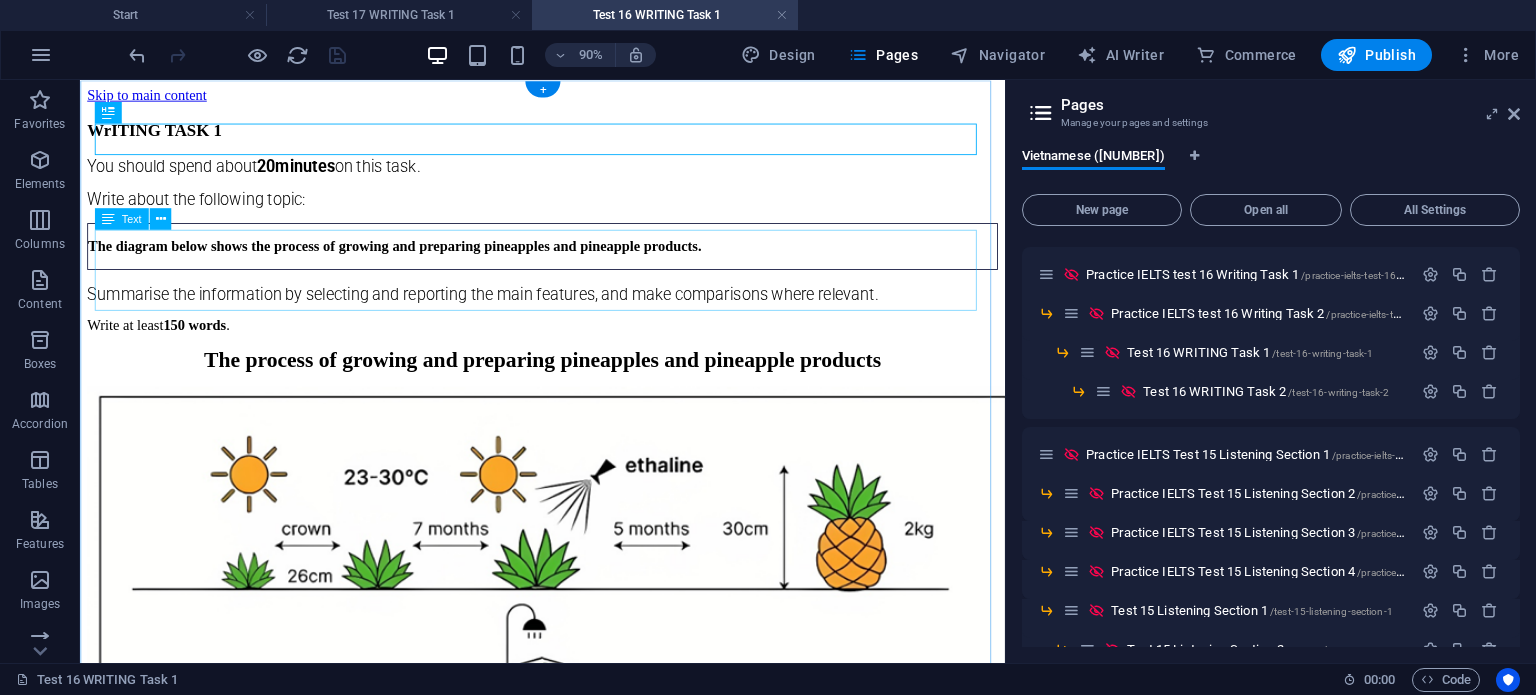 click on "Summarise the information by selecting and reporting the main features, and make comparisons where relevant. Write at least  1 50 words . The process of growing and preparing pineapples and pineapple products" at bounding box center (594, 356) 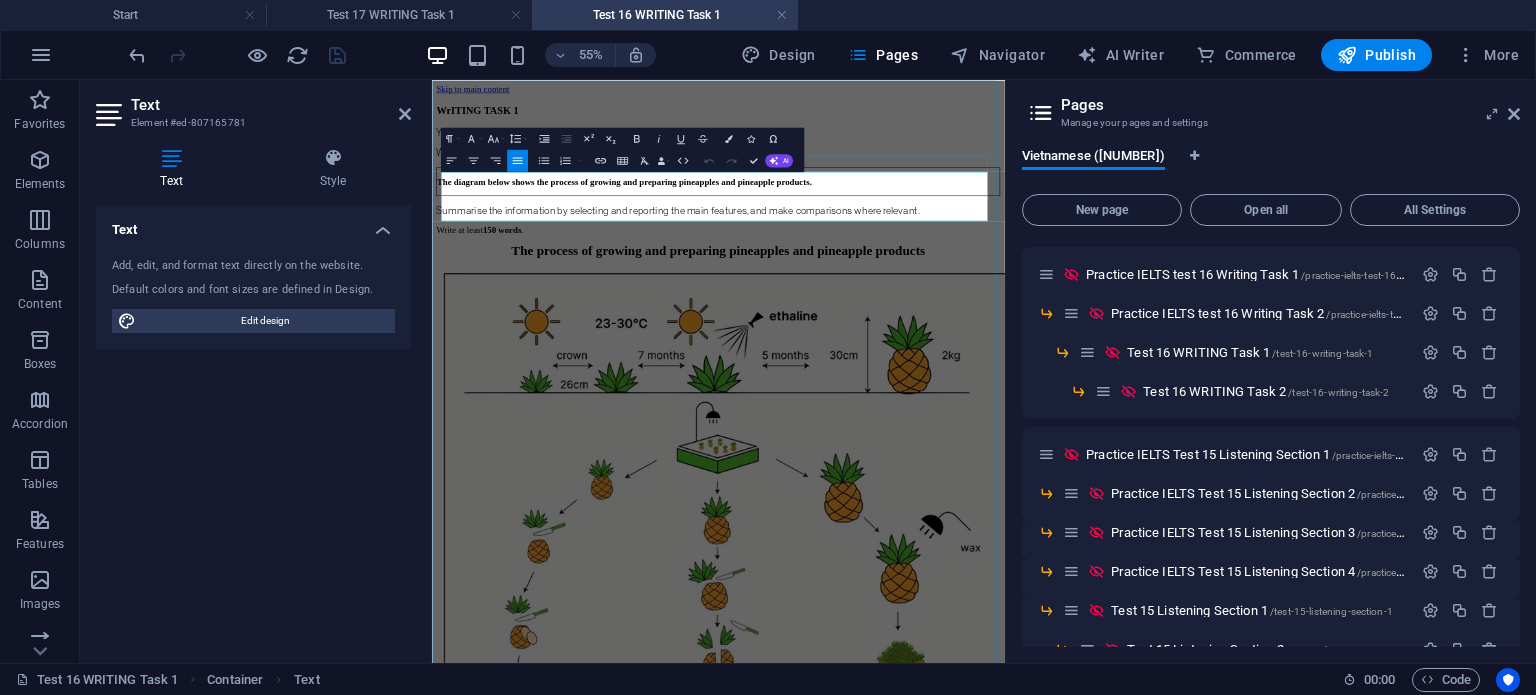 click on "The diagram below shows the process of growing and preparing pineapples and pineapple products." at bounding box center (952, 265) 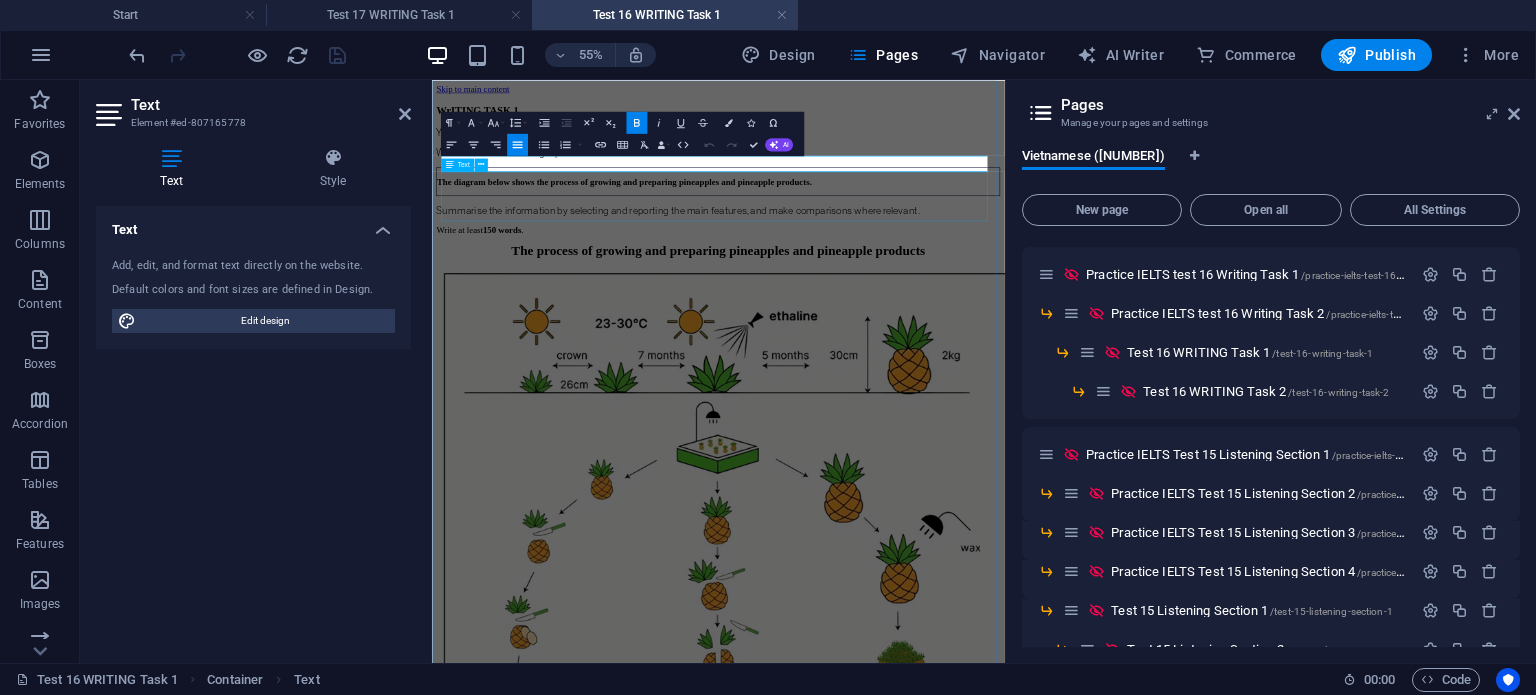 click on "Summarise the information by selecting and reporting the main features, and make comparisons where relevant. Write at least  1 50 words . The process of growing and preparing pineapples and pineapple products" at bounding box center [952, 356] 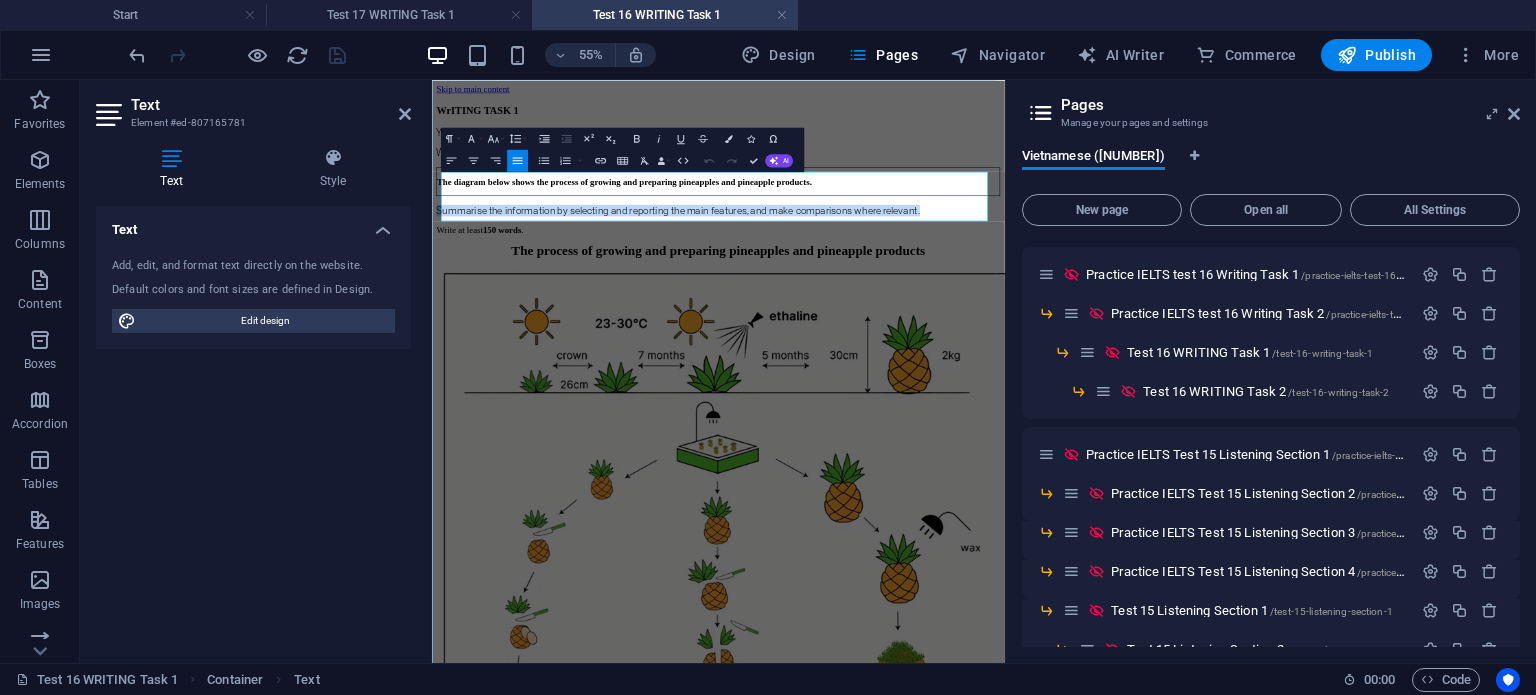 drag, startPoint x: 1310, startPoint y: 259, endPoint x: 449, endPoint y: 261, distance: 861.0023 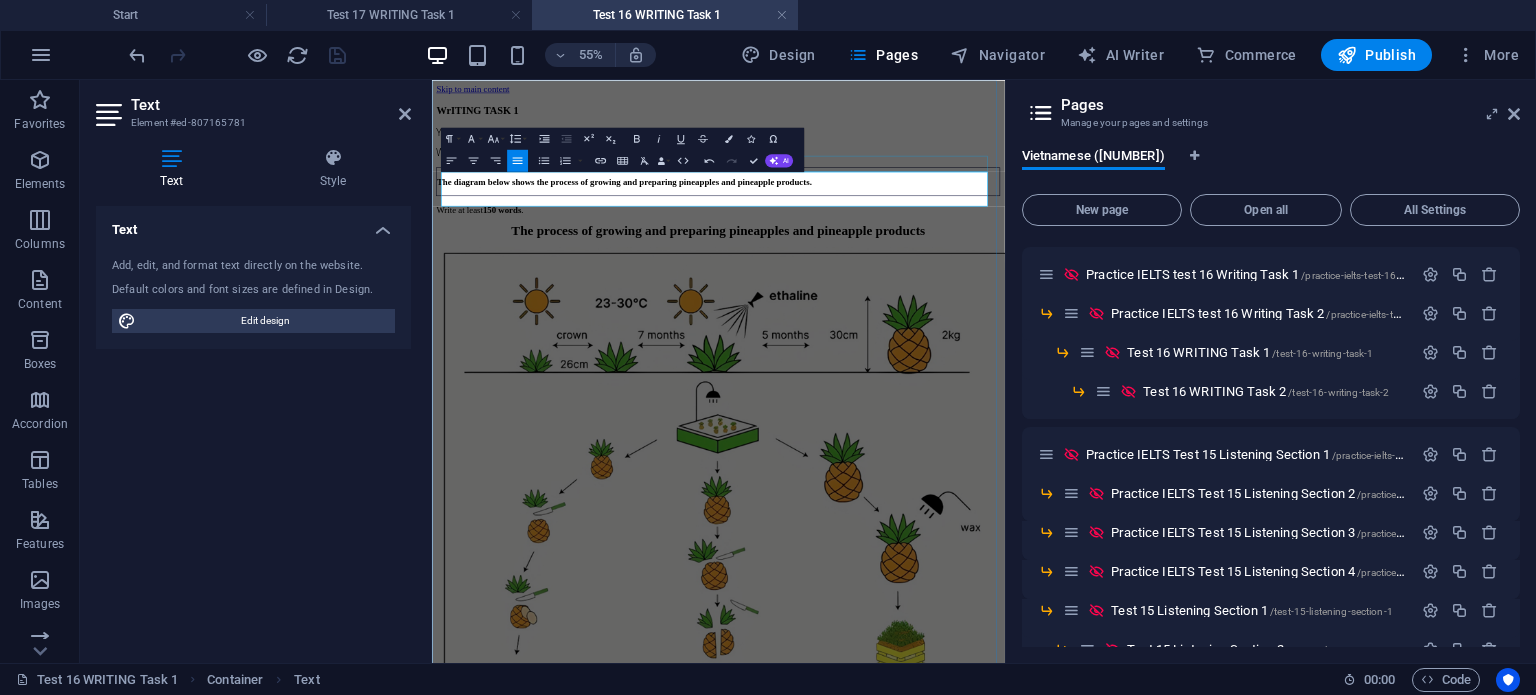 click on "The diagram below shows the process of growing and preparing pineapples and pineapple products." at bounding box center [952, 265] 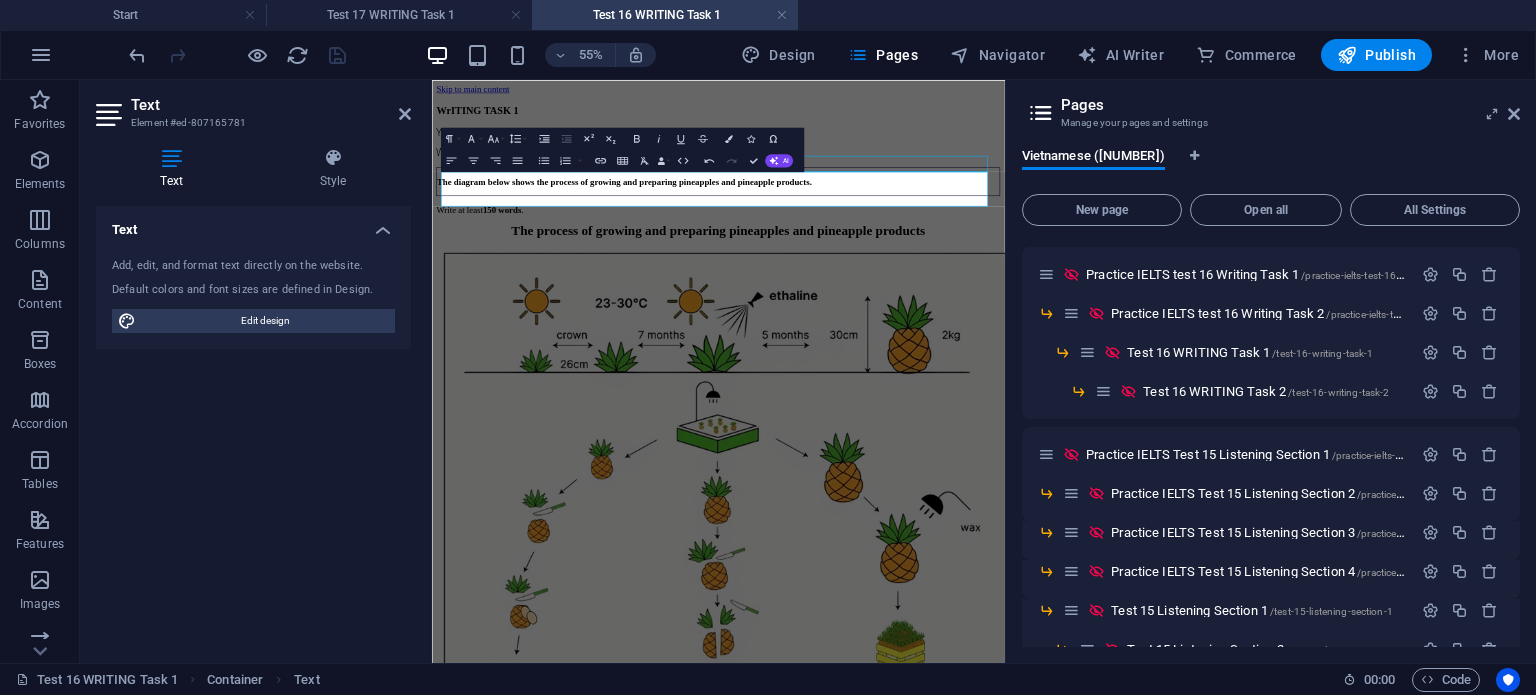 click on "The diagram below shows the process of growing and preparing pineapples and pineapple products." at bounding box center [952, 265] 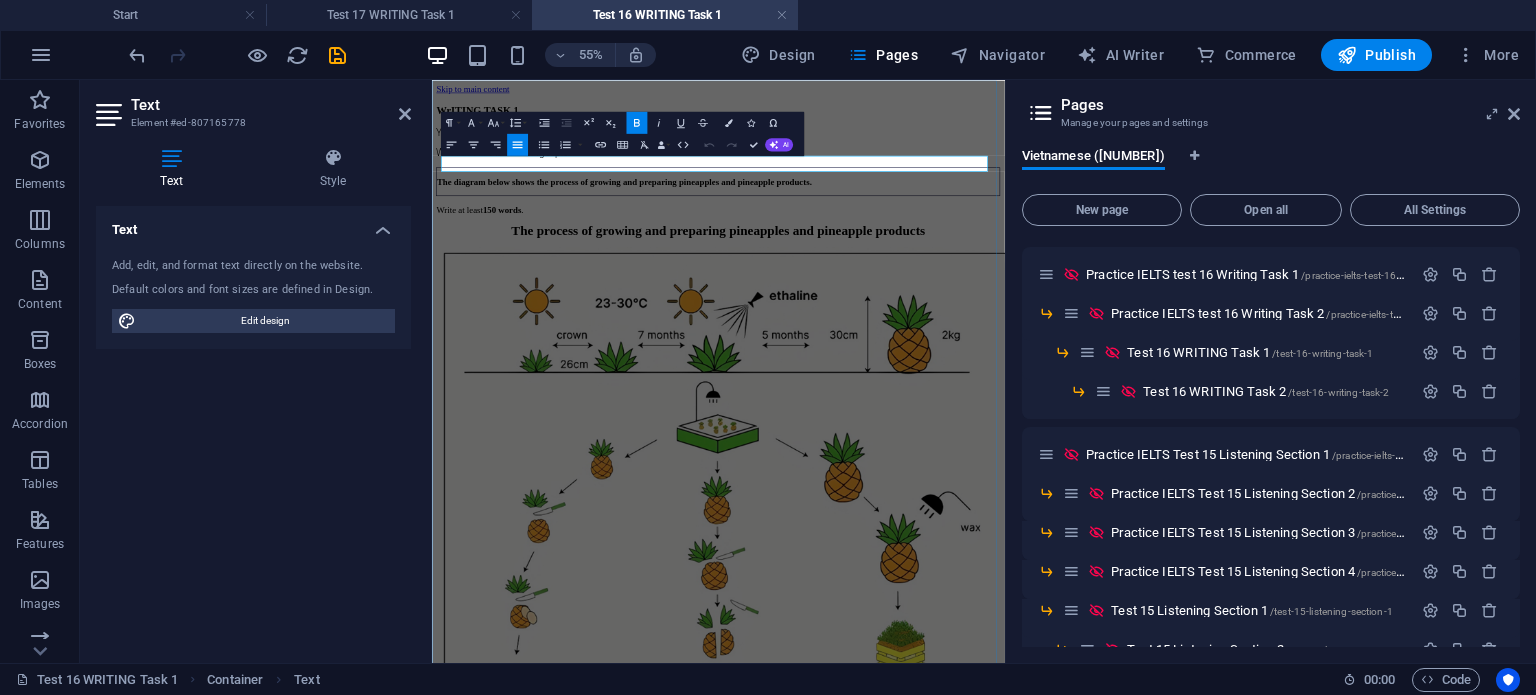 click on "The diagram below shows the process of growing and preparing pineapples and pineapple products." at bounding box center [952, 265] 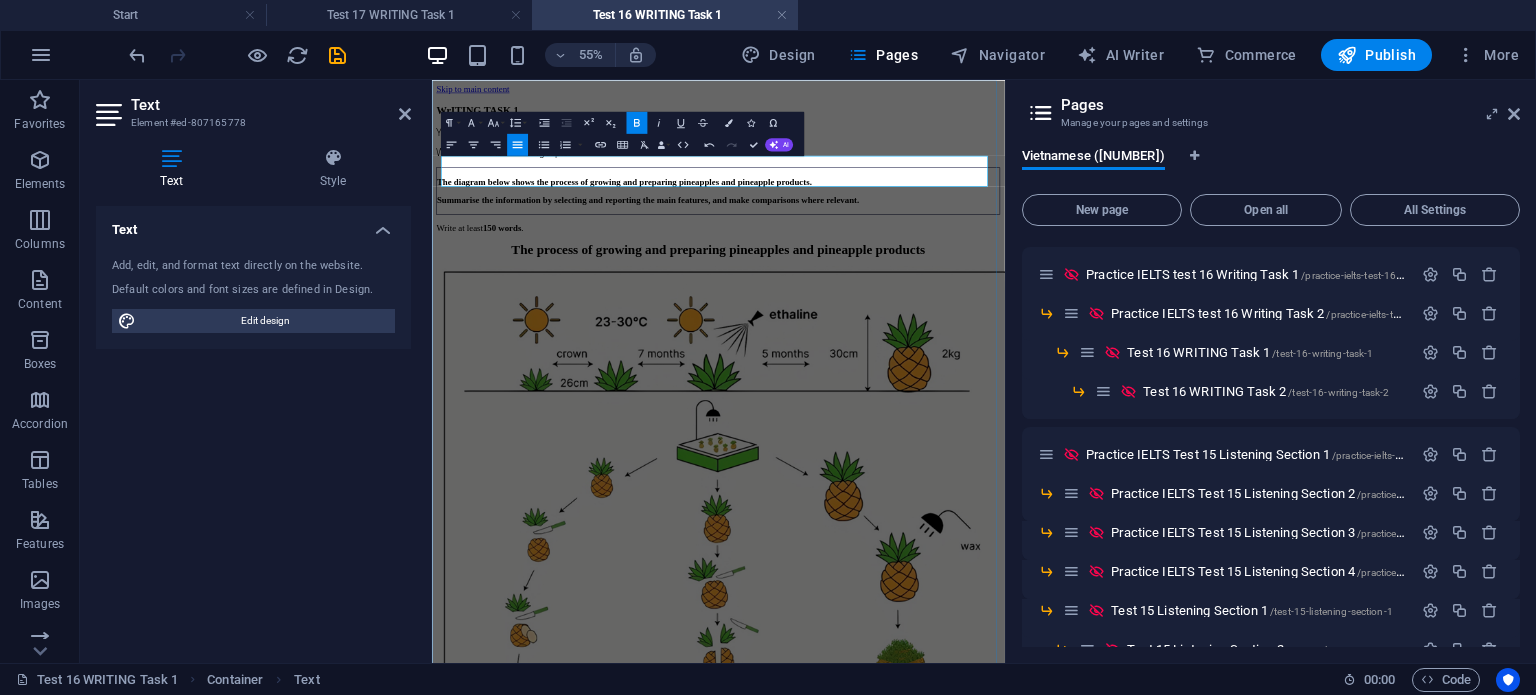 scroll, scrollTop: 1307, scrollLeft: 3, axis: both 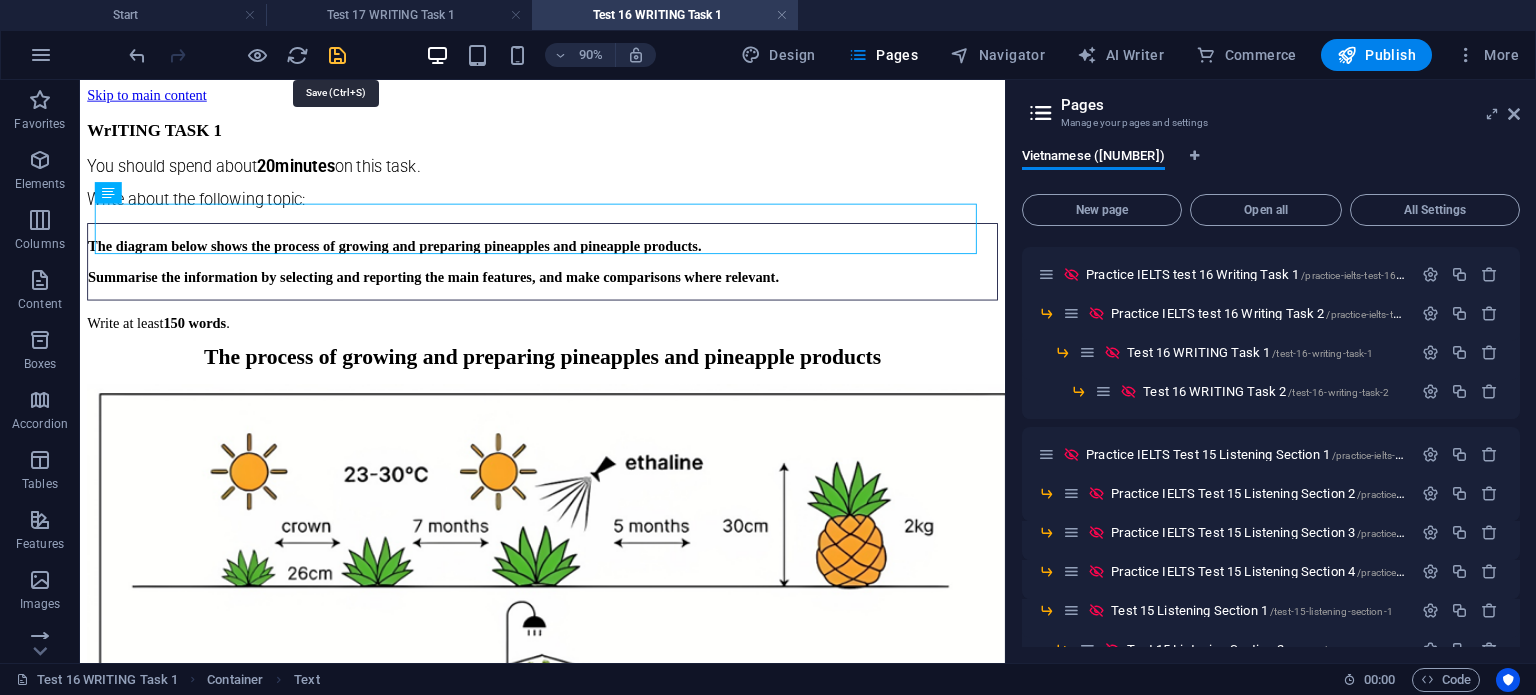 click at bounding box center (337, 55) 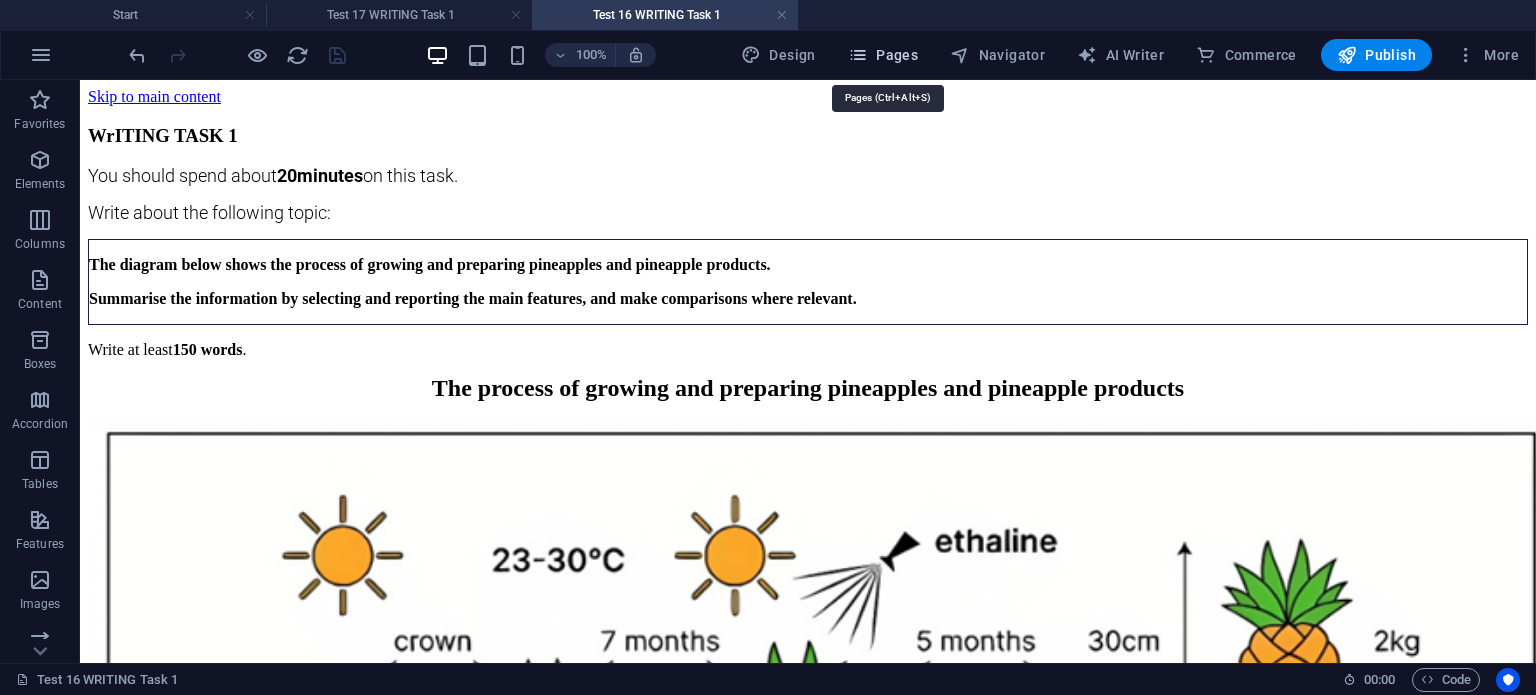 click on "Pages" at bounding box center [883, 55] 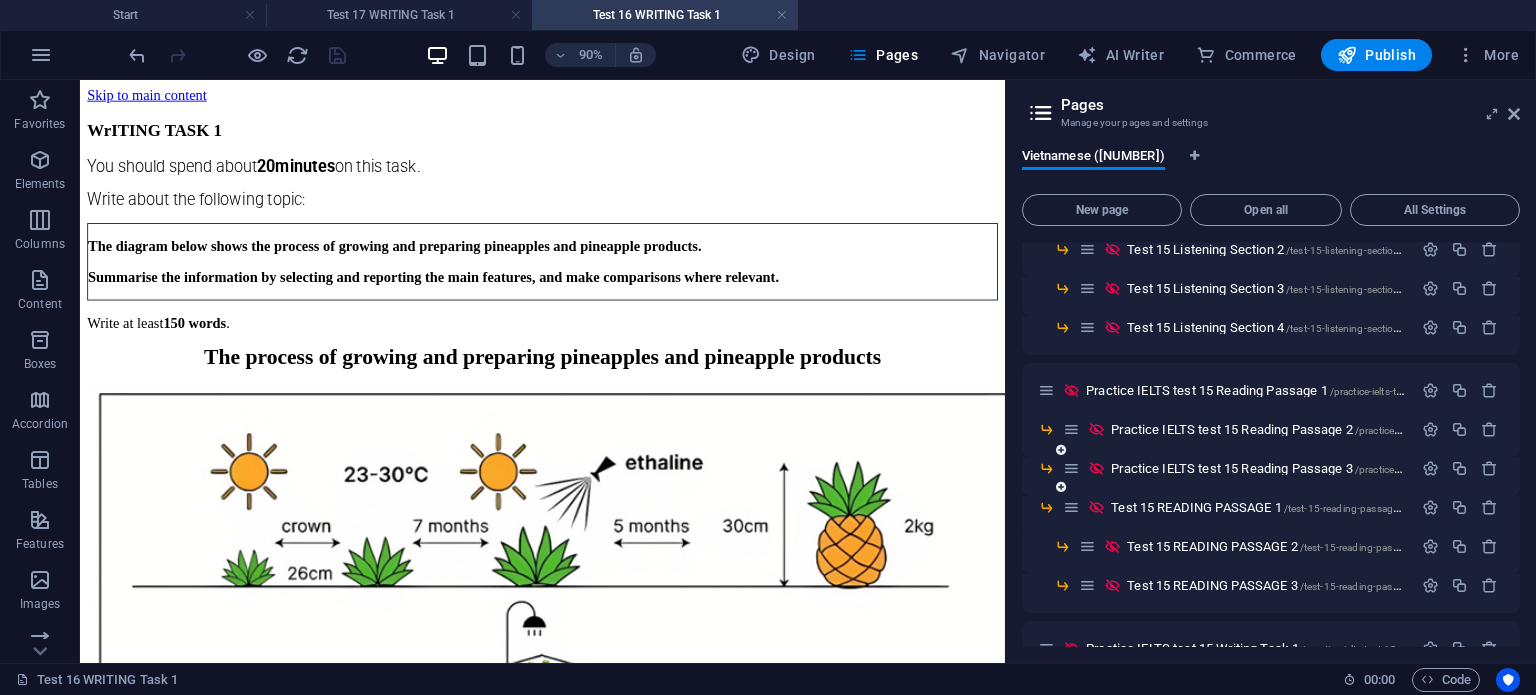 scroll, scrollTop: 4600, scrollLeft: 0, axis: vertical 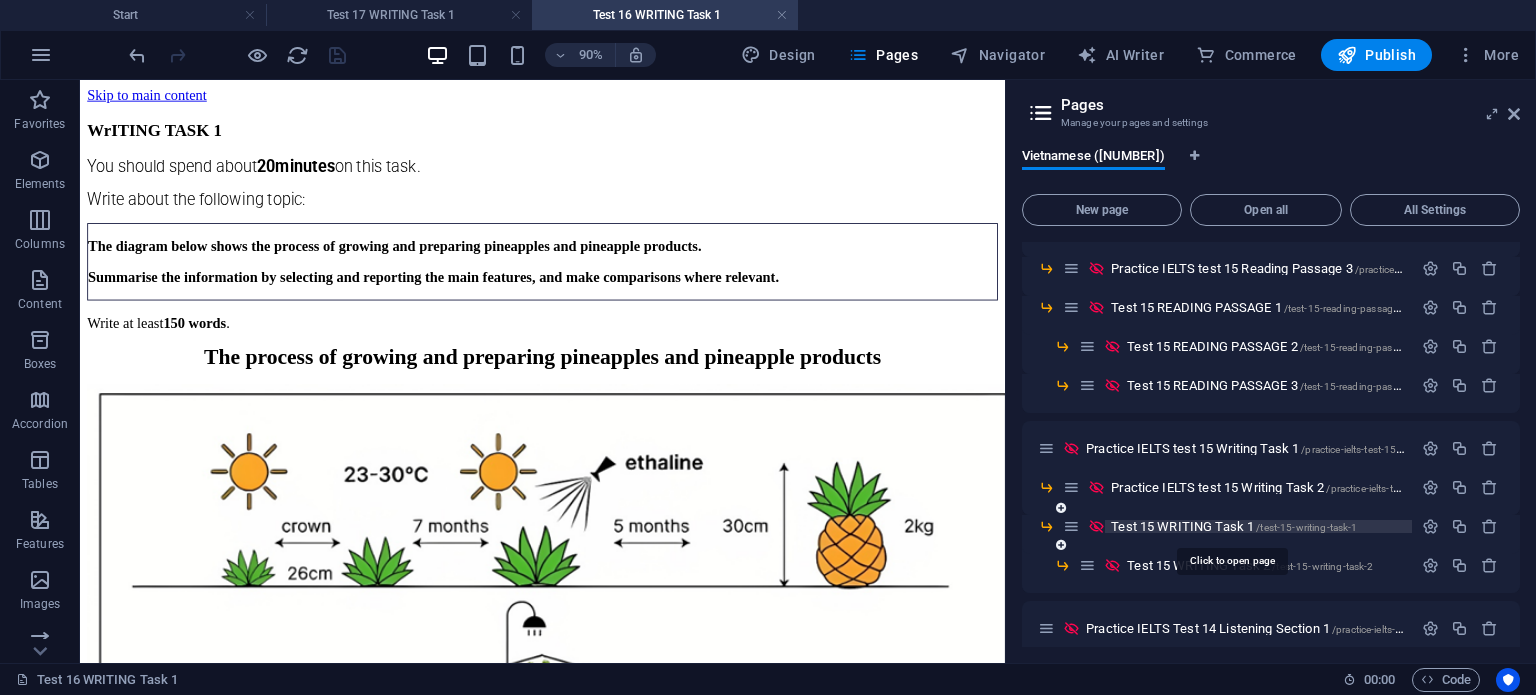 click on "Test 15 WRITING Task 1 /test-15-writing-task-1" at bounding box center (1234, 526) 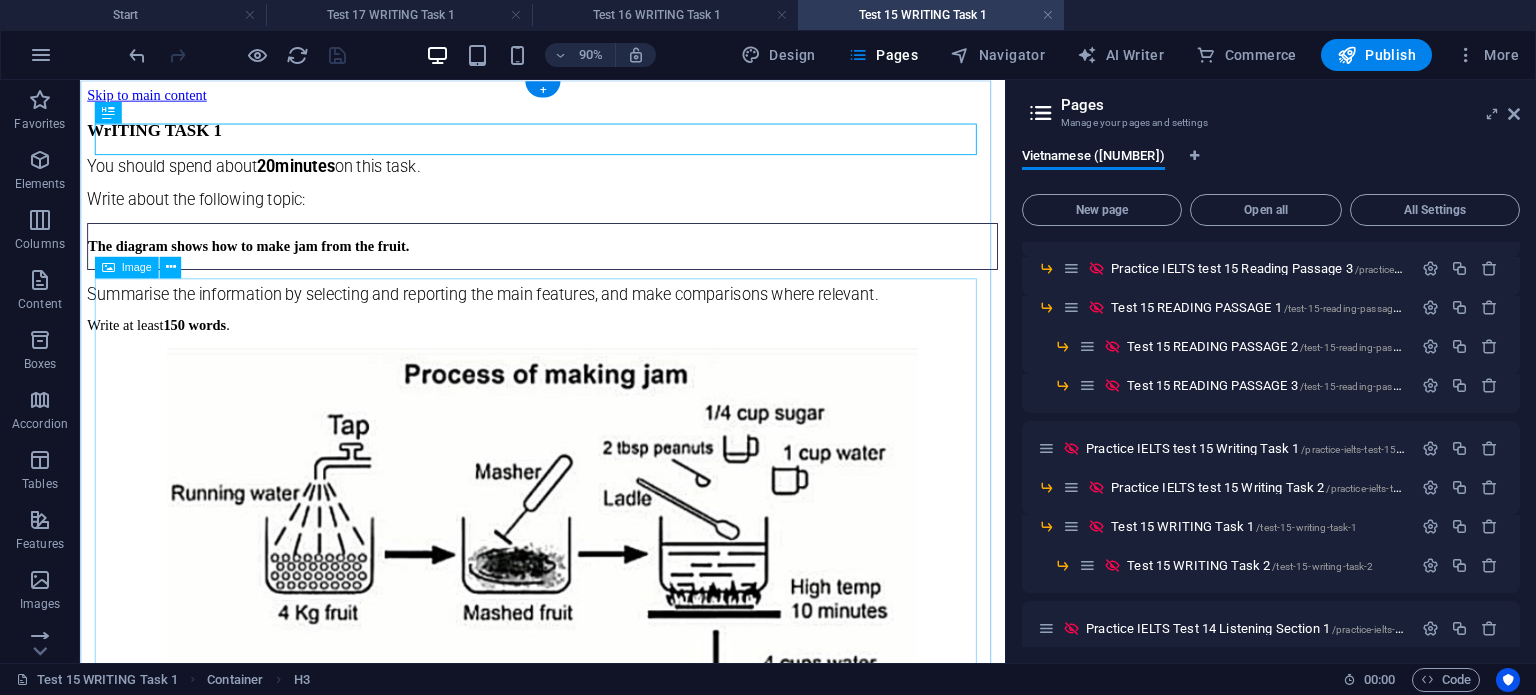 scroll, scrollTop: 0, scrollLeft: 0, axis: both 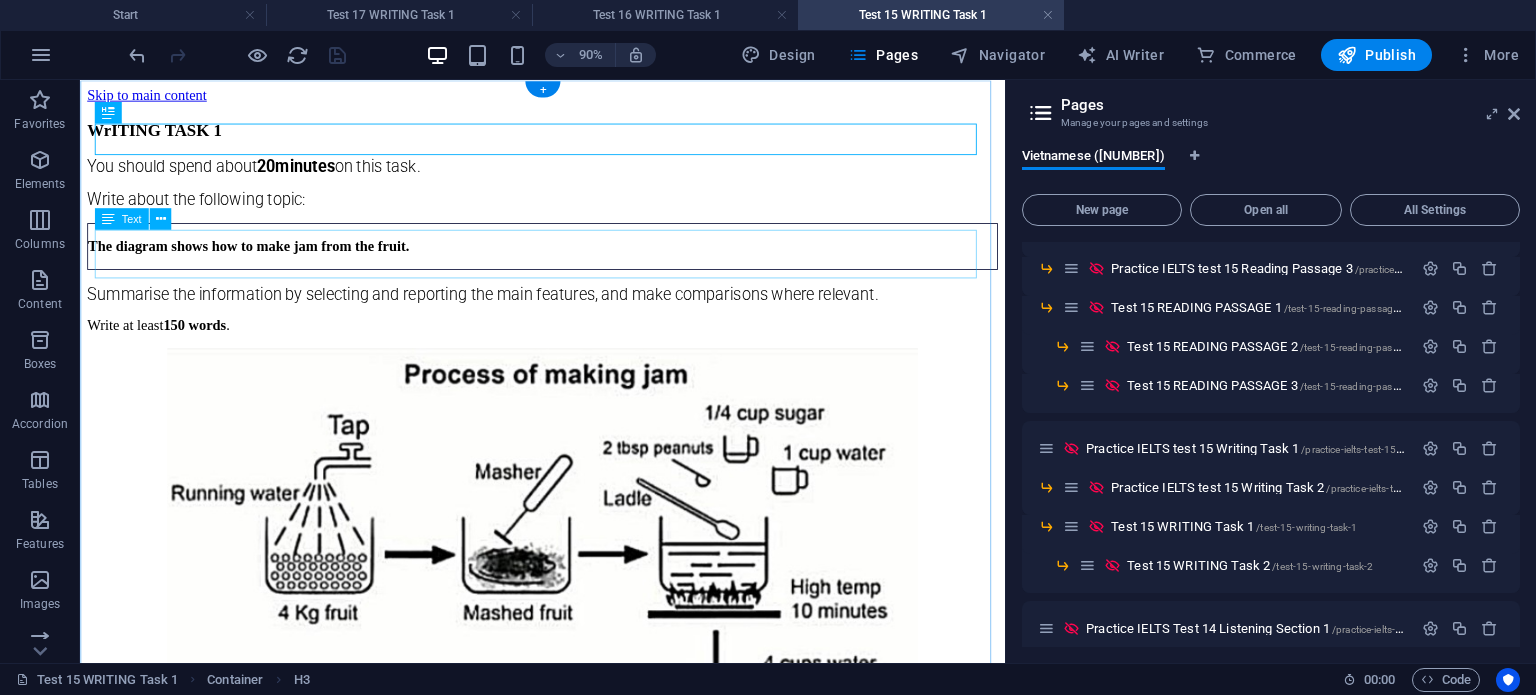 click on "Summarise the information by selecting and reporting the main features, and make comparisons where relevant. Write at least  1 50 words ." at bounding box center [594, 334] 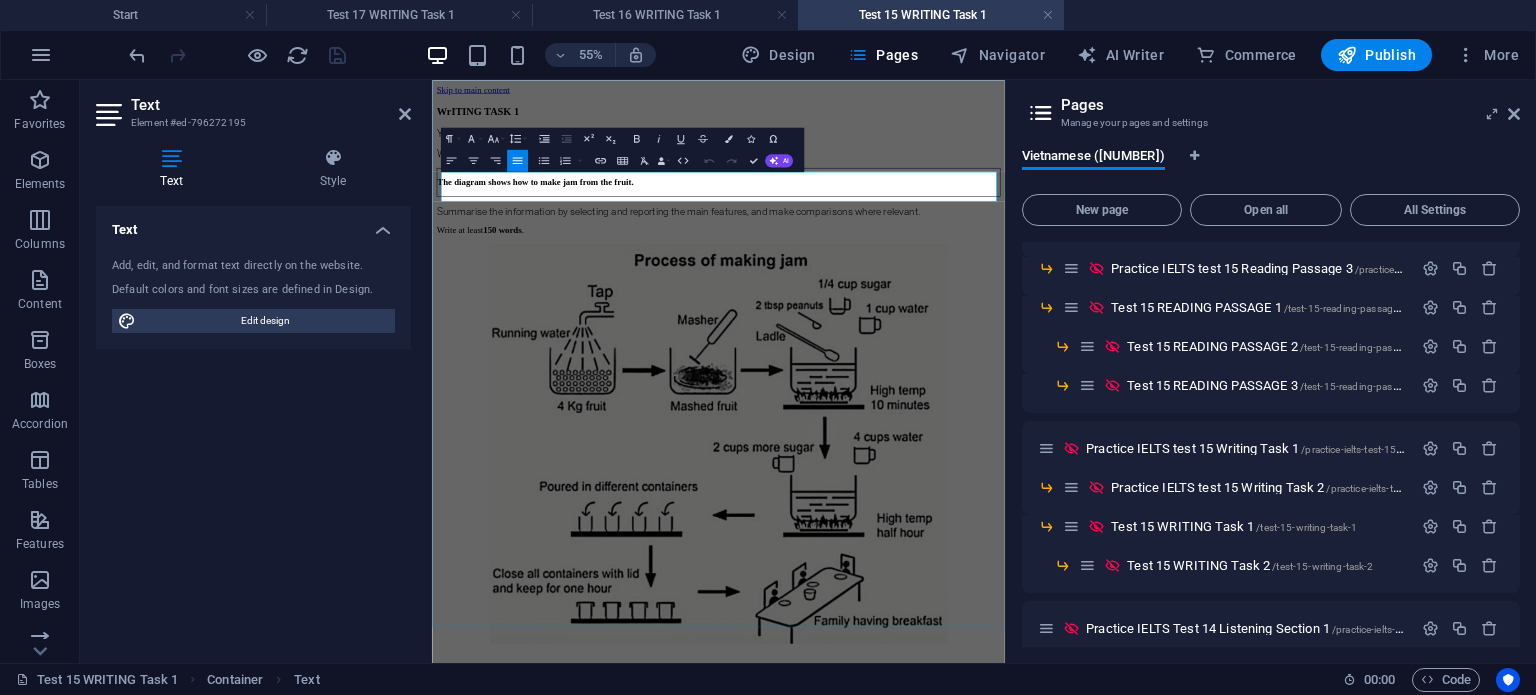 click on "Summarise the information by selecting and reporting the main features, and make comparisons where relevant." at bounding box center [879, 317] 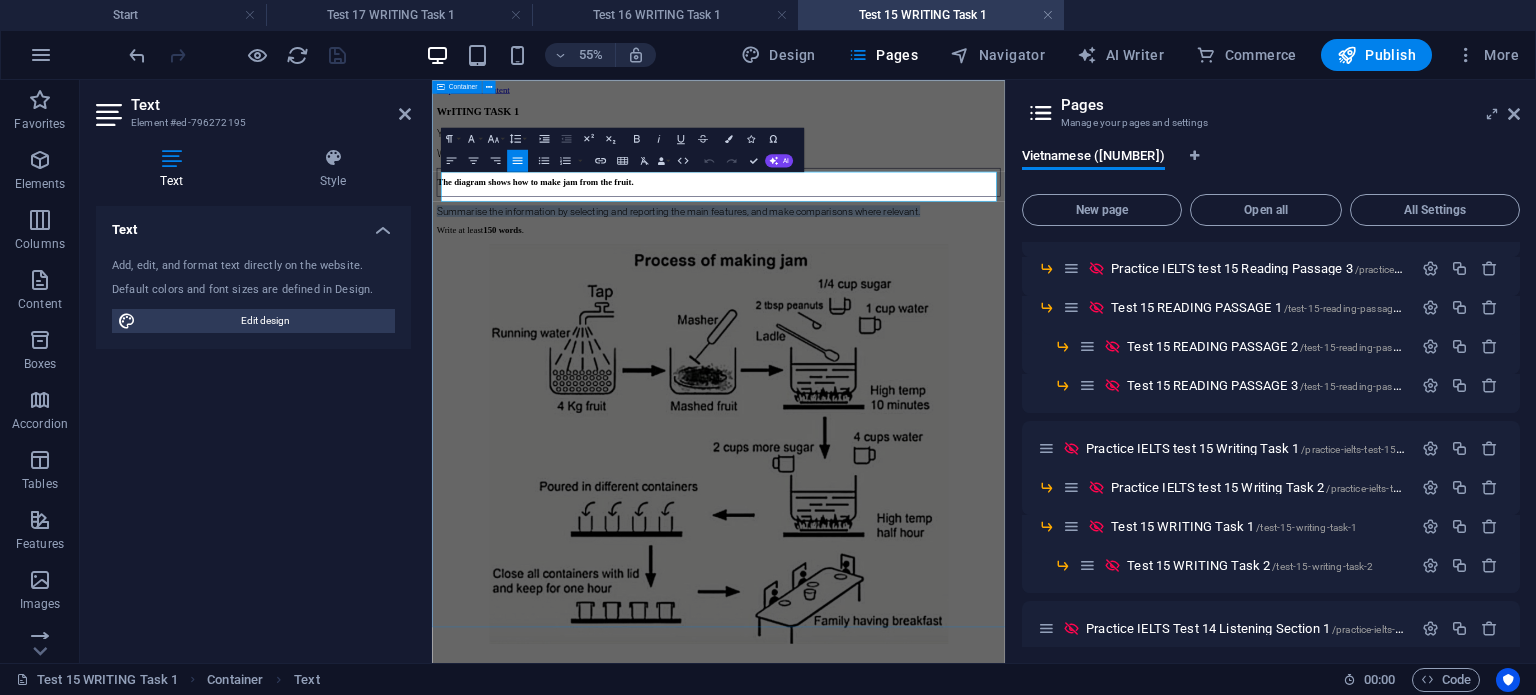 drag, startPoint x: 1402, startPoint y: 265, endPoint x: 440, endPoint y: 262, distance: 962.0047 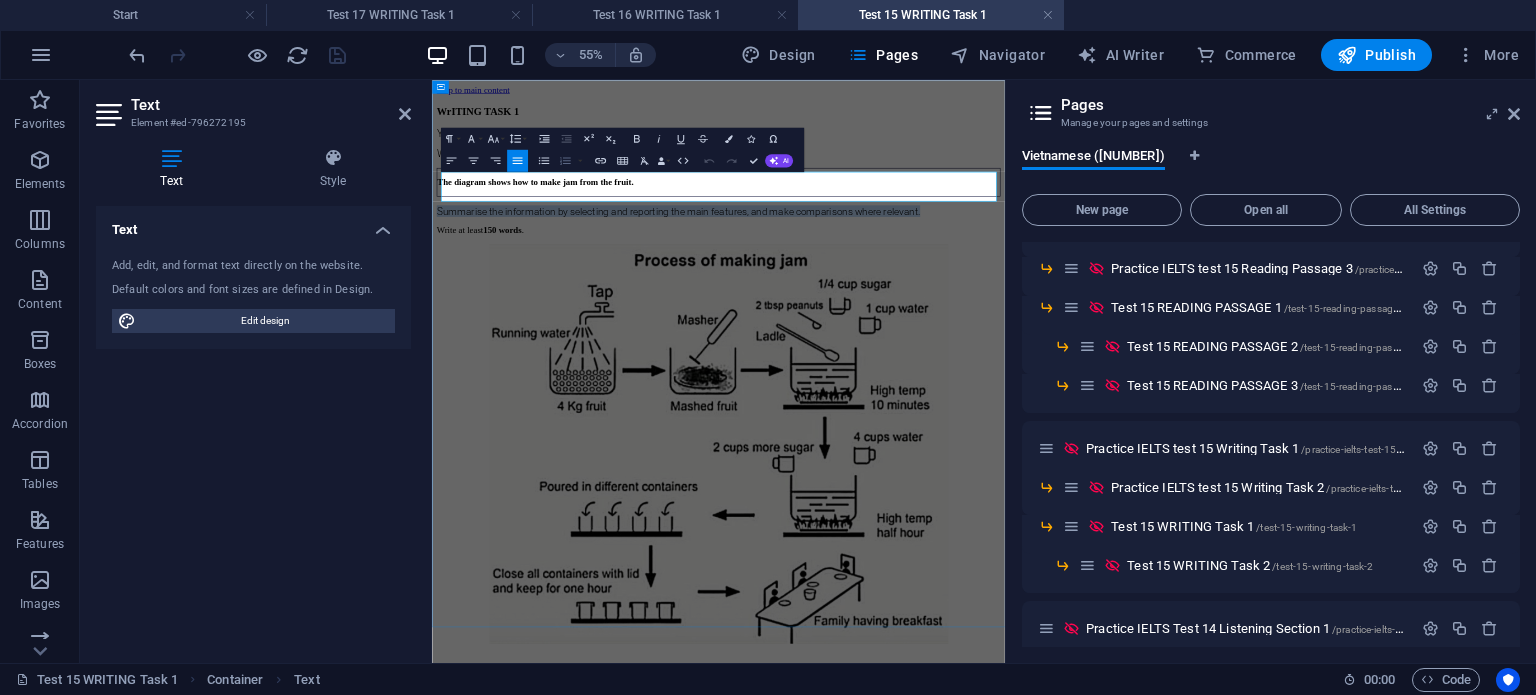 type 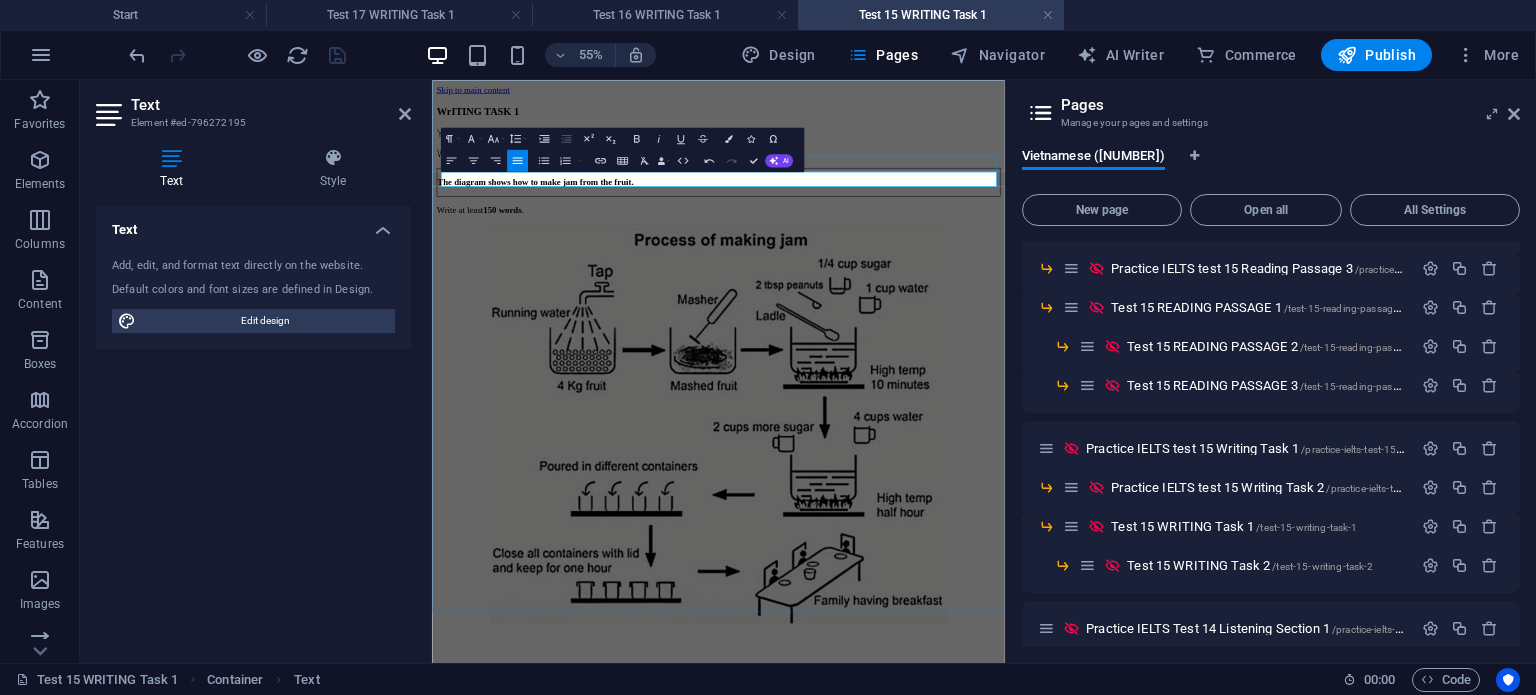 click on "The diagram shows how to make jam from the fruit." at bounding box center (952, 265) 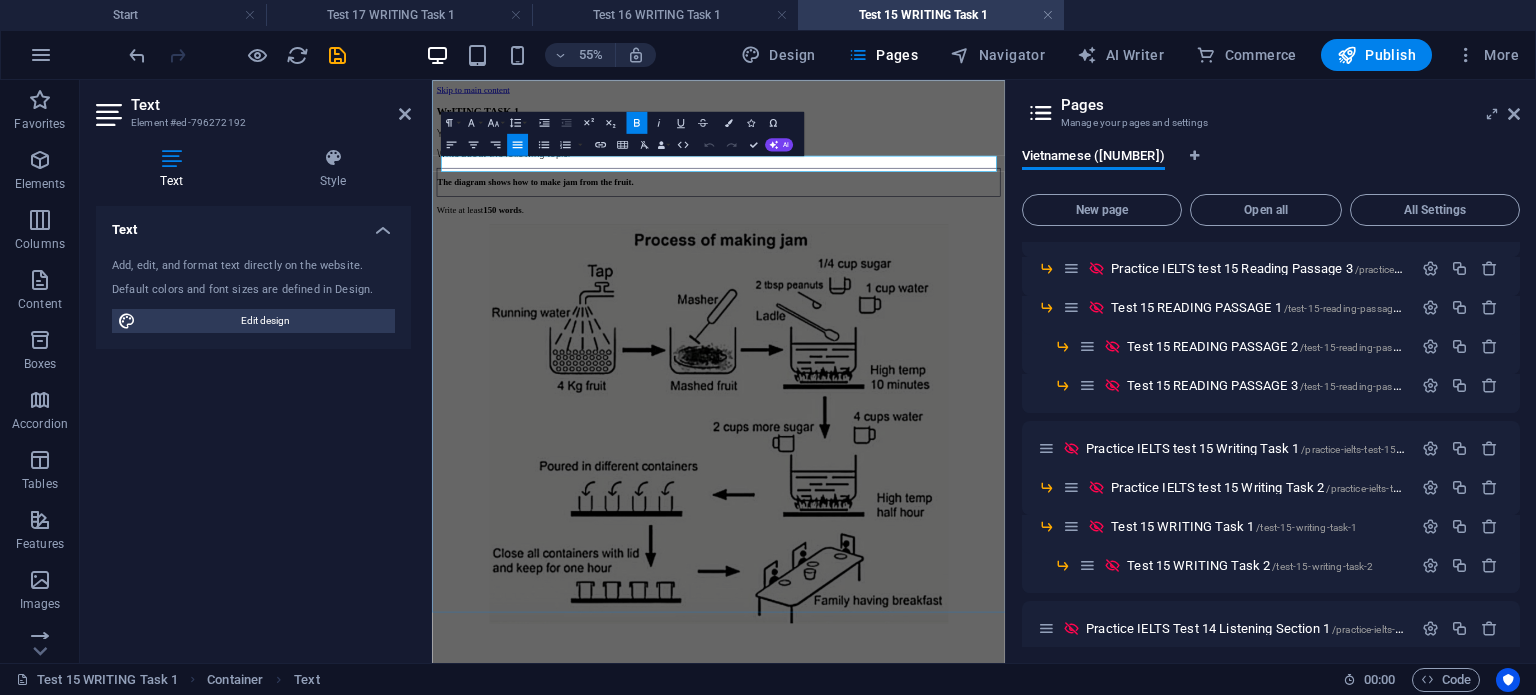 click on "The diagram shows how to make jam from the fruit." at bounding box center (952, 265) 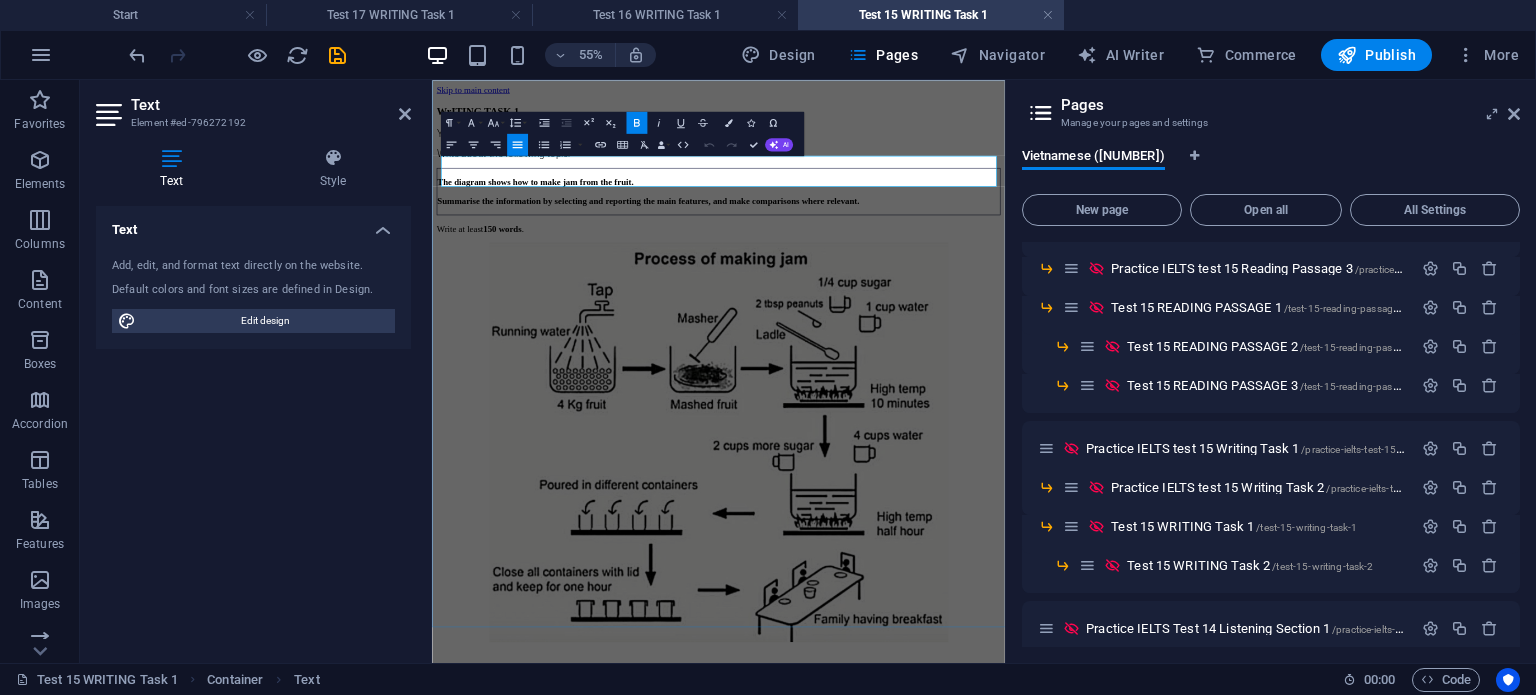scroll, scrollTop: 1307, scrollLeft: 3, axis: both 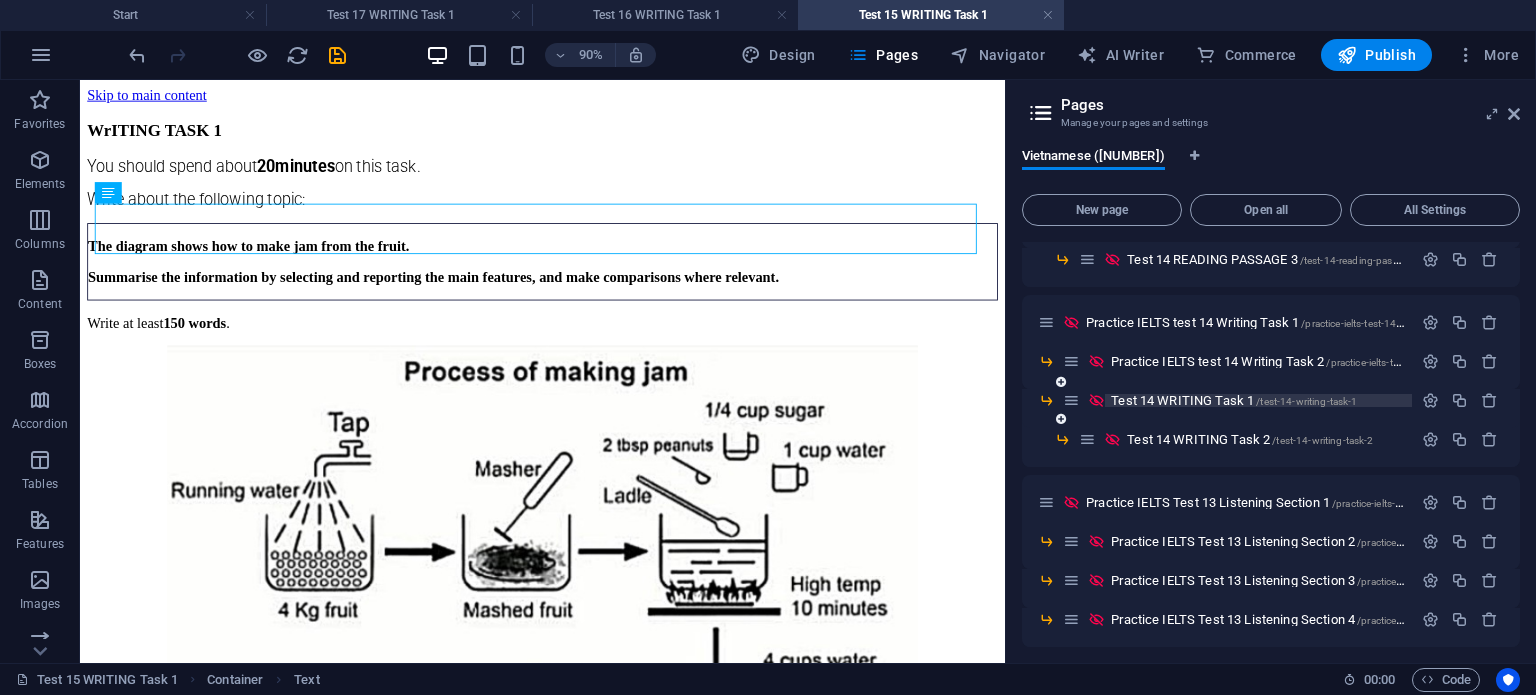 click on "Test 14 WRITING Task 1 /test-14-writing-task-1" at bounding box center (1234, 400) 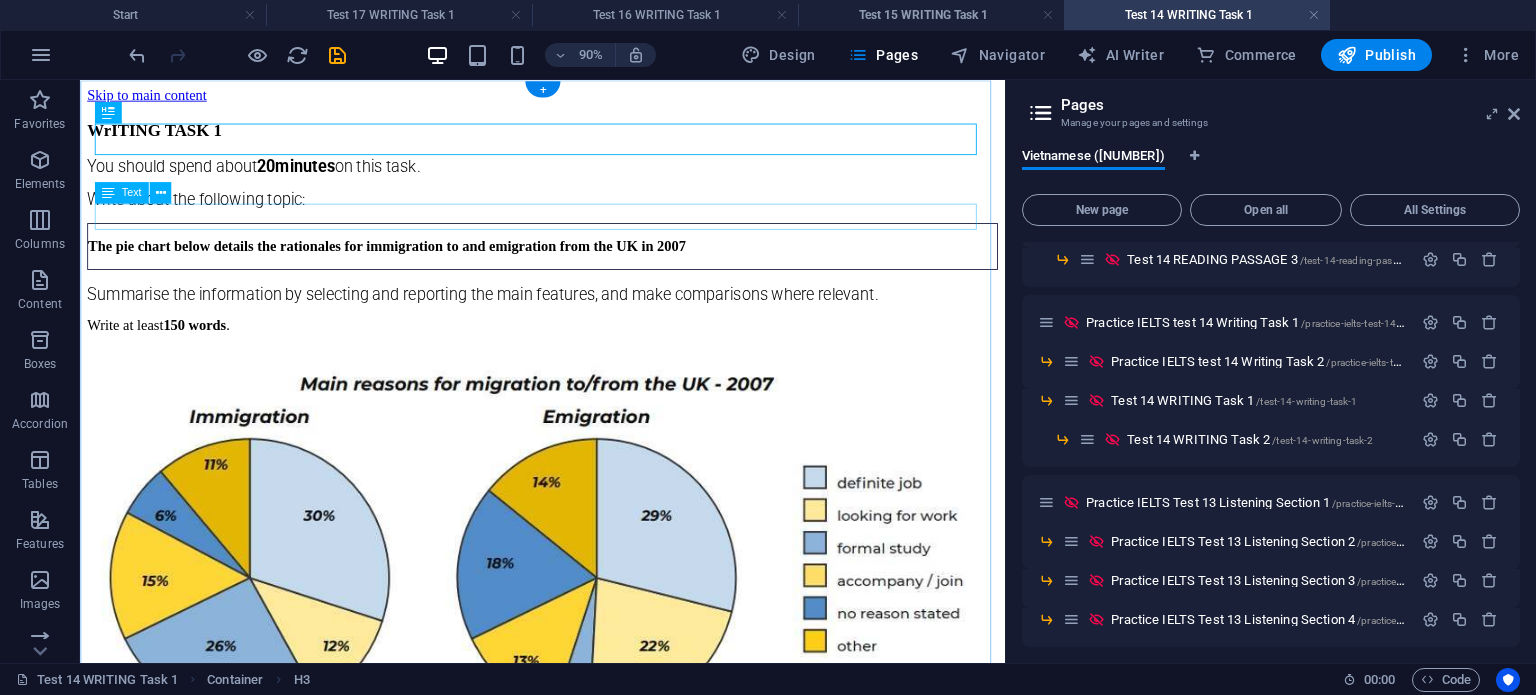 scroll, scrollTop: 0, scrollLeft: 0, axis: both 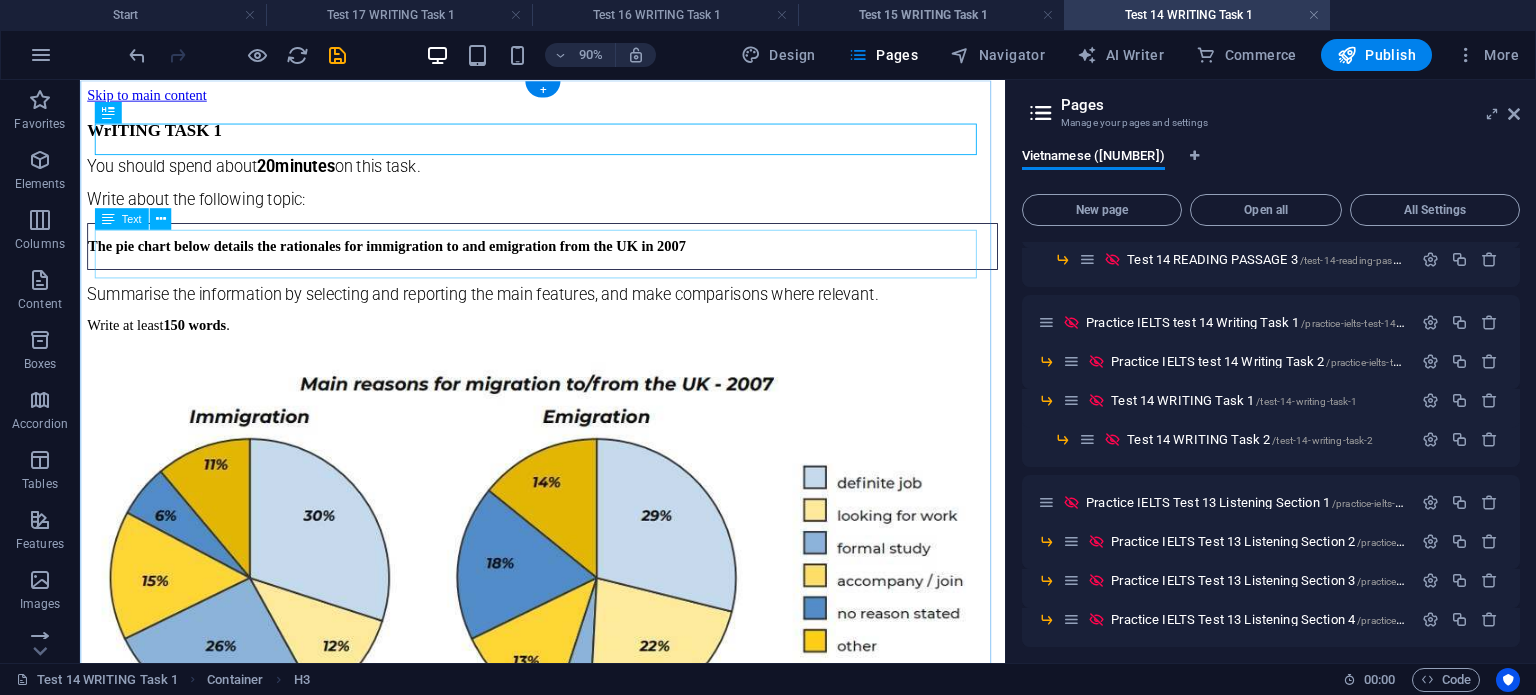 click on "Summarise the information by selecting and reporting the main features, and make comparisons where relevant. Write at least  1 50 words ." at bounding box center (594, 334) 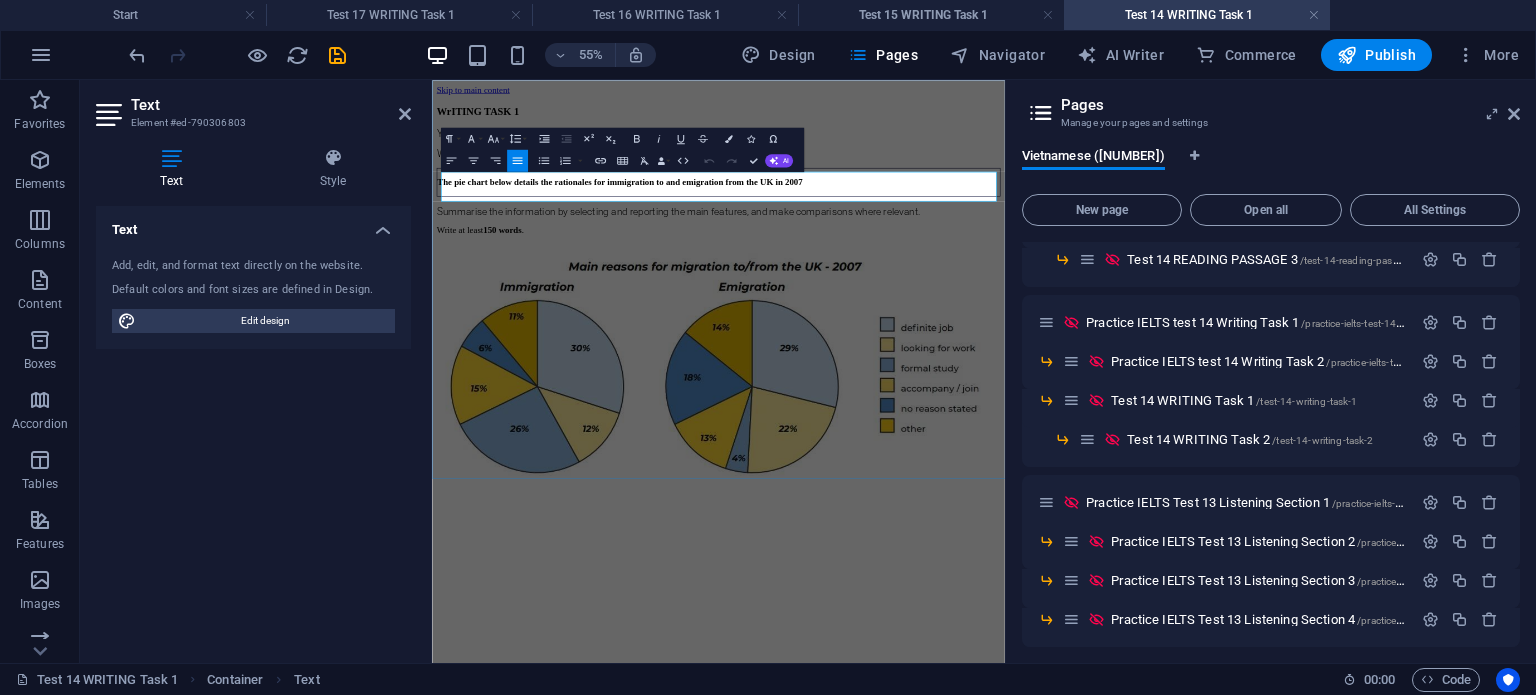 click on "Summarise the information by selecting and reporting the main features, and make comparisons where relevant." at bounding box center (879, 317) 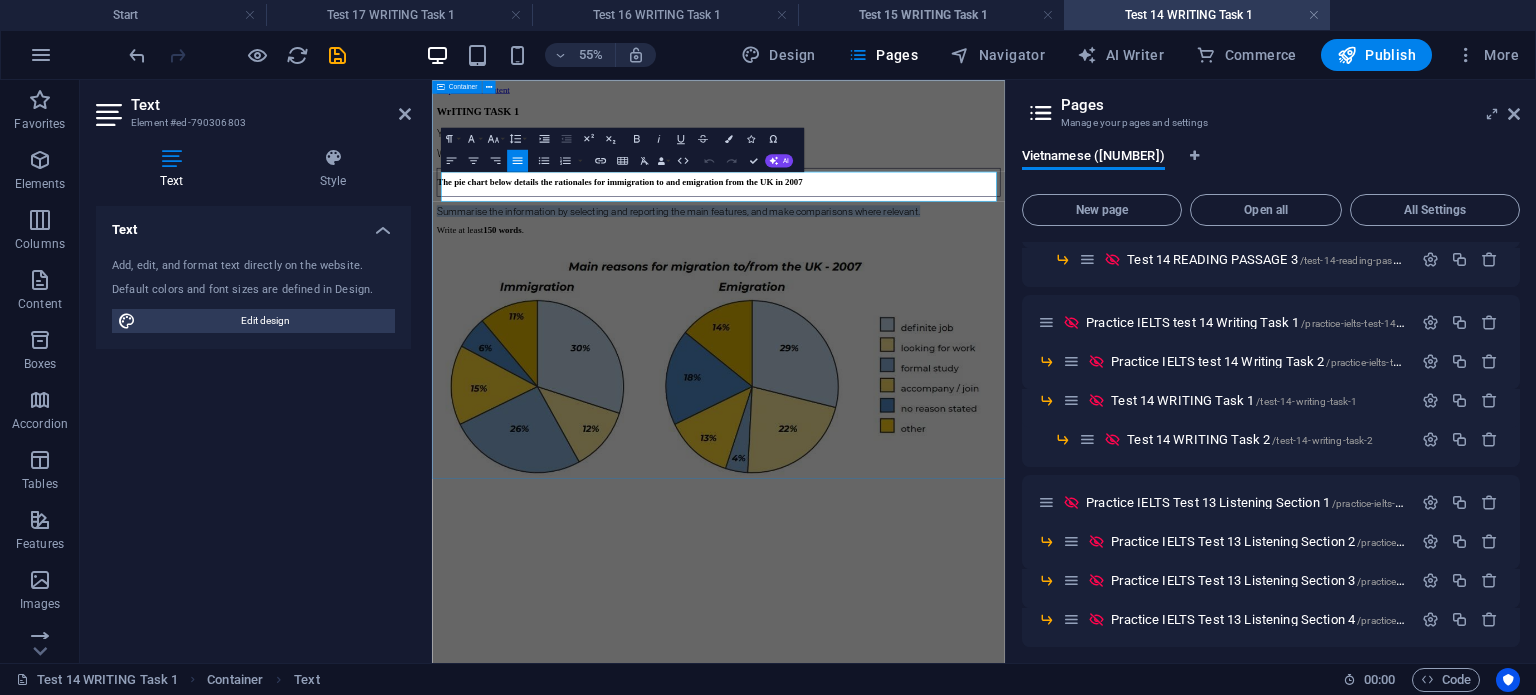 drag, startPoint x: 1389, startPoint y: 261, endPoint x: 446, endPoint y: 235, distance: 943.35834 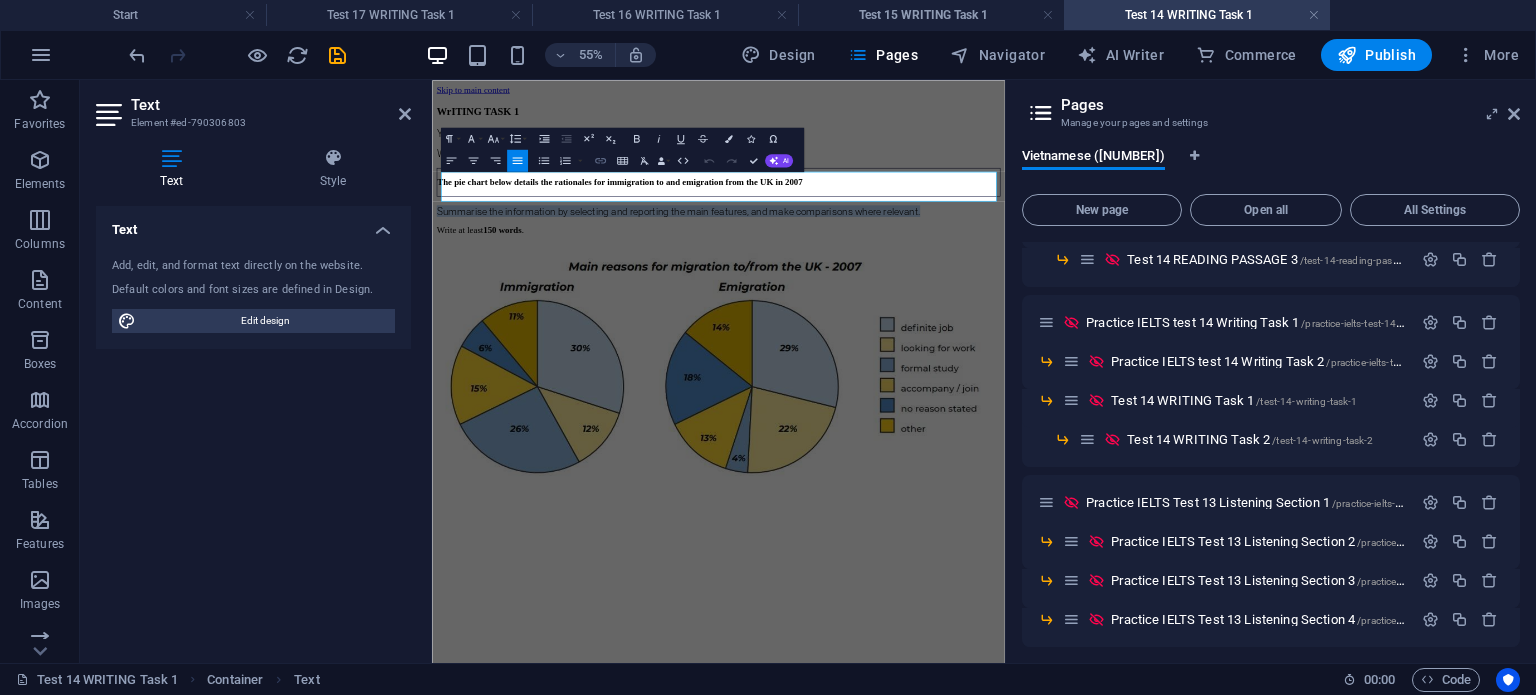 type 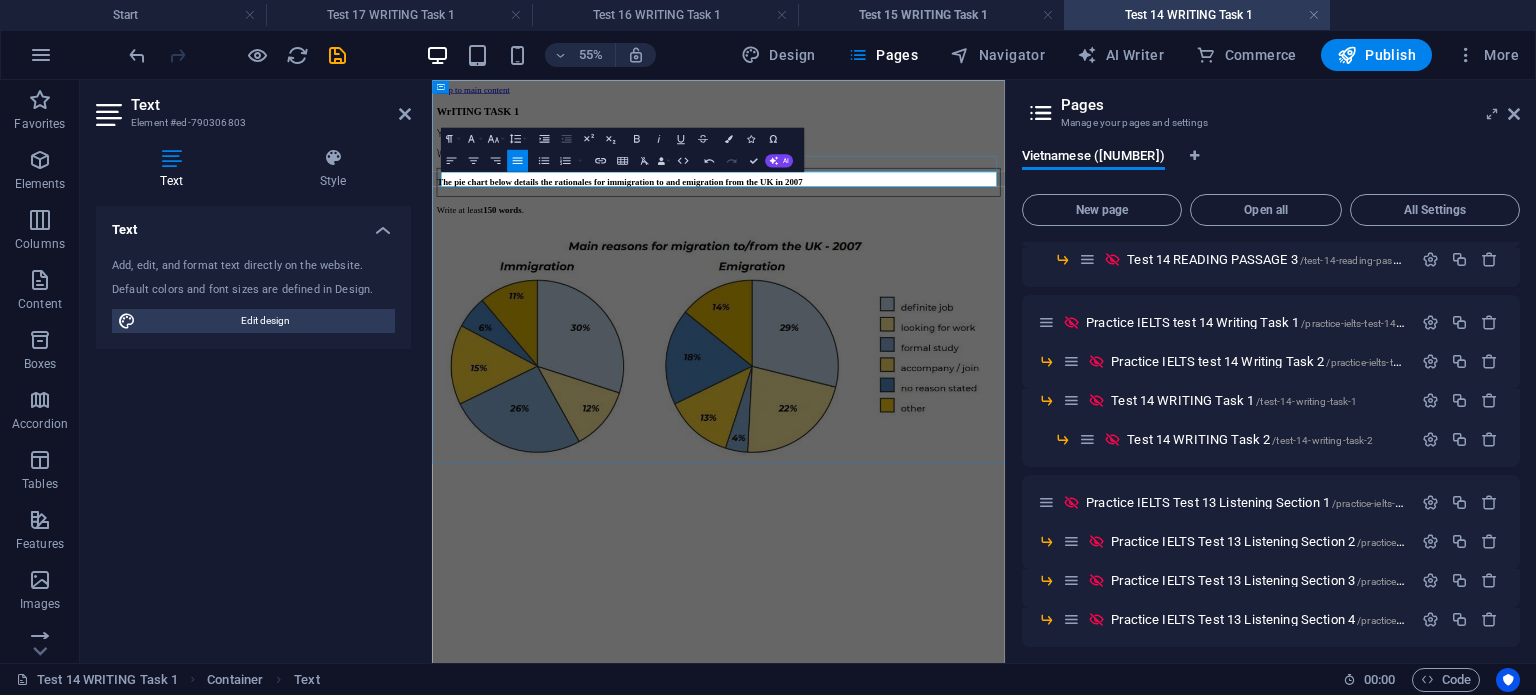 click on "The pie chart below details the rationales for immigration to and emigration from the UK in 2007" at bounding box center [952, 265] 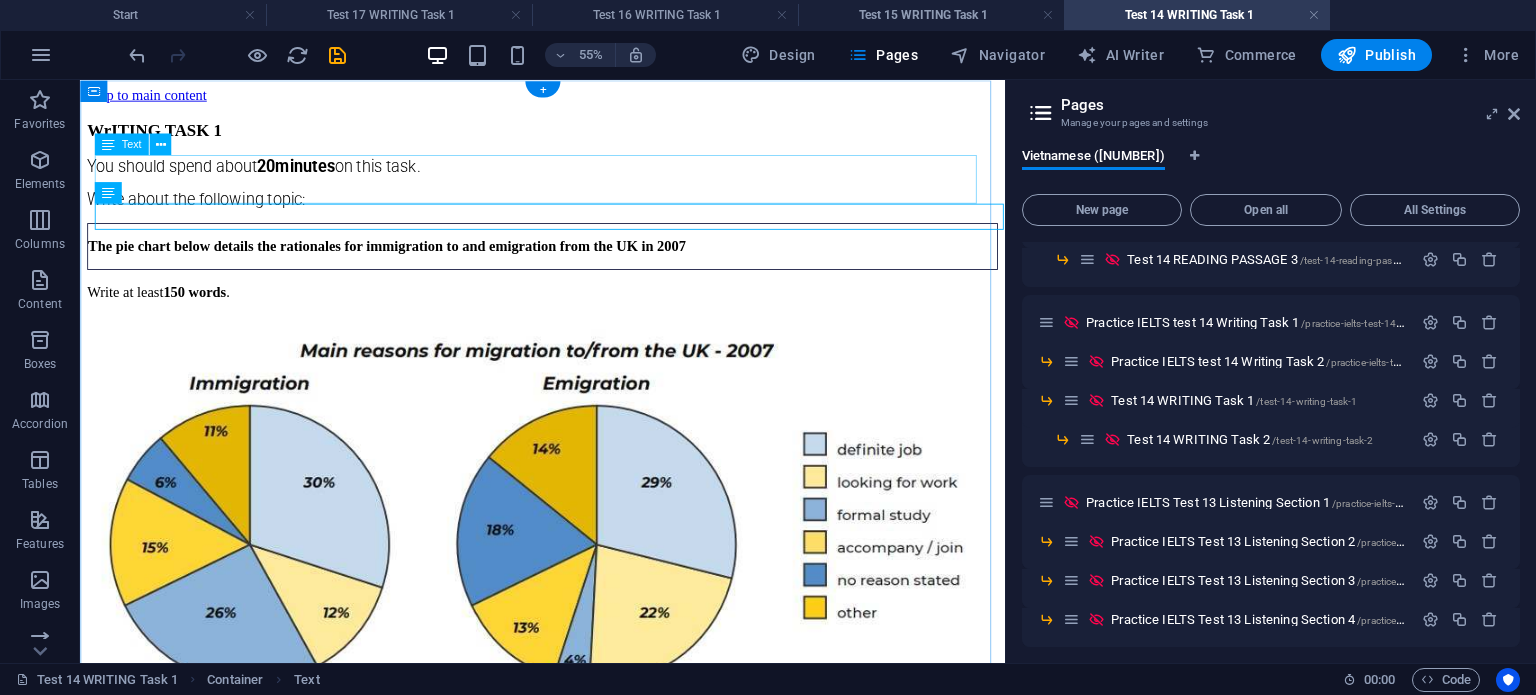 click on "You should spend about  20  minutes  on this task.  Write about the following topic:" at bounding box center [594, 194] 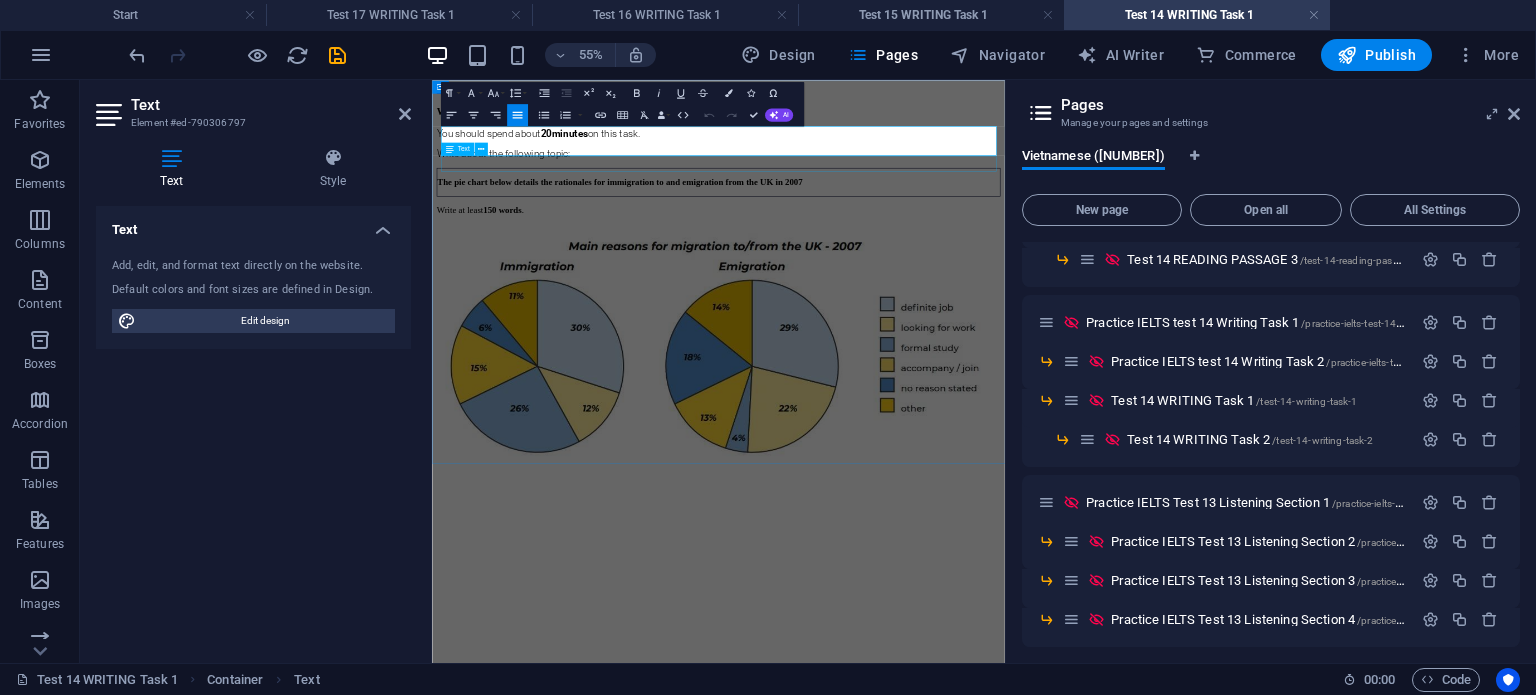 click on "The pie chart below details the rationales for immigration to and emigration from the UK in 2007" at bounding box center (952, 265) 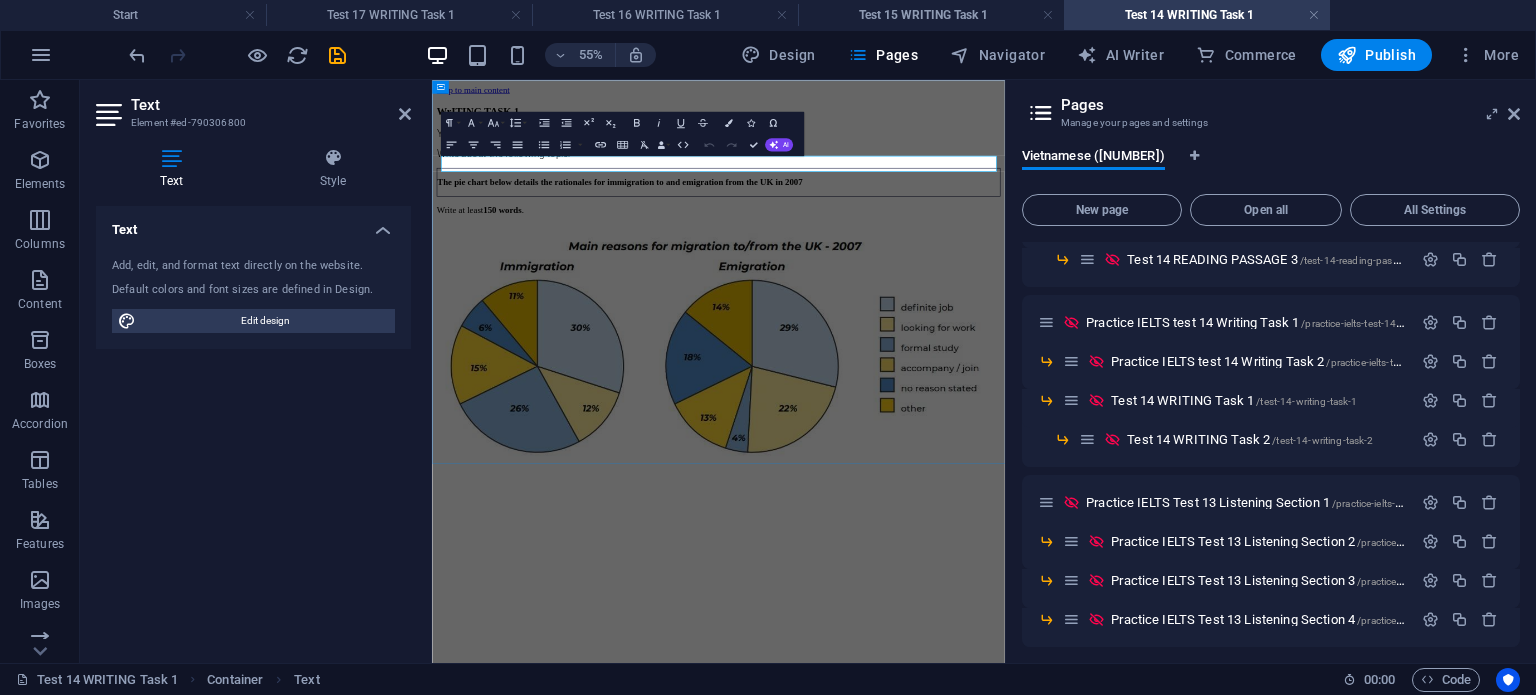 click on "The pie chart below details the rationales for immigration to and emigration from the UK in 2007" at bounding box center (952, 265) 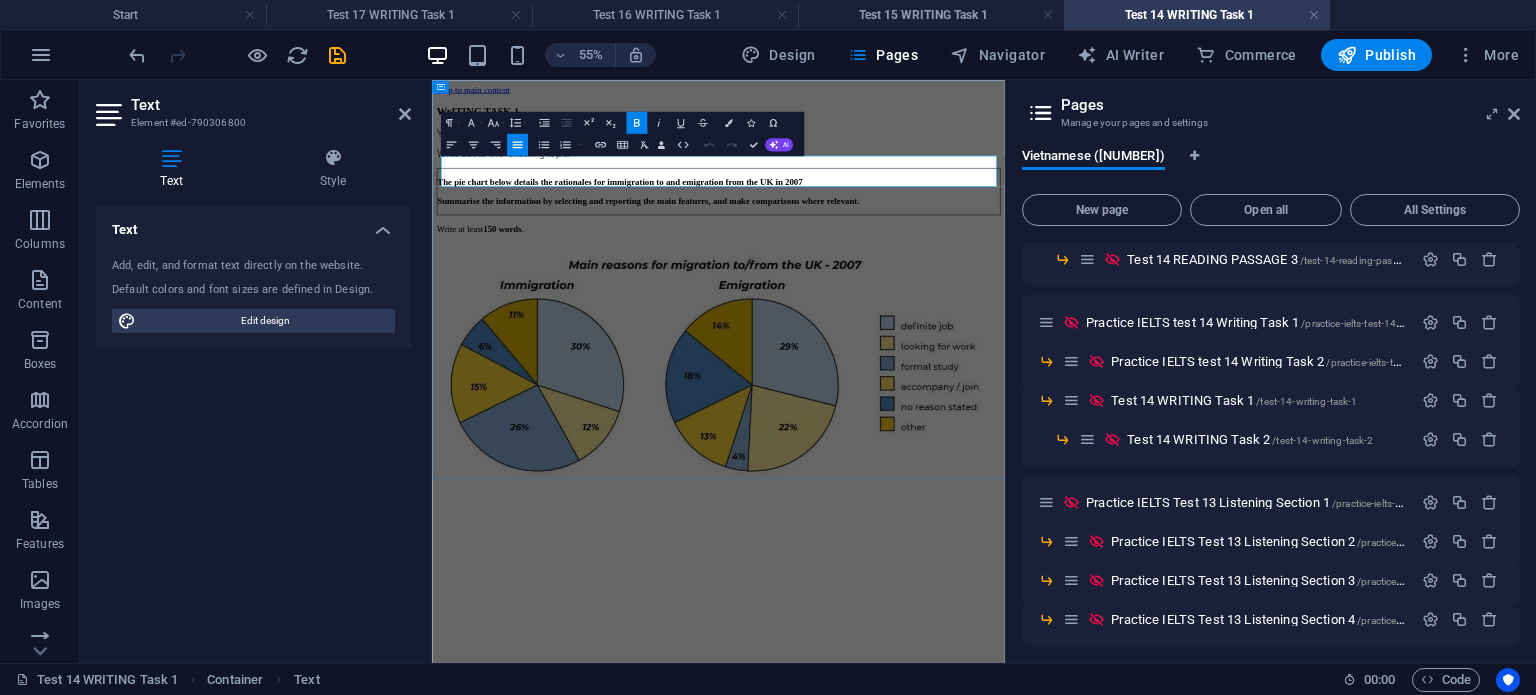 scroll, scrollTop: 1307, scrollLeft: 3, axis: both 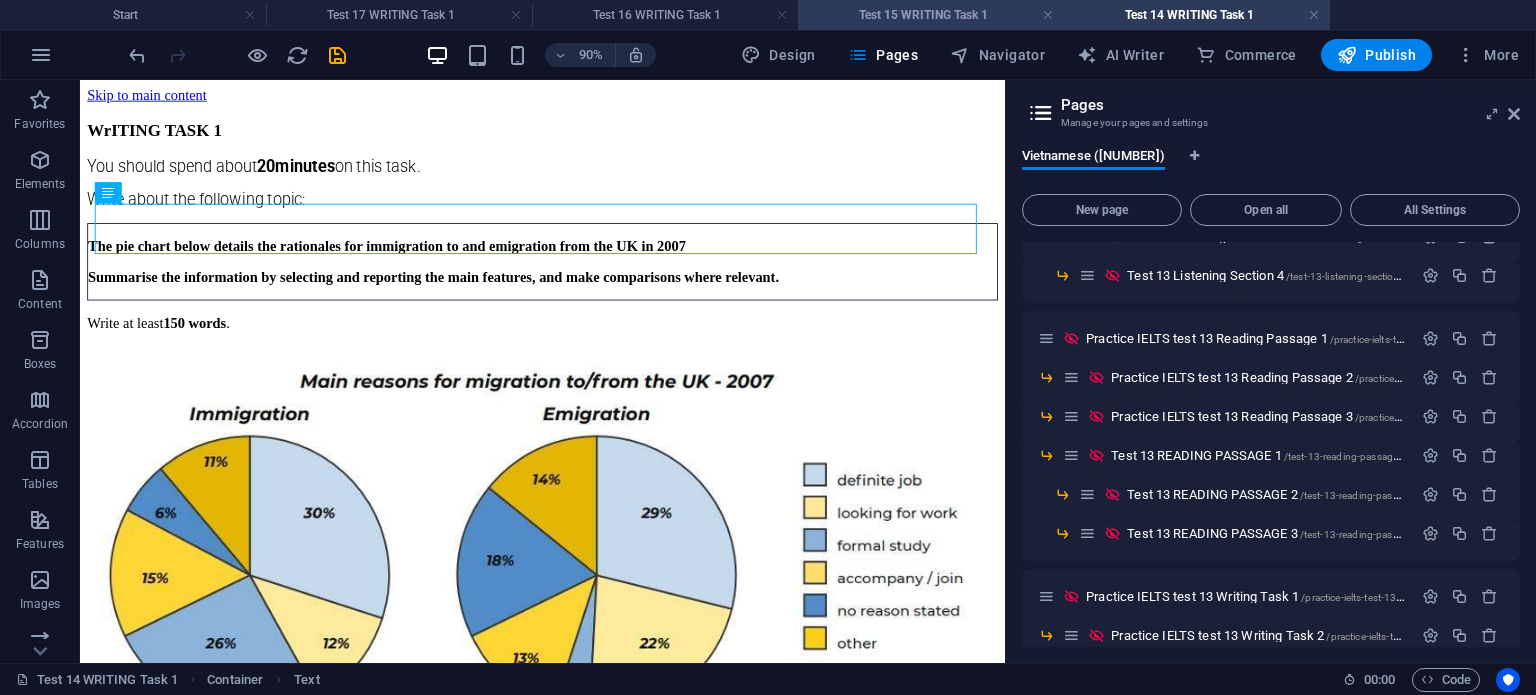 click on "Test 15 WRITING Task 1" at bounding box center (931, 15) 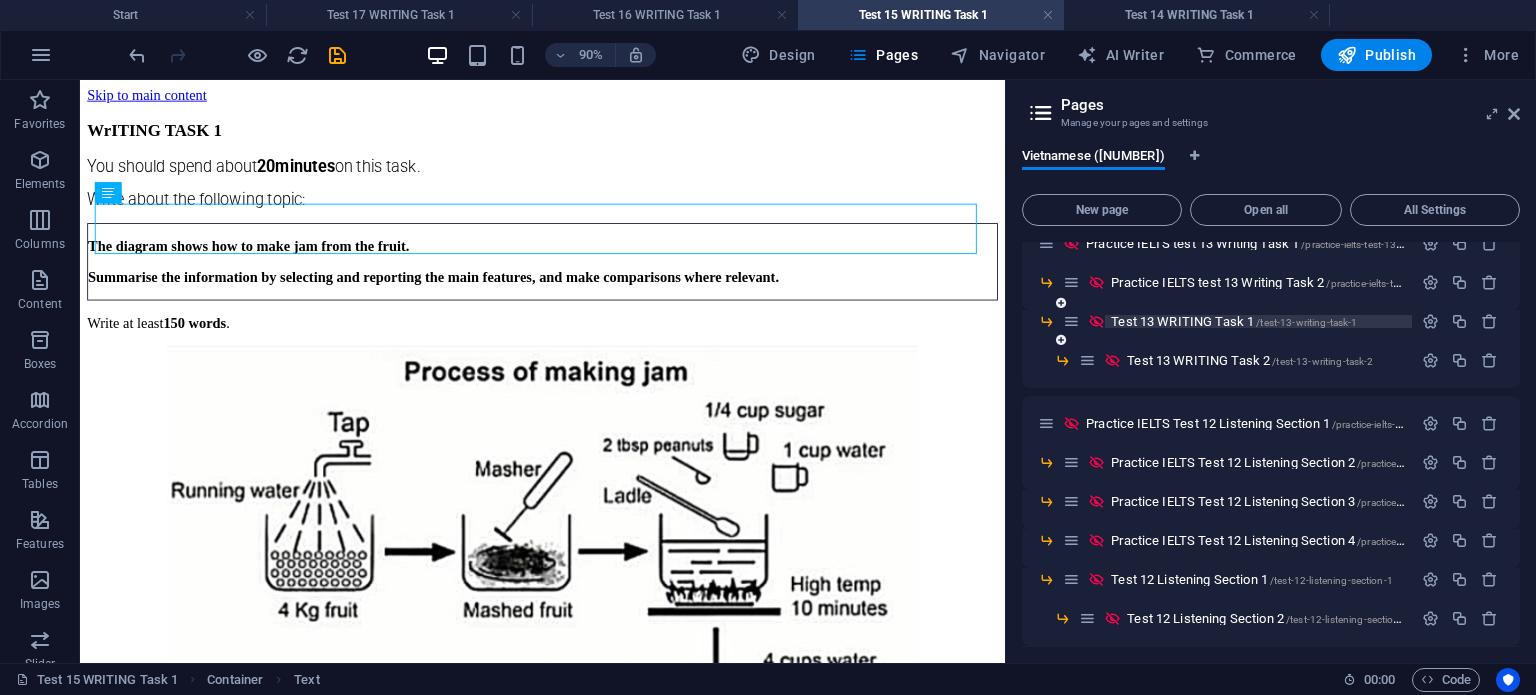 scroll, scrollTop: 6400, scrollLeft: 0, axis: vertical 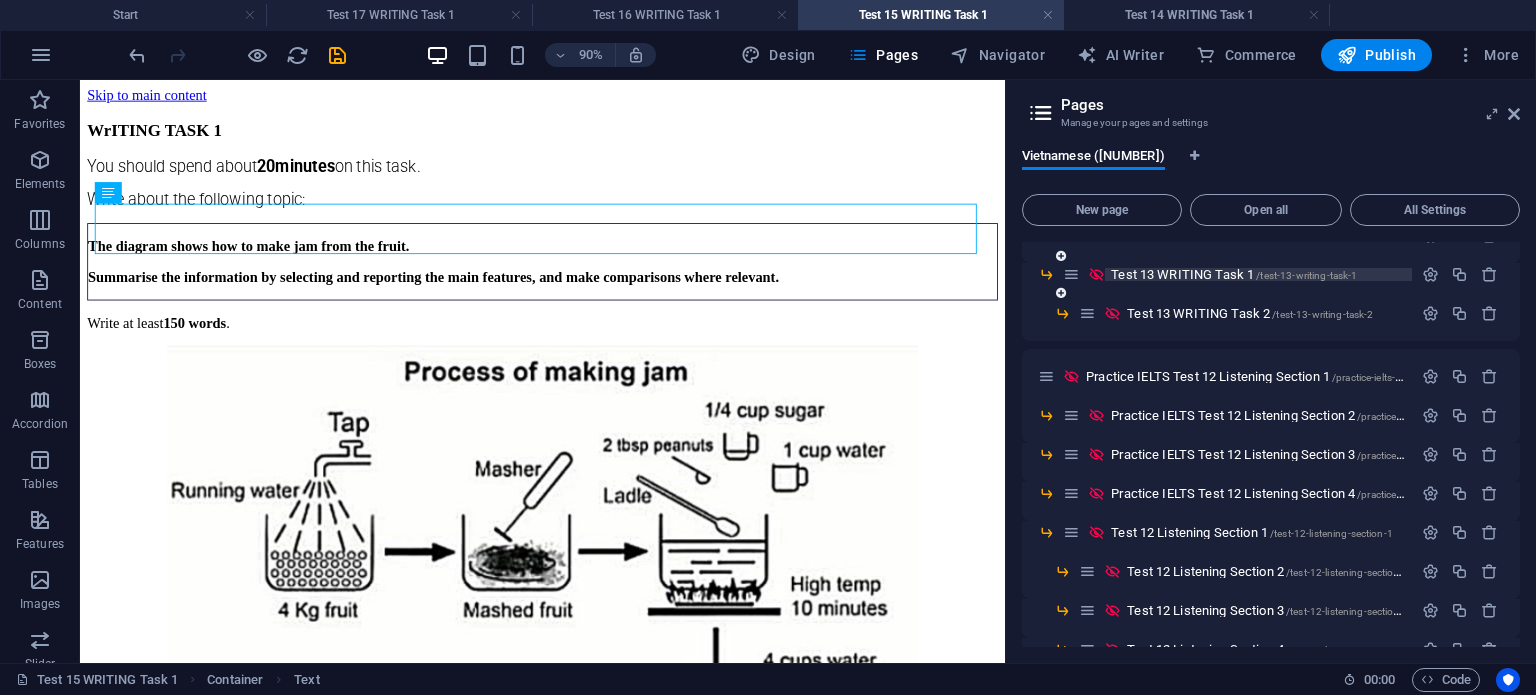 click on "Test 13 WRITING Task 1 /test-13-writing-task-1" at bounding box center (1234, 274) 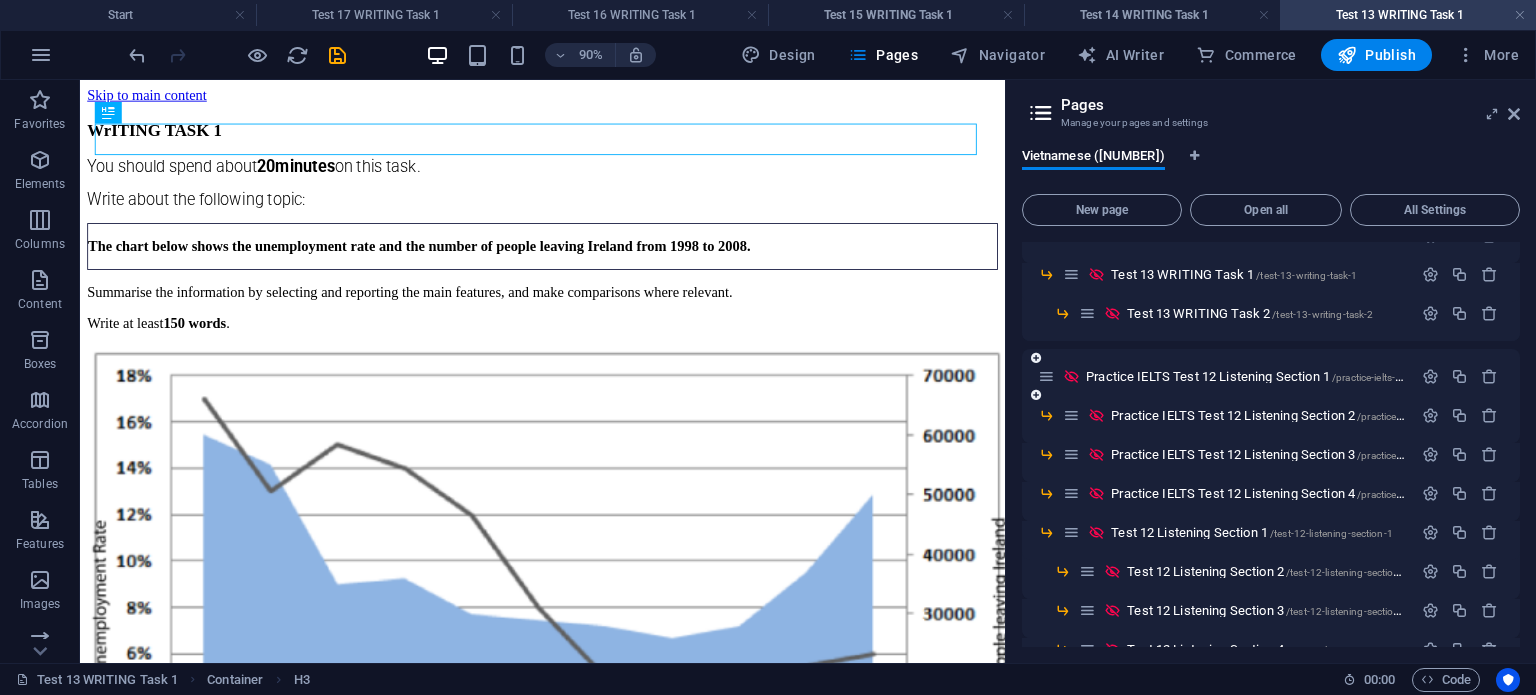 scroll, scrollTop: 0, scrollLeft: 0, axis: both 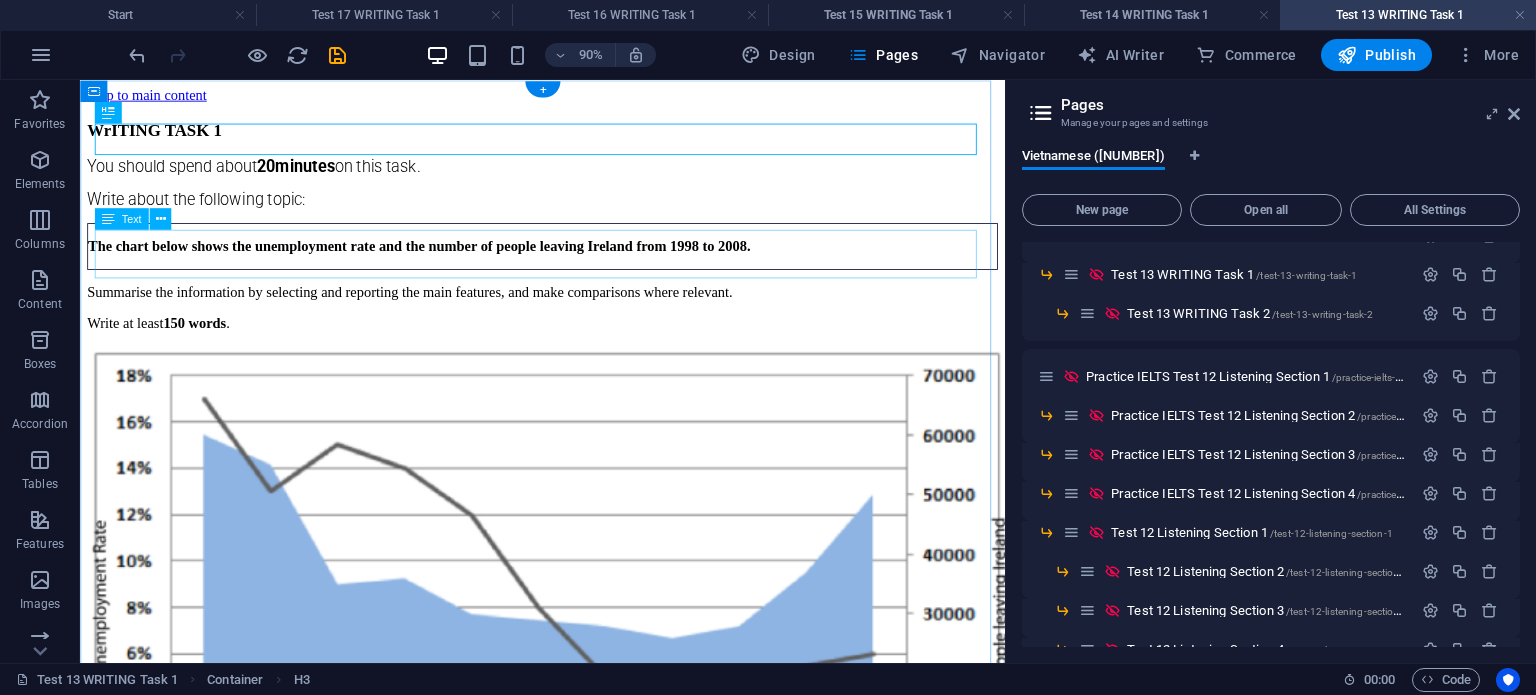 click on "Summarise the information by selecting and reporting the main features, and make comparisons where relevant. Write at least  1 50 words ." at bounding box center (594, 333) 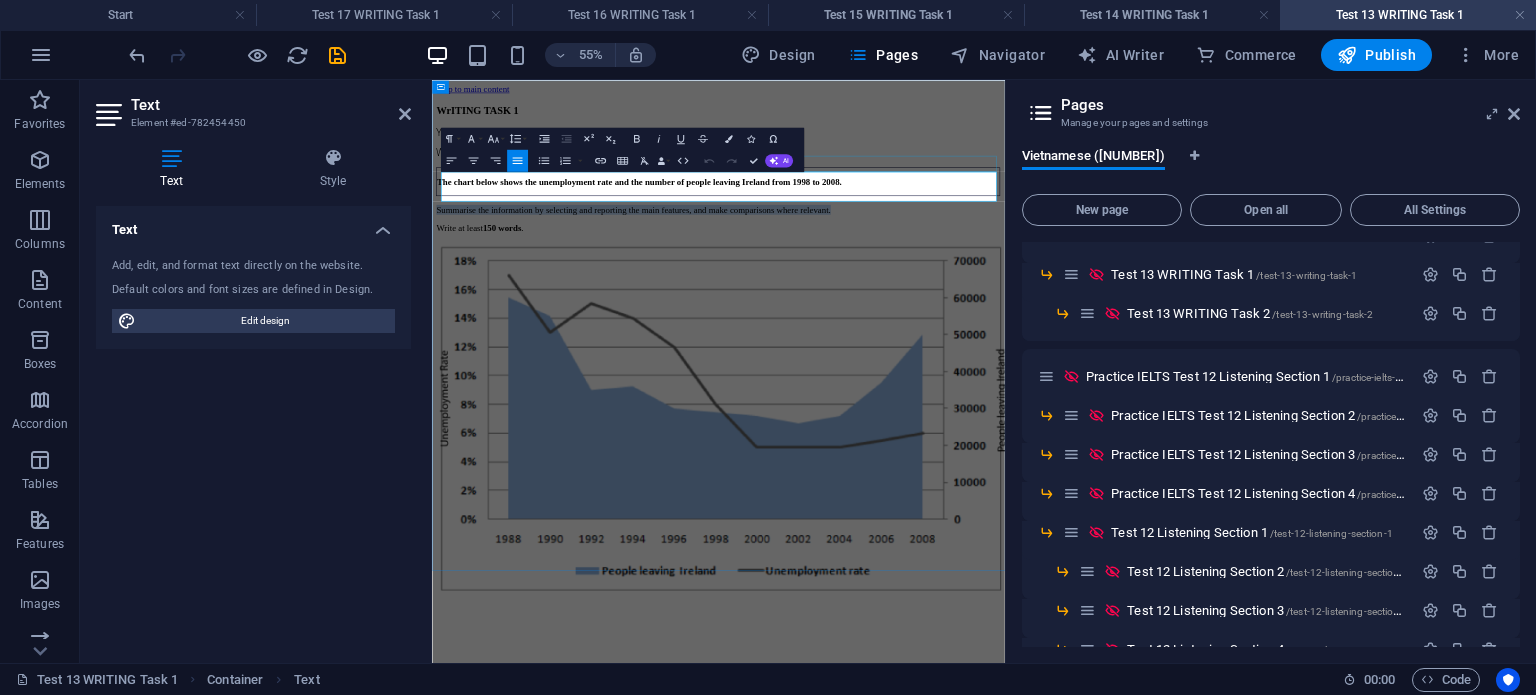 drag, startPoint x: 1357, startPoint y: 261, endPoint x: 873, endPoint y: 243, distance: 484.3346 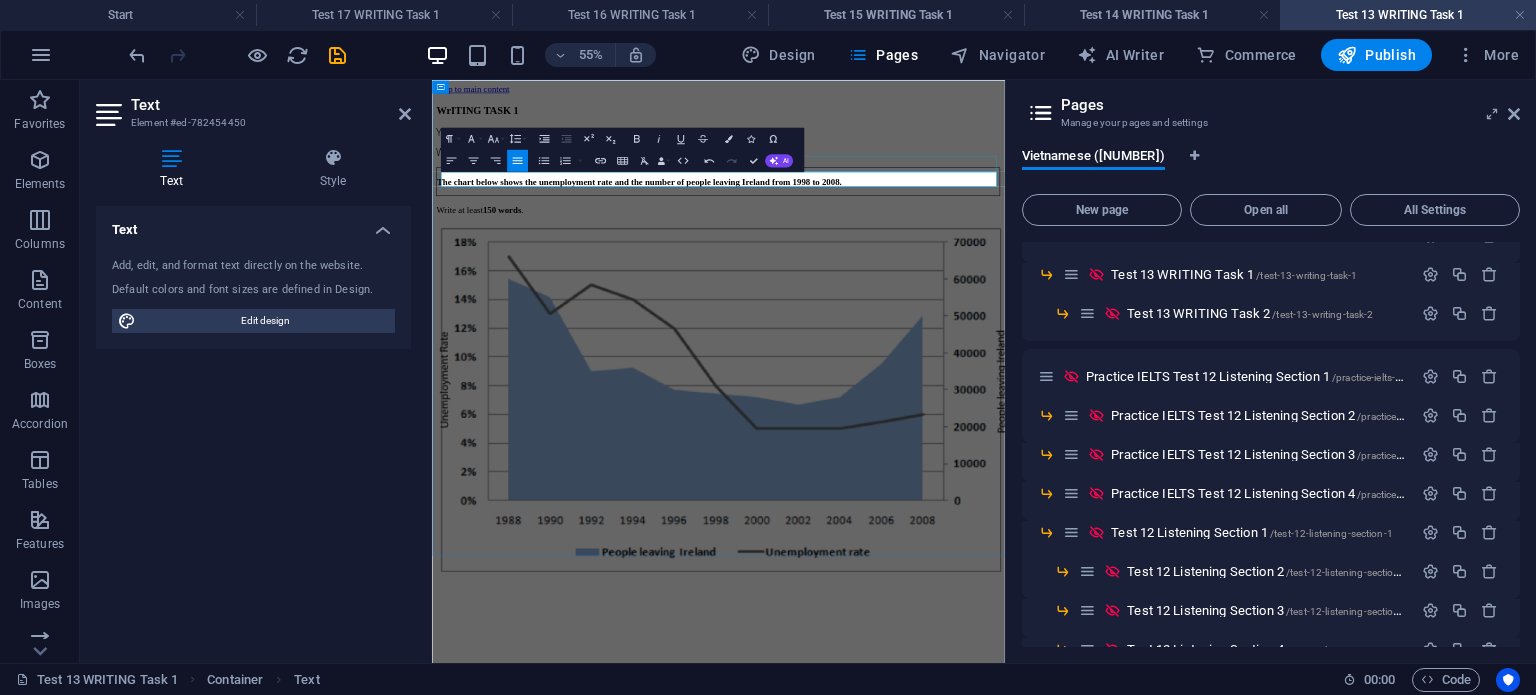 click on "The chart below shows the unemployment rate and the number of people leaving Ireland from 1998 to 2008." at bounding box center [952, 265] 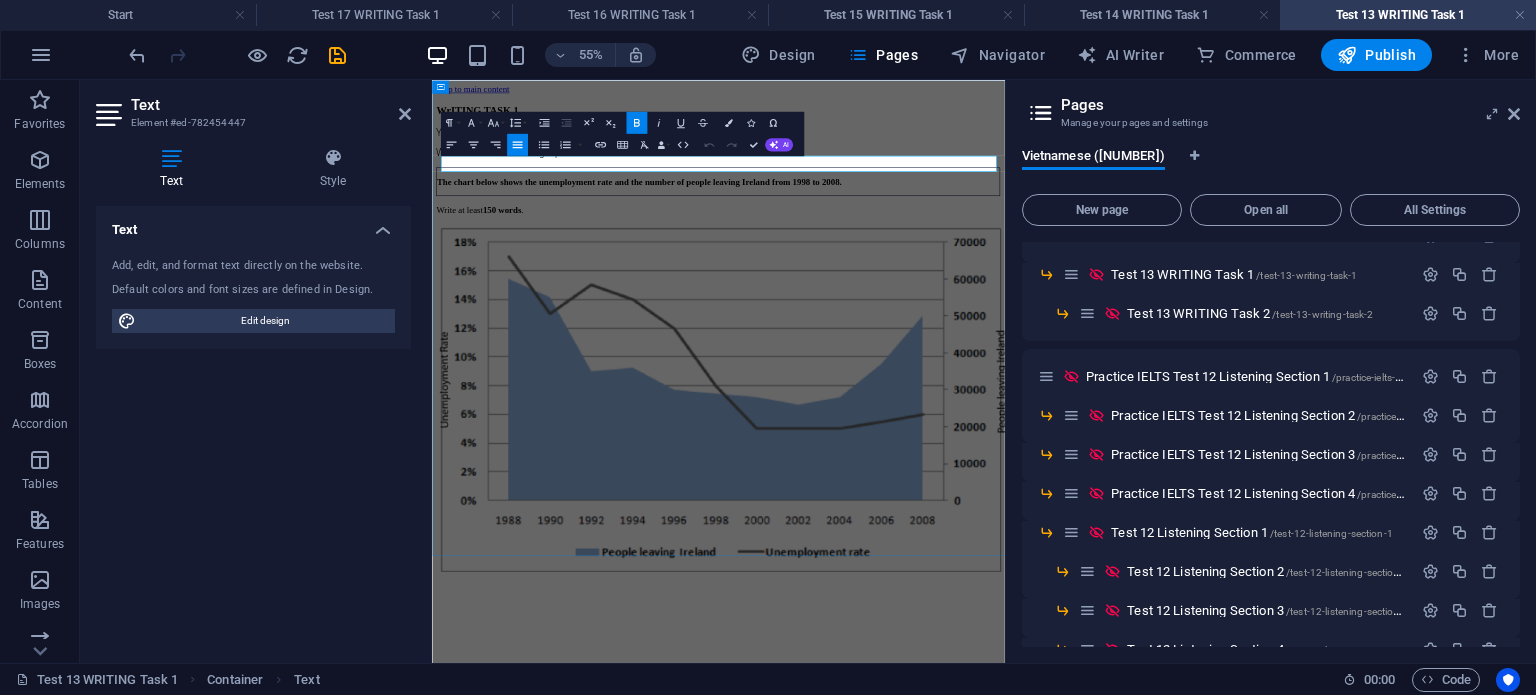 click on "The chart below shows the unemployment rate and the number of people leaving Ireland from 1998 to 2008." at bounding box center (952, 265) 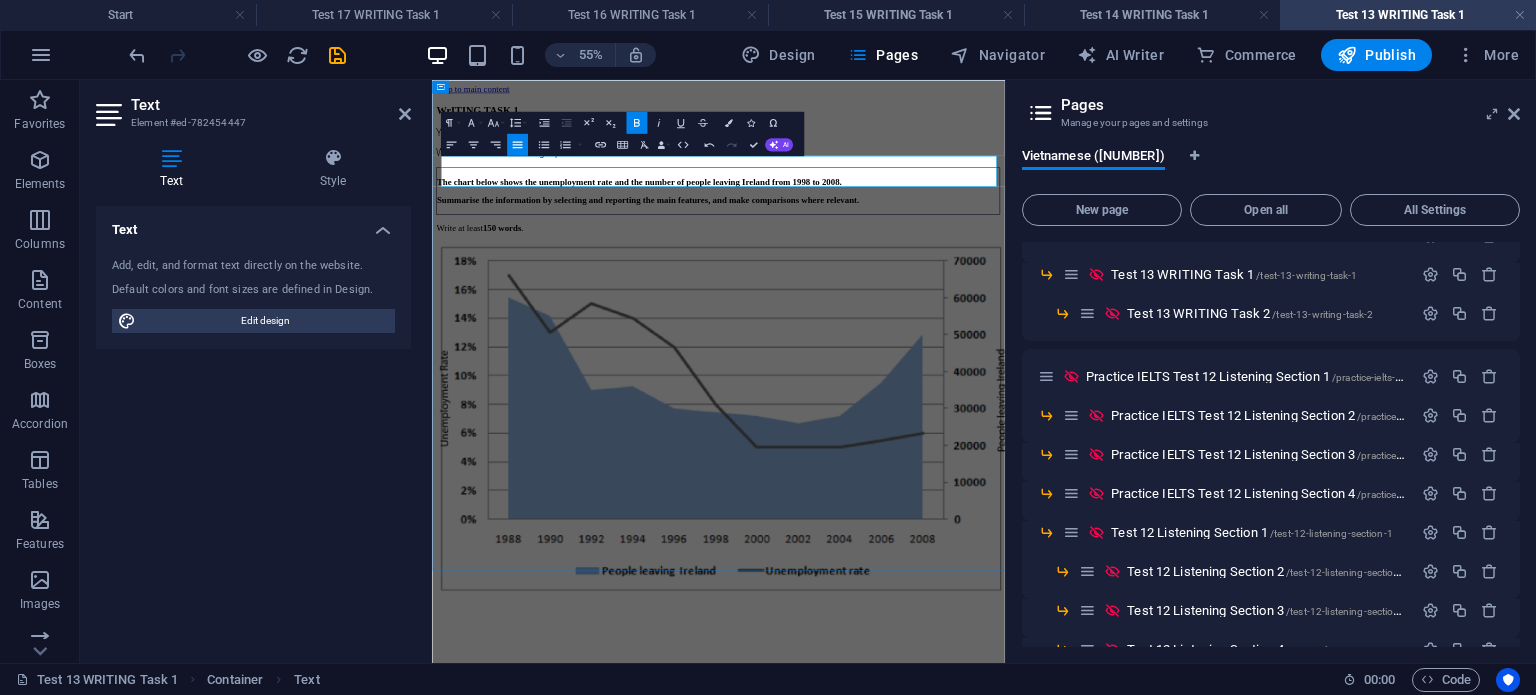 scroll, scrollTop: 1307, scrollLeft: 3, axis: both 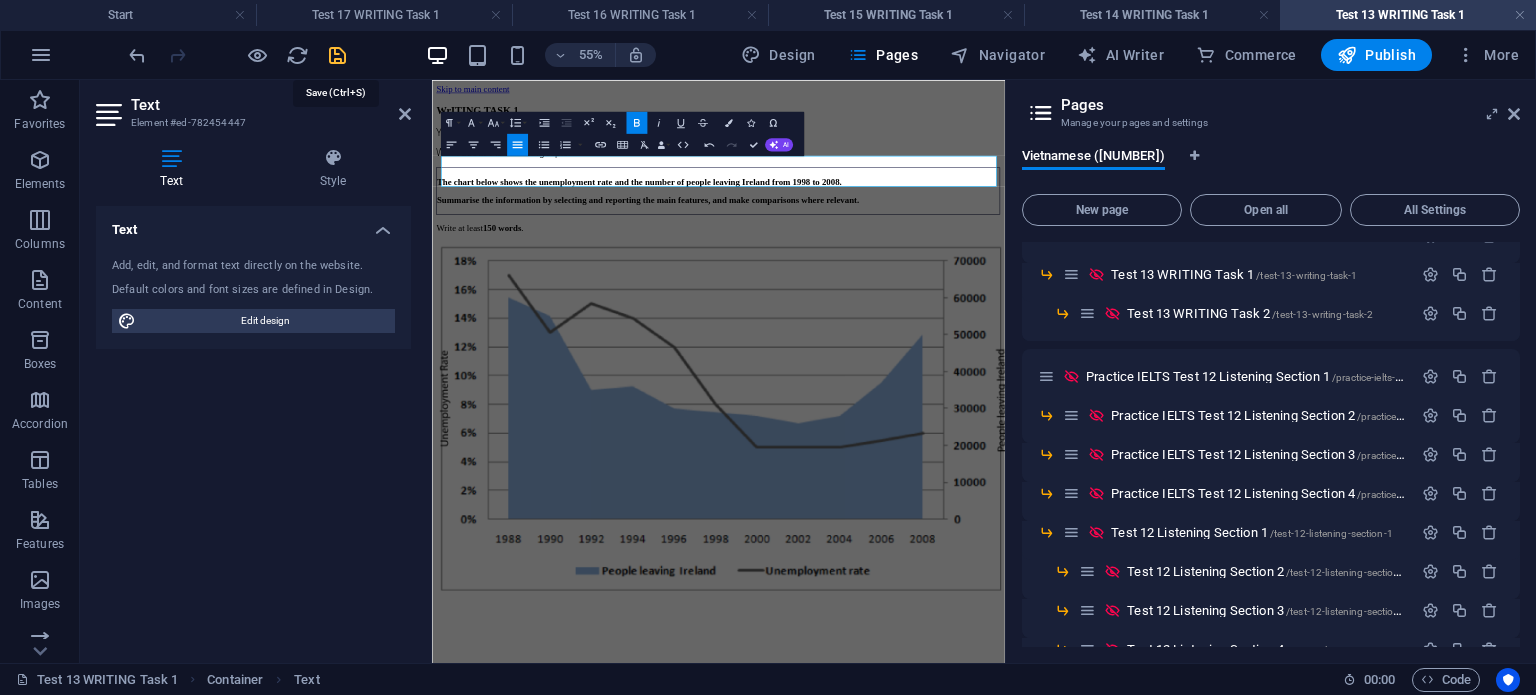 click at bounding box center [337, 55] 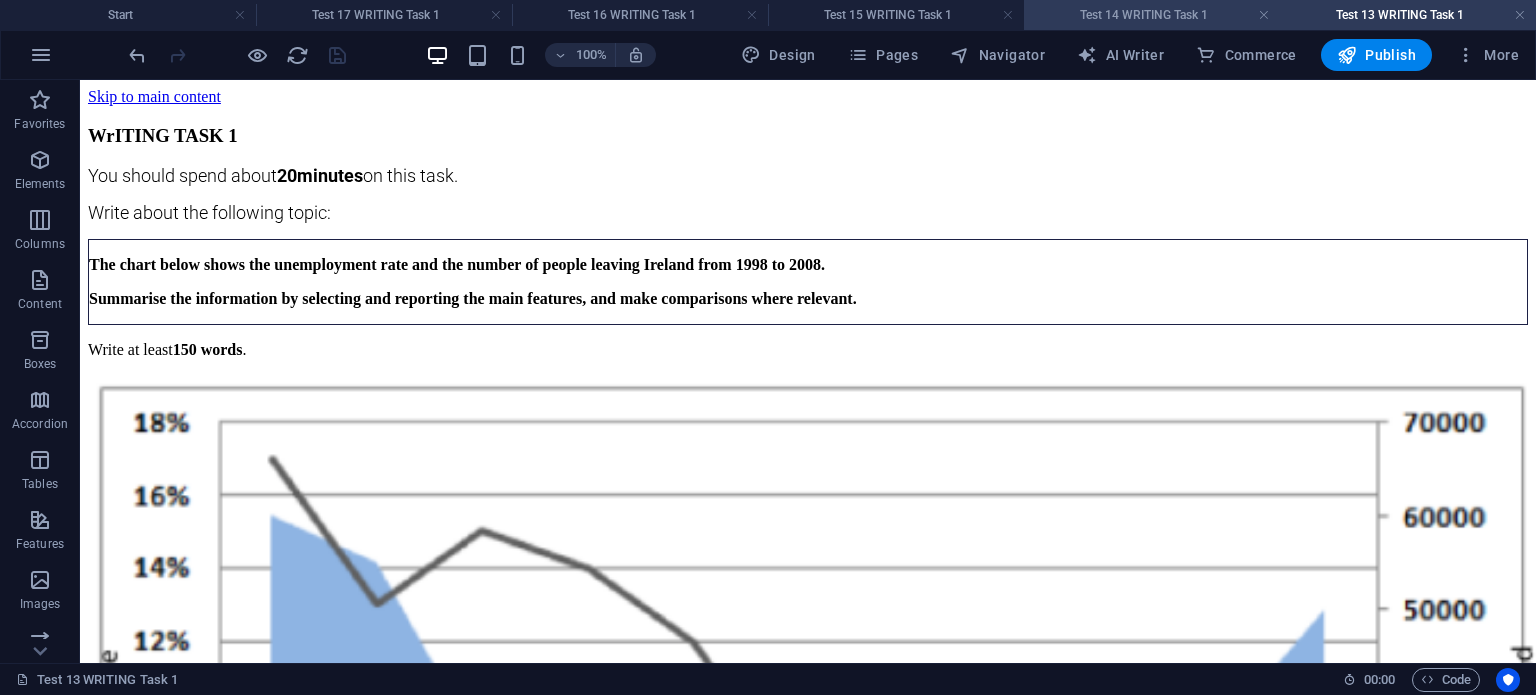 click on "Test 14 WRITING Task 1" at bounding box center (1152, 15) 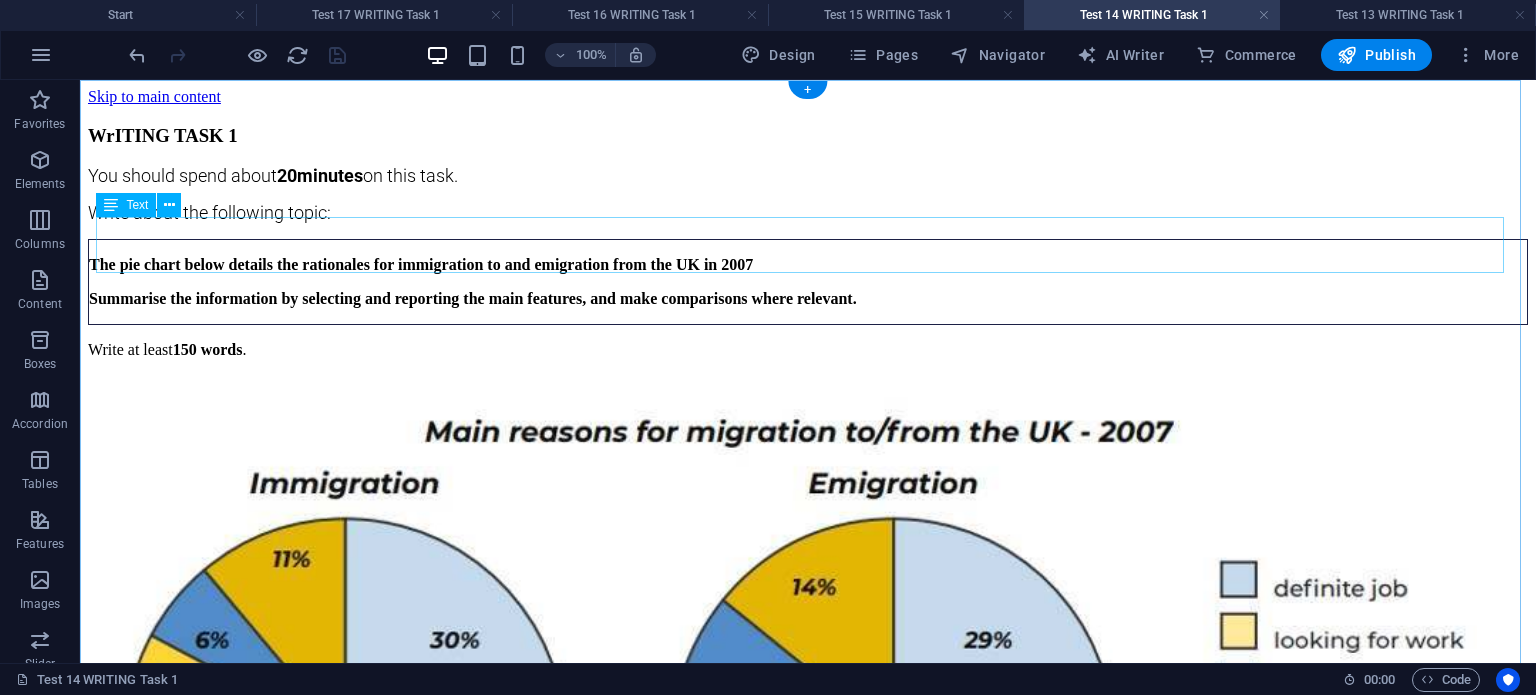 click on "The pie chart below details the rationales for immigration to and emigration from the UK in 2007 Summarise the information by selecting and reporting the main features, and make comparisons where relevant." at bounding box center [808, 282] 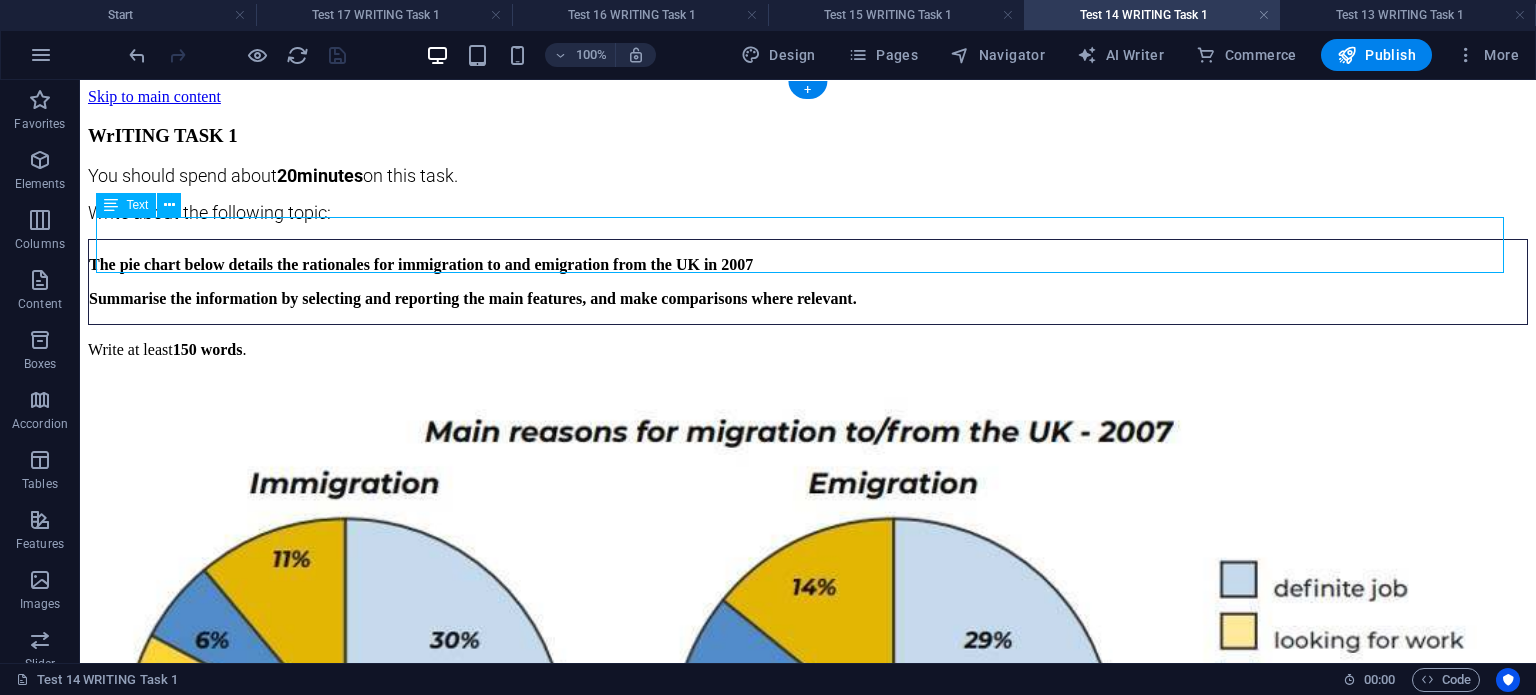 drag, startPoint x: 887, startPoint y: 229, endPoint x: 535, endPoint y: 230, distance: 352.00143 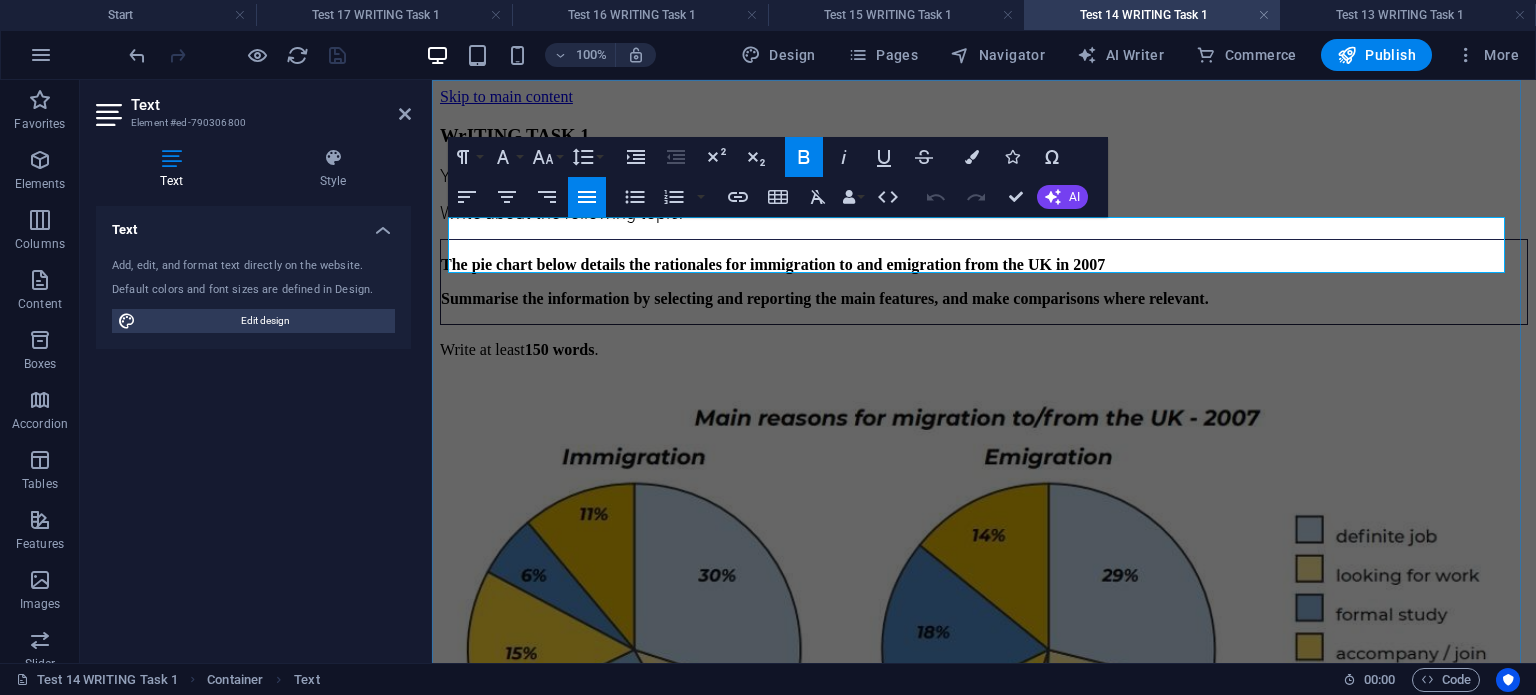 click on "The pie chart below details the rationales for immigration to and emigration from the UK in 2007" at bounding box center [984, 265] 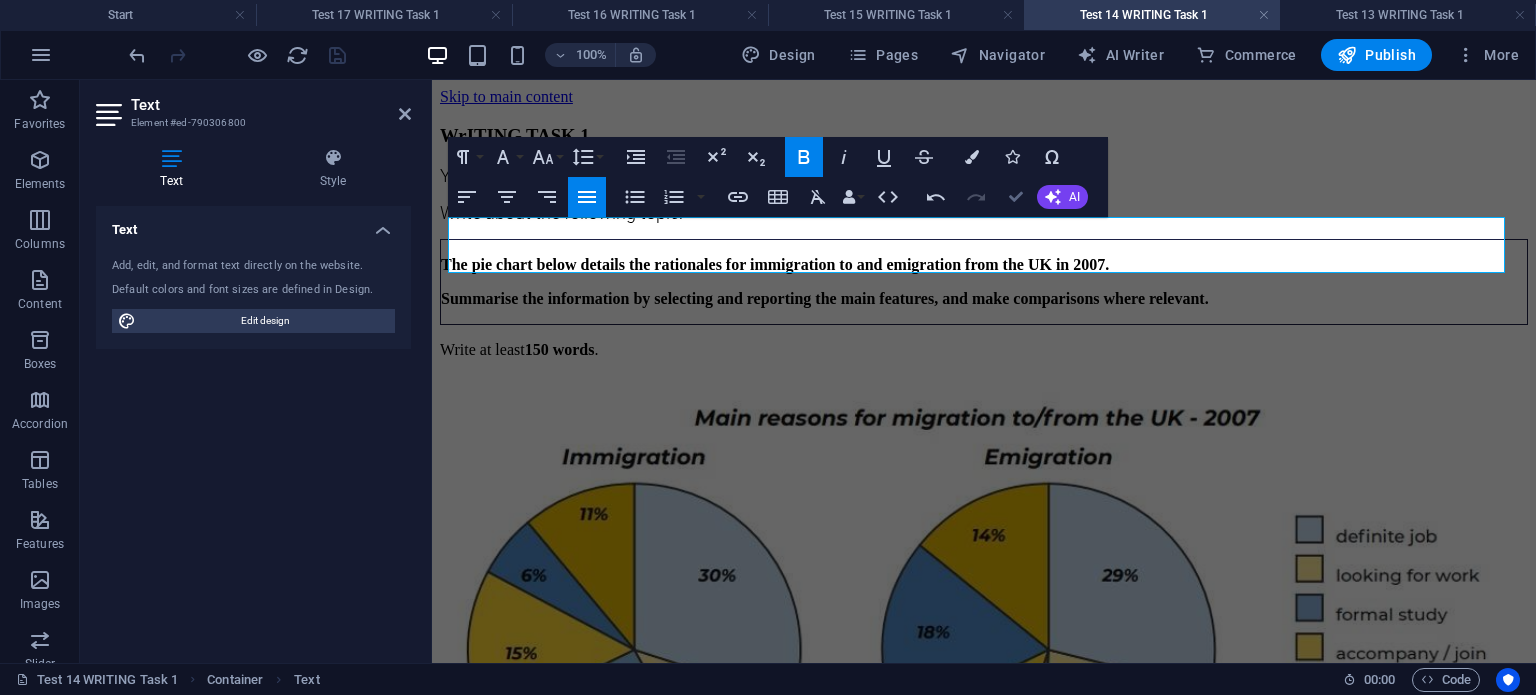 drag, startPoint x: 1007, startPoint y: 195, endPoint x: 946, endPoint y: 58, distance: 149.96666 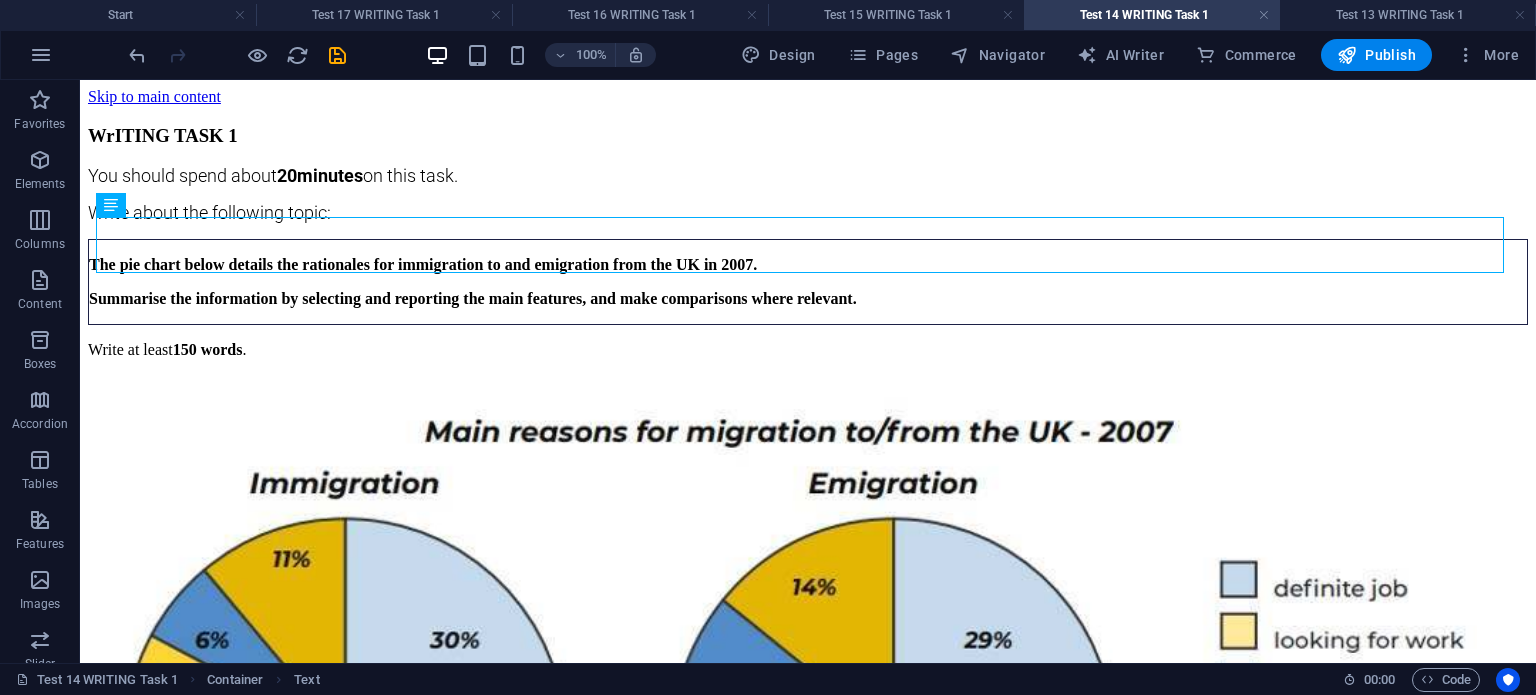 click at bounding box center (237, 55) 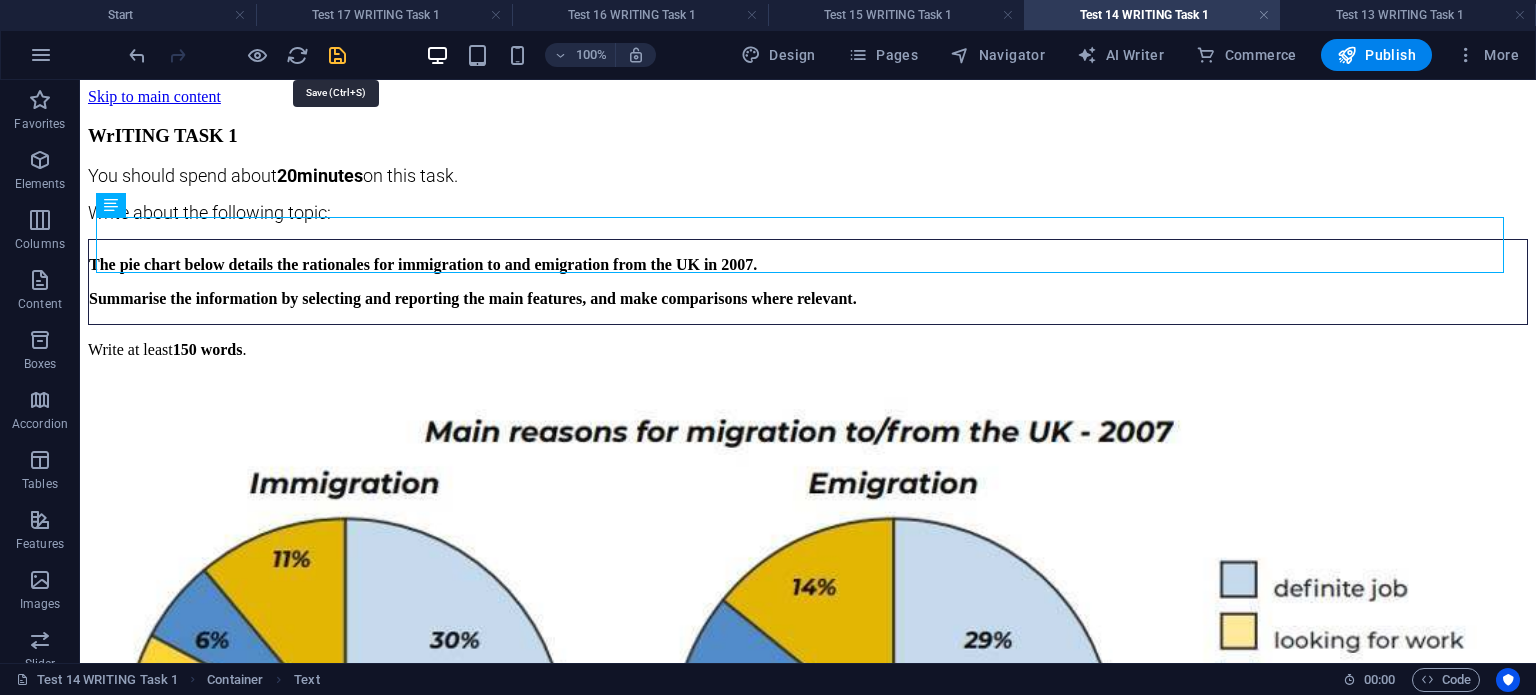 click at bounding box center [337, 55] 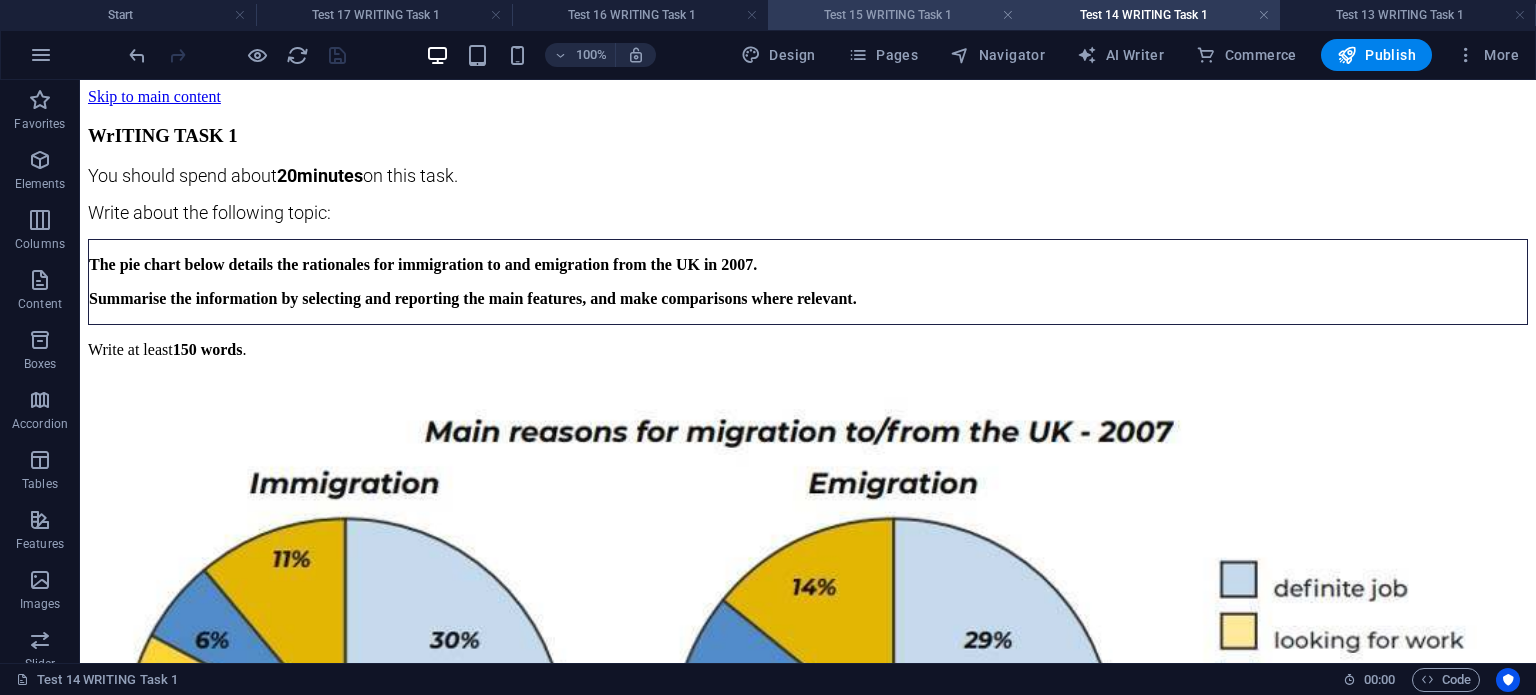 click on "Test 15 WRITING Task 1" at bounding box center (896, 15) 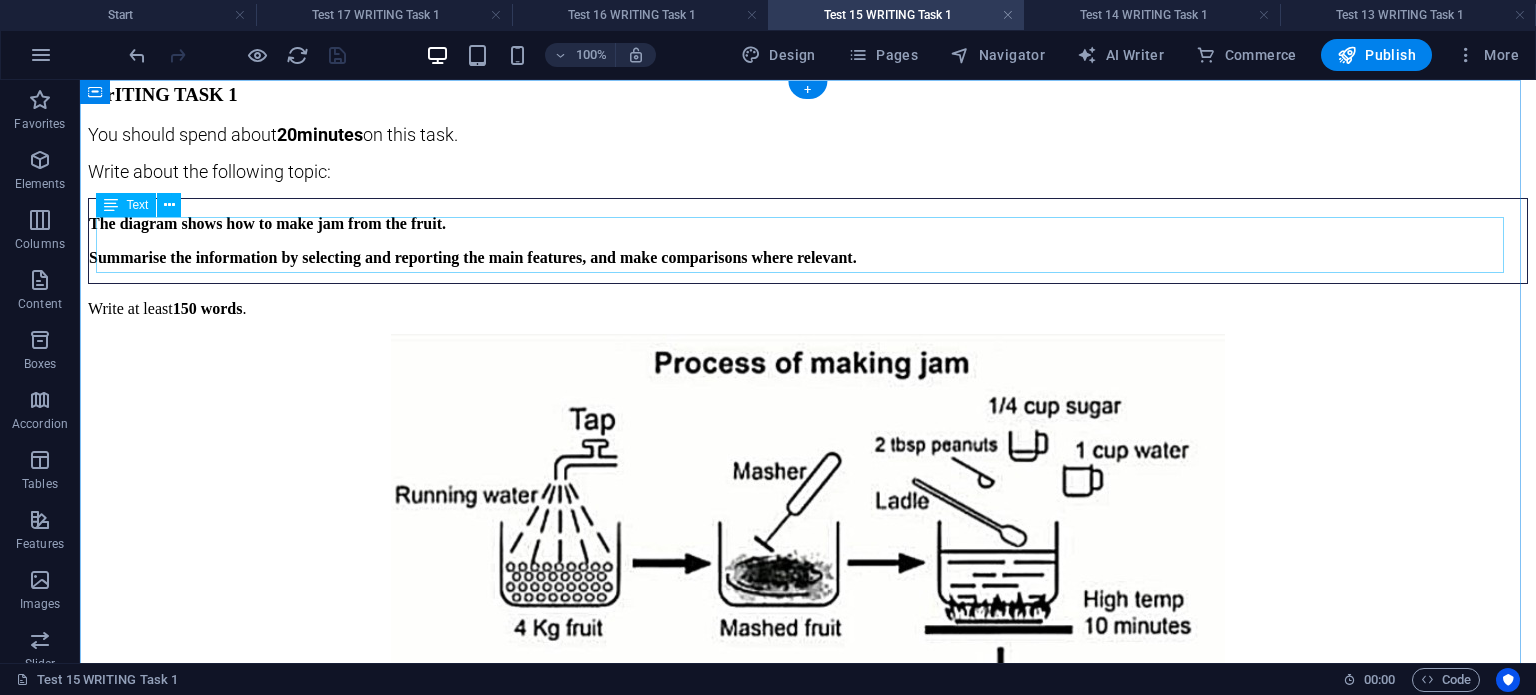 scroll, scrollTop: 0, scrollLeft: 0, axis: both 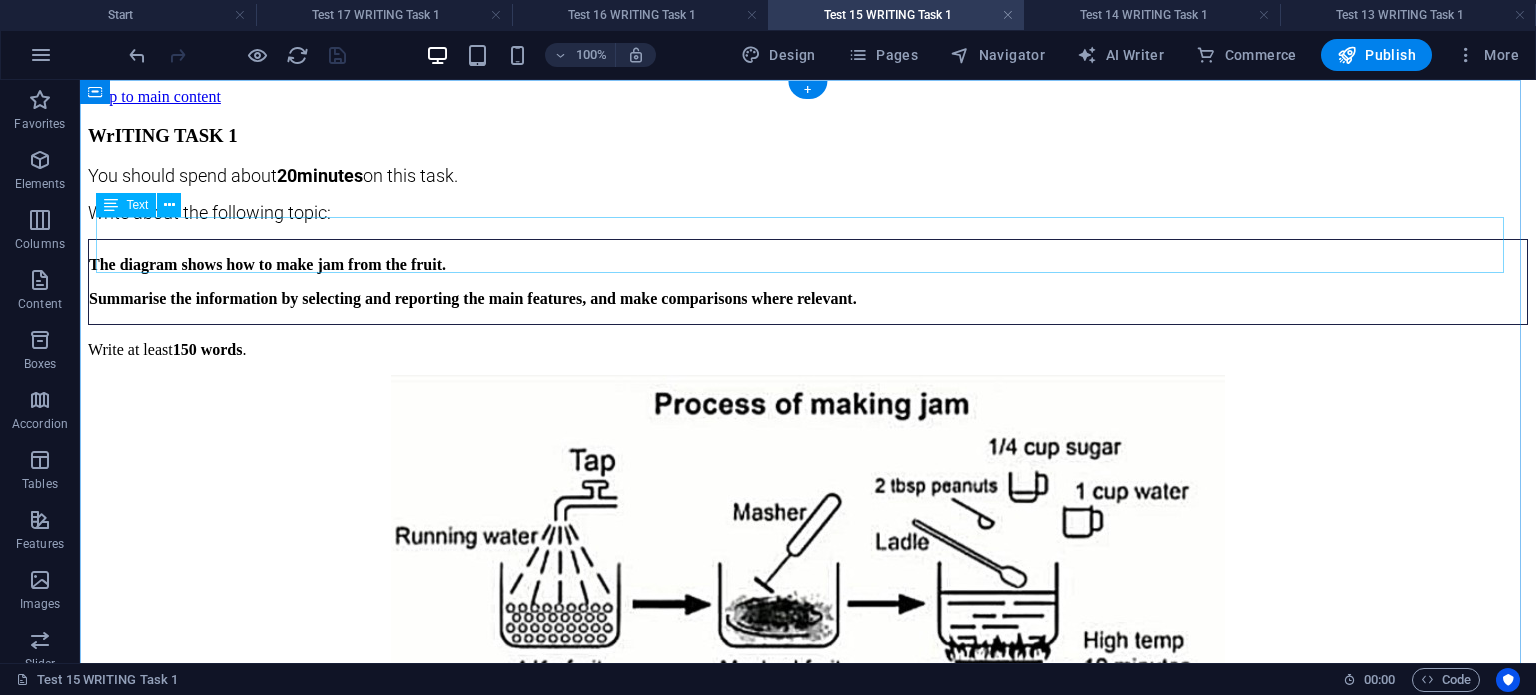 click on "The diagram shows how to make jam from the fruit. Summarise the information by selecting and reporting the main features, and make comparisons where relevant." at bounding box center [808, 282] 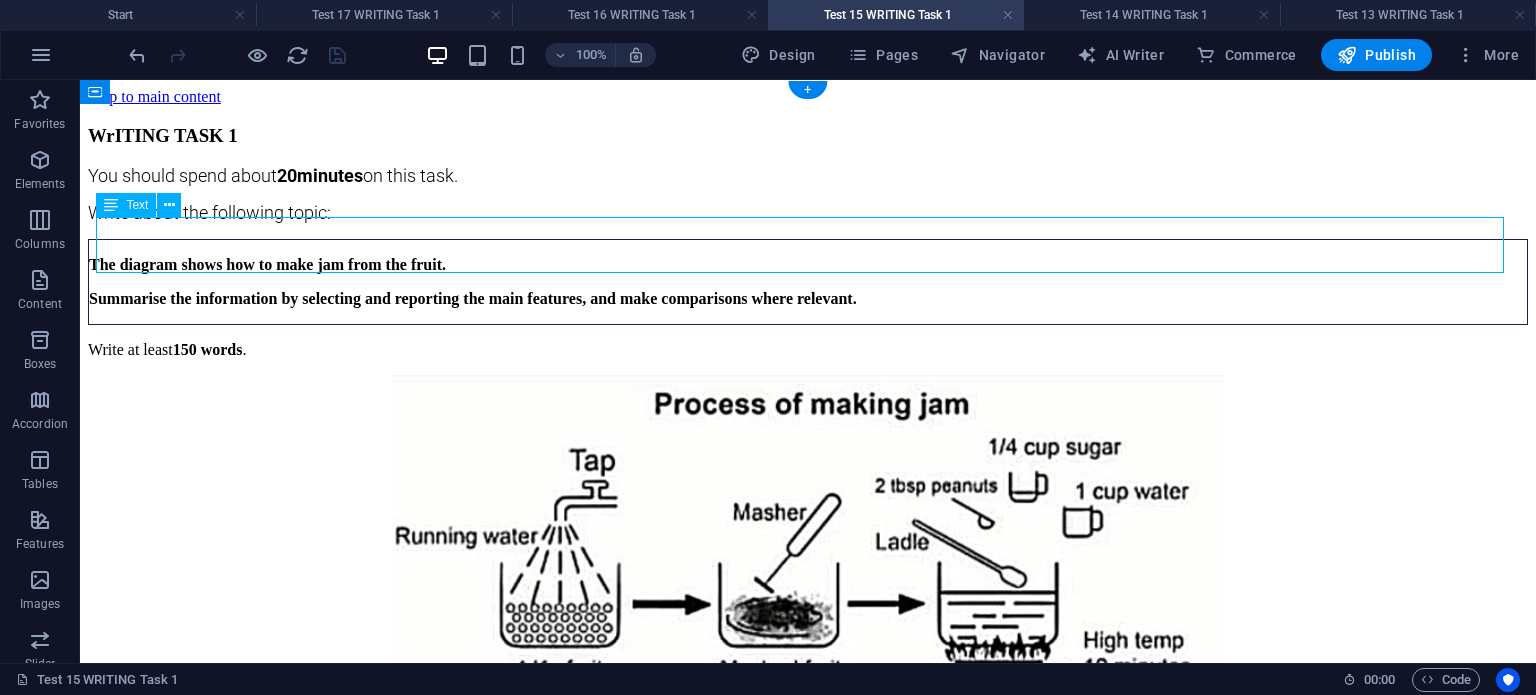 click on "The diagram shows how to make jam from the fruit. Summarise the information by selecting and reporting the main features, and make comparisons where relevant." at bounding box center [808, 282] 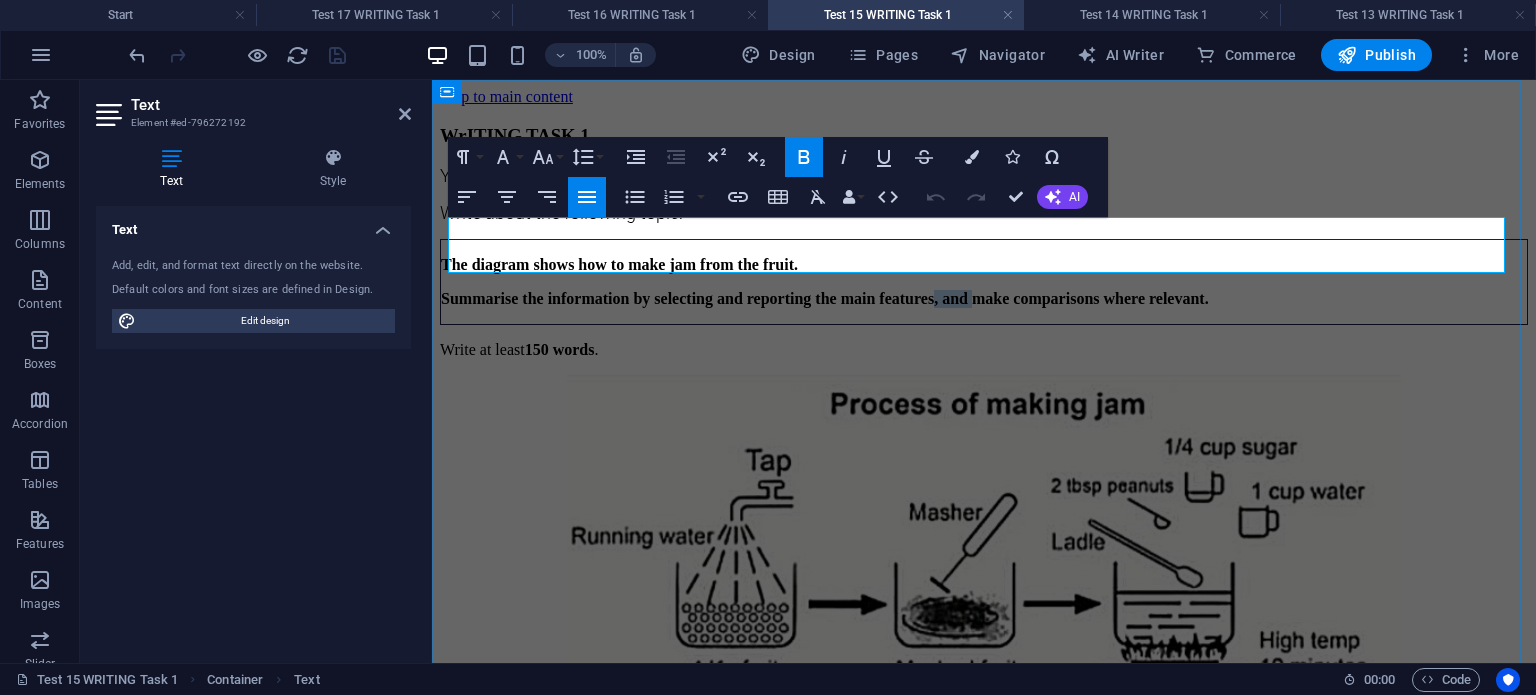 drag, startPoint x: 1032, startPoint y: 260, endPoint x: 1083, endPoint y: 254, distance: 51.351727 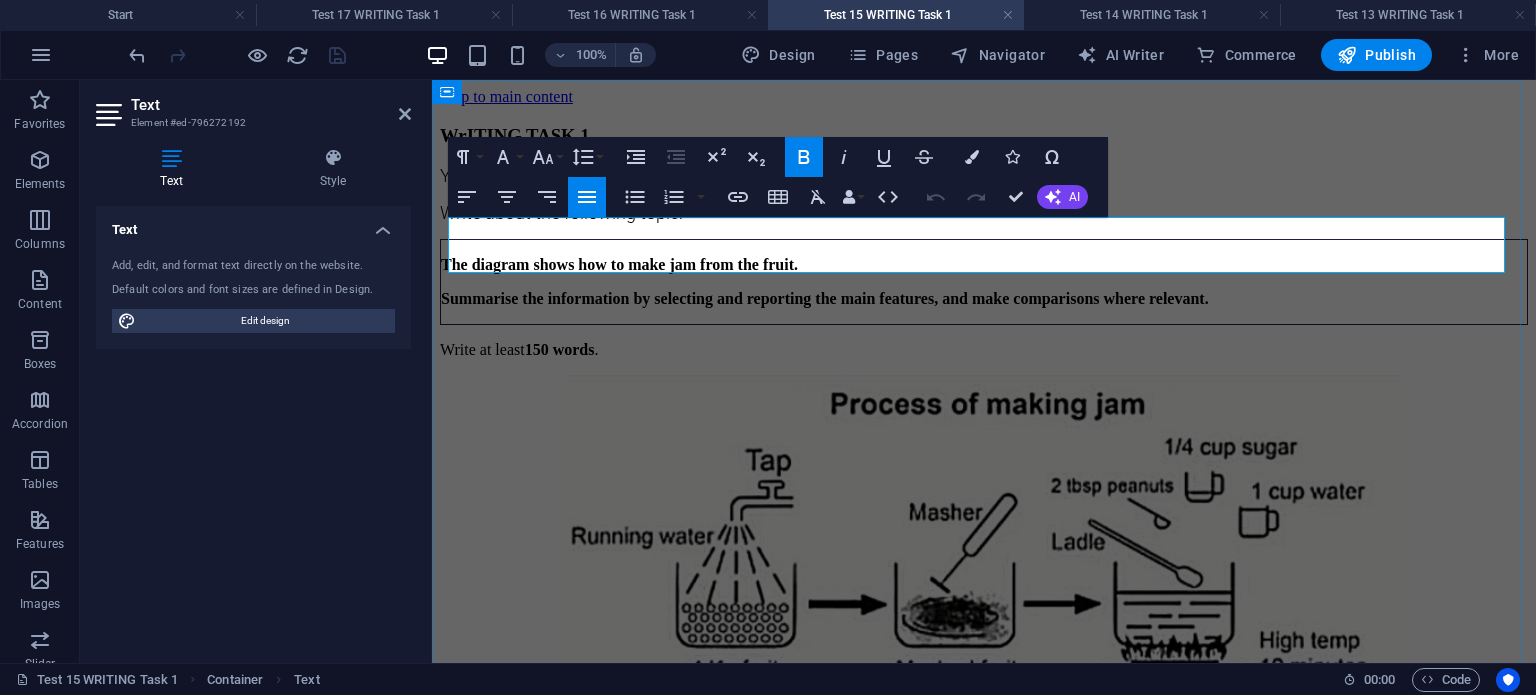 click on "Summarise the information by selecting and reporting the main features, and make comparisons where relevant." at bounding box center (825, 298) 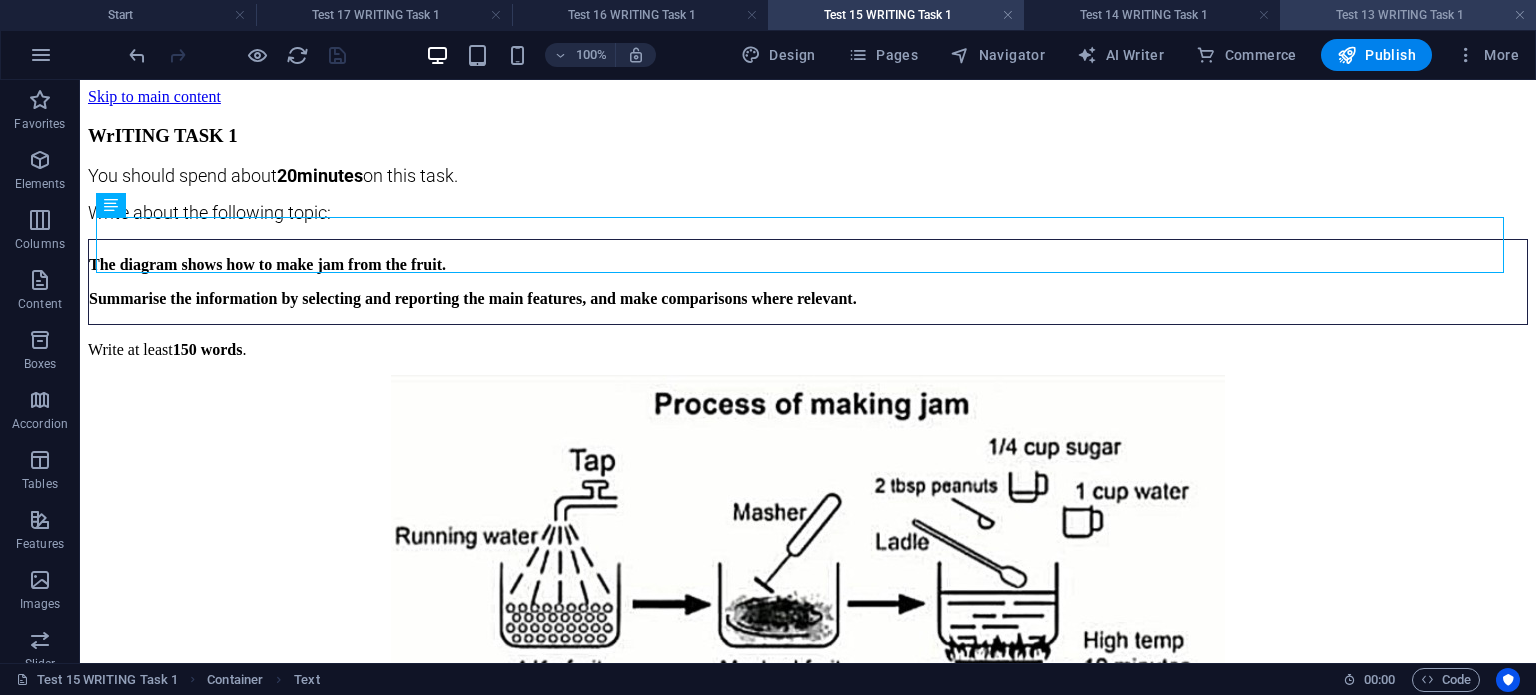 click on "Test 13 WRITING Task 1" at bounding box center (1408, 15) 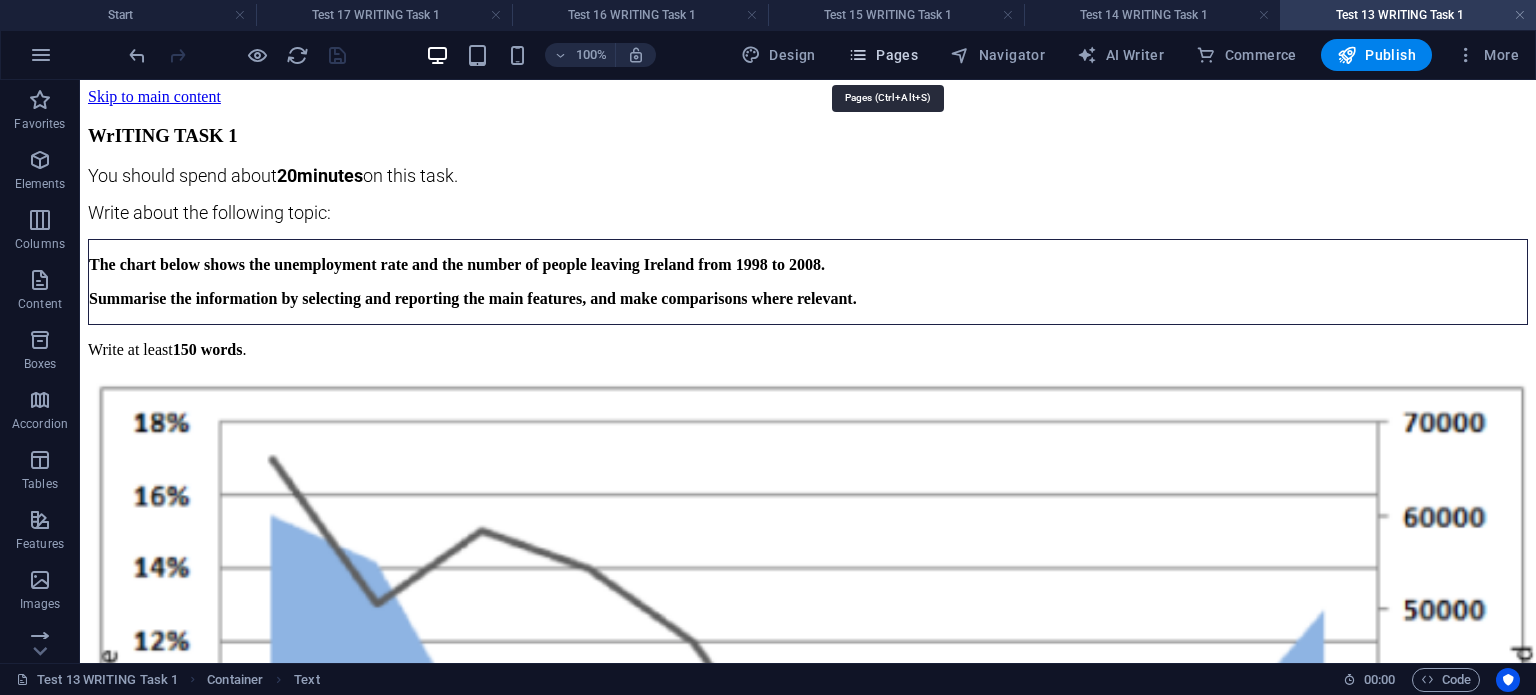 click on "Pages" at bounding box center [883, 55] 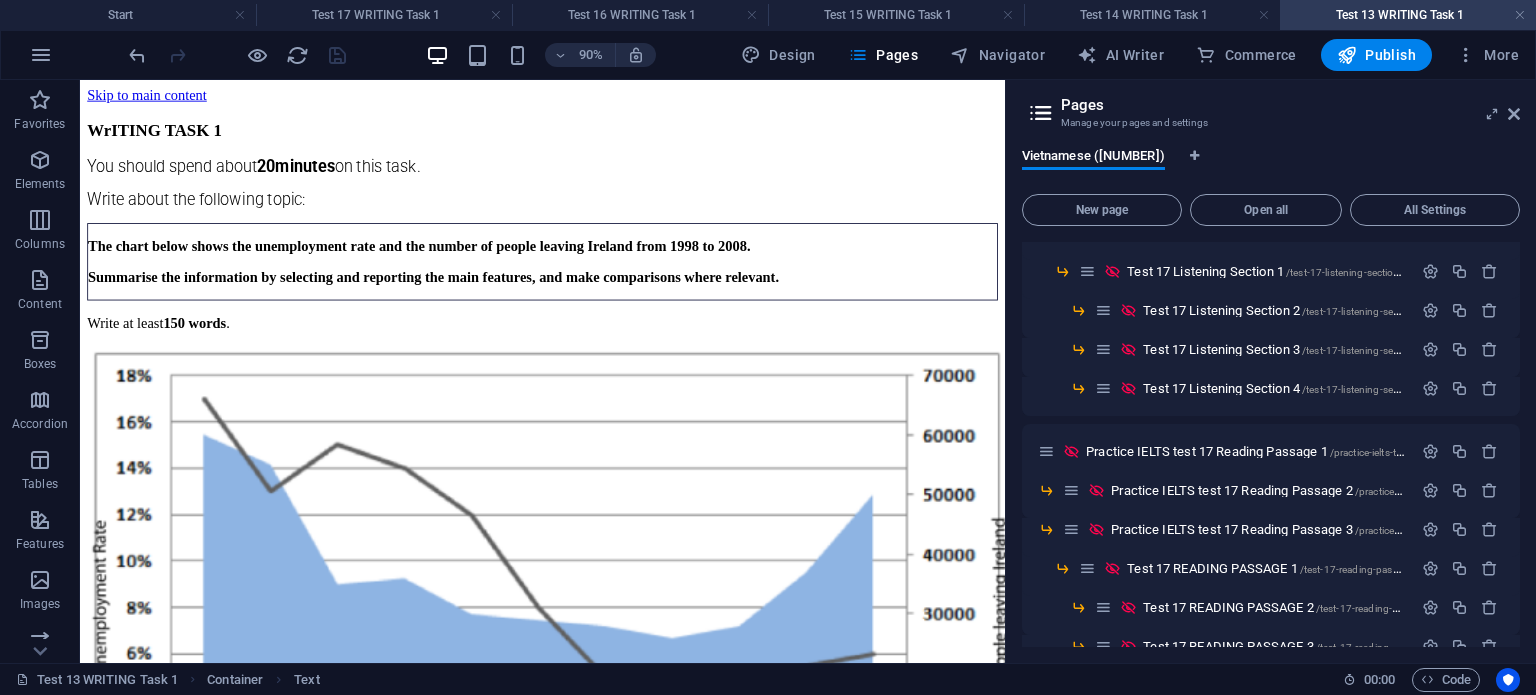 scroll, scrollTop: 3000, scrollLeft: 0, axis: vertical 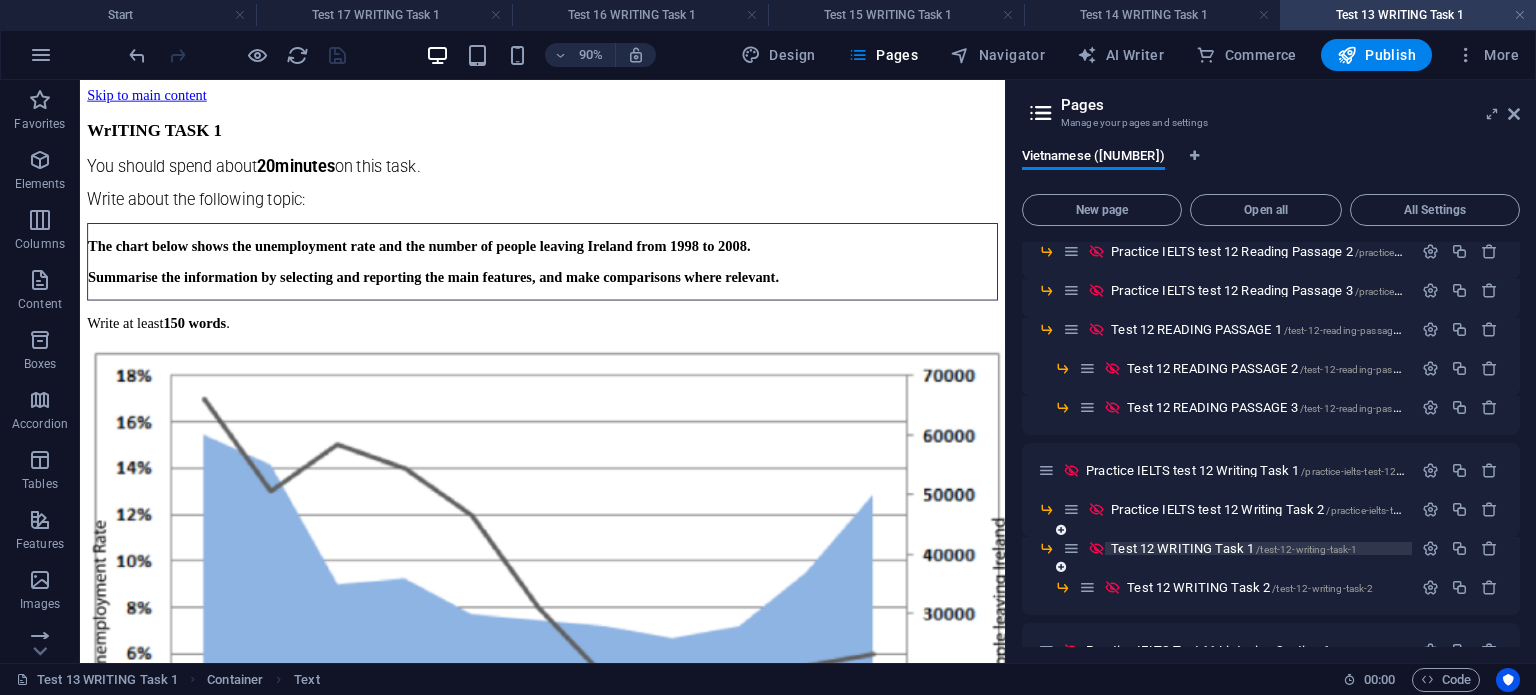click on "Test 12 WRITING Task 1 /test-12-writing-task-1" at bounding box center [1234, 548] 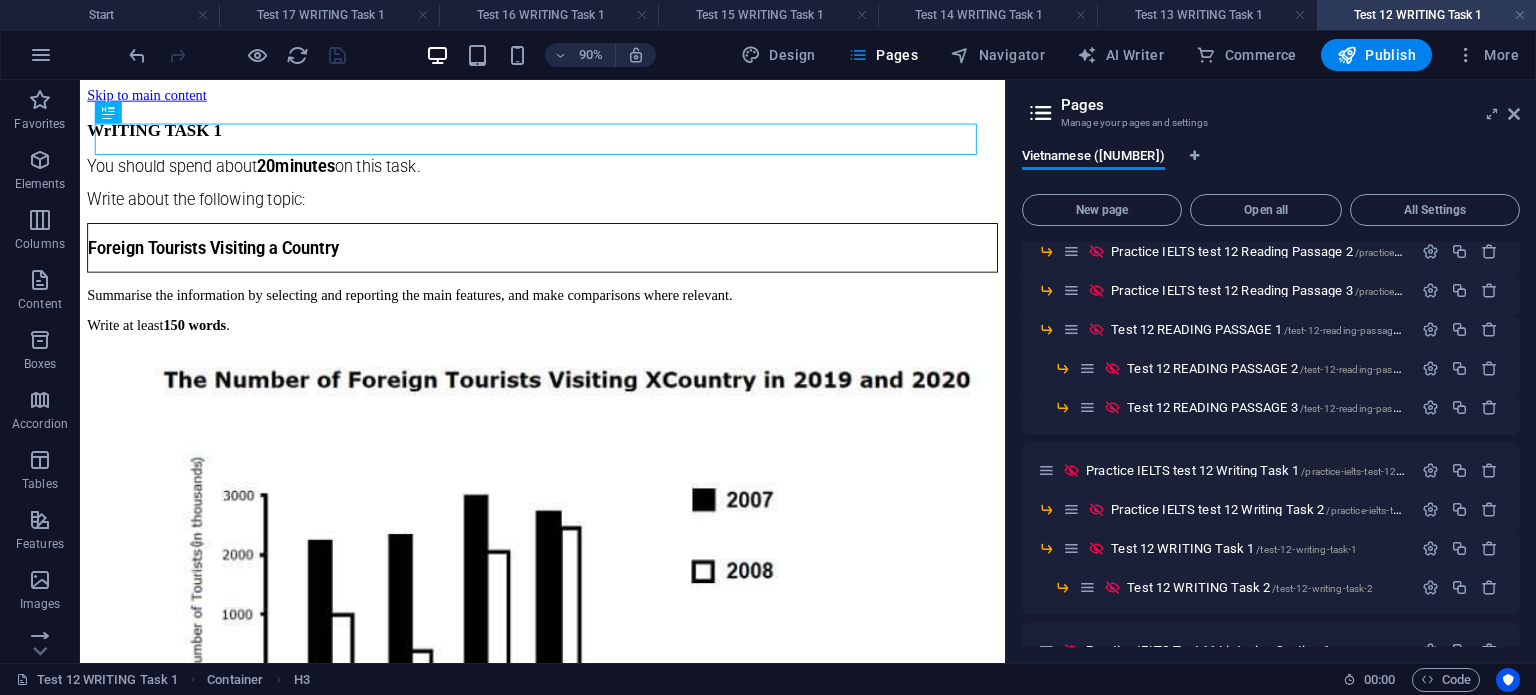 scroll, scrollTop: 0, scrollLeft: 0, axis: both 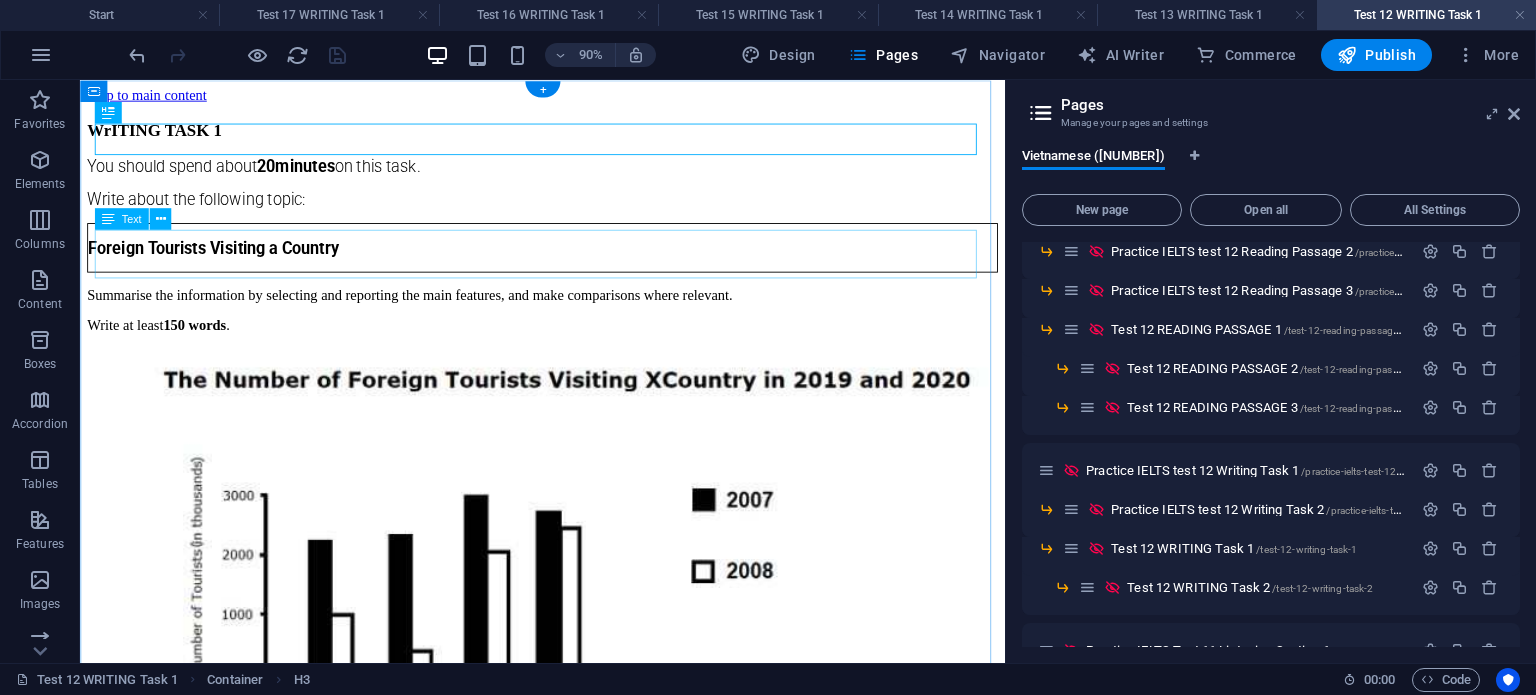 click on "Summarise the information by selecting and reporting the main features, and make comparisons where relevant. Write at least  1 50 words ." at bounding box center (594, 336) 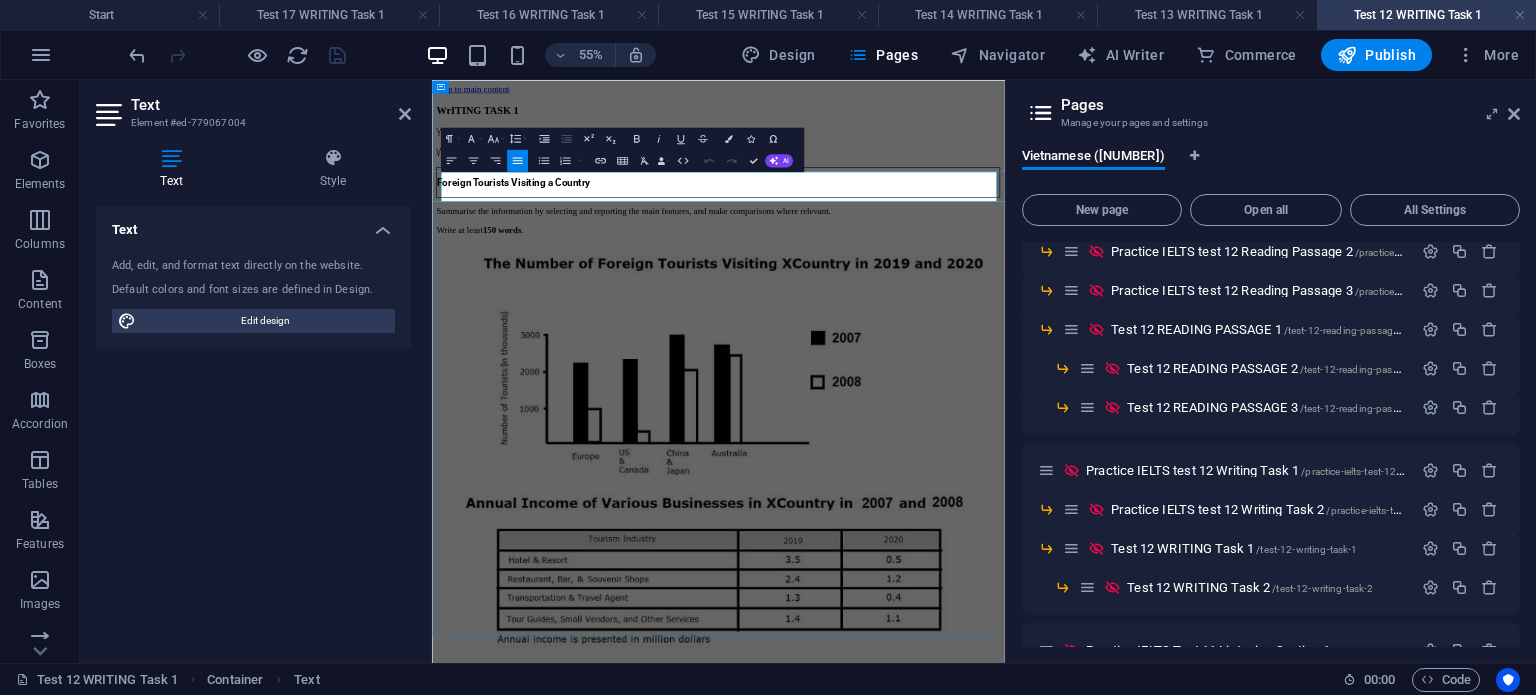click on "Summarise the information by selecting and reporting the main features, and make comparisons where relevant." at bounding box center (952, 319) 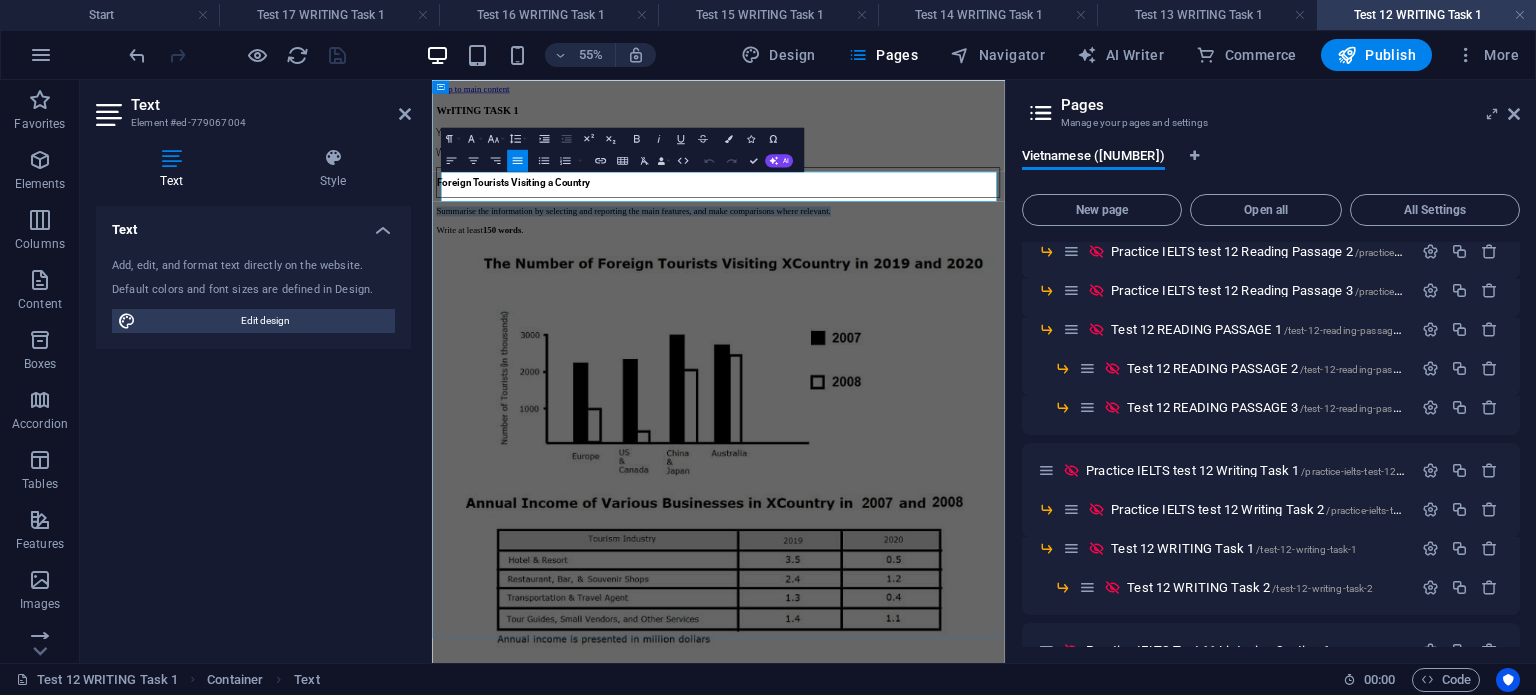 drag, startPoint x: 1386, startPoint y: 262, endPoint x: 447, endPoint y: 251, distance: 939.06445 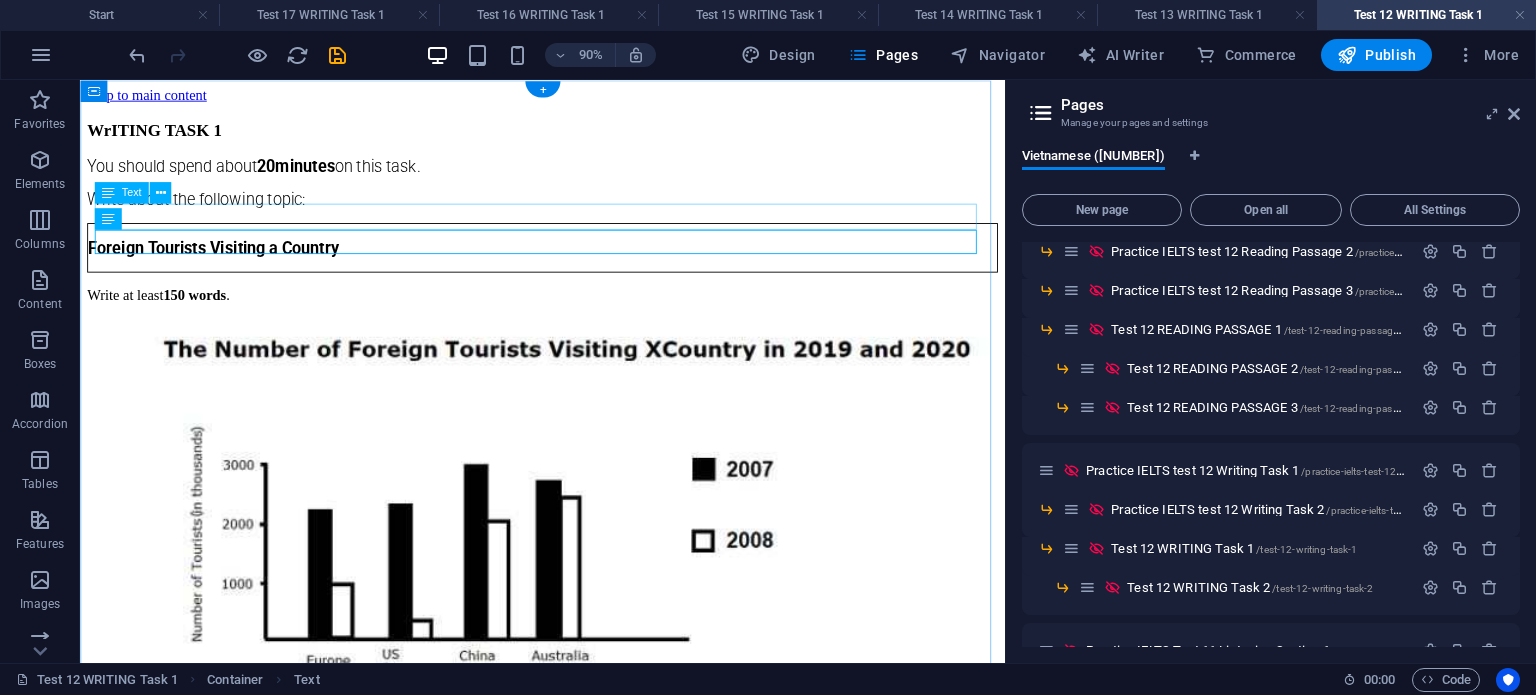 click on "Foreign Tourists Visiting a Country" at bounding box center (594, 266) 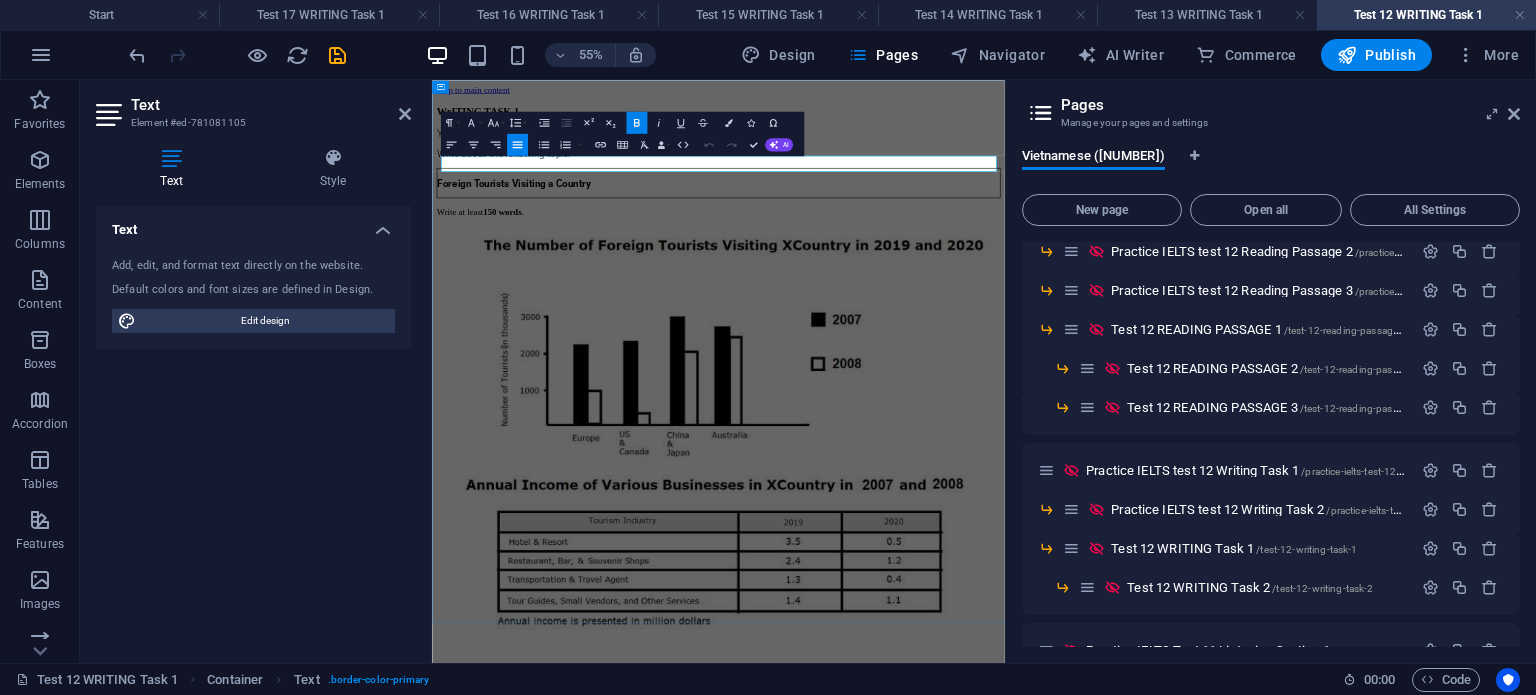 click on "Foreign Tourists Visiting a Country" at bounding box center (952, 266) 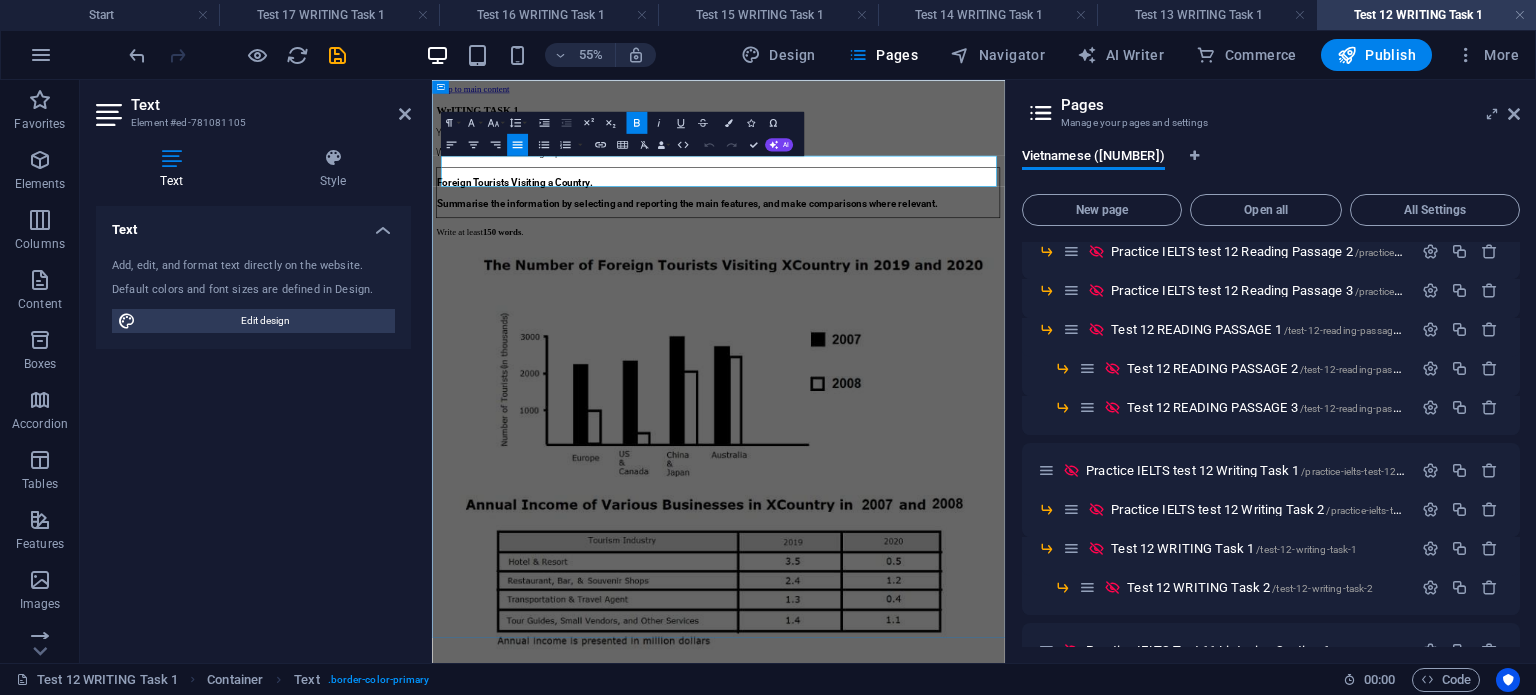 scroll, scrollTop: 1307, scrollLeft: 3, axis: both 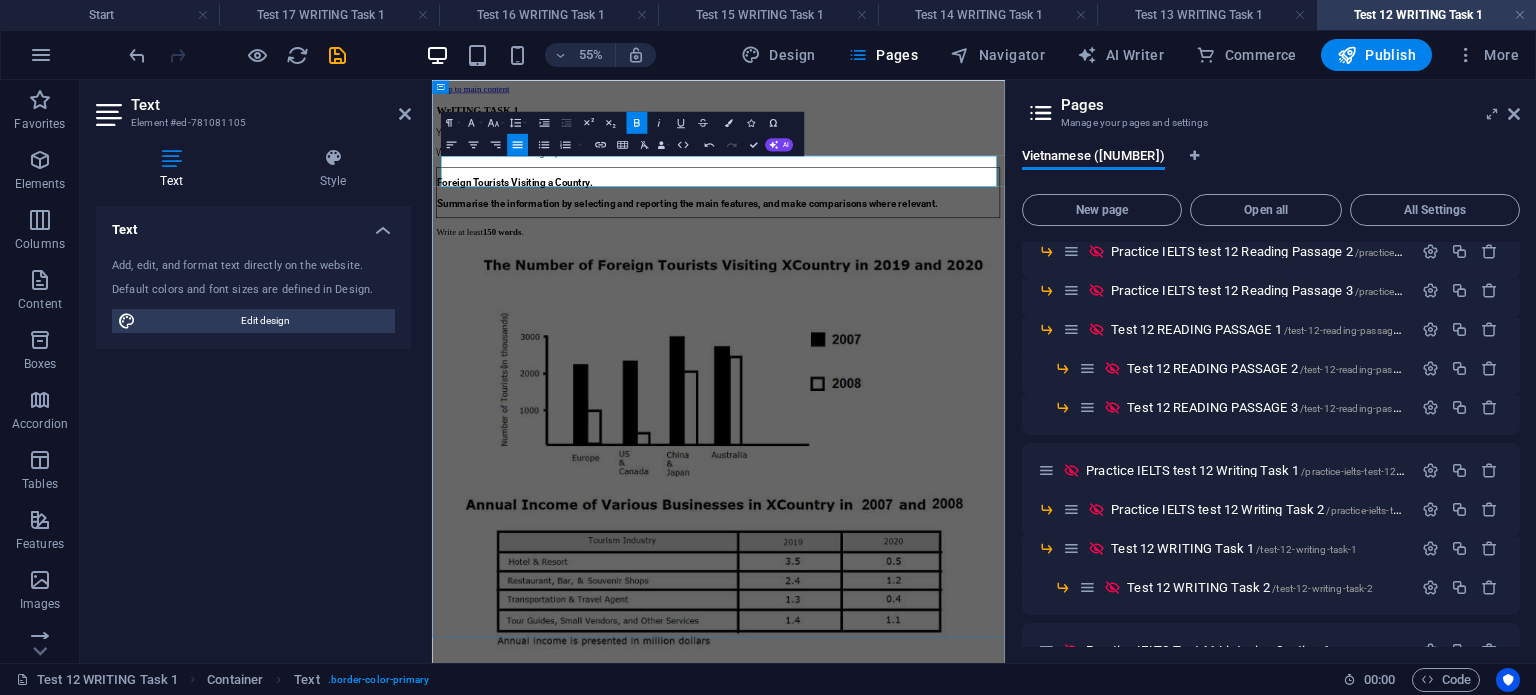 click on "Foreign Tourists Visiting a Country." at bounding box center (952, 266) 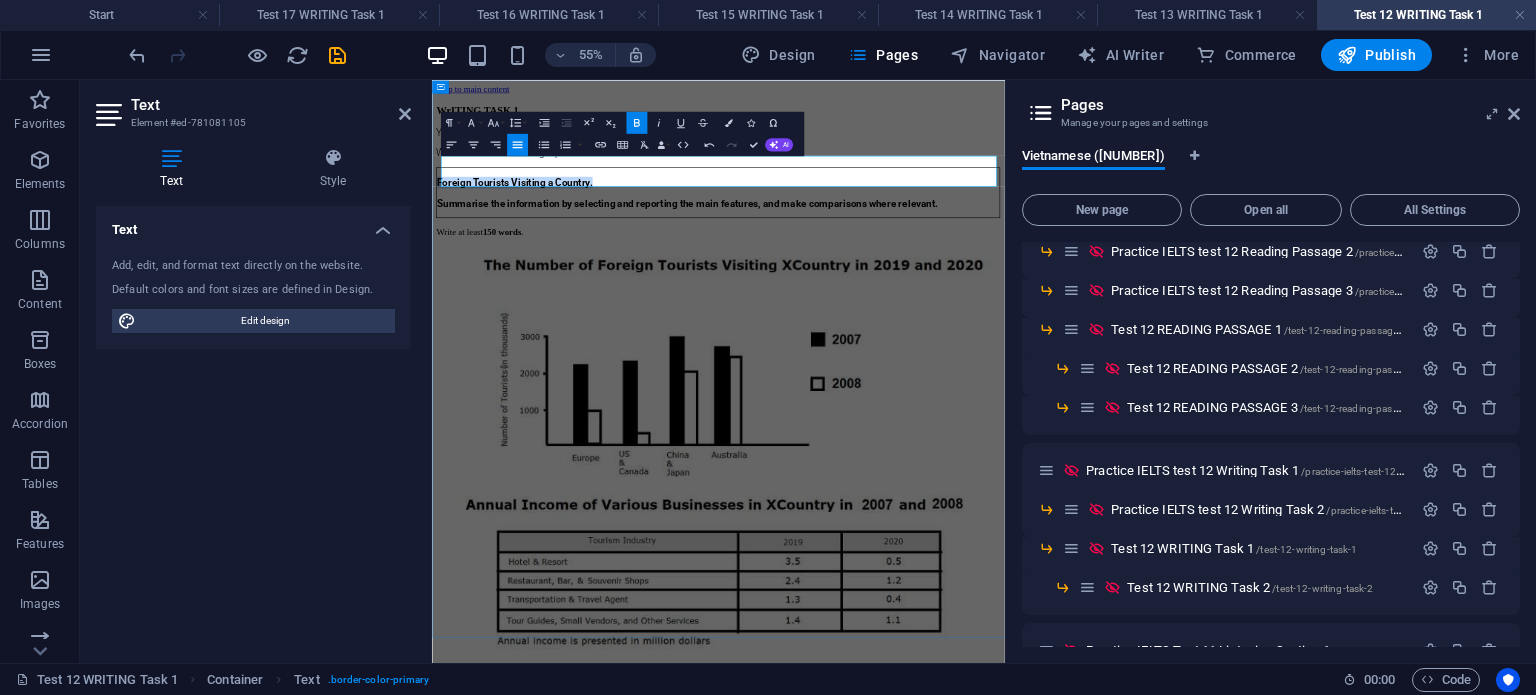 click on "Foreign Tourists Visiting a Country." at bounding box center [952, 266] 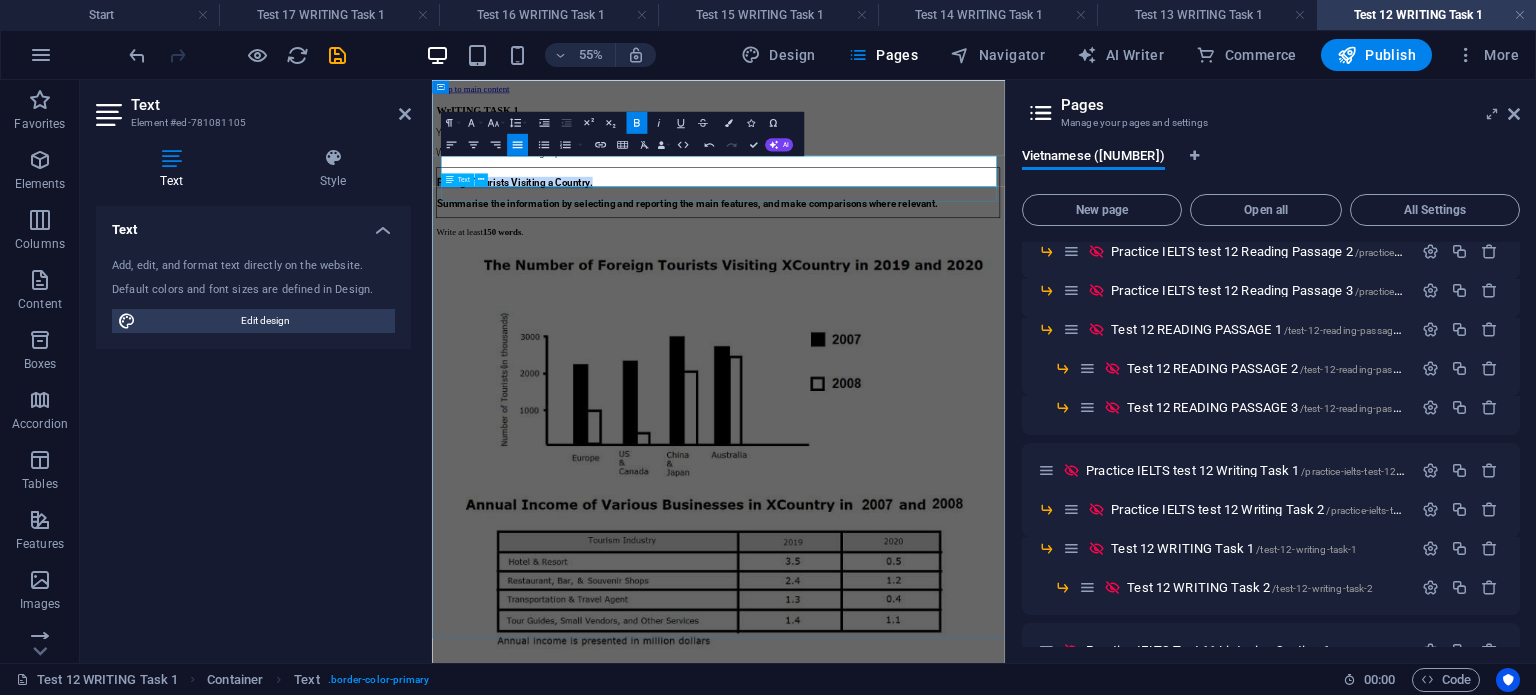 copy on "Foreign Tourists Visiting a Country." 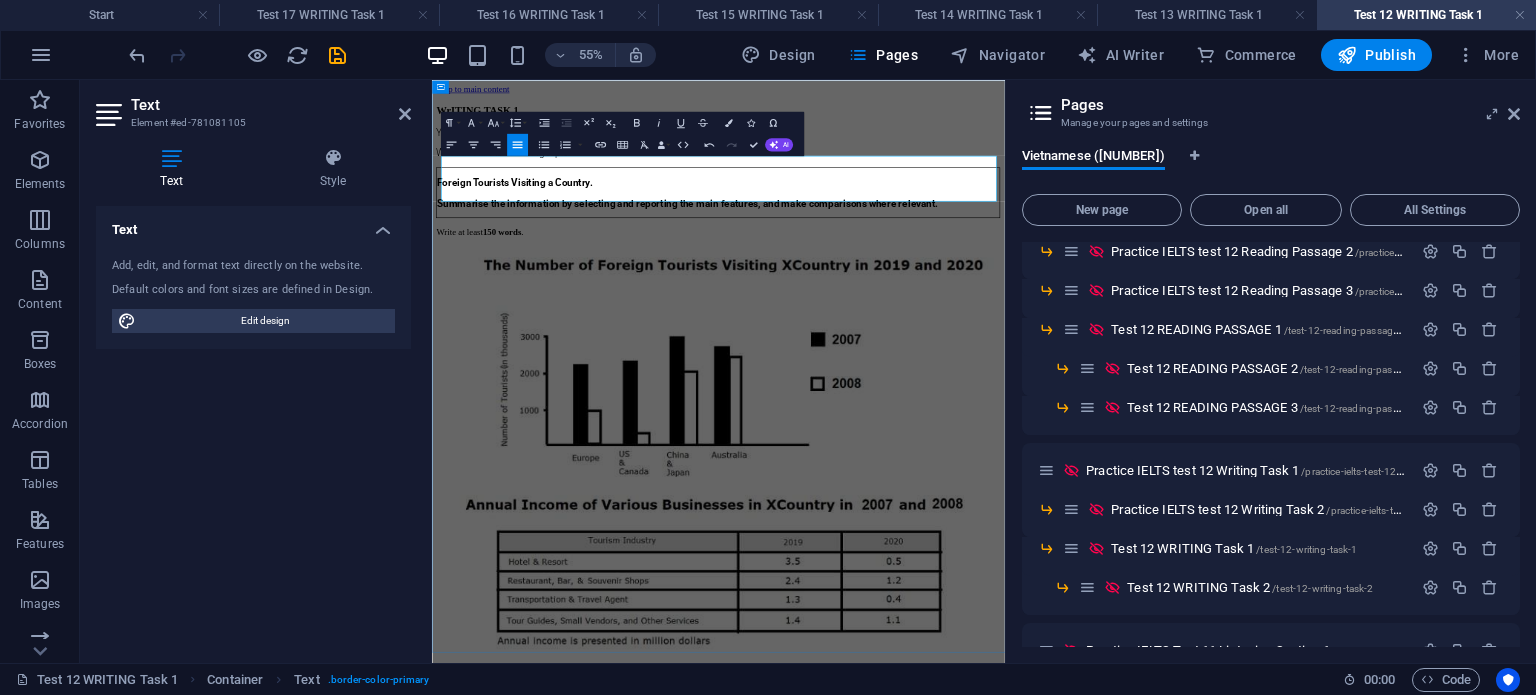 scroll, scrollTop: 2744, scrollLeft: 3, axis: both 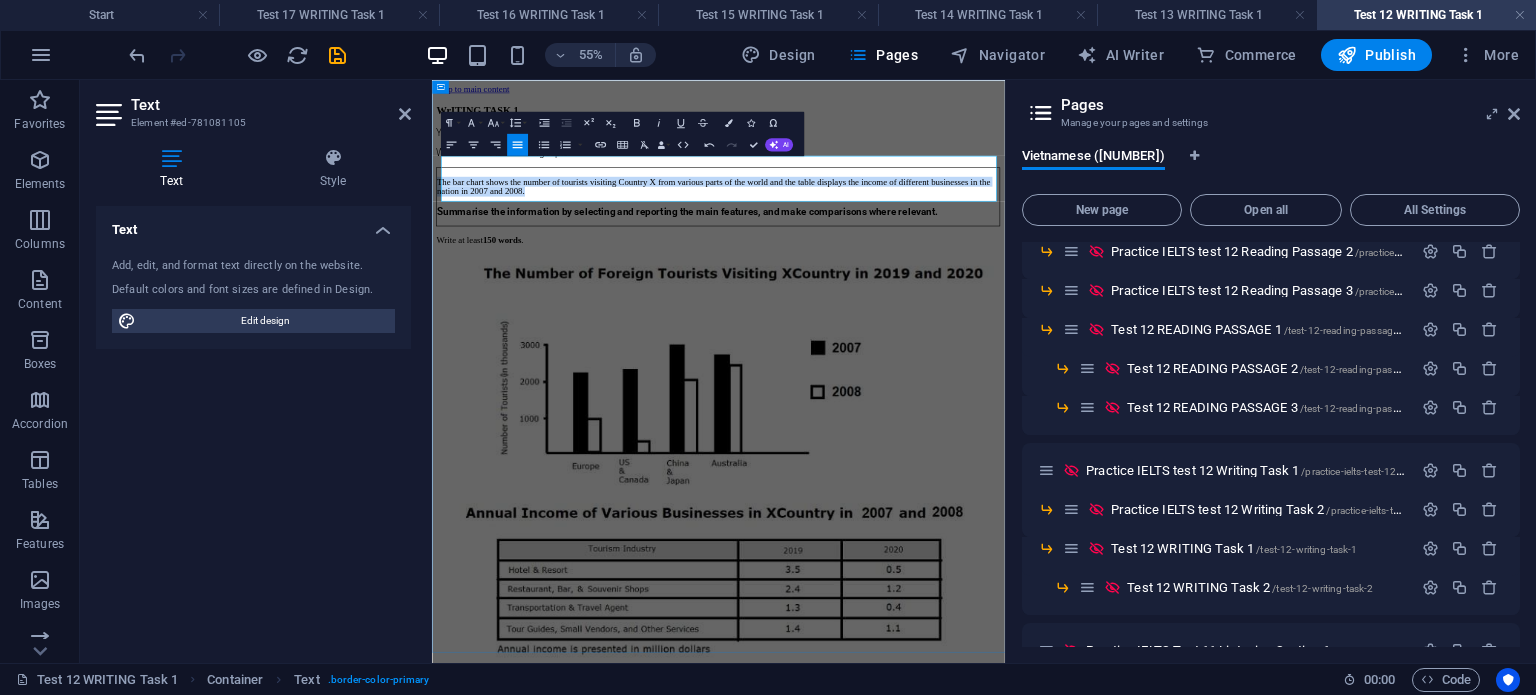 click on "The bar chart shows the number of tourists visiting Country X from various parts of the world and the table displays the income of different businesses in the nation in 2007 and 2008." at bounding box center (952, 274) 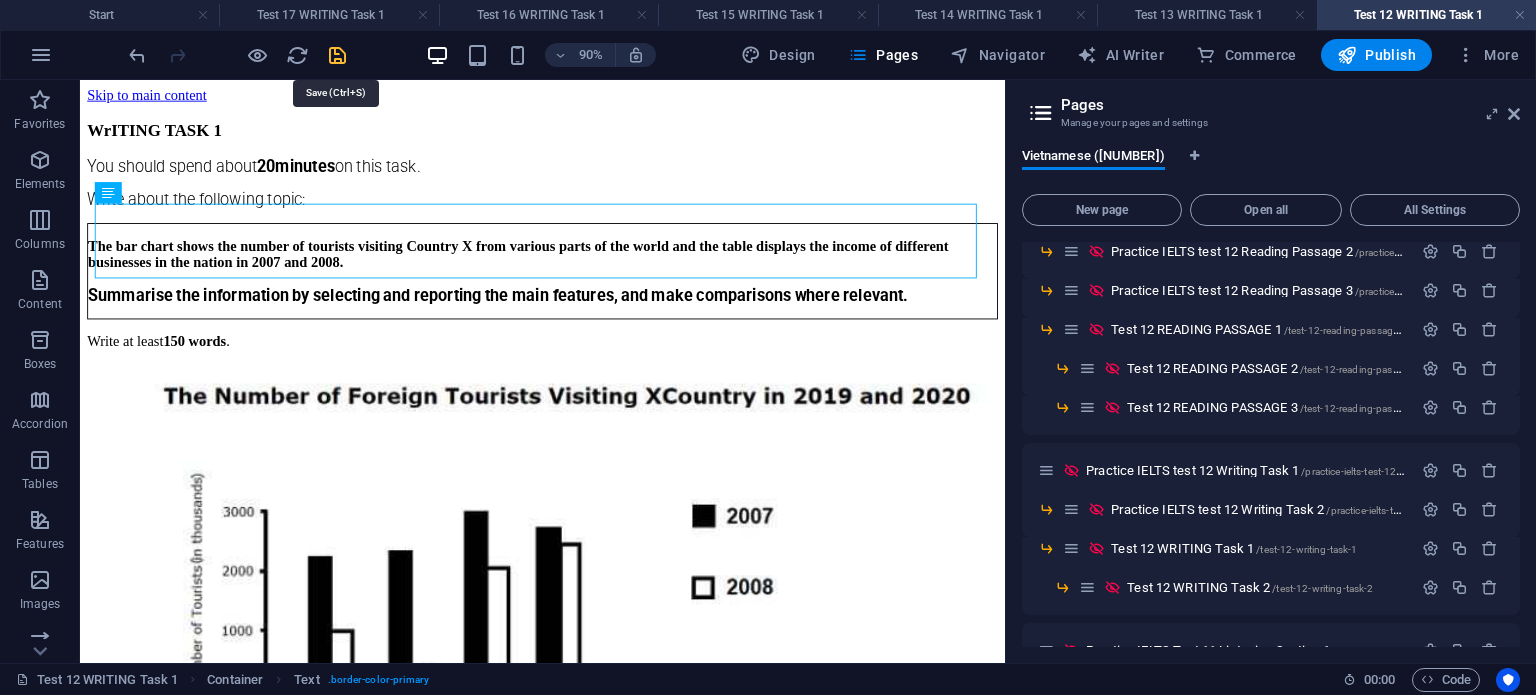 click at bounding box center [337, 55] 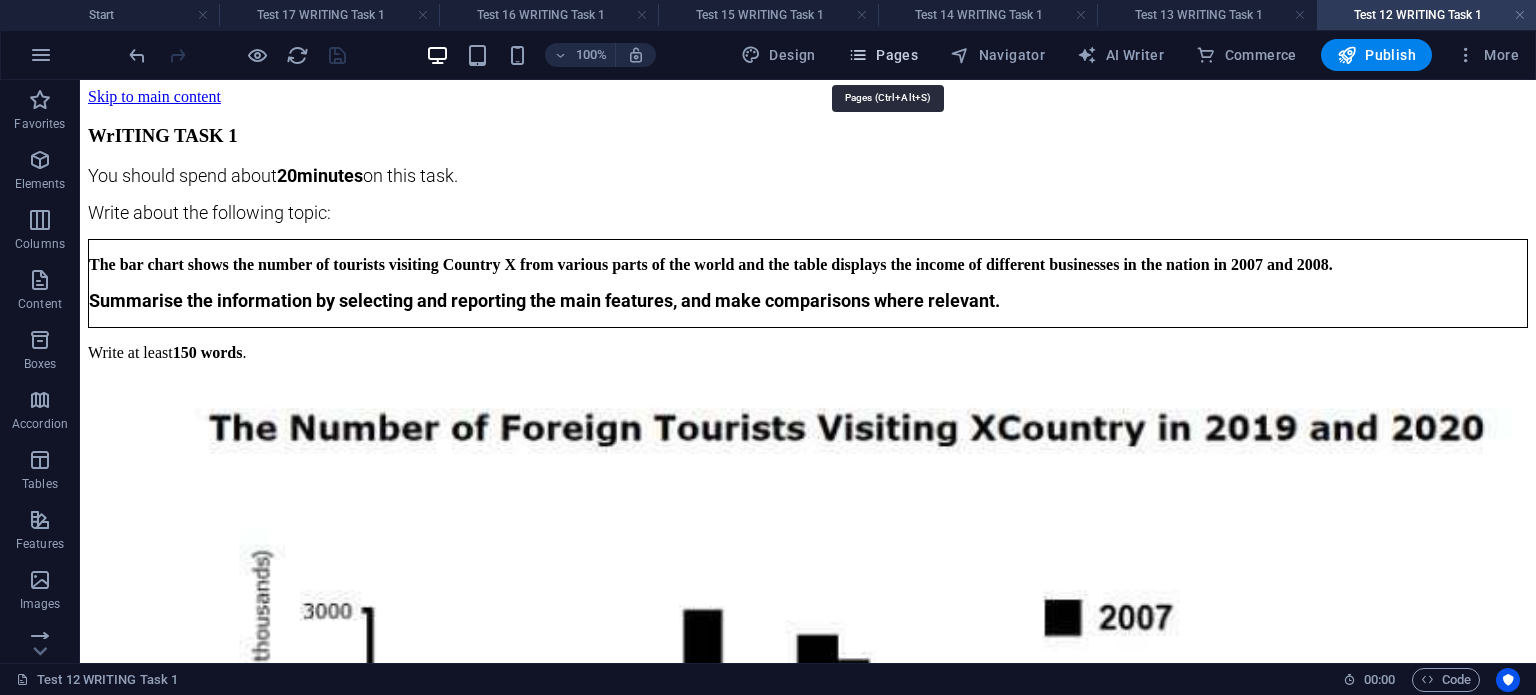 click on "Pages" at bounding box center (883, 55) 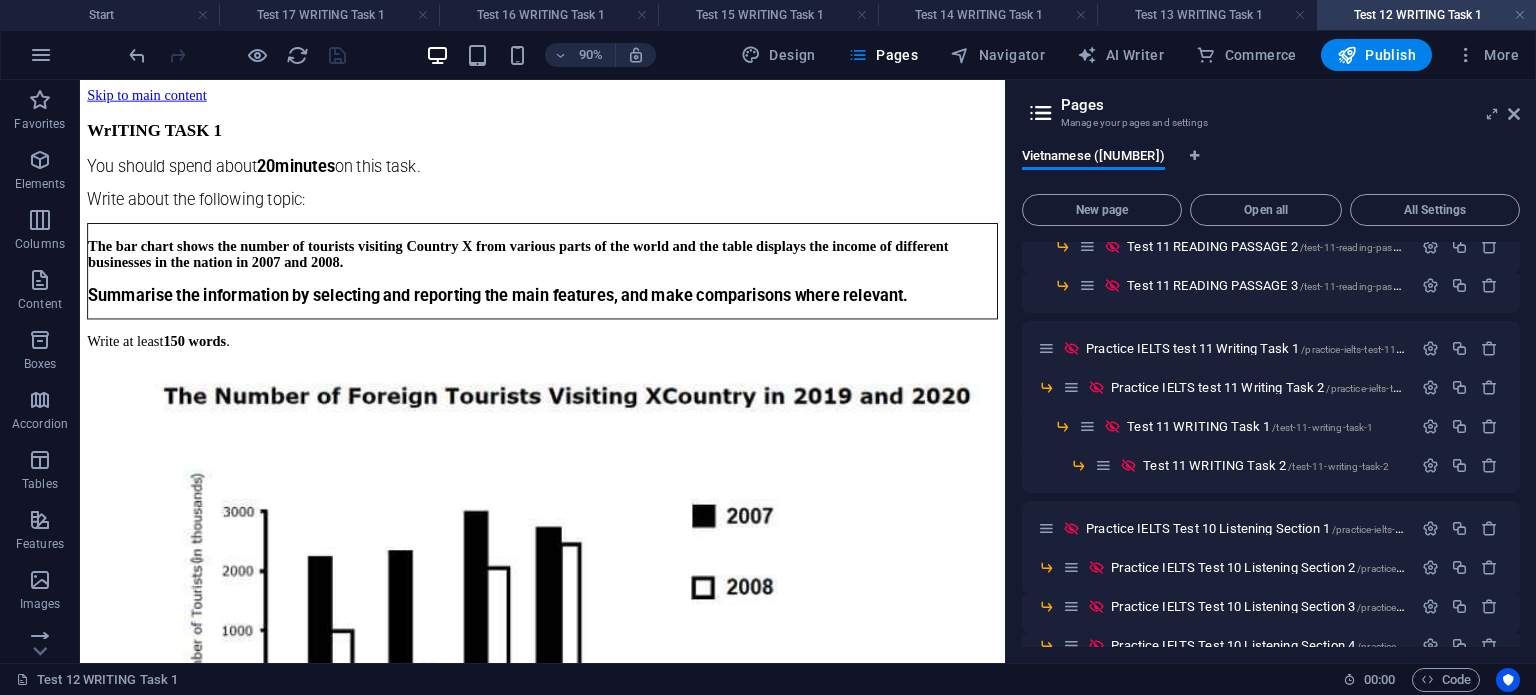 scroll, scrollTop: 7800, scrollLeft: 0, axis: vertical 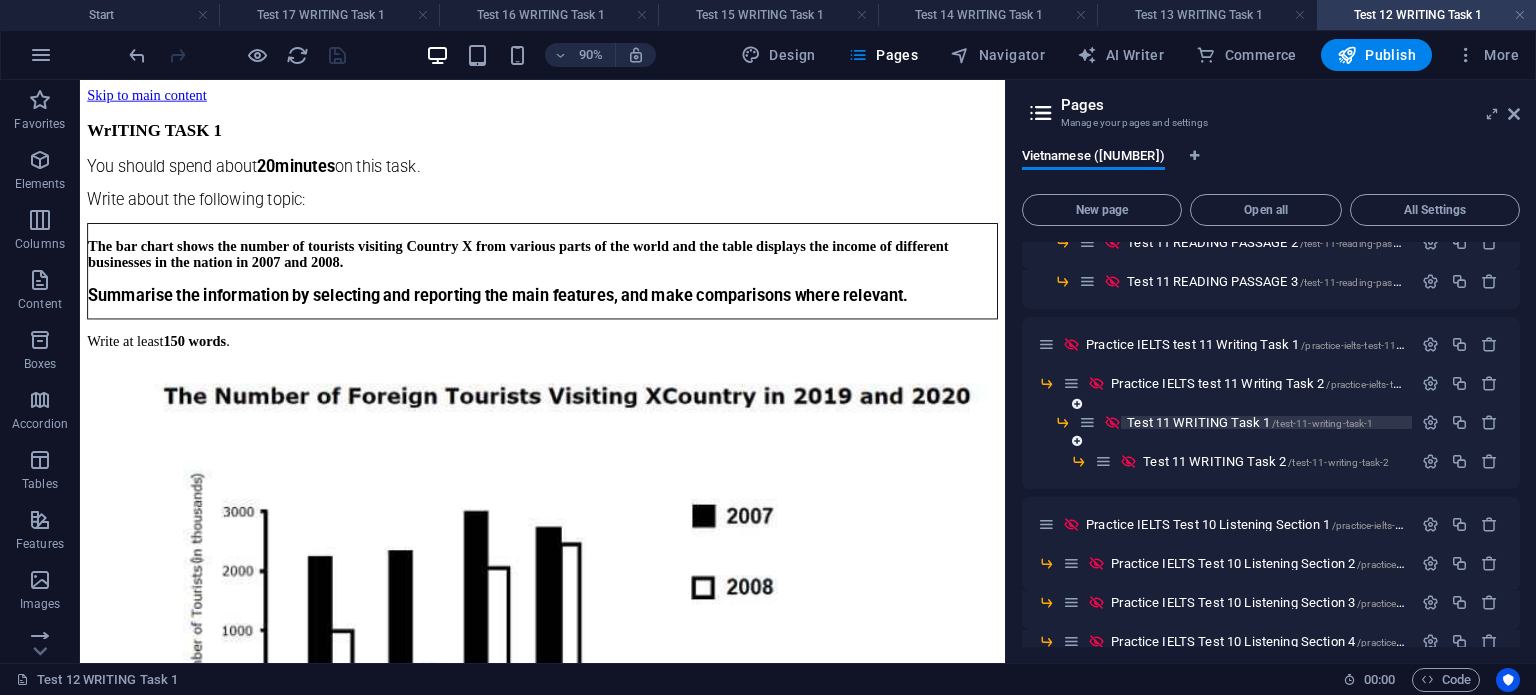 click on "Test 11 WRITING Task 1 /test-11-writing-task-1" at bounding box center (1250, 422) 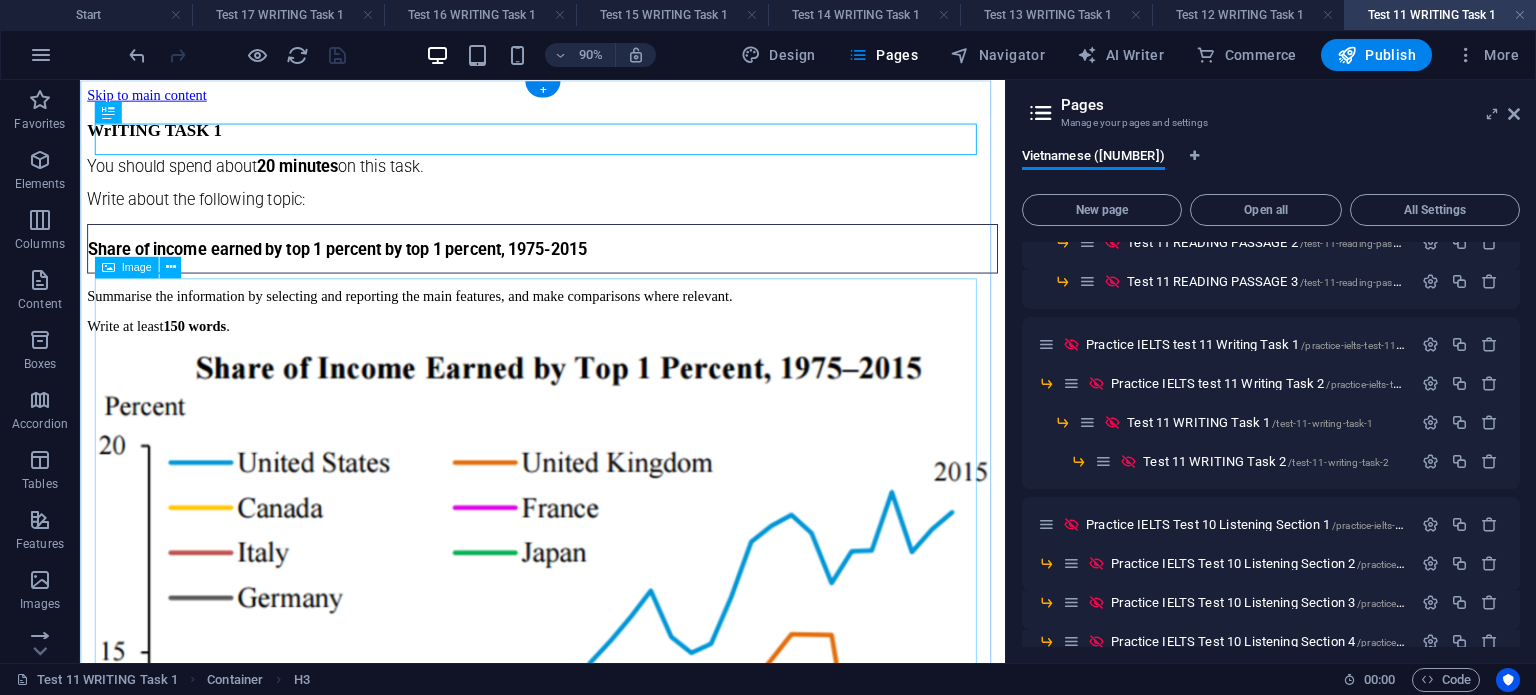 scroll, scrollTop: 0, scrollLeft: 0, axis: both 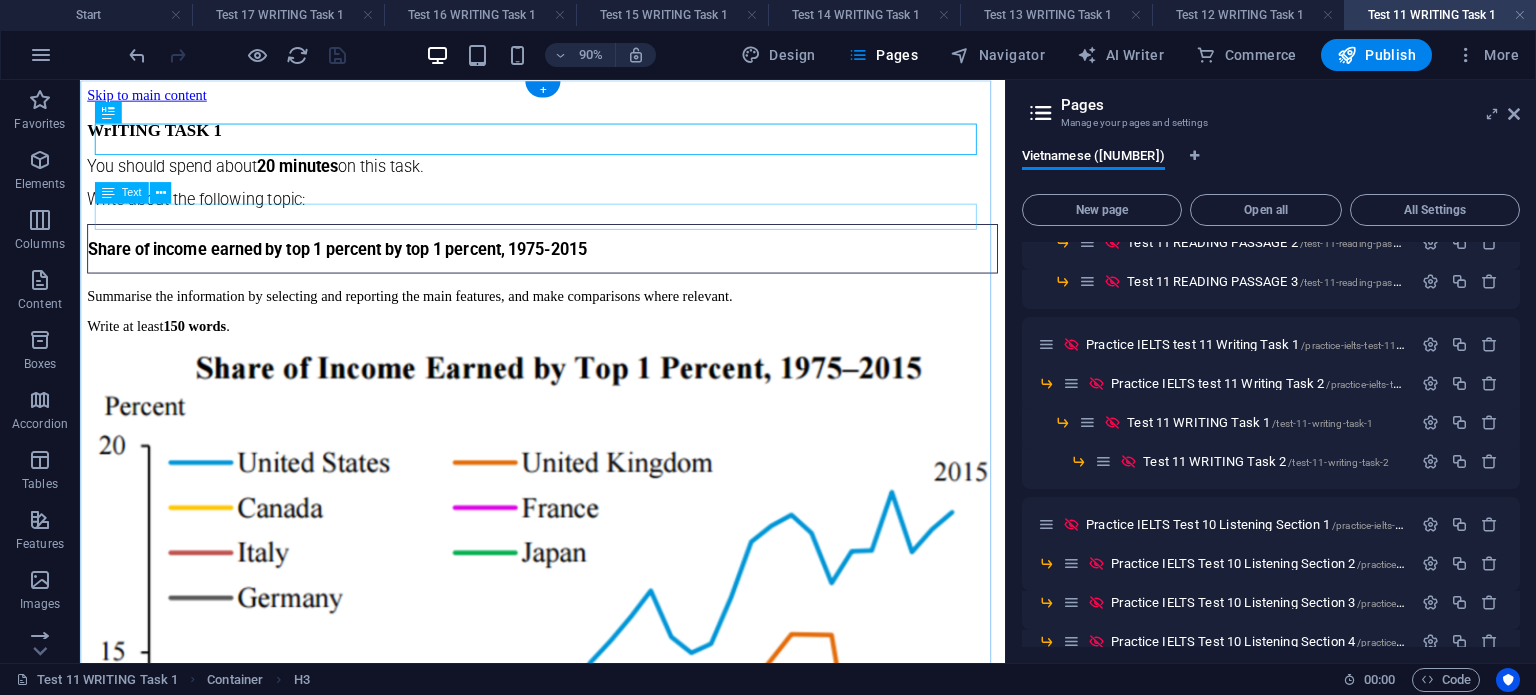 click on "Share of income earned by top 1 percent by top 1 percent, 1975-2015" at bounding box center [594, 267] 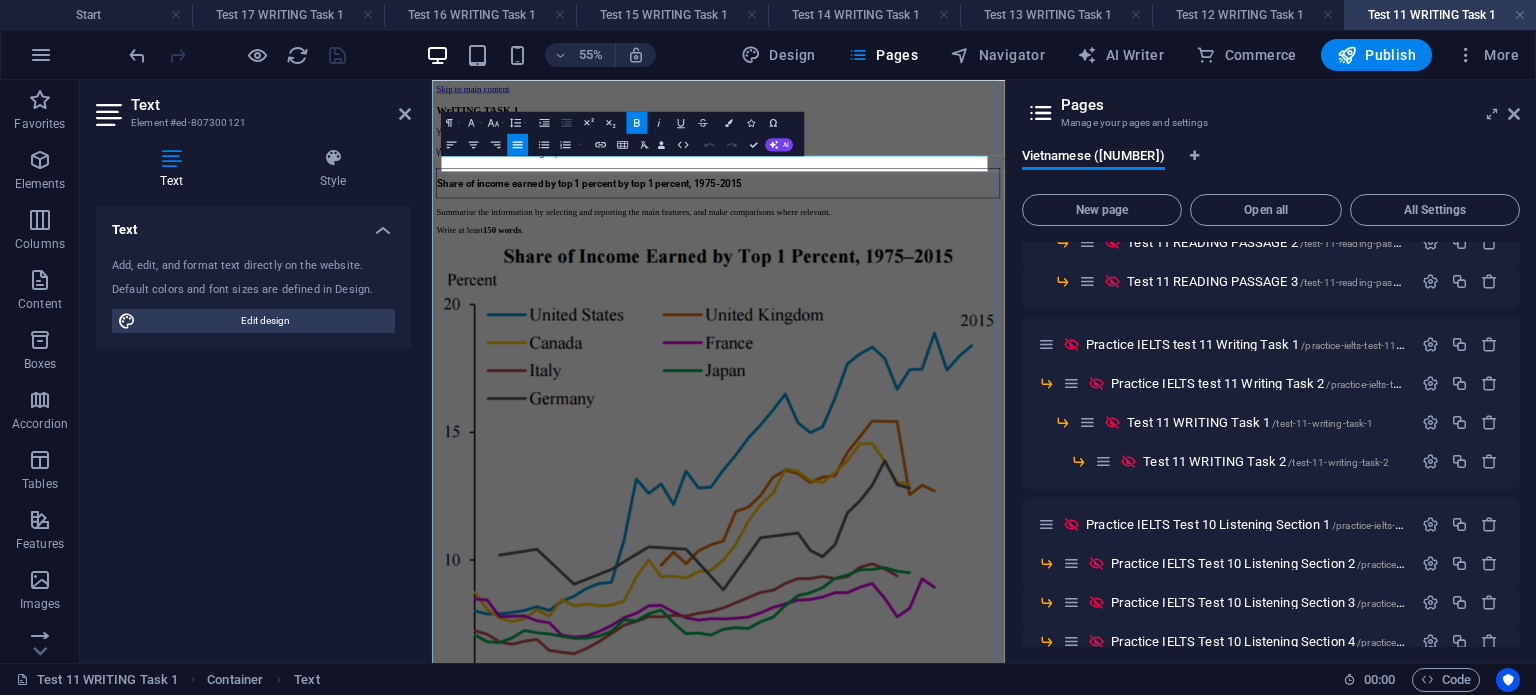 click on "Share of income earned by top 1 percent by top 1 percent, 1975-2015" at bounding box center [952, 267] 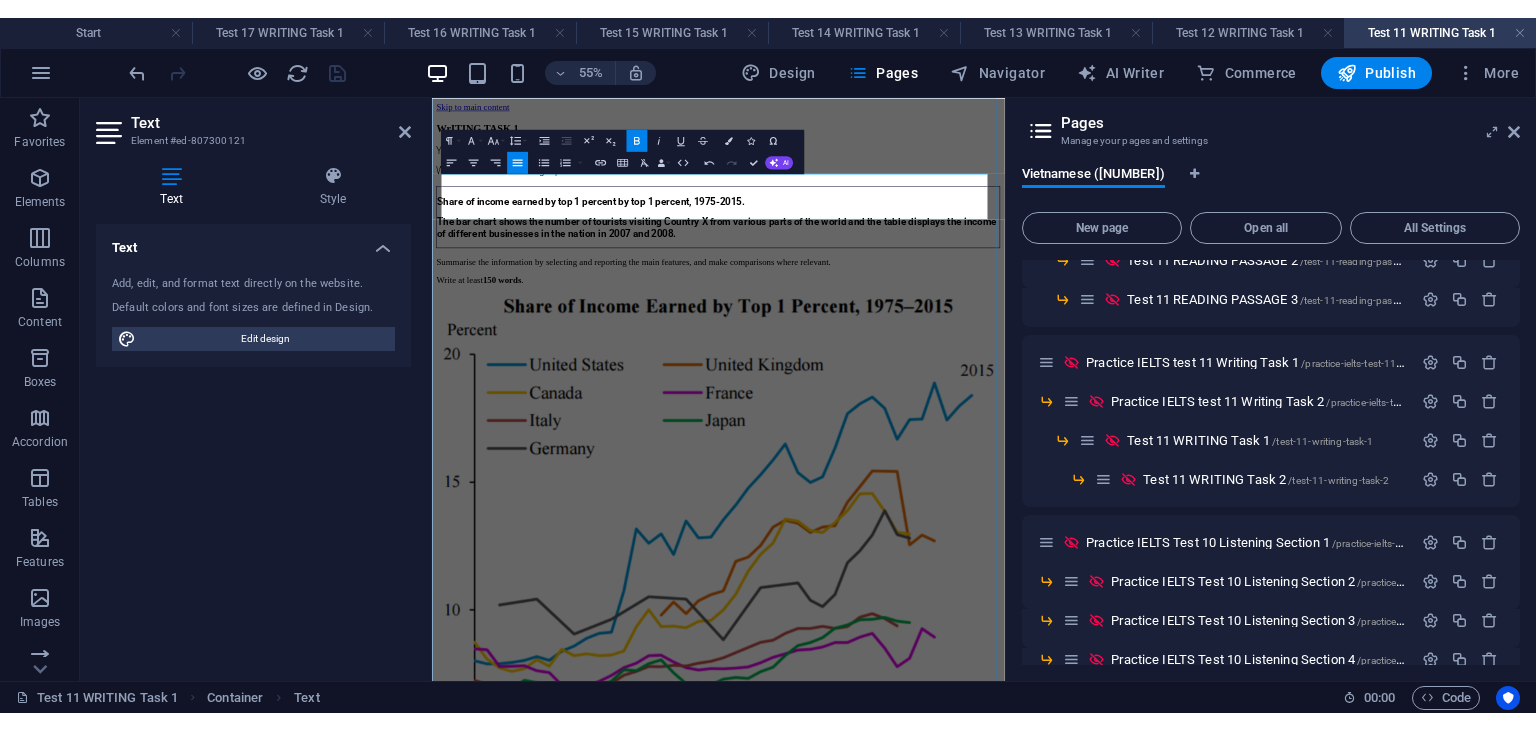 scroll, scrollTop: 2743, scrollLeft: 3, axis: both 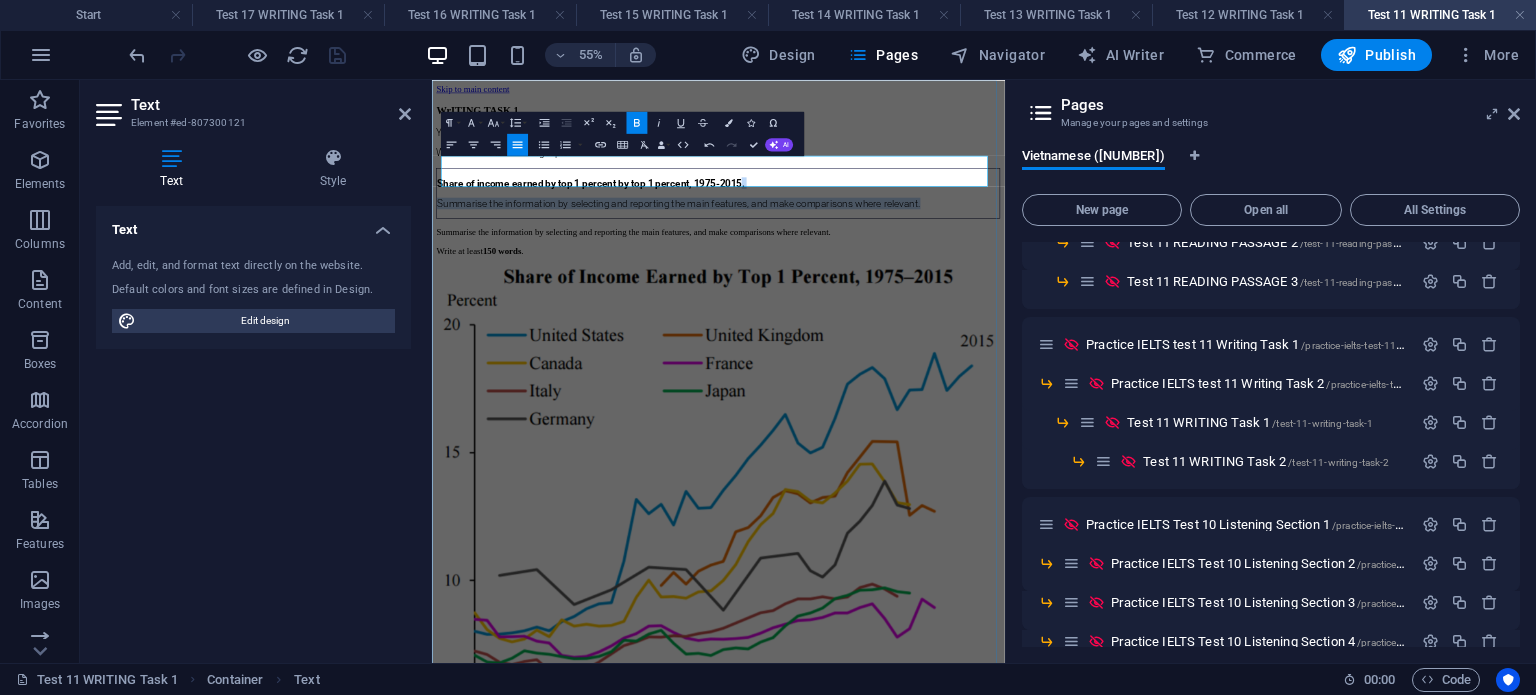 drag, startPoint x: 1365, startPoint y: 258, endPoint x: 1012, endPoint y: 226, distance: 354.44745 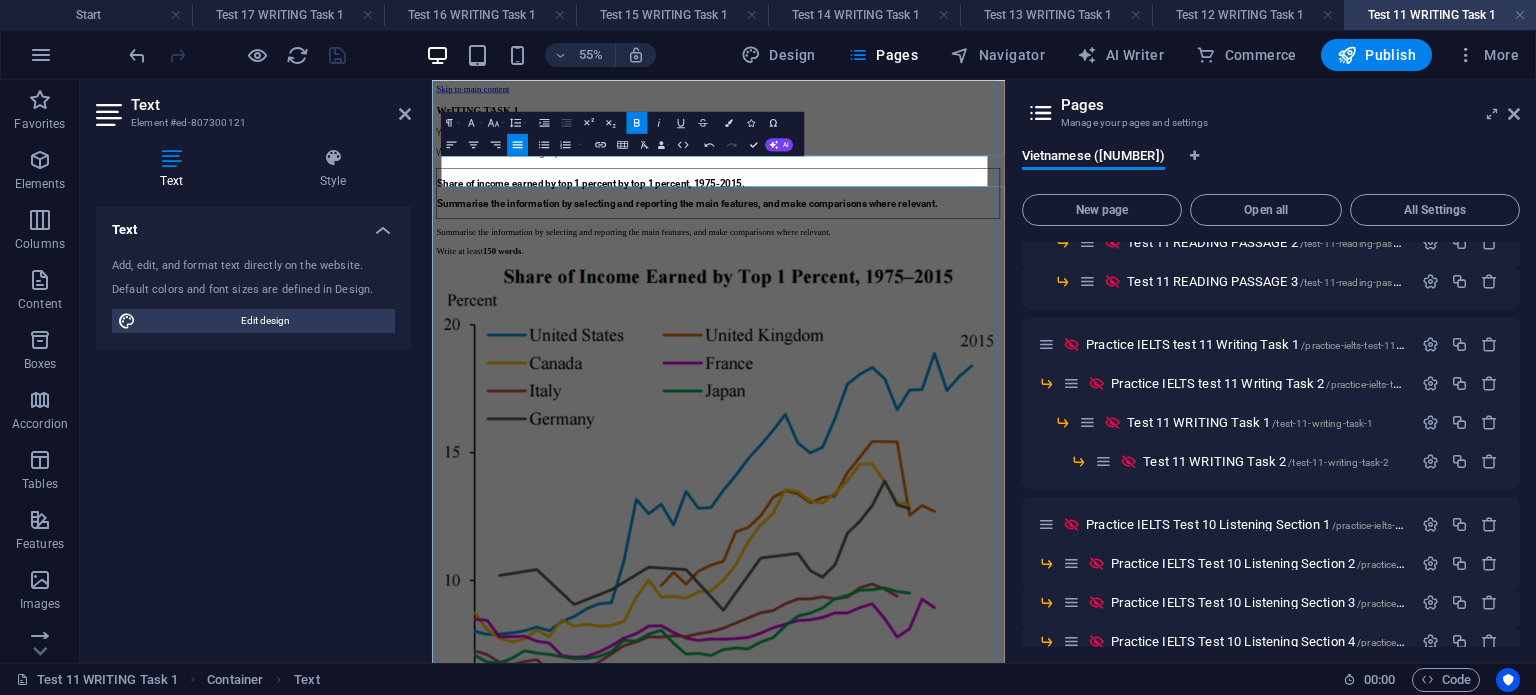 click on "Share of income earned by top 1 percent by top 1 percent, 1975-2015 ." at bounding box center [952, 267] 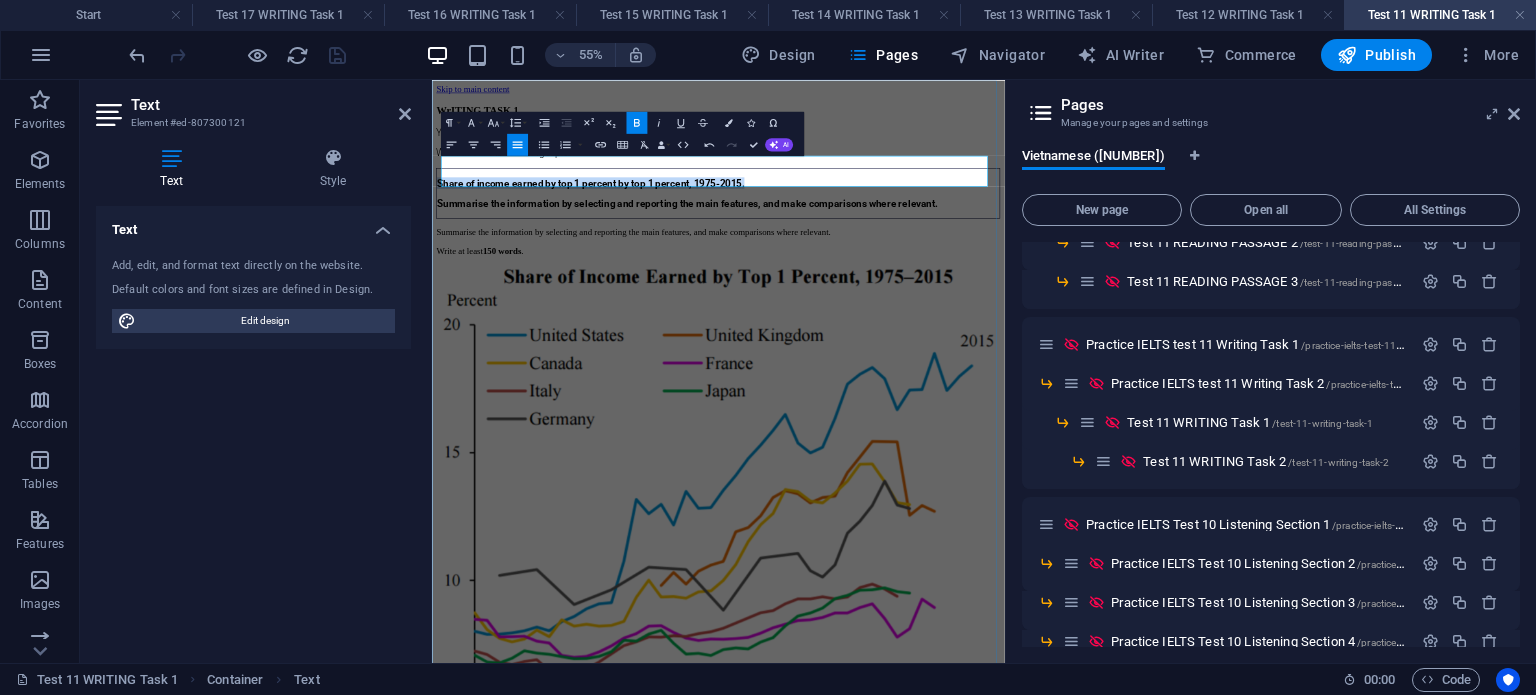 click on "Share of income earned by top 1 percent by top 1 percent, 1975-2015" at bounding box center (718, 267) 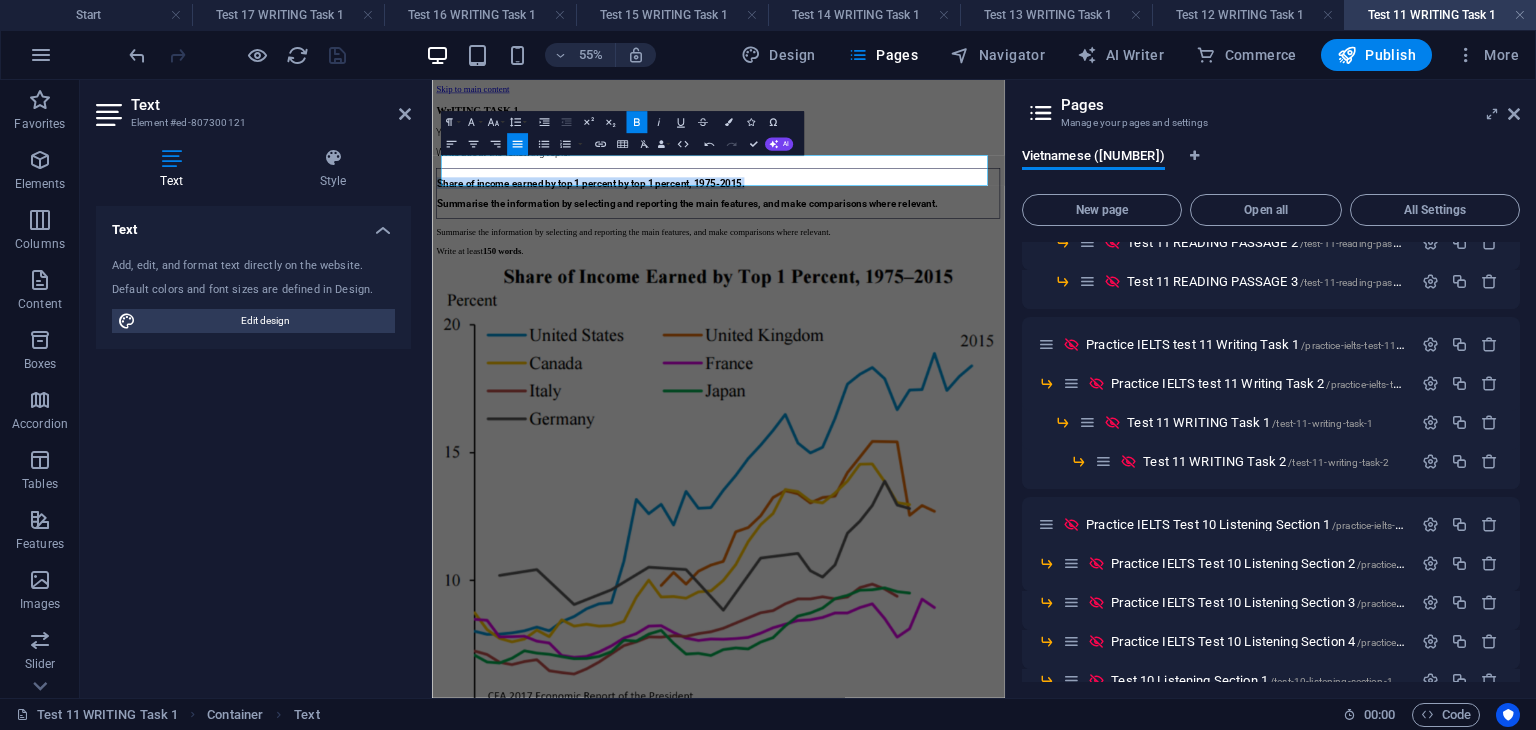 scroll, scrollTop: 2682, scrollLeft: 3, axis: both 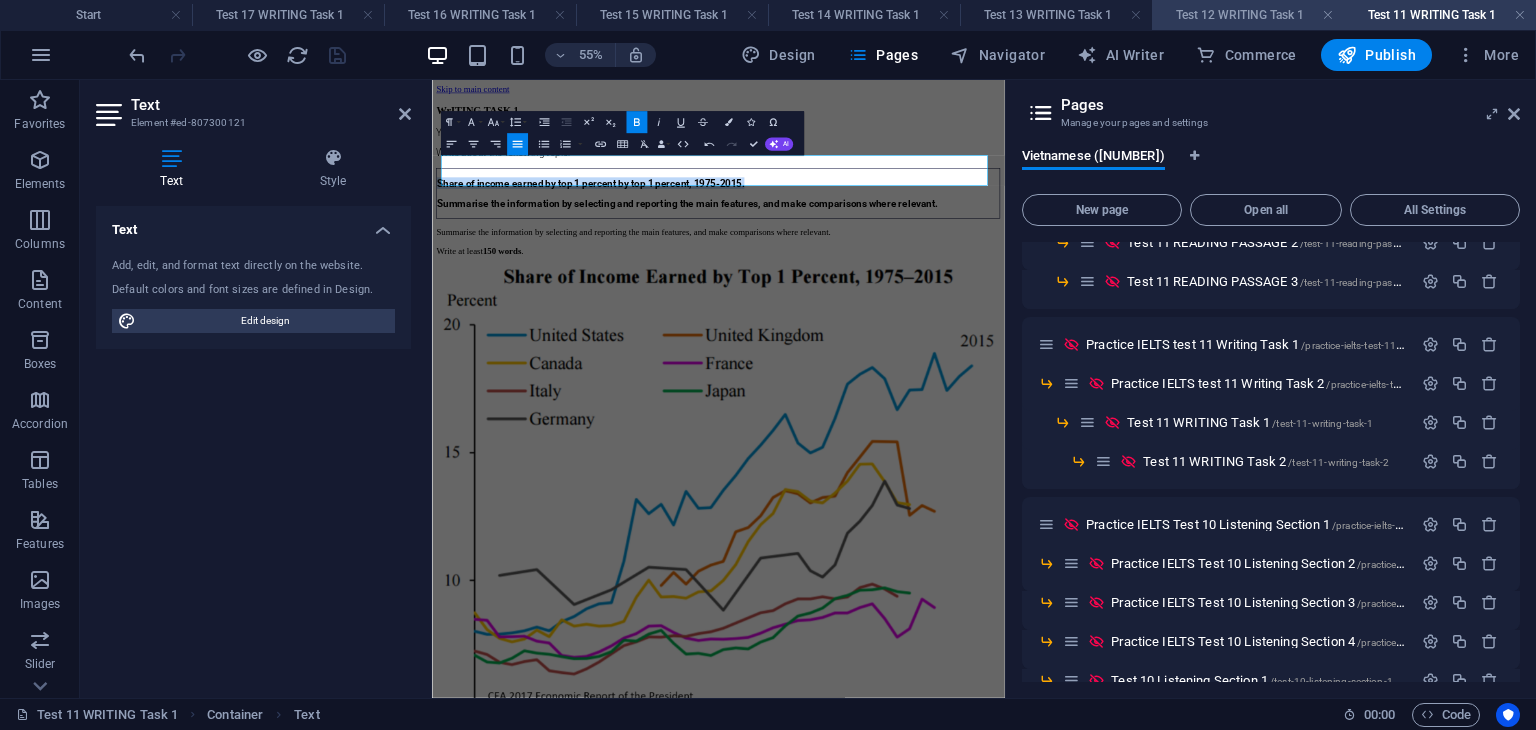 click on "Test 12 WRITING Task 1" at bounding box center (1248, 15) 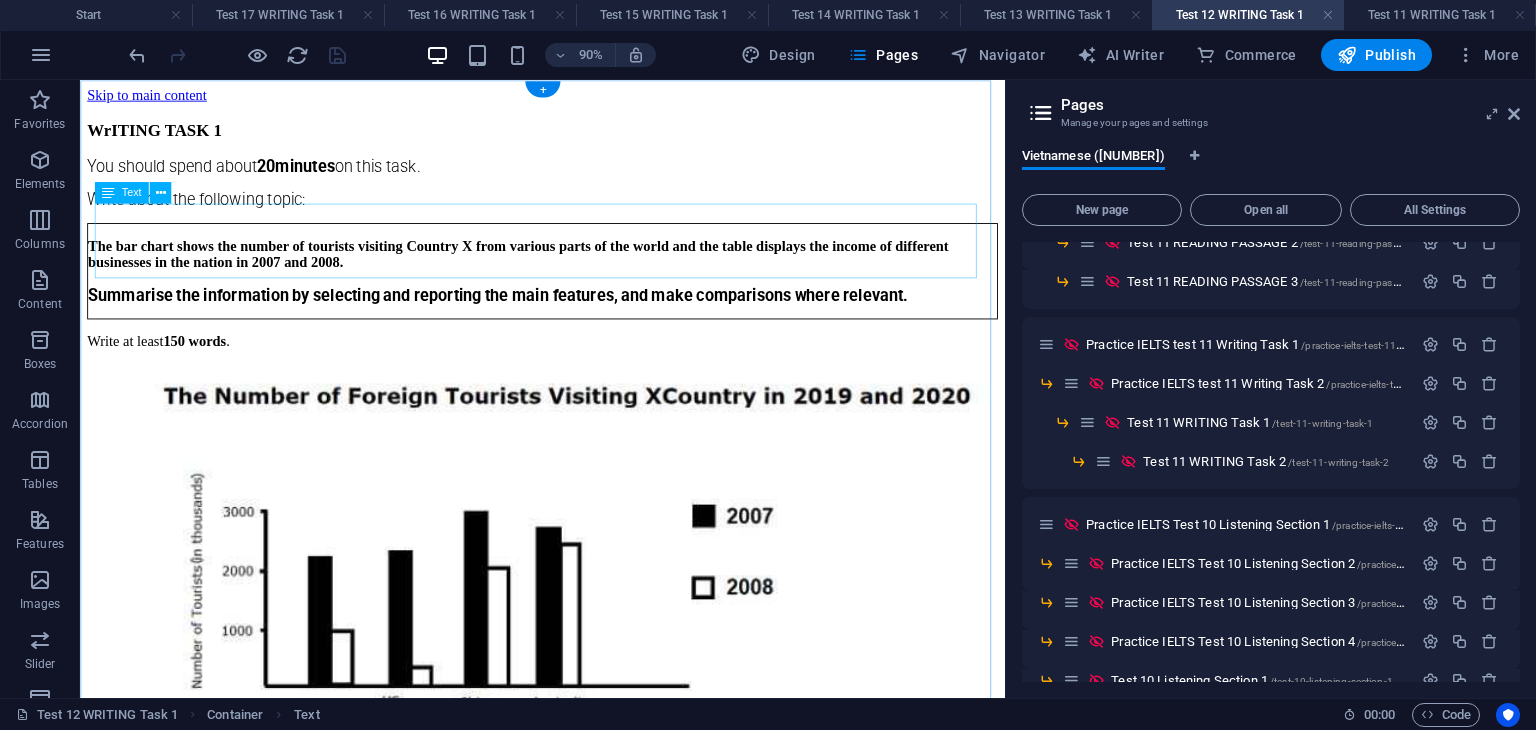 click on "The bar chart shows the number of tourists visiting Country X from various parts of the world and the table displays the income of different businesses in the nation in 2007 and 2008. Summarise the information by selecting and reporting the main features, and make comparisons where relevant." at bounding box center (594, 292) 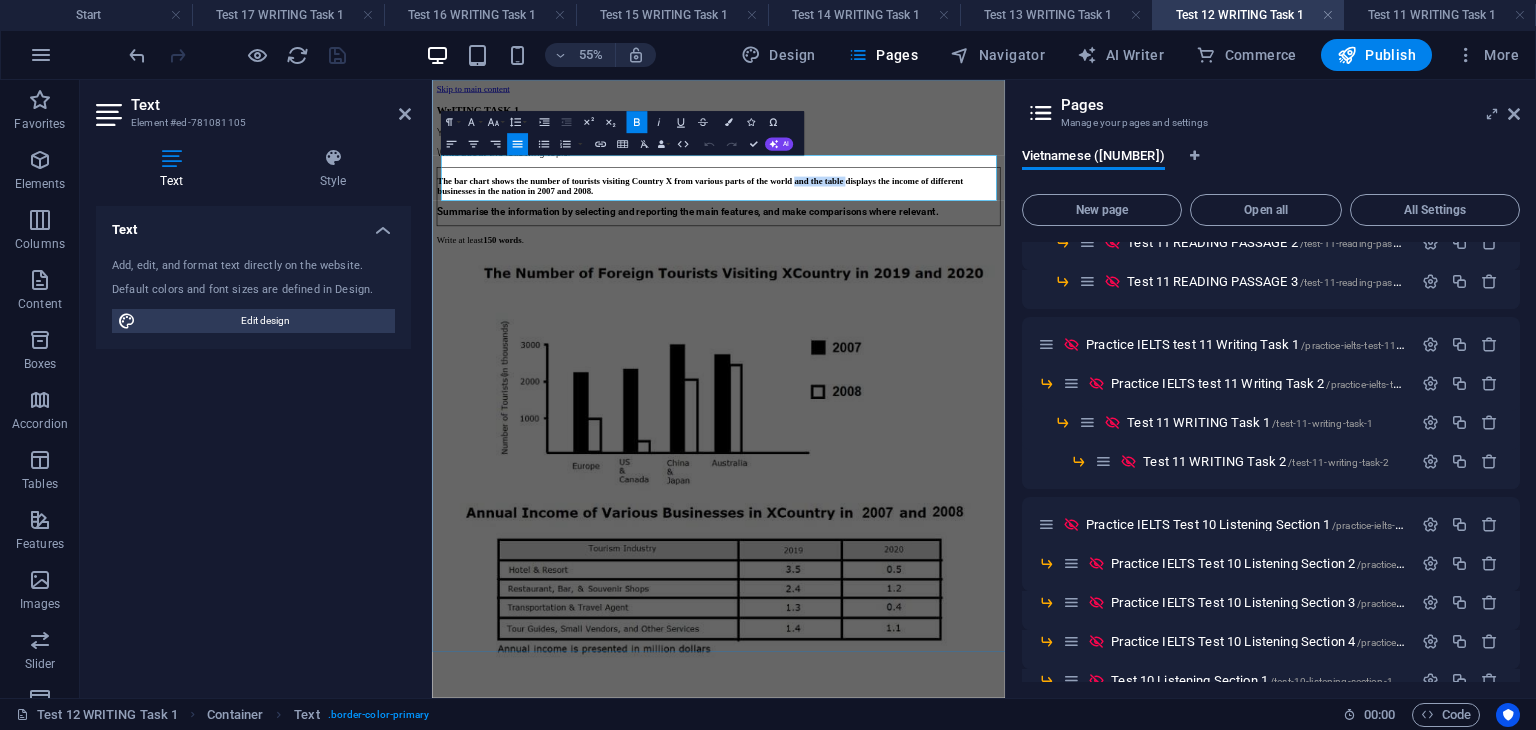 drag, startPoint x: 1239, startPoint y: 231, endPoint x: 1355, endPoint y: 231, distance: 116 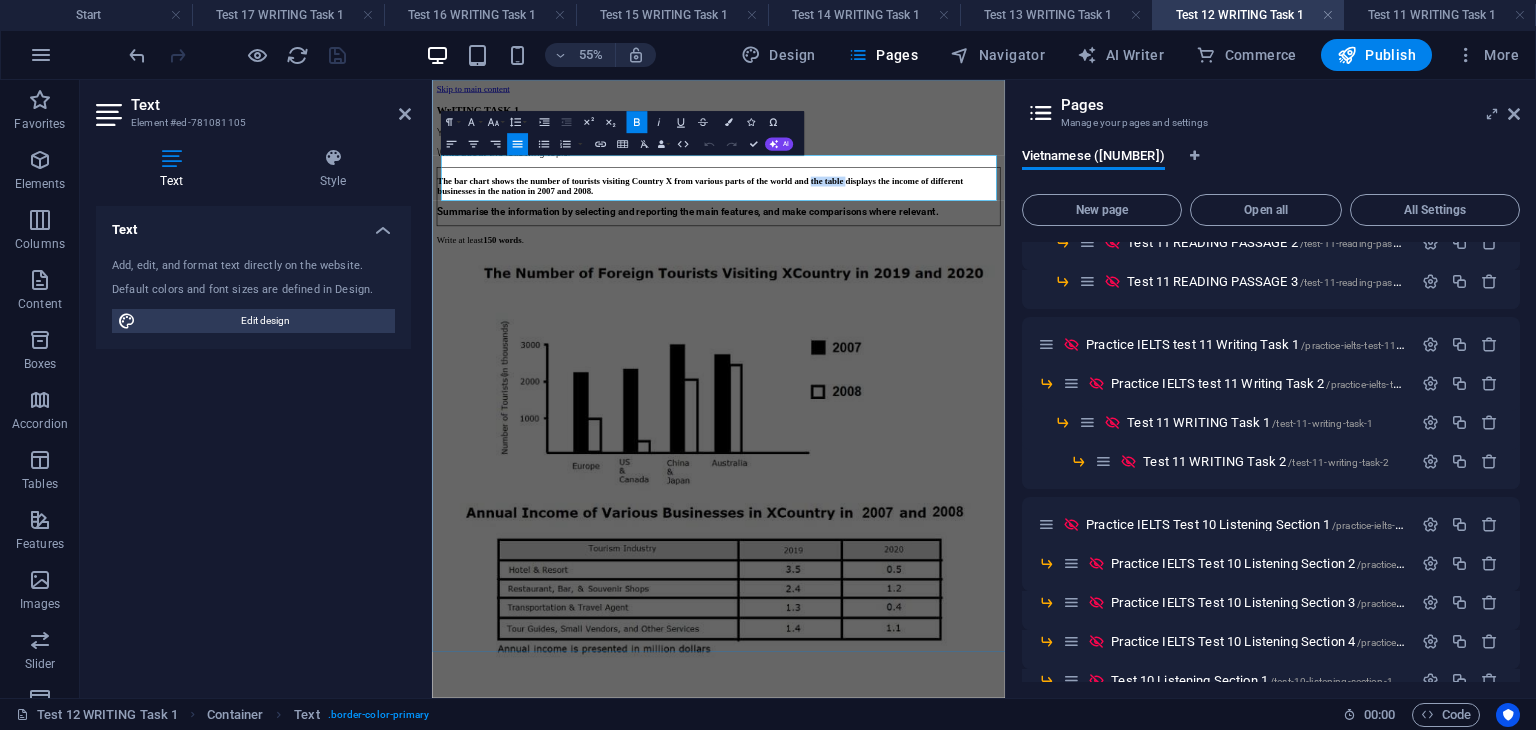 click on "The bar chart shows the number of tourists visiting Country X from various parts of the world and the table displays the income of different businesses in the nation in 2007 and 2008." at bounding box center (919, 273) 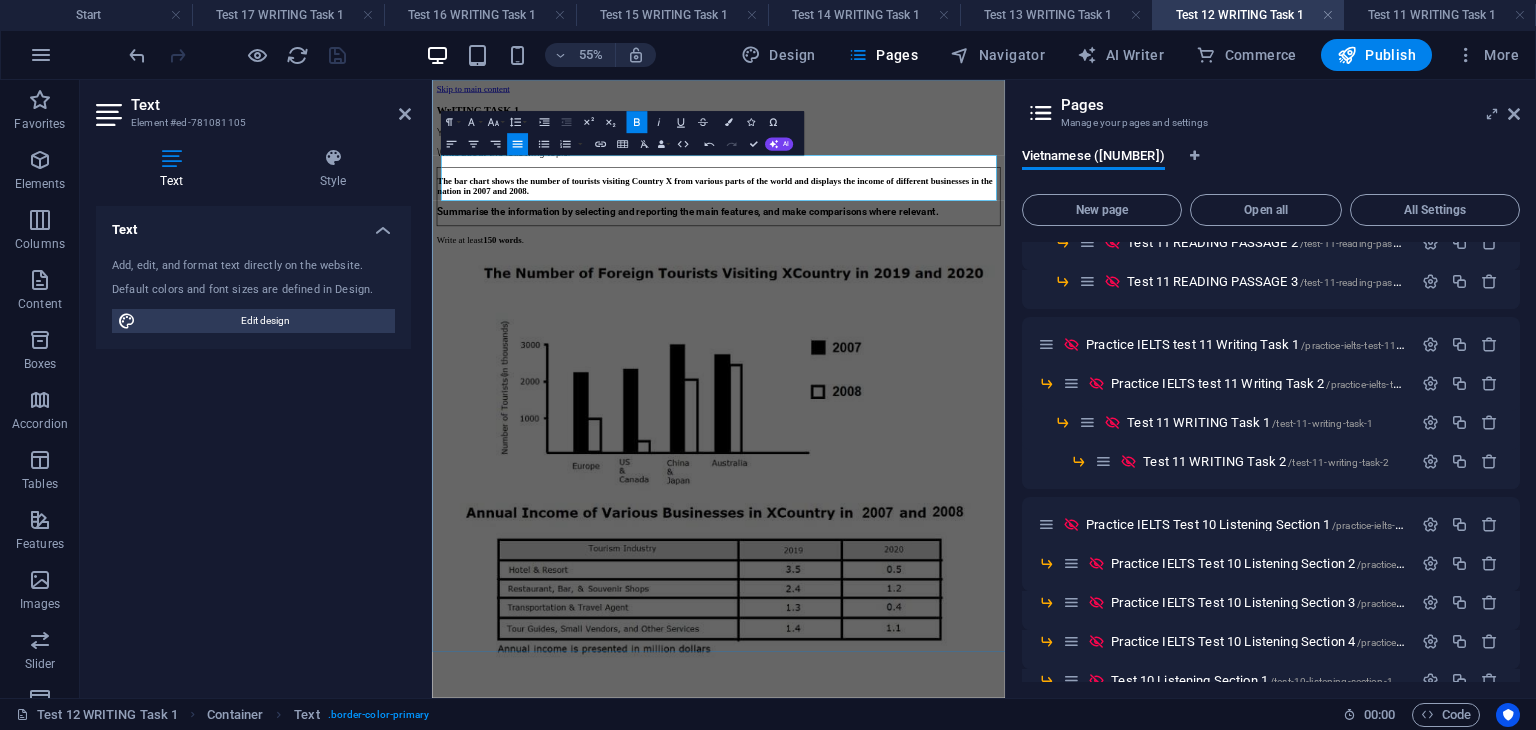click on "The bar chart shows the number of tourists visiting Country X from various parts of the world and displays the income of different businesses in the nation in 2007 and 2008." at bounding box center (946, 273) 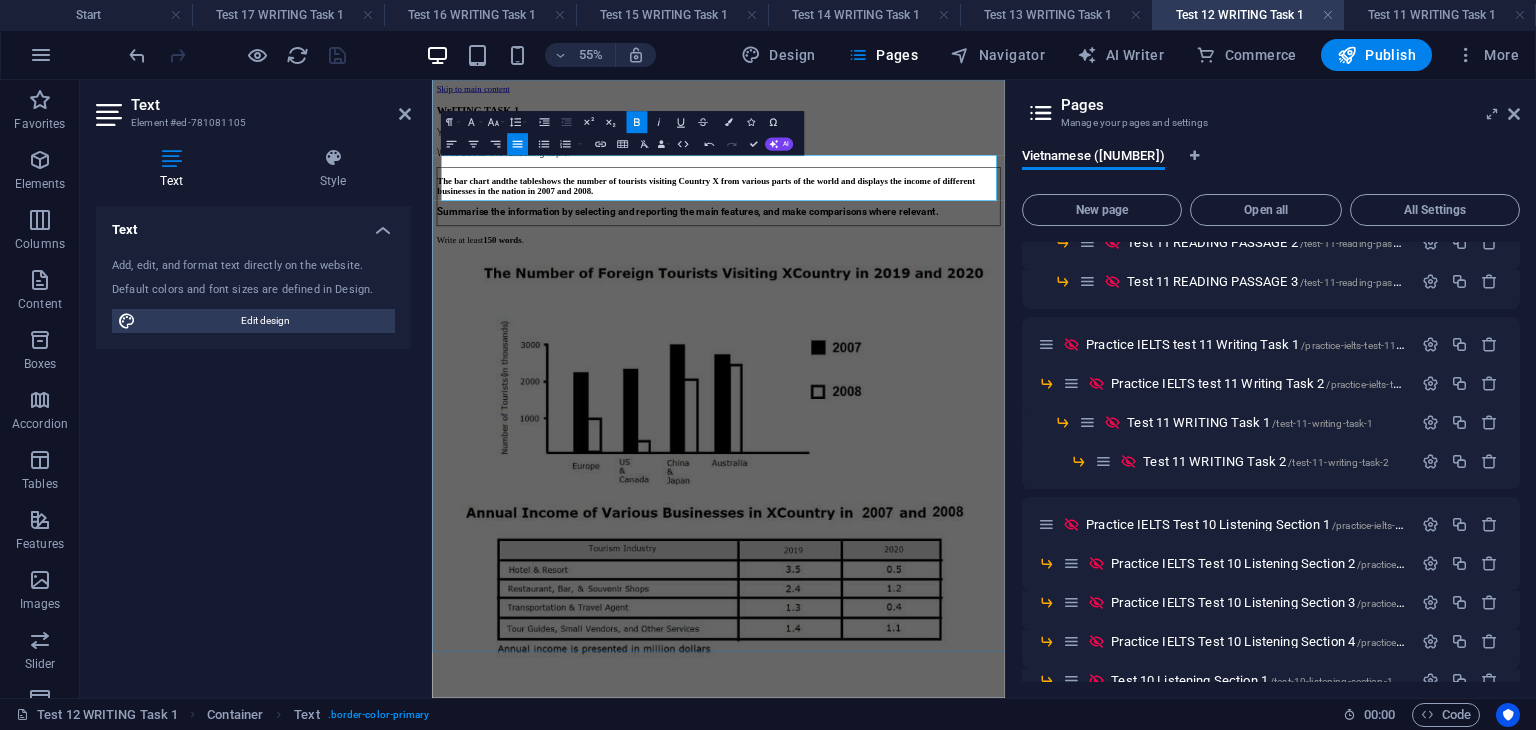 click on "the table" at bounding box center [595, 264] 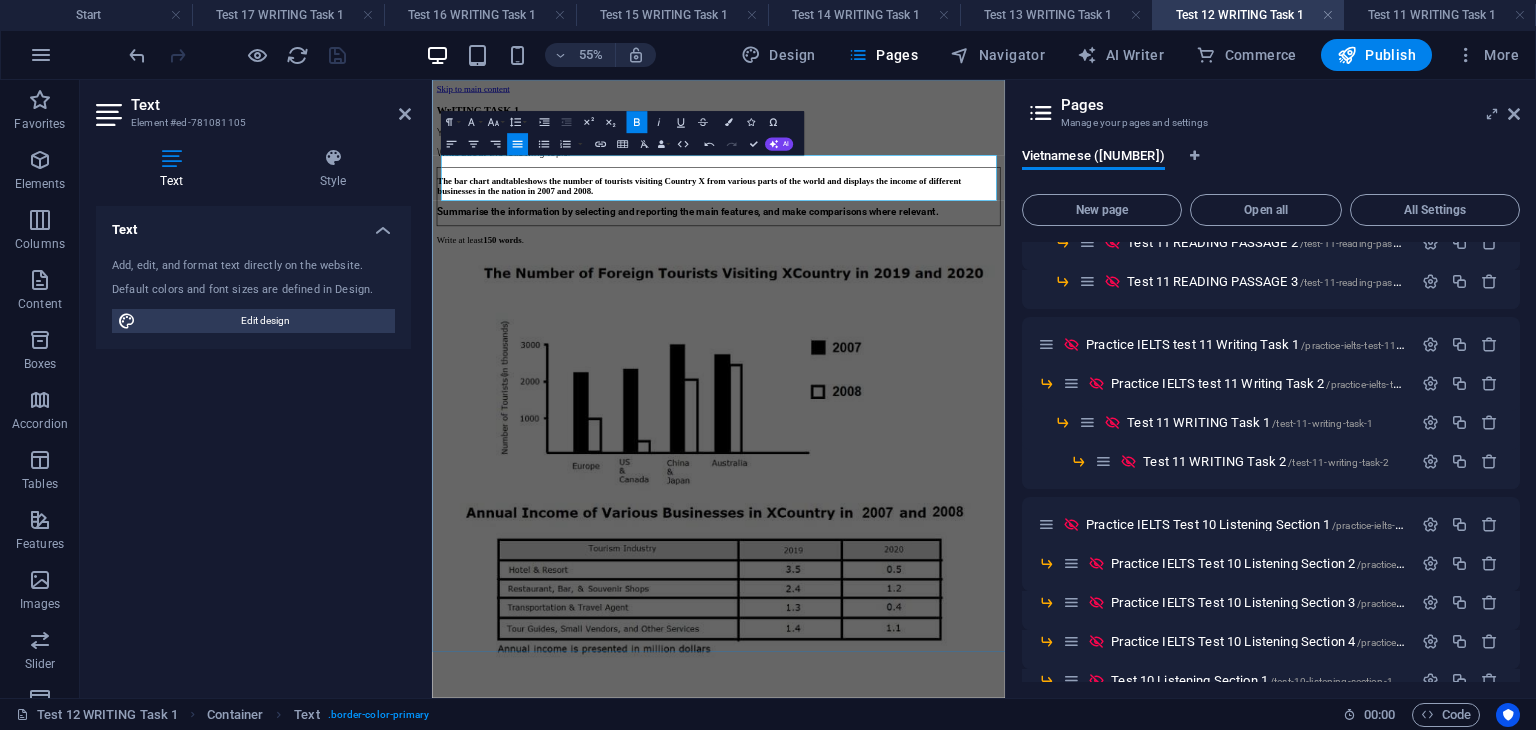 click on "The bar chart and  table   shows the number of tourists visiting Country X from various parts of the world and displays the income of different businesses in the nation in 2007 and 2008." at bounding box center [917, 273] 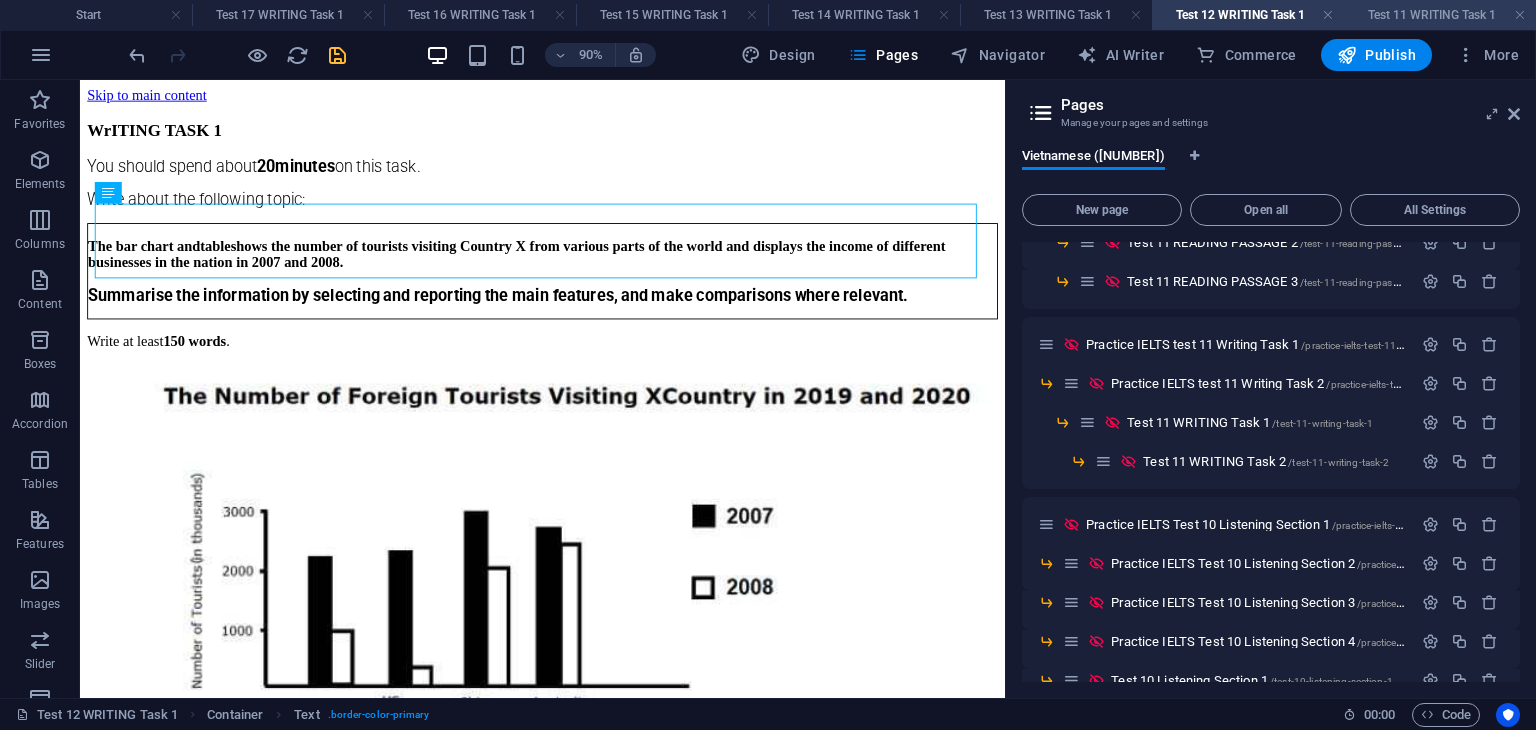 click on "Test 11 WRITING Task 1" at bounding box center [1440, 15] 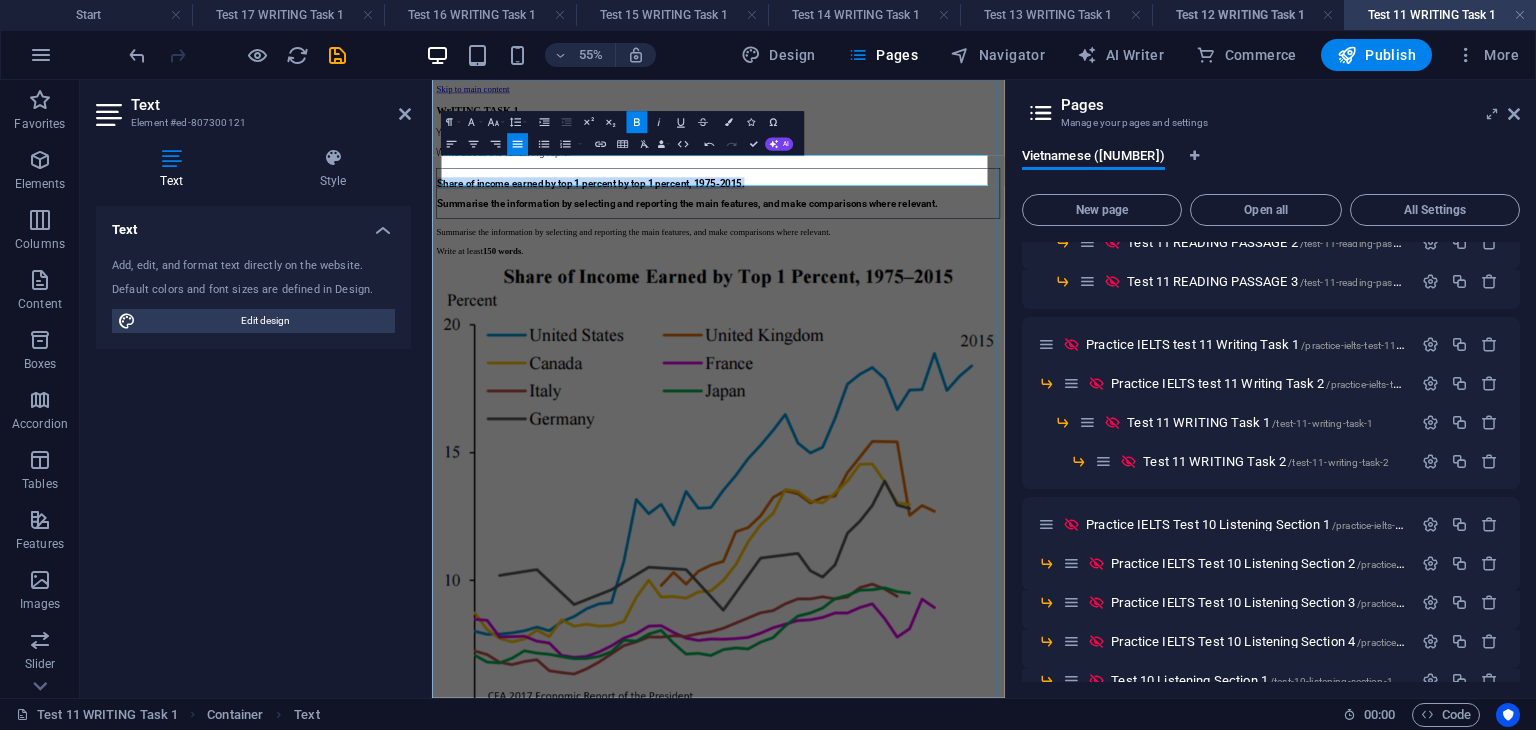 click on "Share of income earned by top 1 percent by top 1 percent, 1975-2015 ." at bounding box center (952, 267) 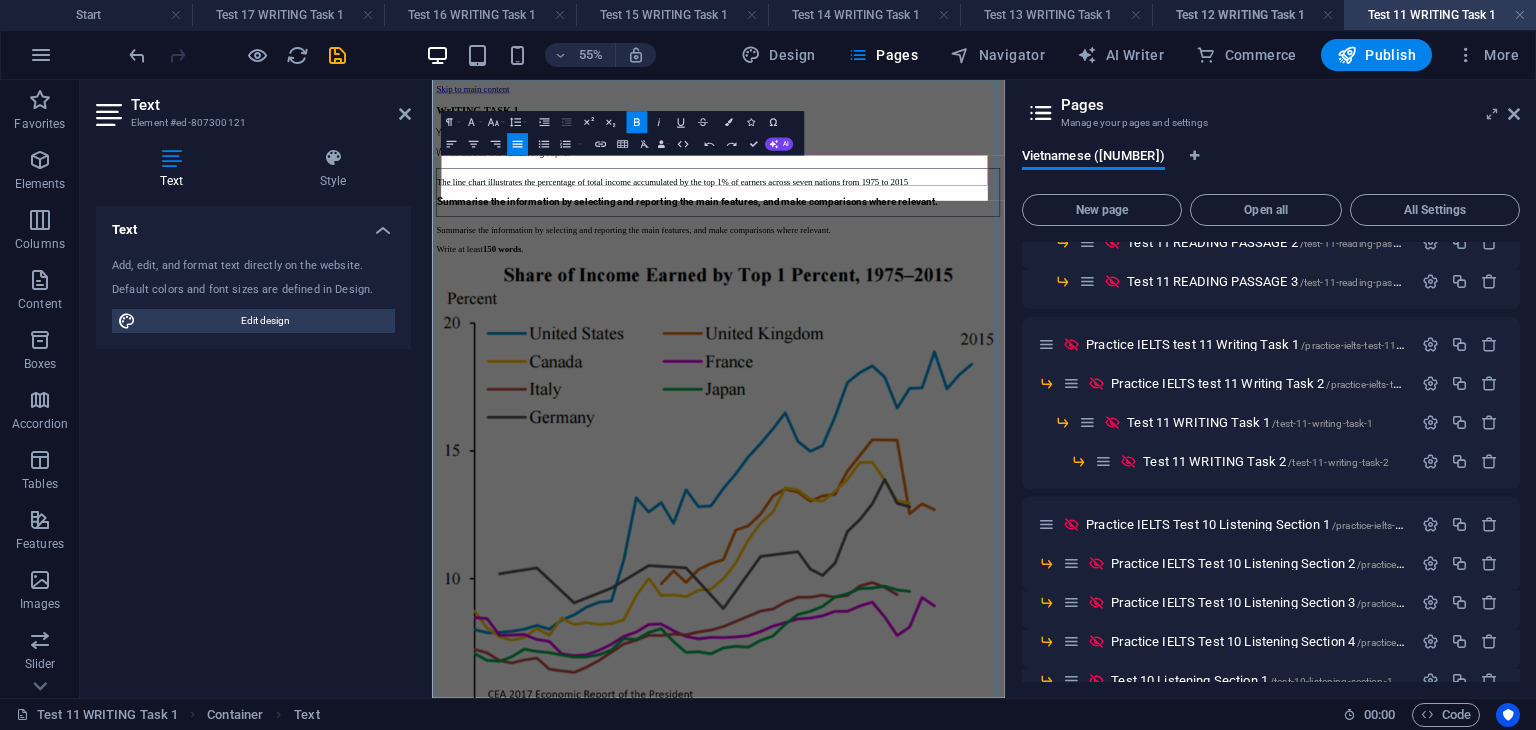 scroll, scrollTop: 1672, scrollLeft: 8, axis: both 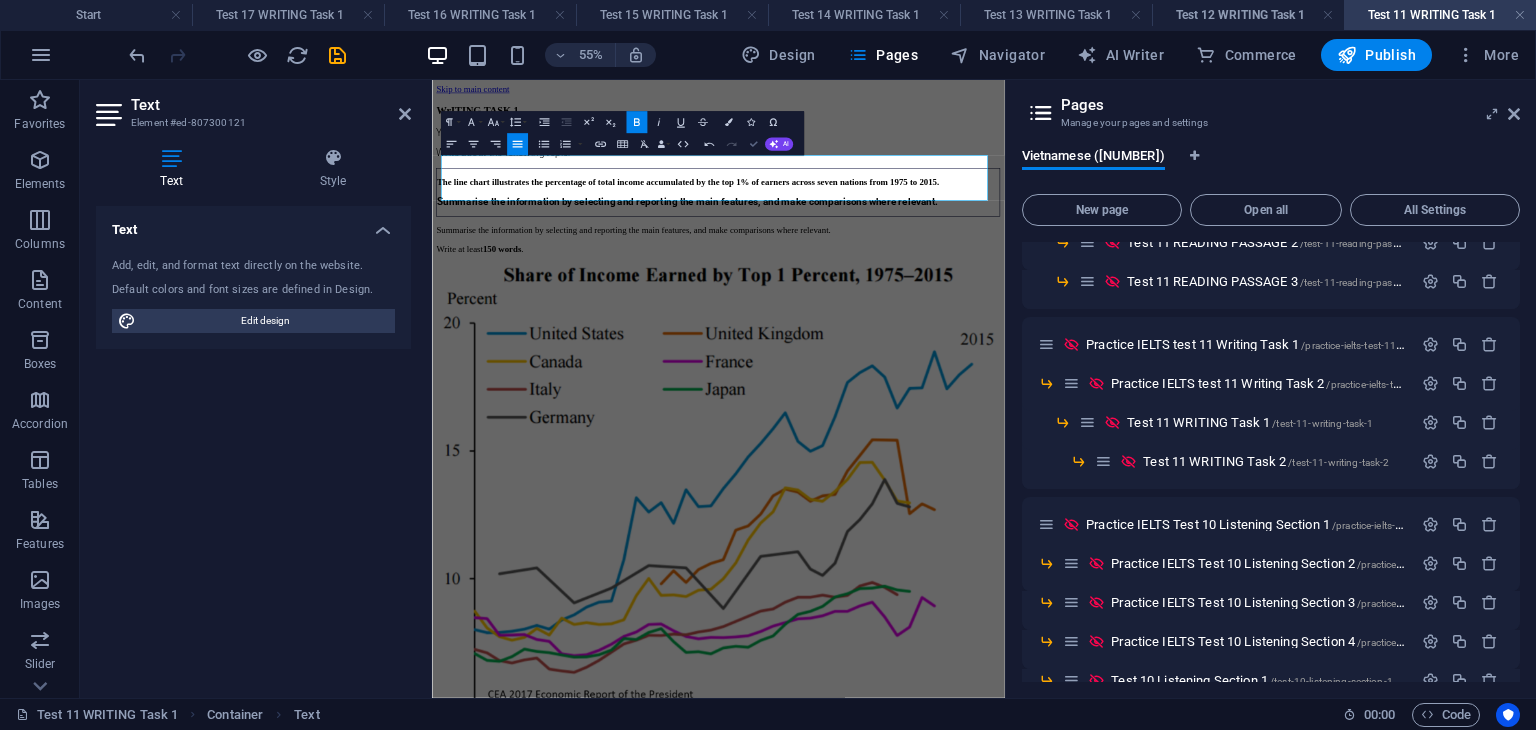 drag, startPoint x: 755, startPoint y: 142, endPoint x: 760, endPoint y: 80, distance: 62.201286 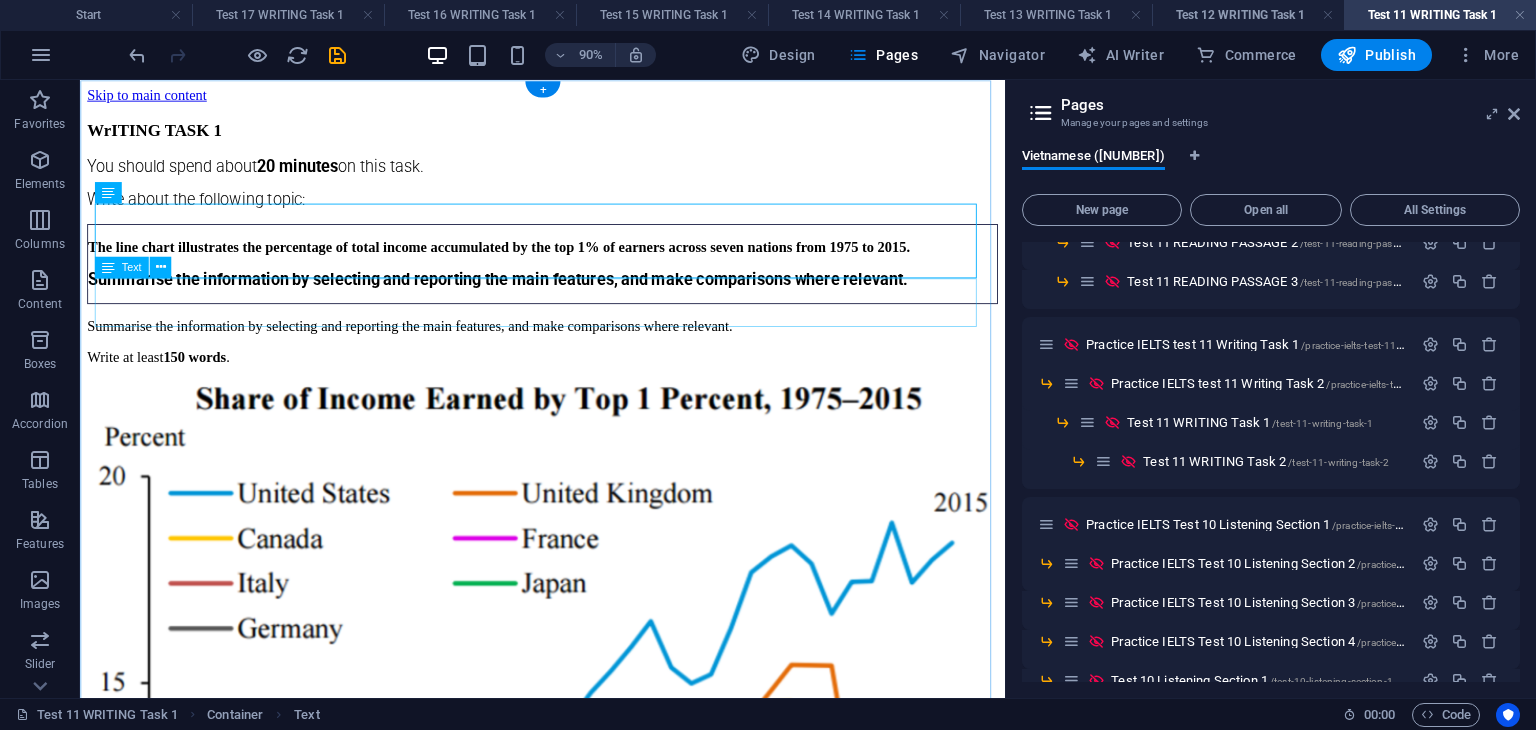 click on "Summarise the information by selecting and reporting the main features, and make comparisons where relevant. Write at least  1 50 words ." at bounding box center (594, 371) 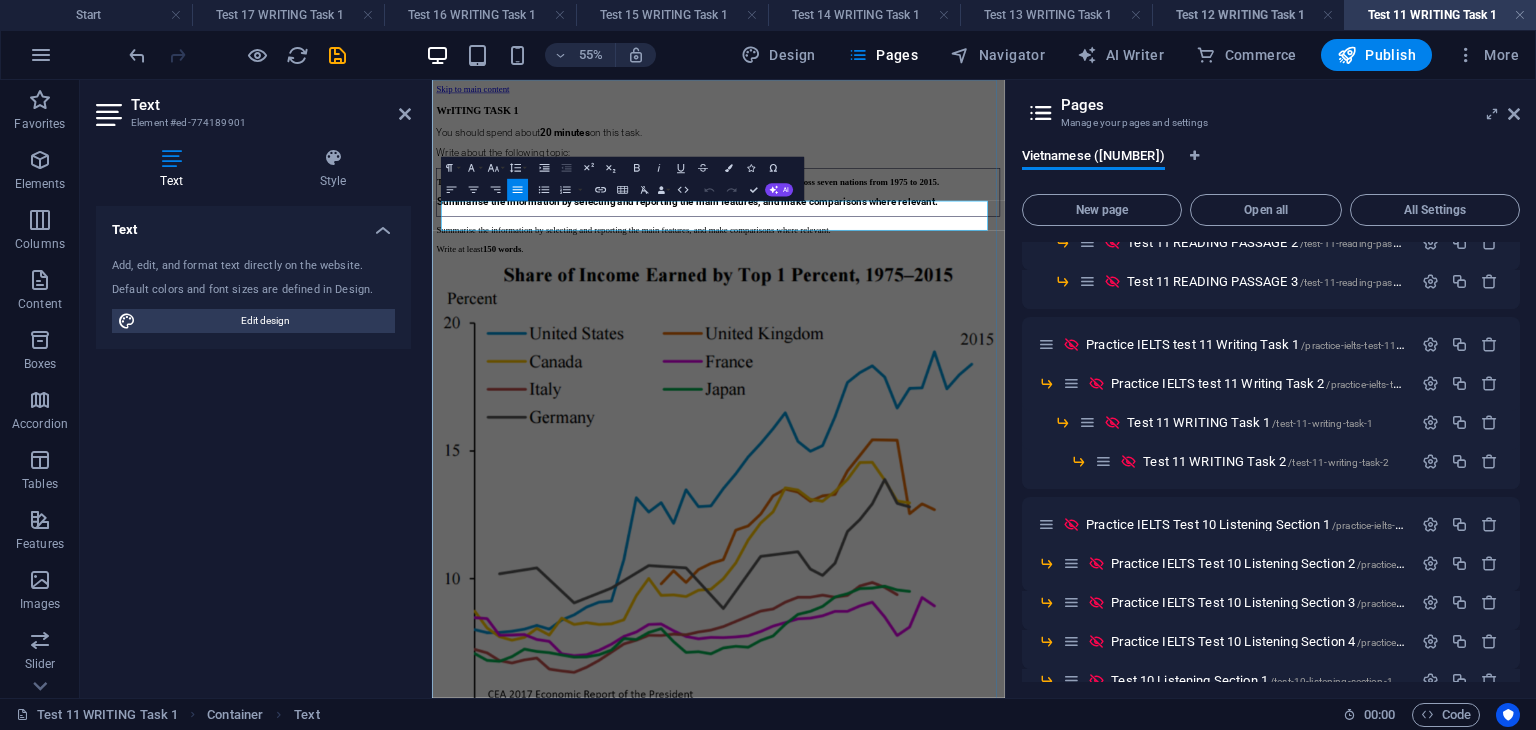 click on "Summarise the information by selecting and reporting the main features, and make comparisons where relevant." at bounding box center [952, 354] 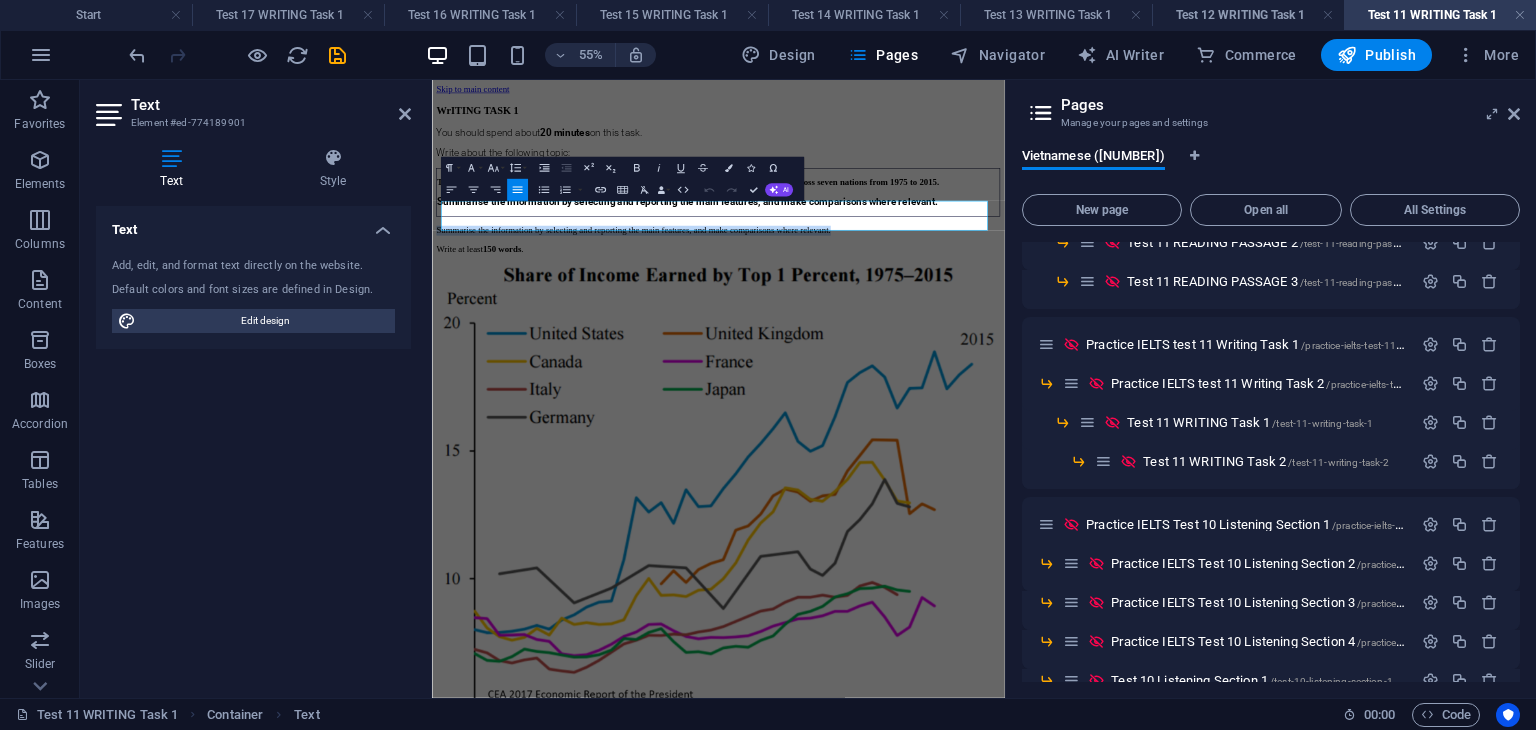 drag, startPoint x: 1349, startPoint y: 314, endPoint x: 421, endPoint y: 307, distance: 928.0264 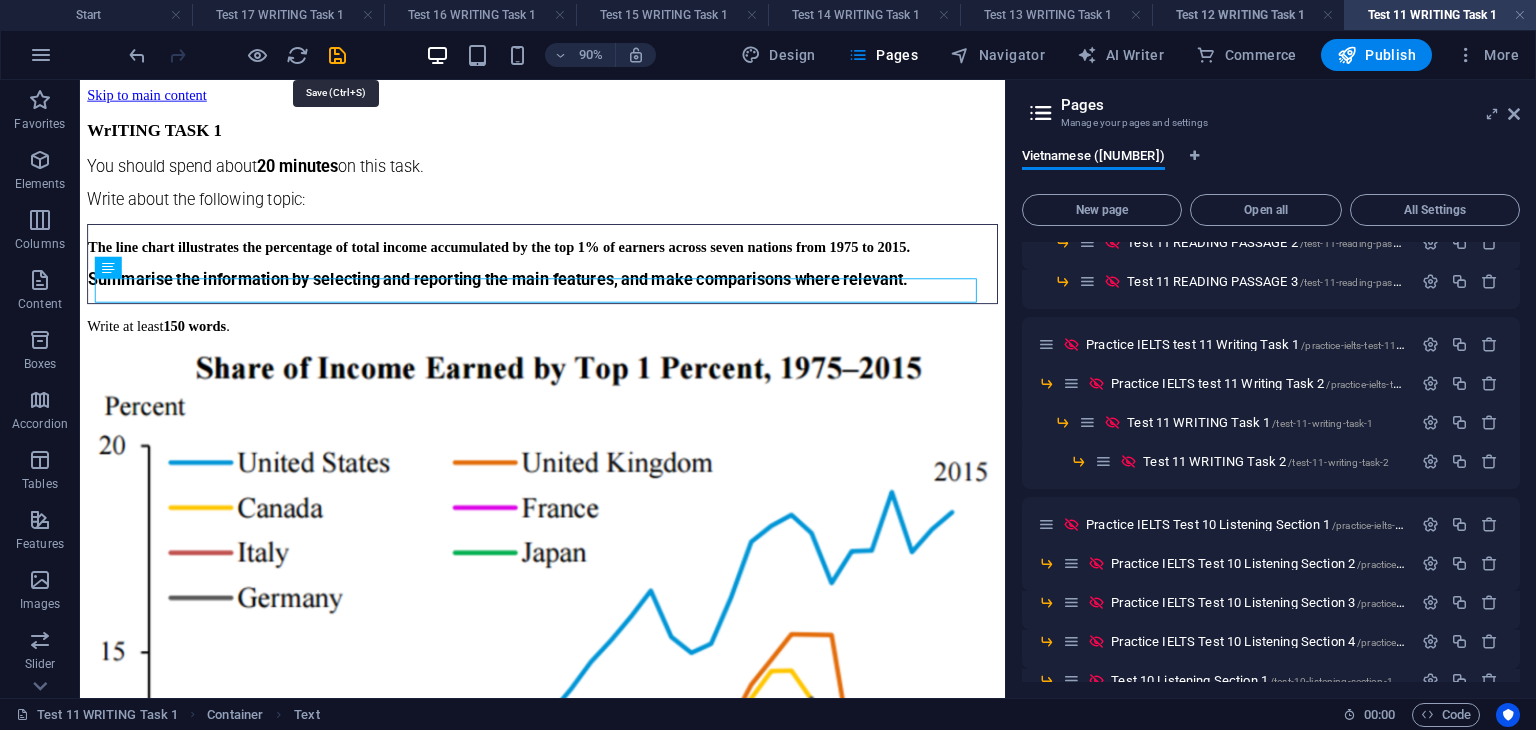 click at bounding box center (337, 55) 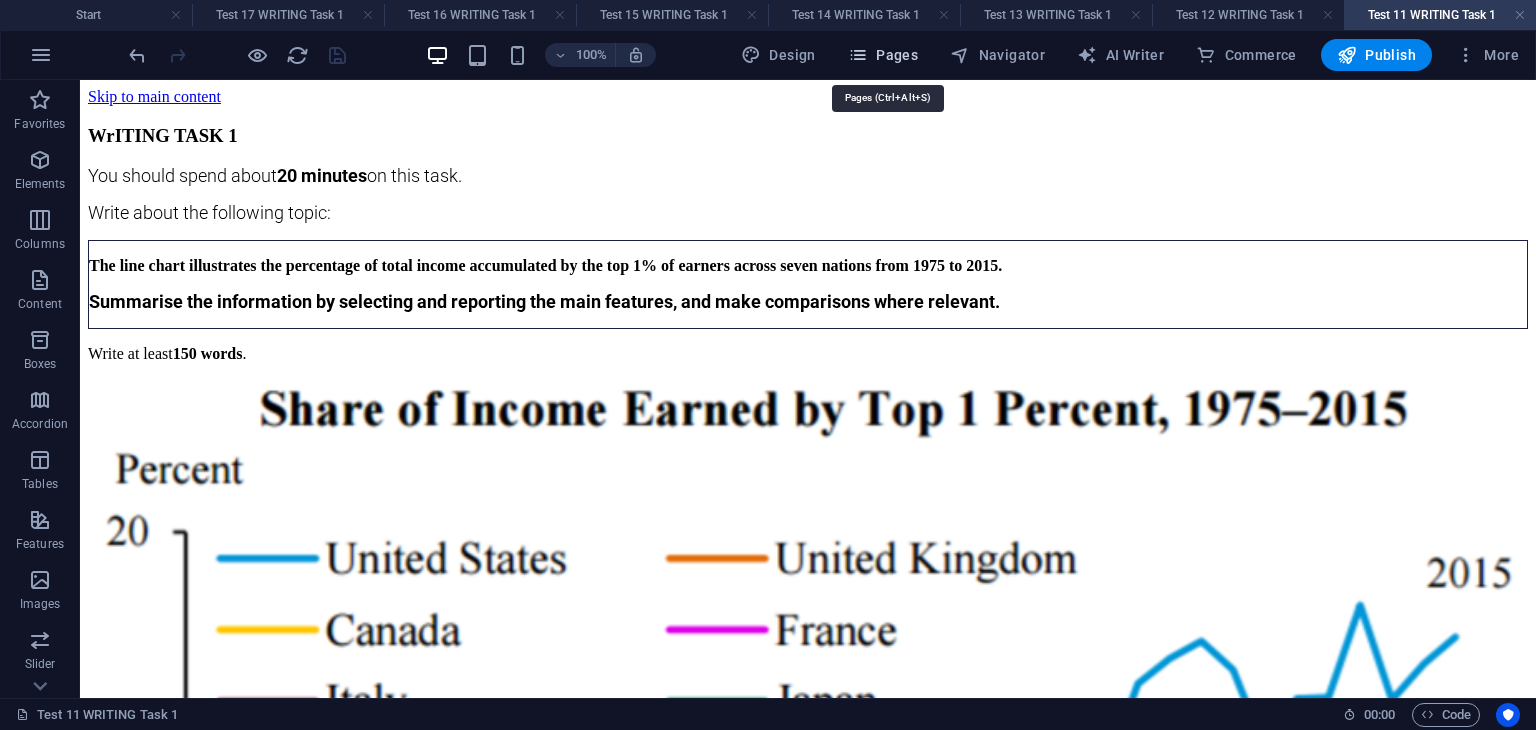 click at bounding box center [858, 55] 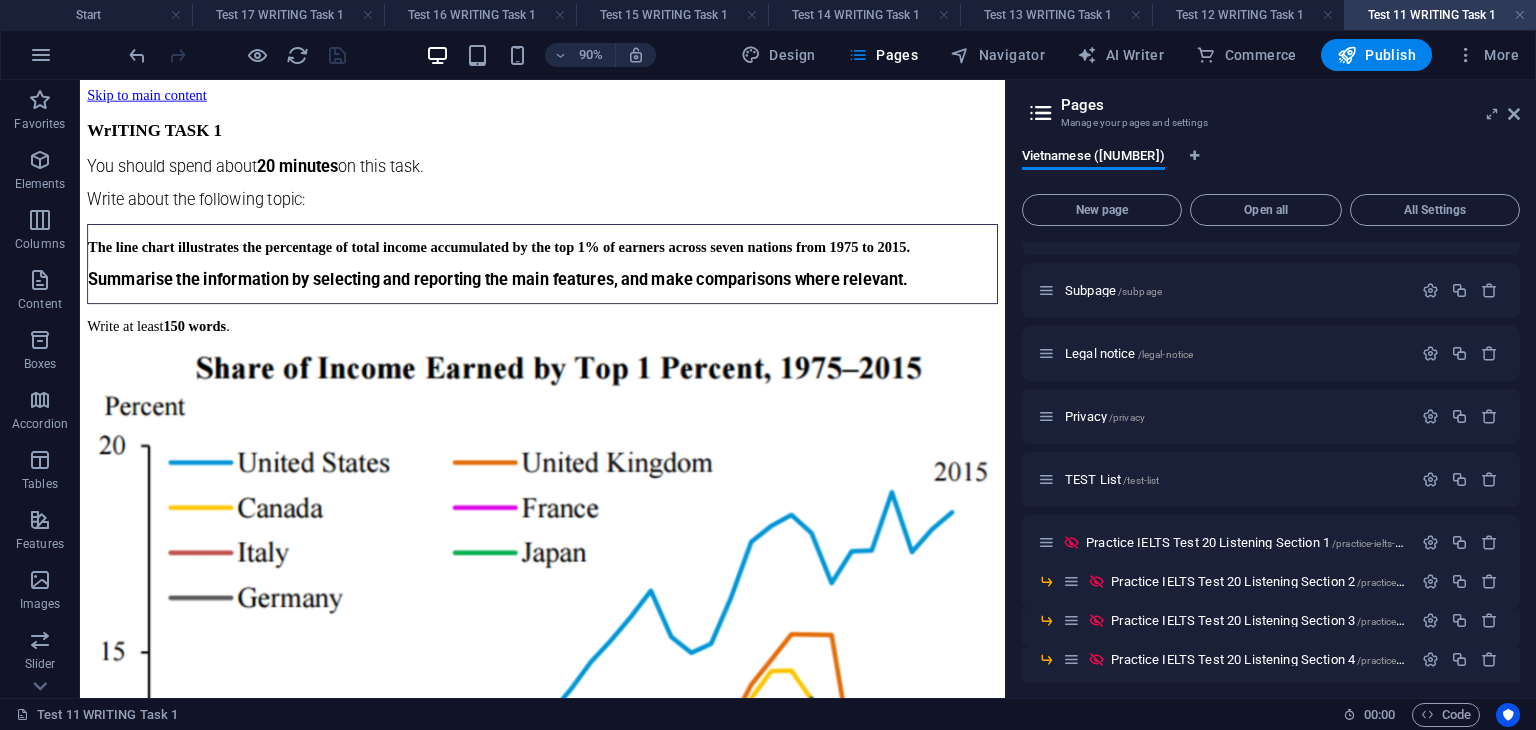 scroll, scrollTop: 100, scrollLeft: 0, axis: vertical 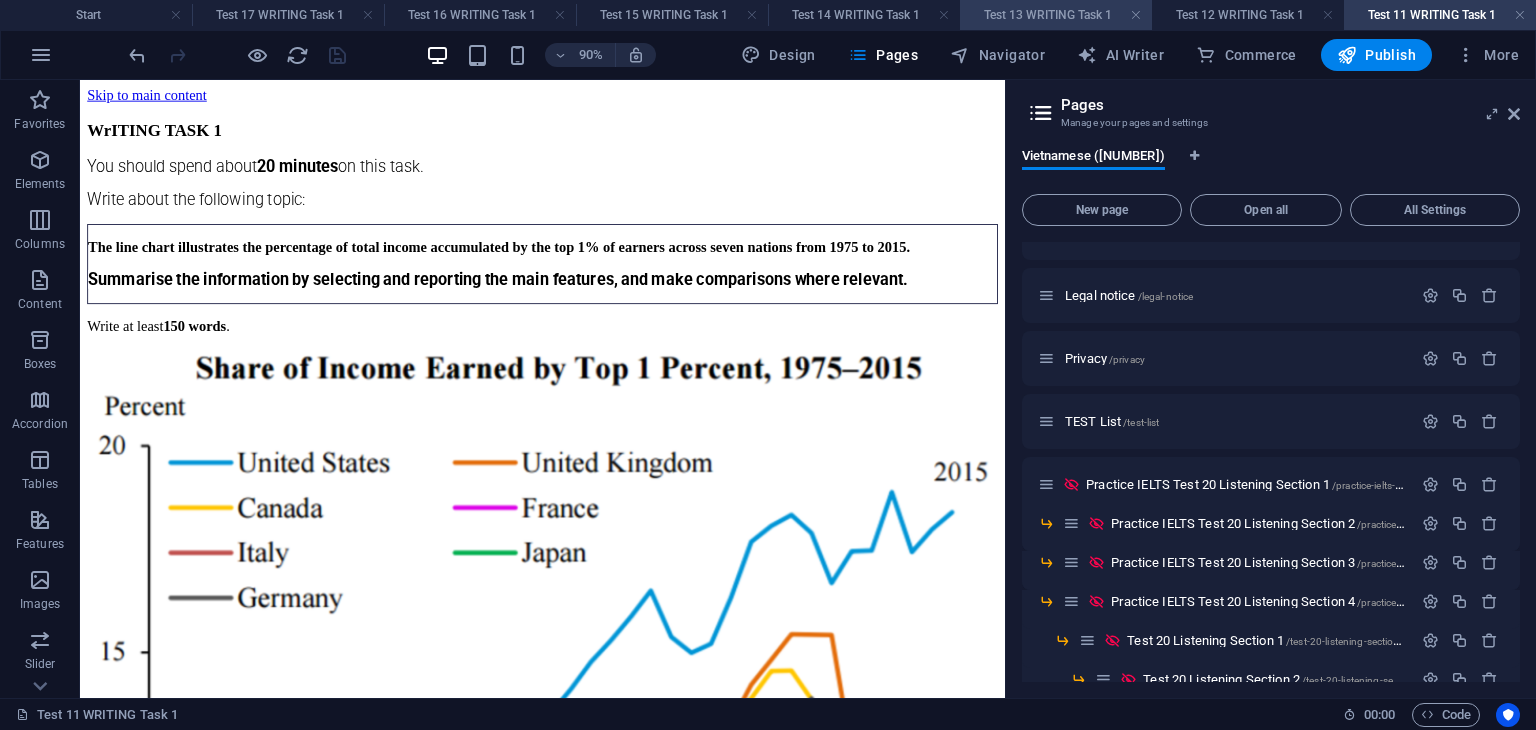 click on "Test 13 WRITING Task 1" at bounding box center (1056, 15) 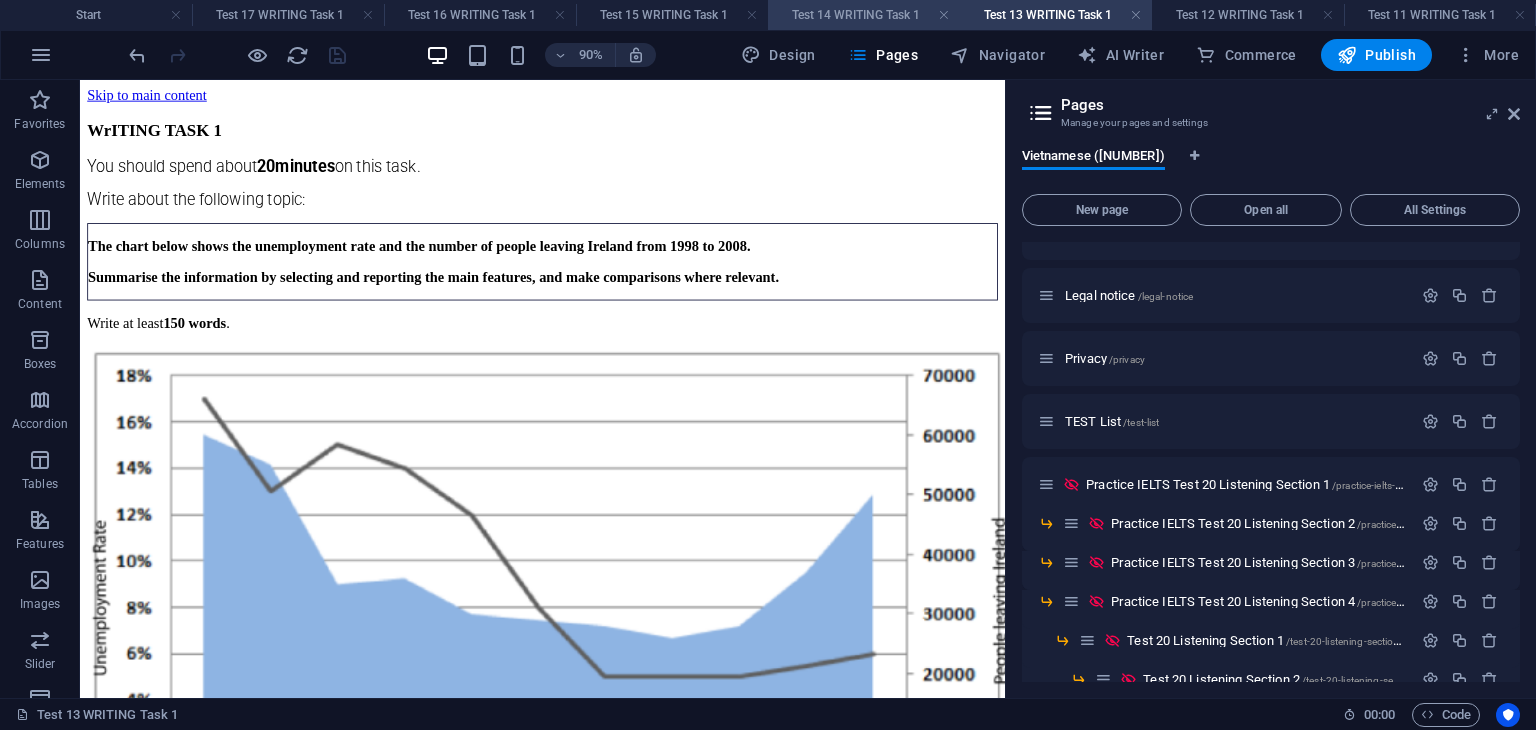 click on "Test 14 WRITING Task 1" at bounding box center (864, 15) 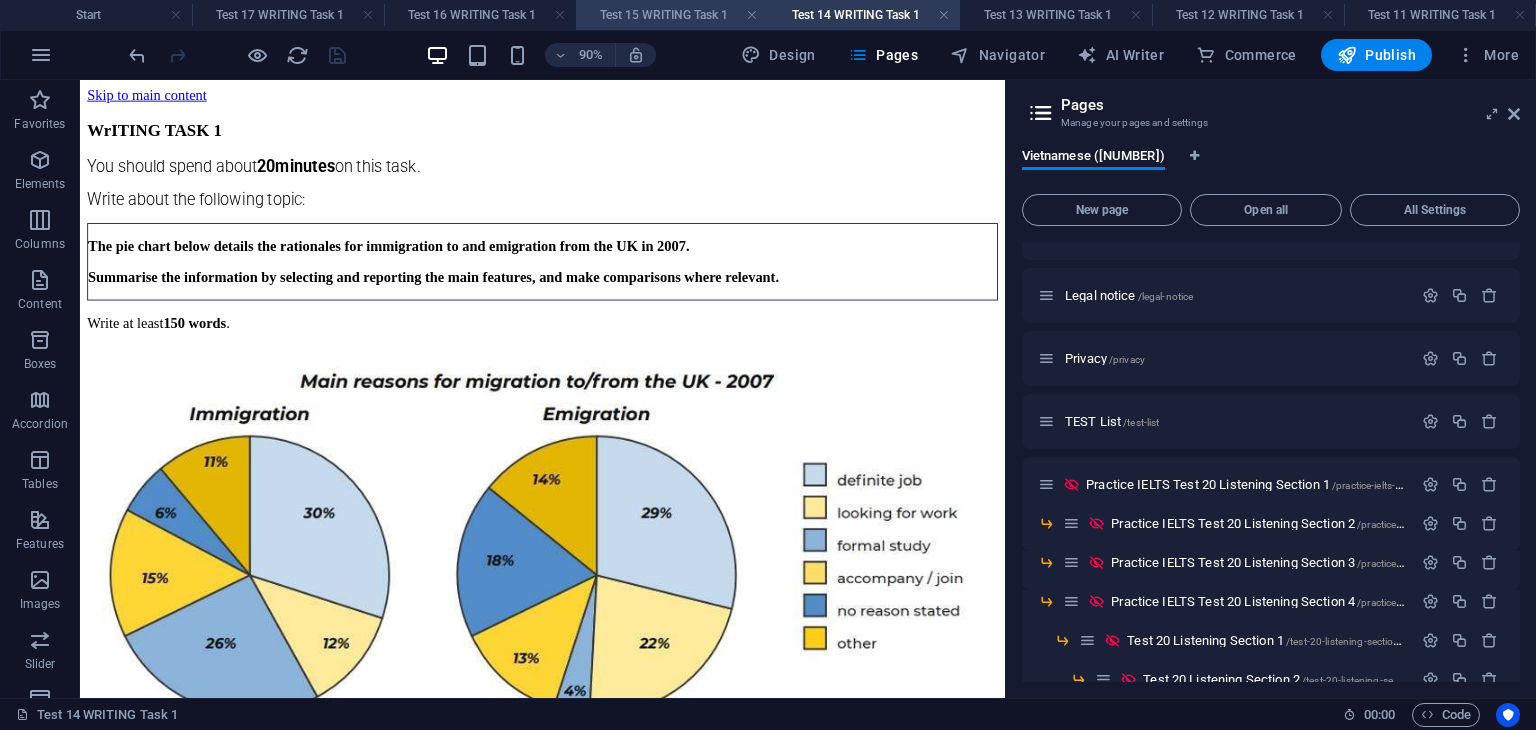 click on "Test 15 WRITING Task 1" at bounding box center (672, 15) 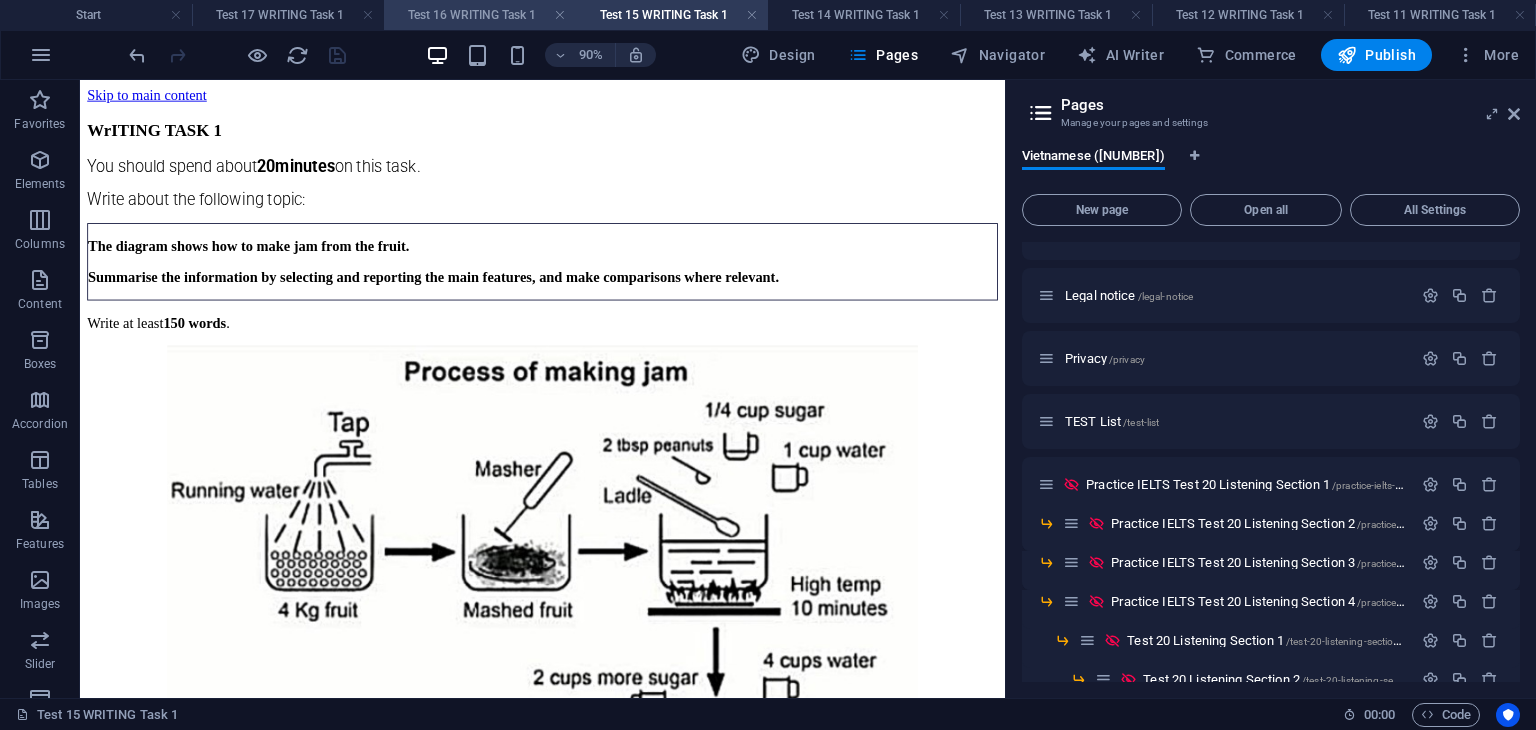 click on "Test 16 WRITING Task 1" at bounding box center [480, 15] 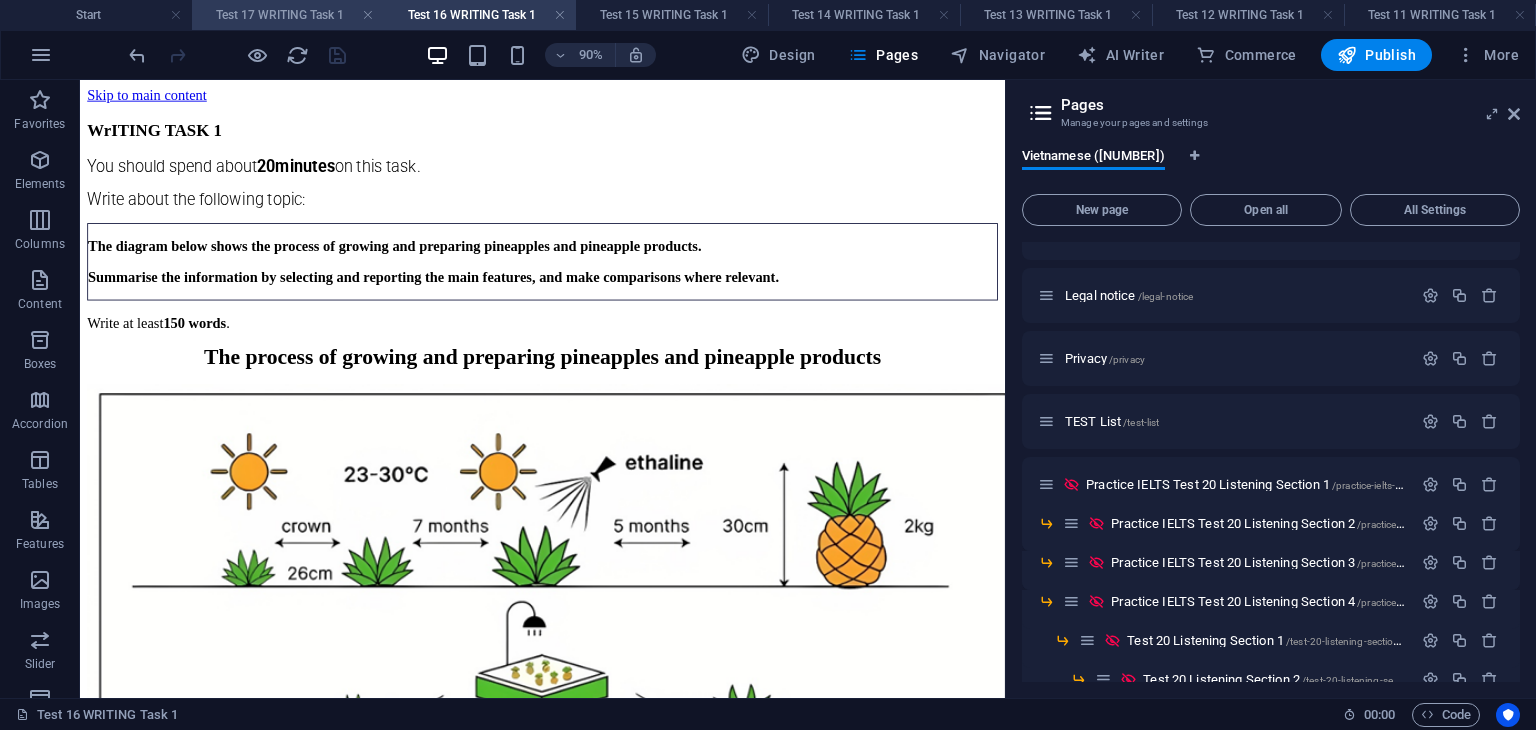 click on "Test 17 WRITING Task 1" at bounding box center [288, 15] 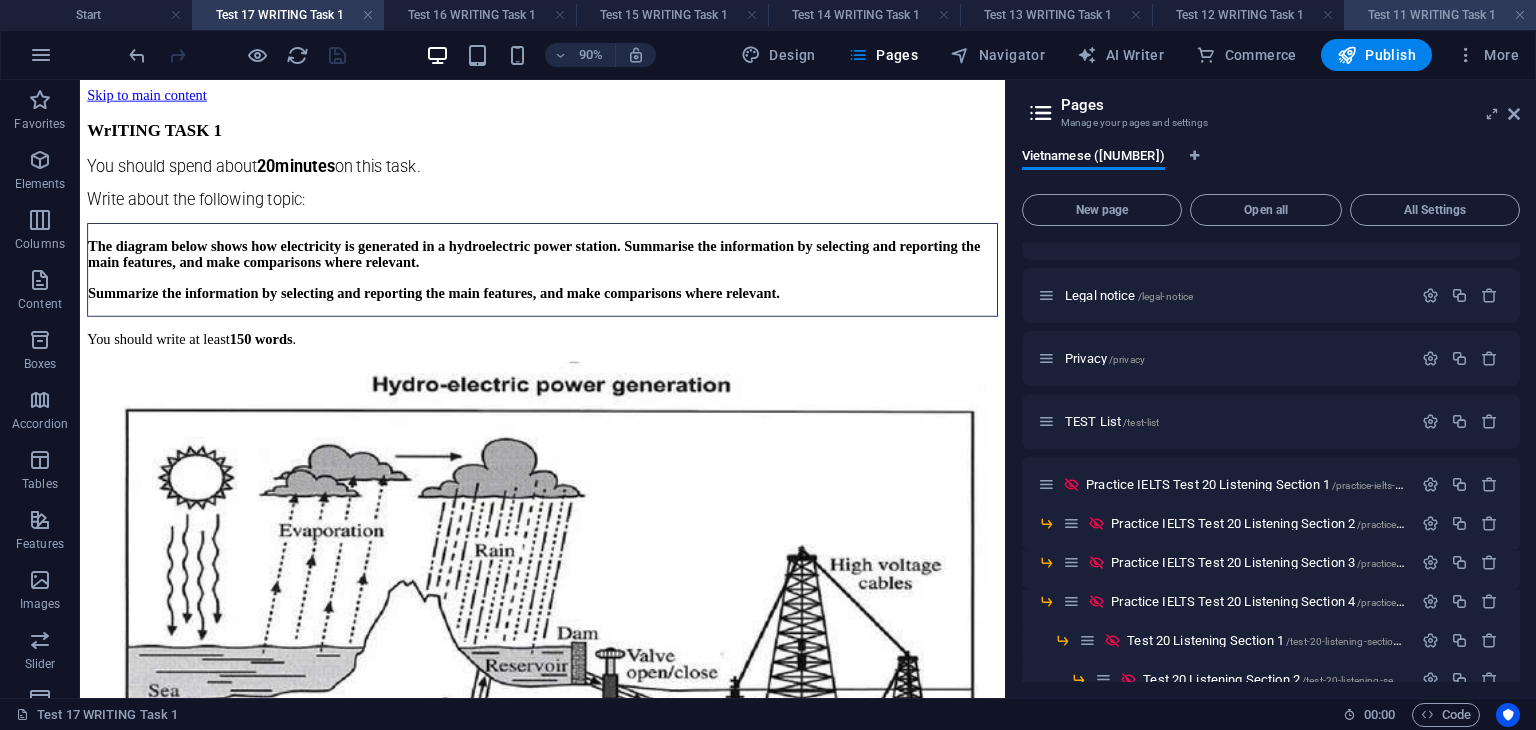 click on "Test 11 WRITING Task 1" at bounding box center [1440, 15] 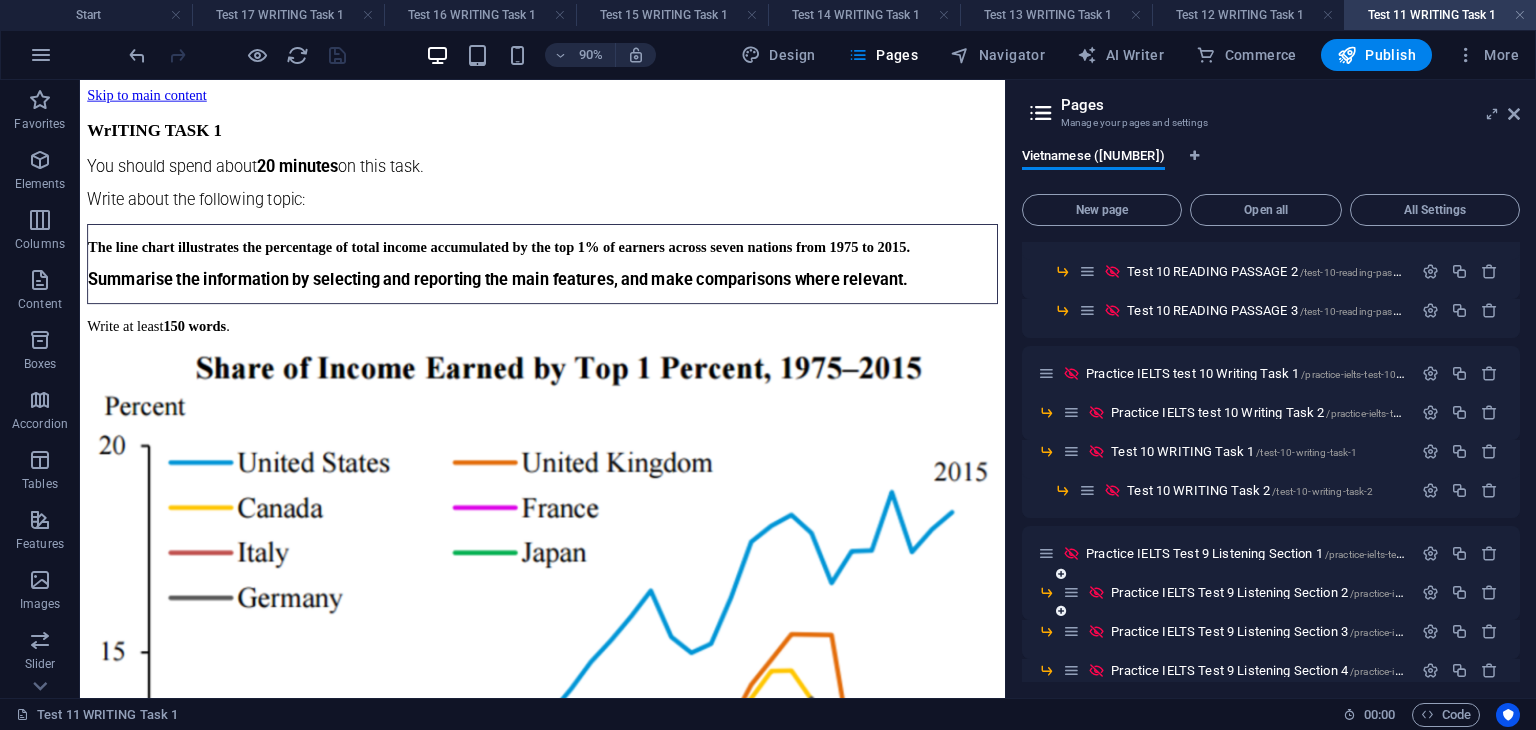 scroll, scrollTop: 8600, scrollLeft: 0, axis: vertical 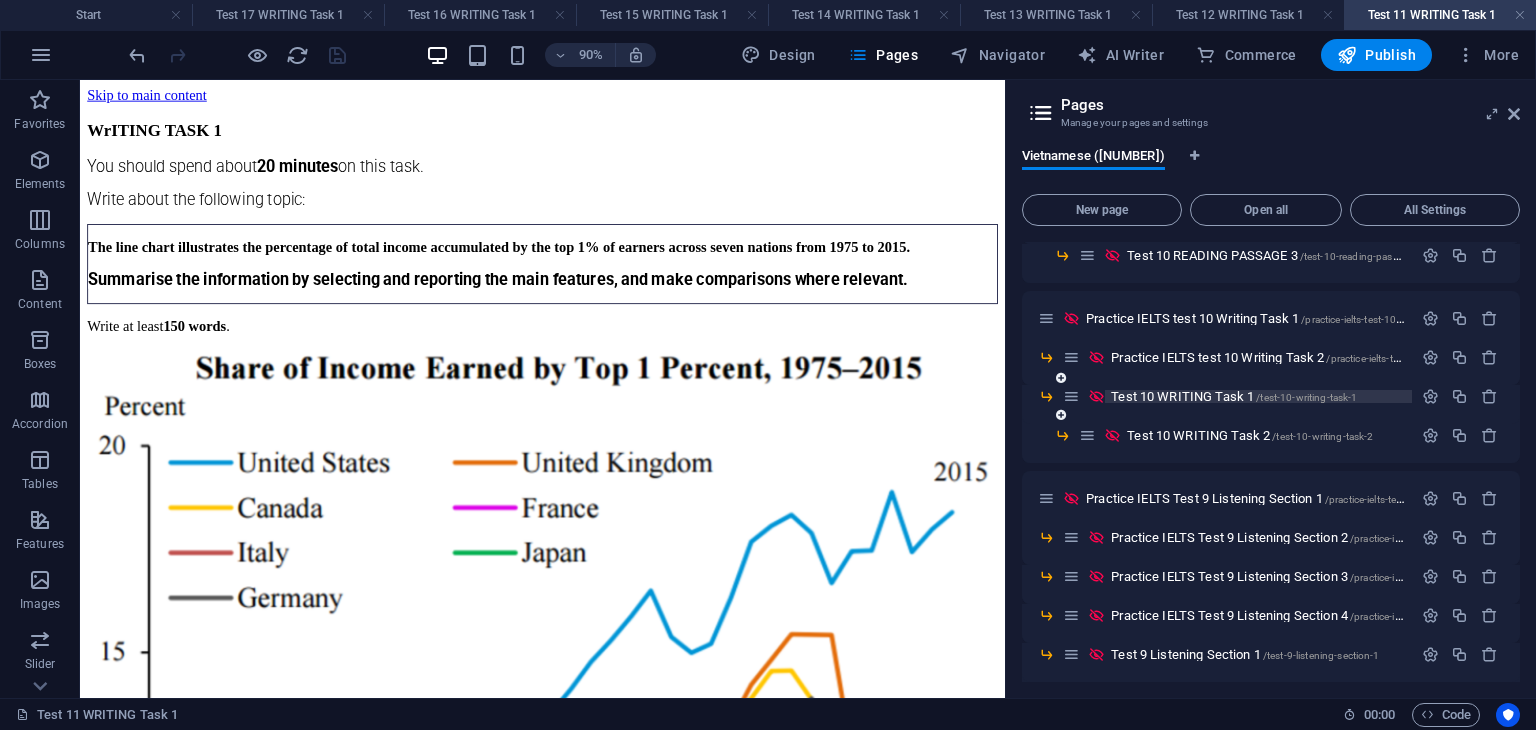 click on "Test 10 WRITING Task 1 /test-10-writing-task-1" at bounding box center [1234, 396] 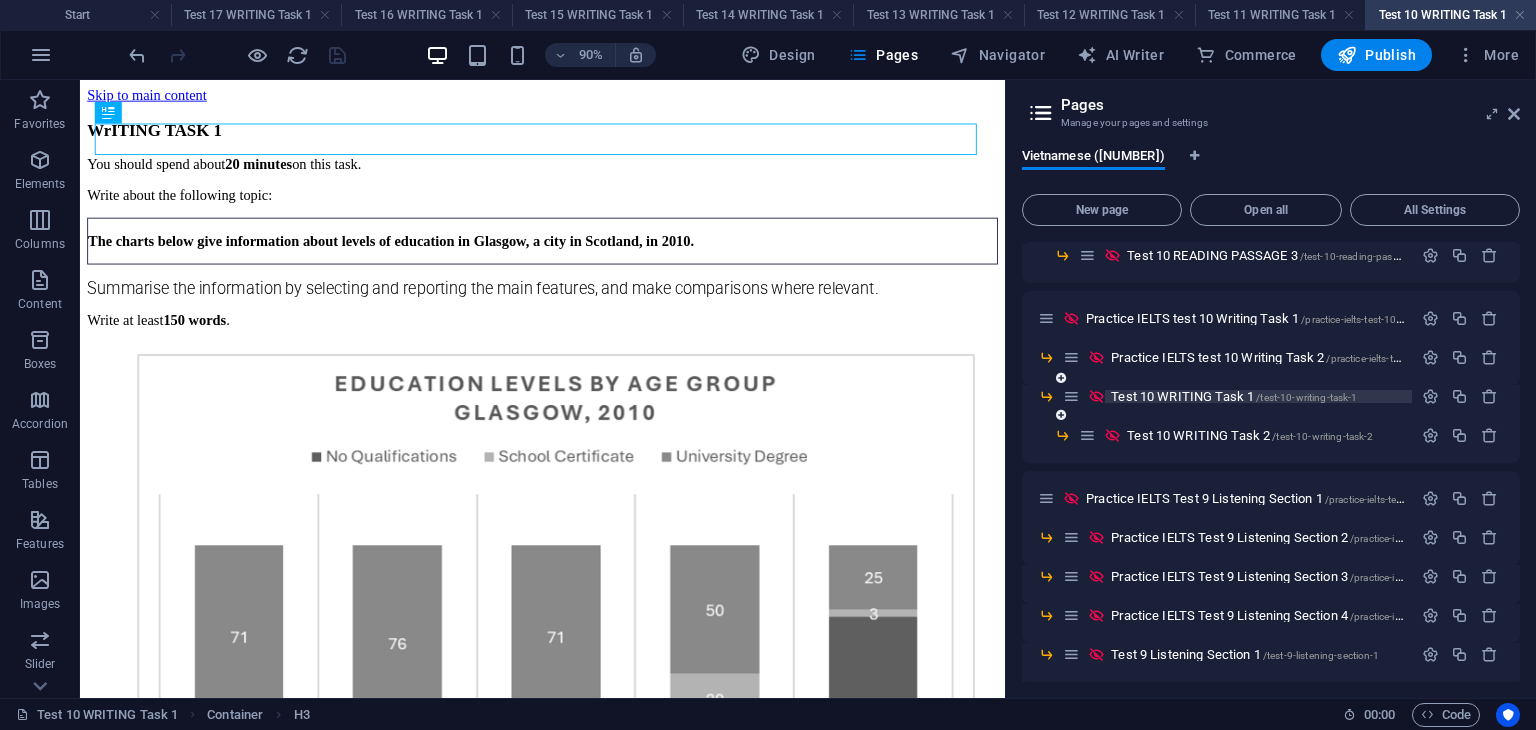 scroll, scrollTop: 0, scrollLeft: 0, axis: both 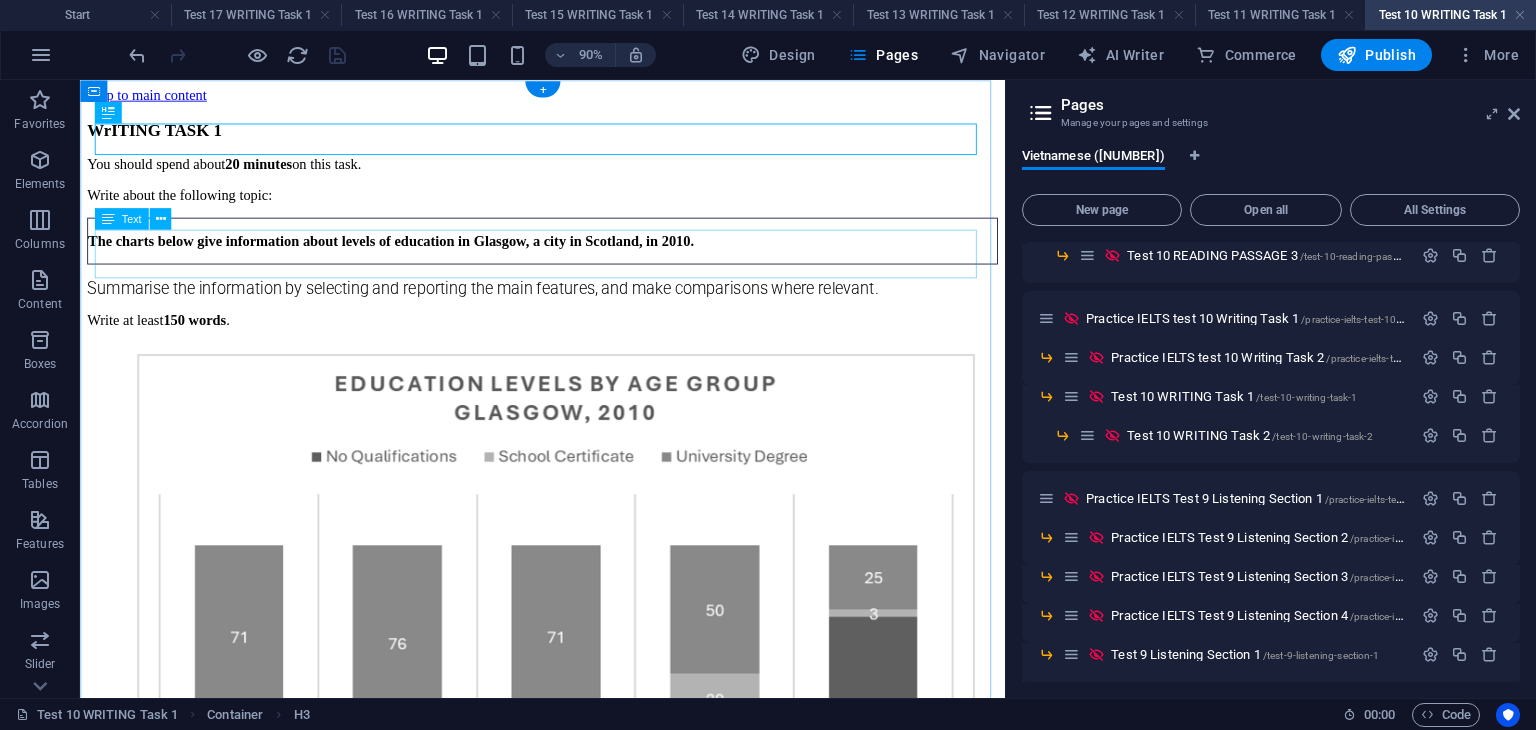 click on "Summarise the information by selecting and reporting the main features, and make comparisons where relevant. Write at least  150 words ." at bounding box center (594, 328) 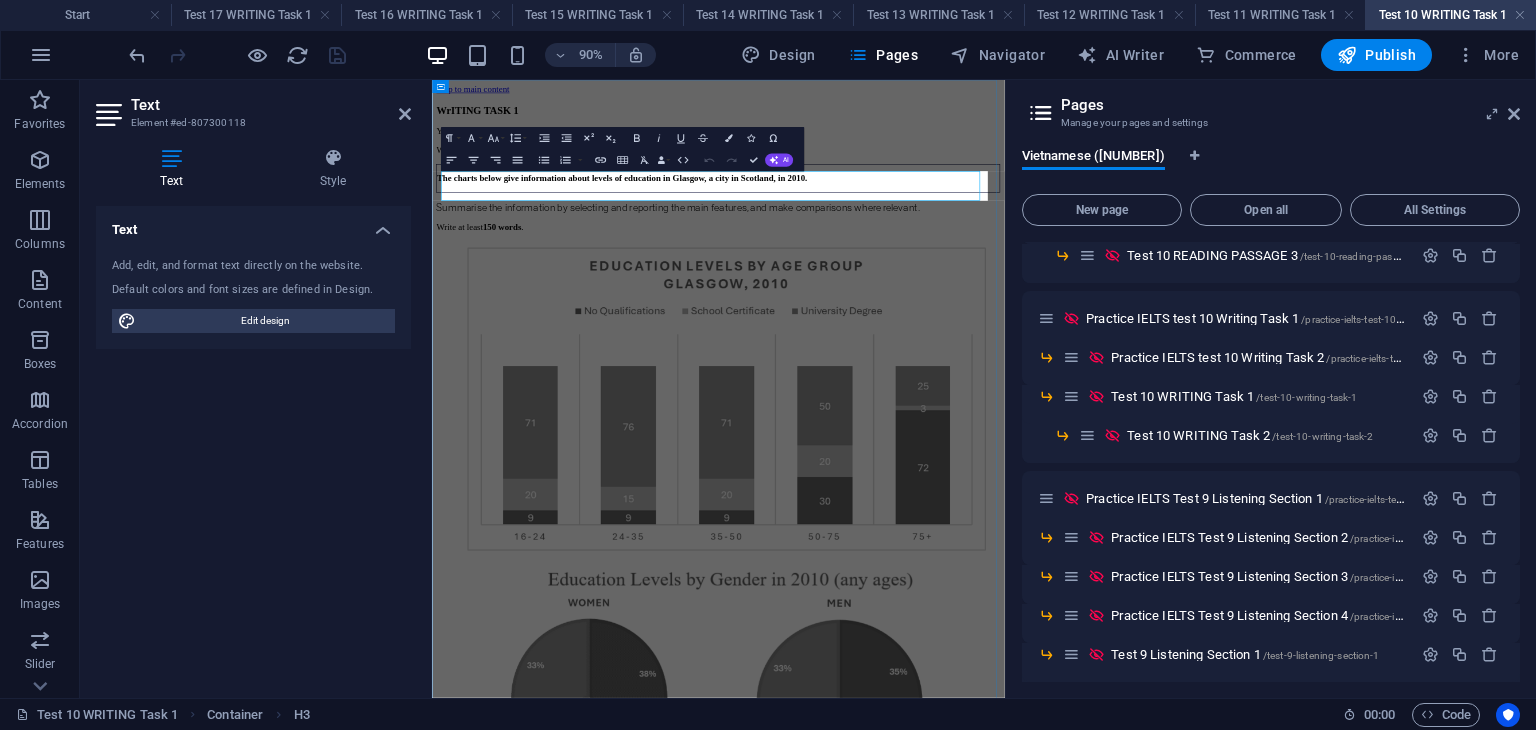 click on "Summarise the information by selecting and reporting the main features, and make comparisons where relevant." at bounding box center (952, 311) 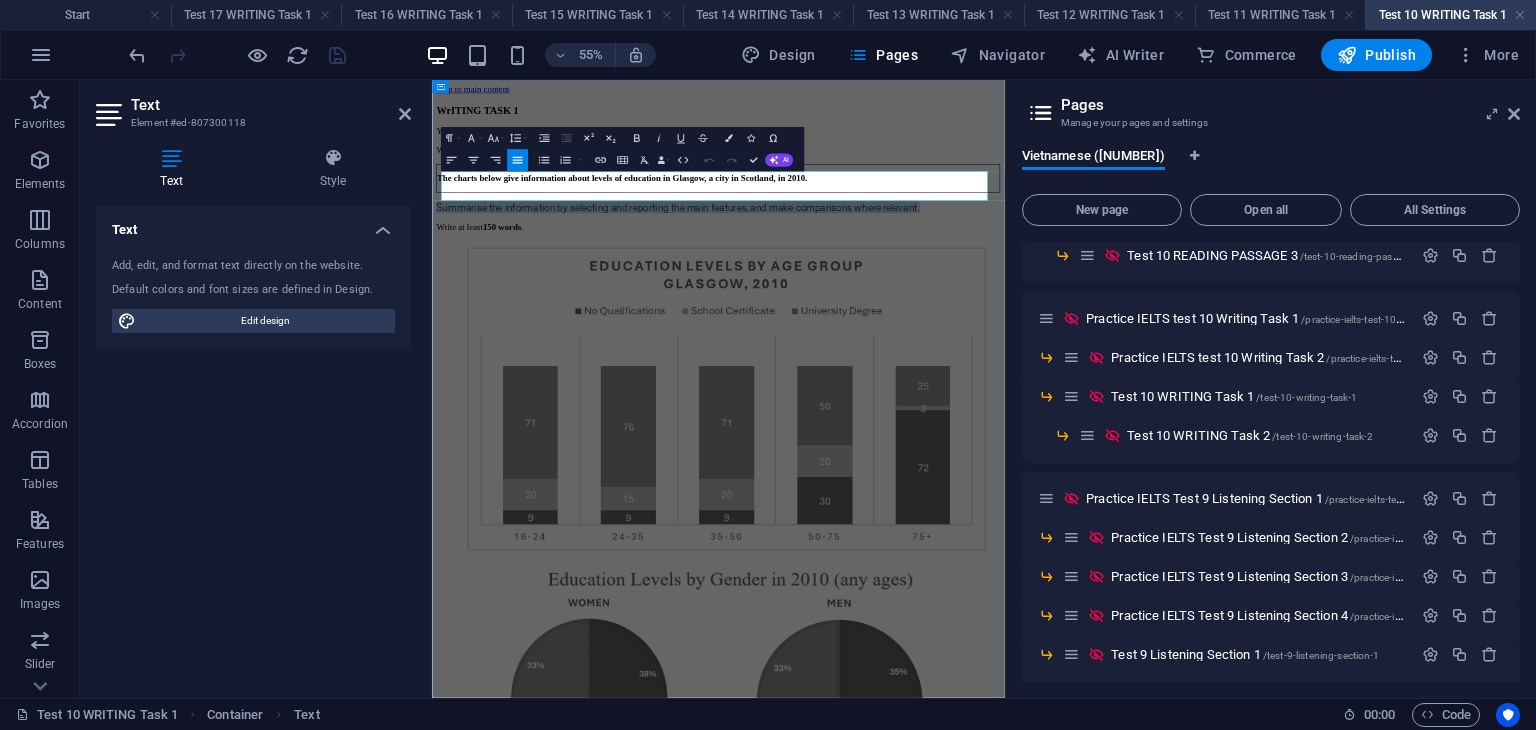 click on "Summarise the information by selecting and reporting the main features, and make comparisons where relevant." at bounding box center [879, 311] 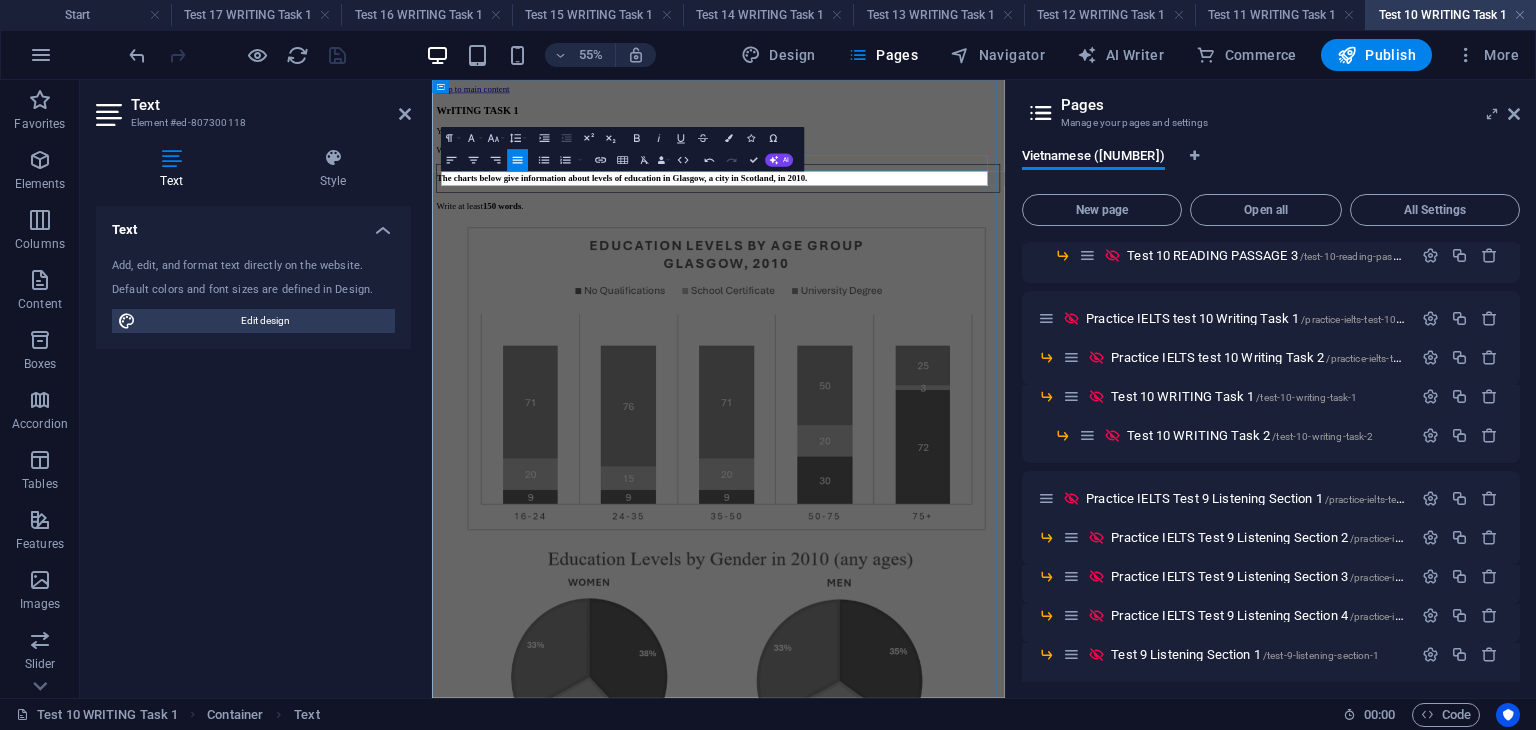 click on "The charts below give information about levels of education in Glasgow, a city in Scotland, in 2010." at bounding box center [952, 259] 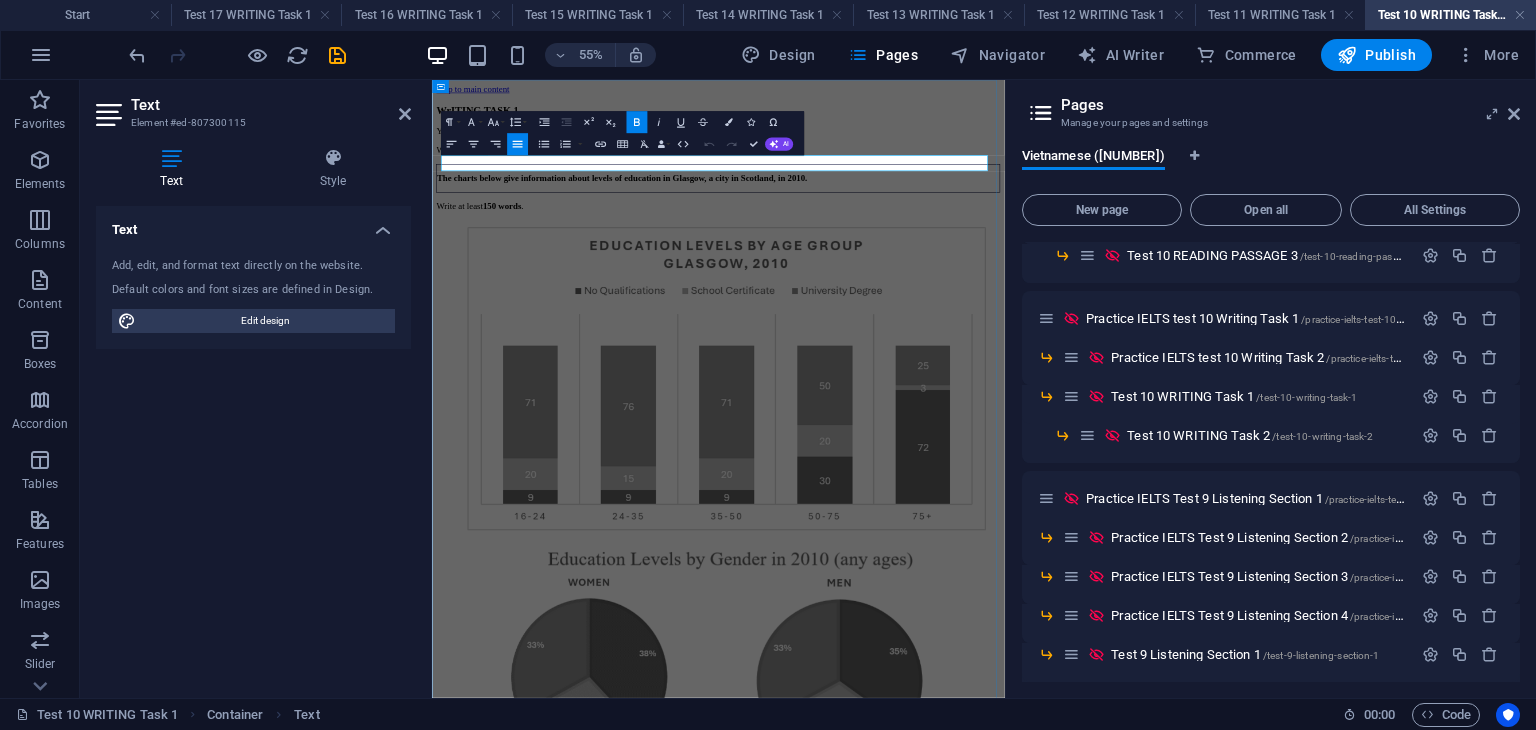 click on "The charts below give information about levels of education in Glasgow, a city in Scotland, in 2010." at bounding box center (952, 259) 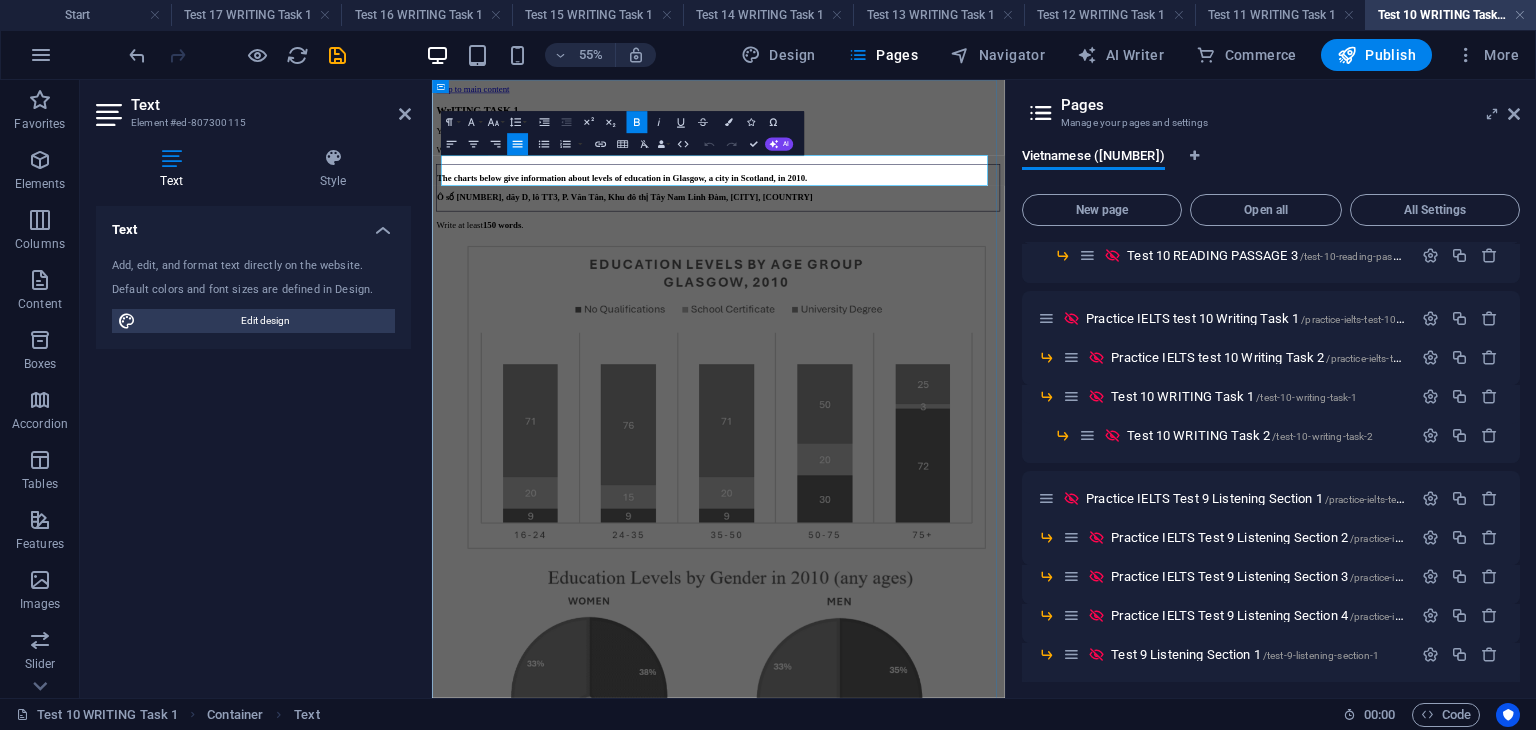 scroll, scrollTop: 639, scrollLeft: 14, axis: both 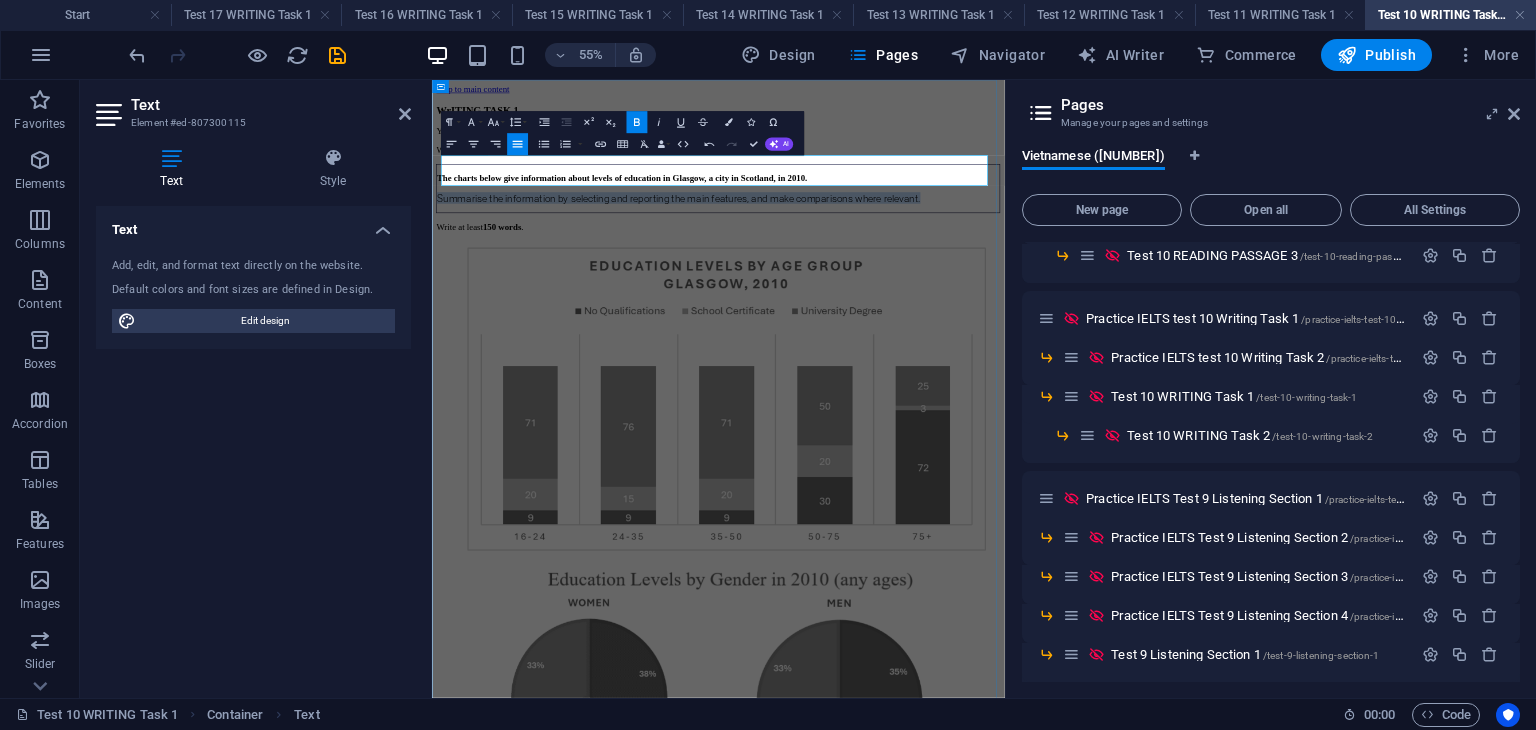click on "Summarise the information by selecting and reporting the main features, and make comparisons where relevant." at bounding box center [880, 294] 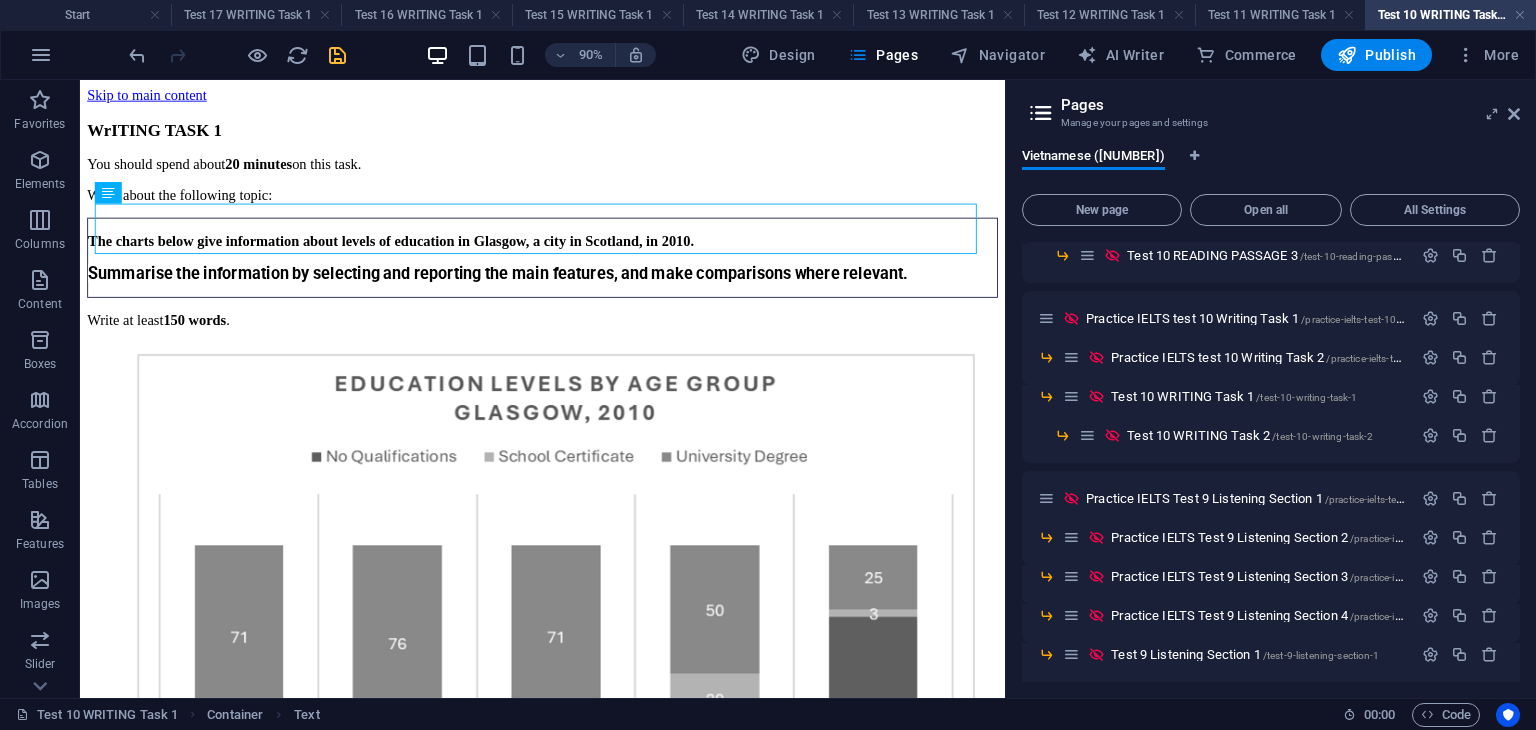 click at bounding box center [337, 55] 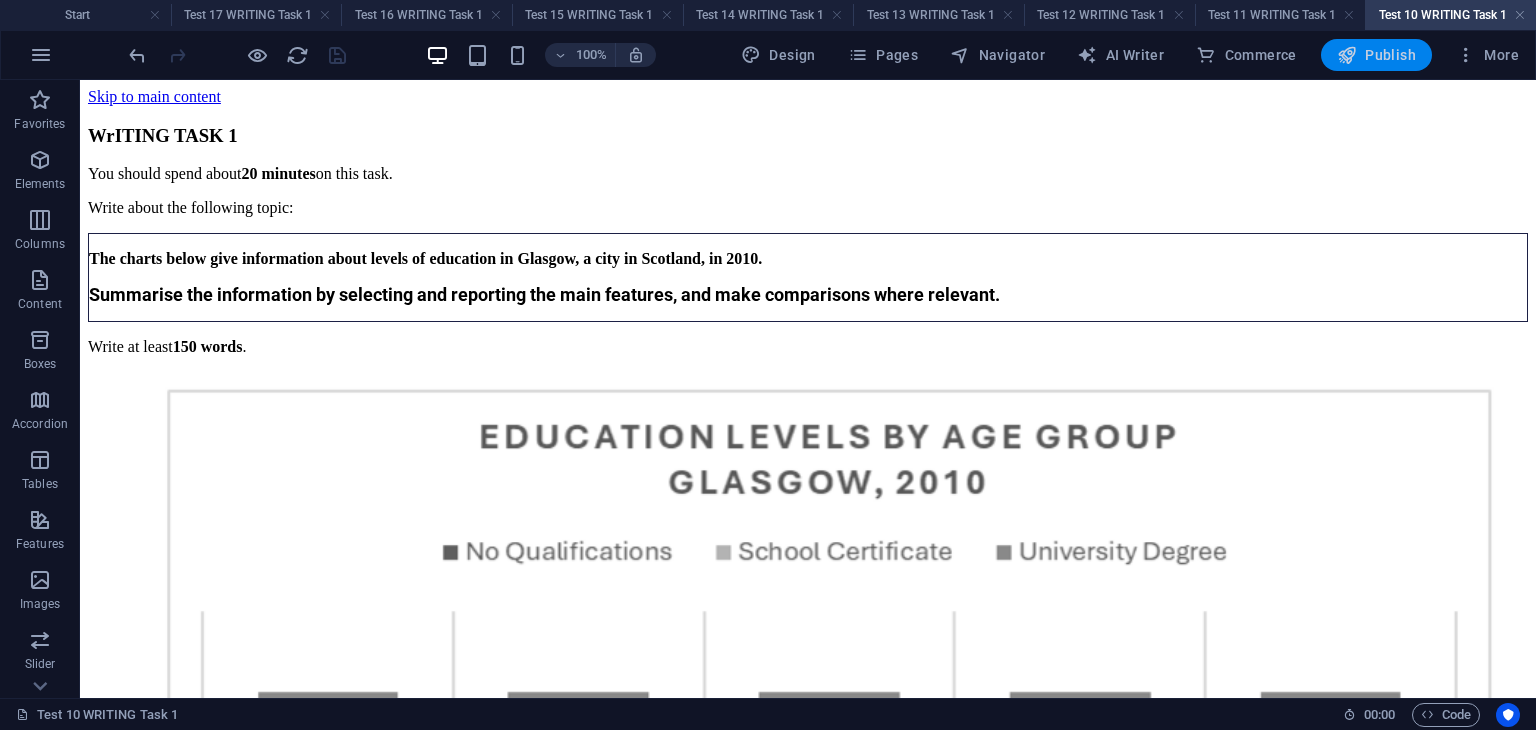 drag, startPoint x: 1344, startPoint y: 57, endPoint x: 1264, endPoint y: 101, distance: 91.3017 